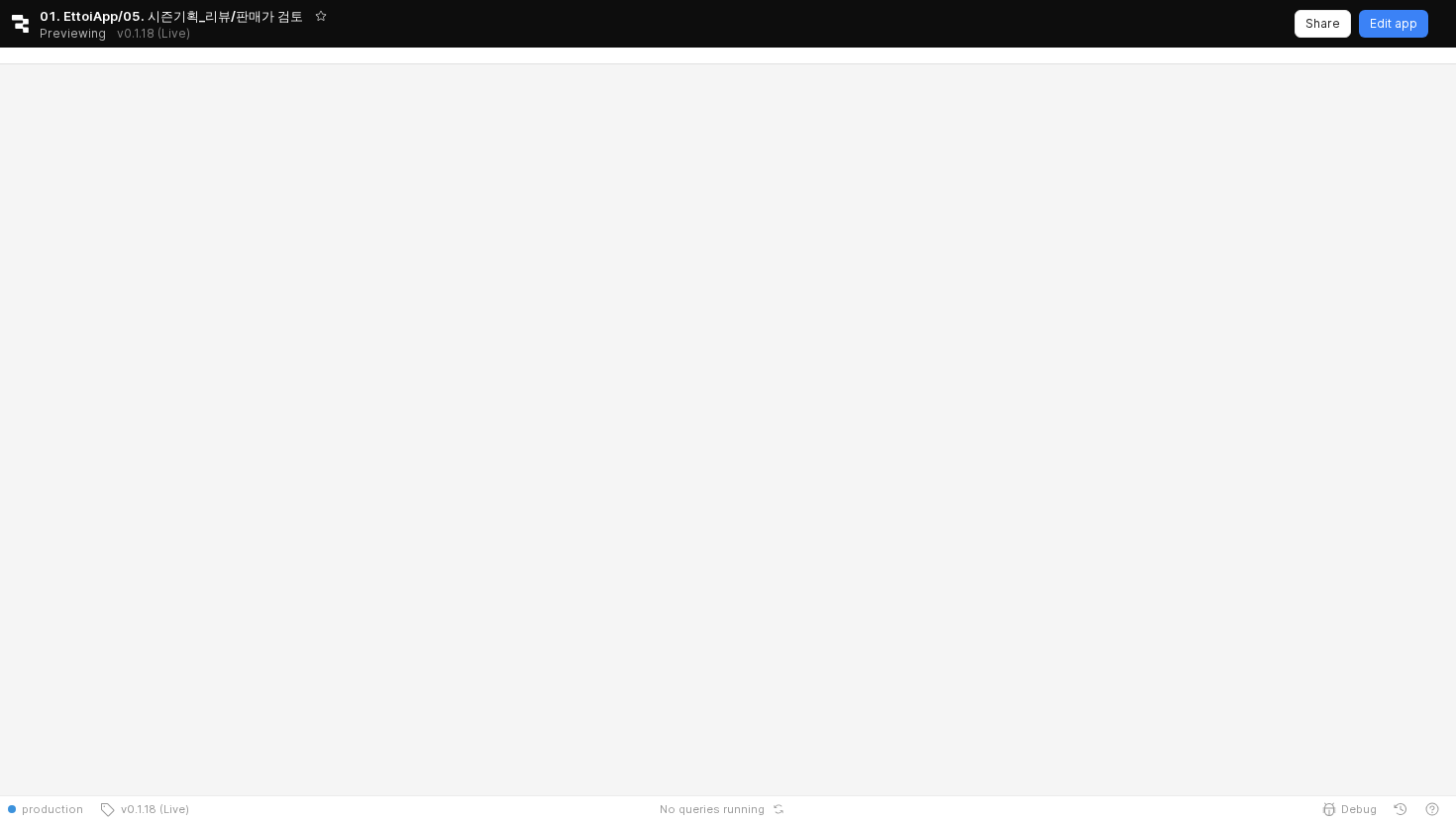 scroll, scrollTop: 0, scrollLeft: 0, axis: both 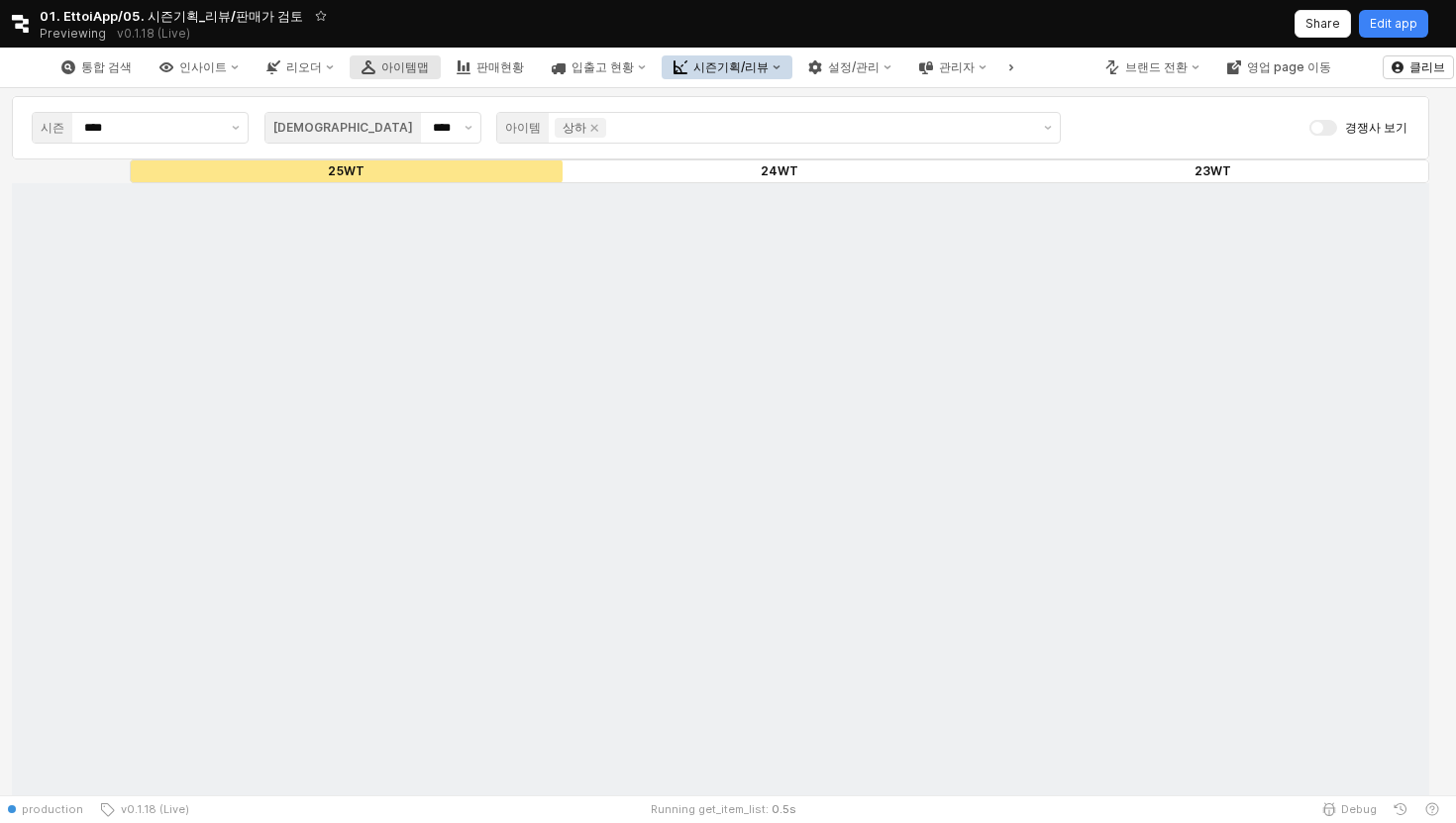 click on "아이템맵" at bounding box center (405, 67) 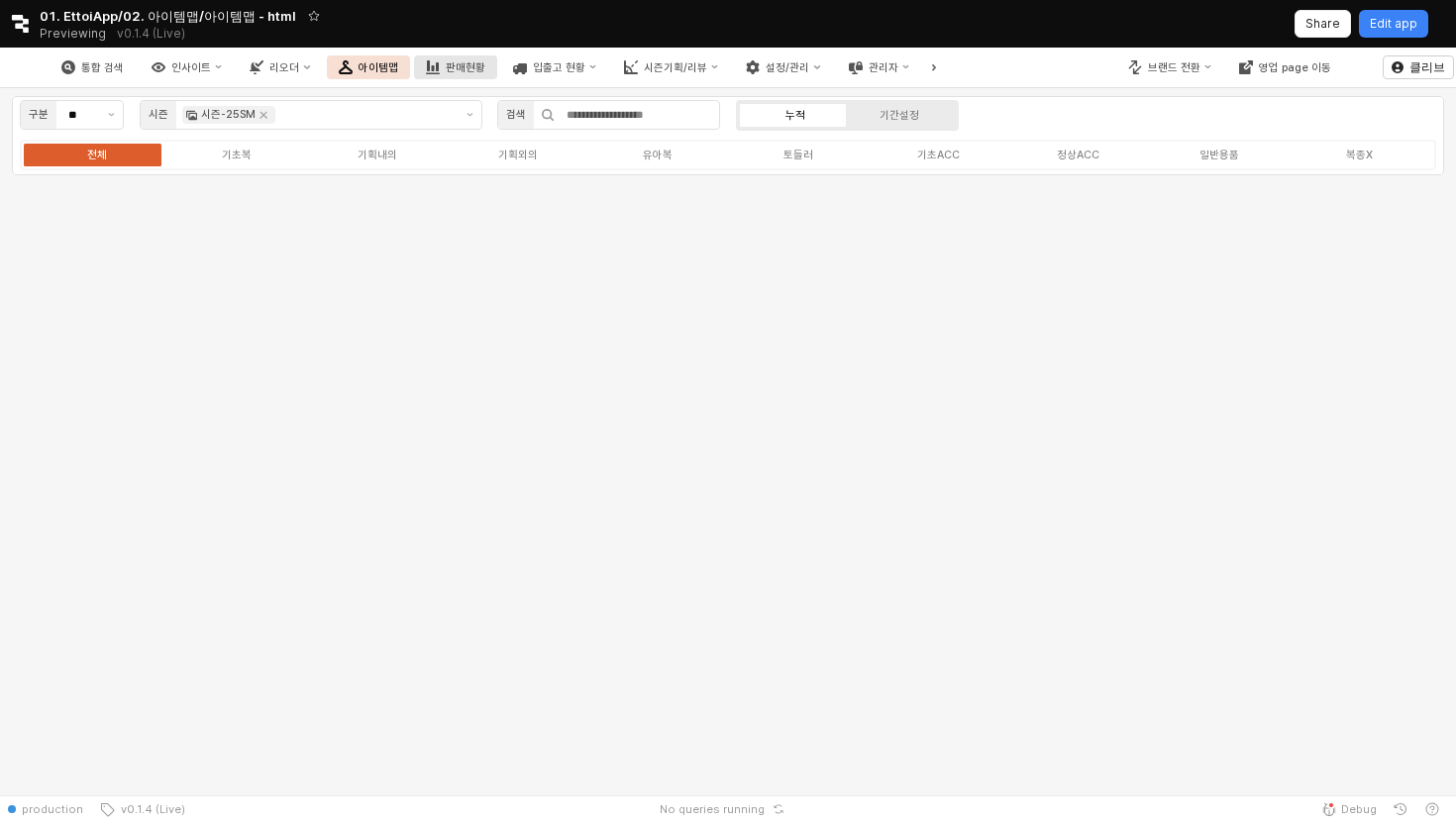 click on "판매현황" at bounding box center (456, 67) 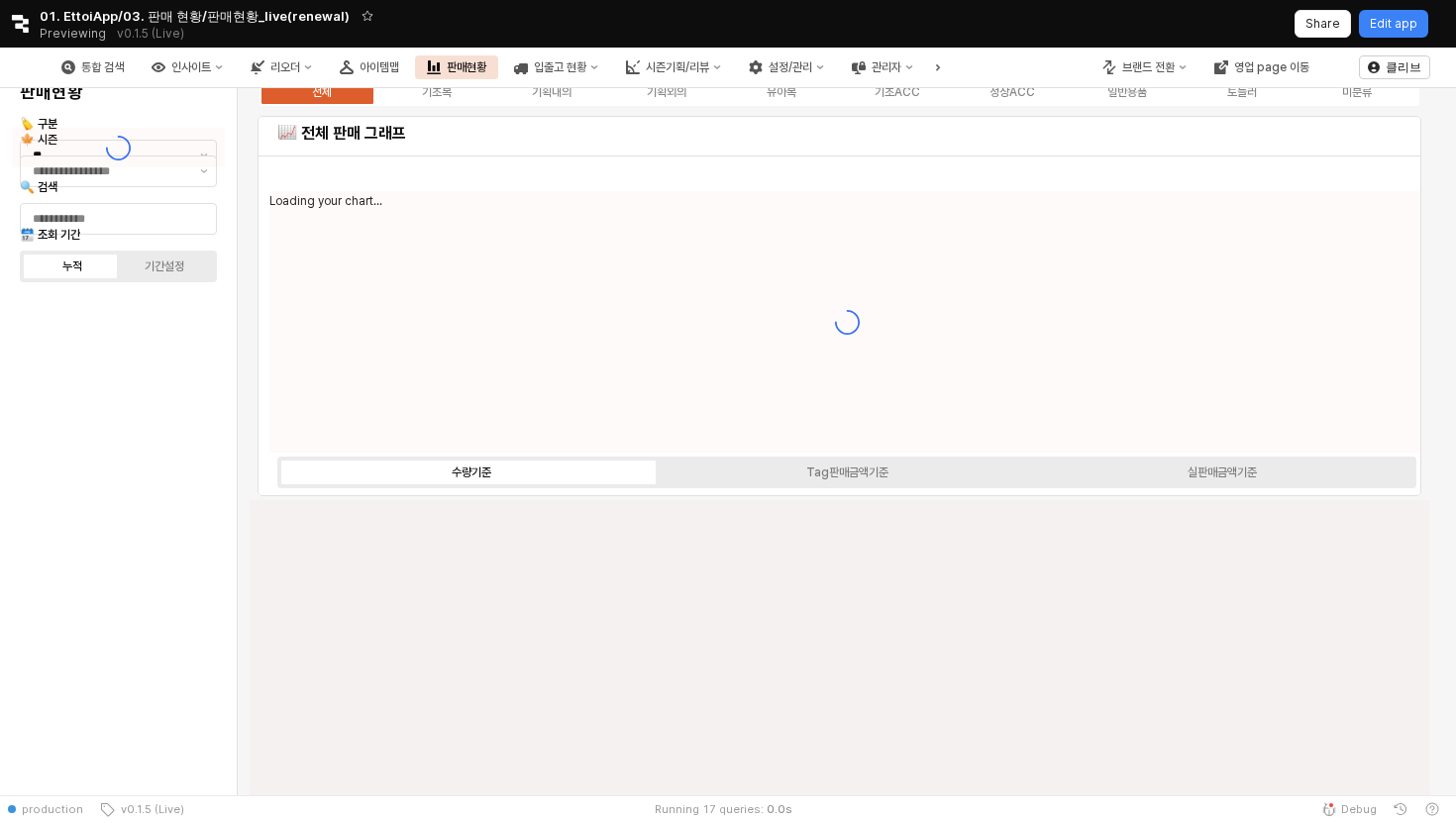 type on "****" 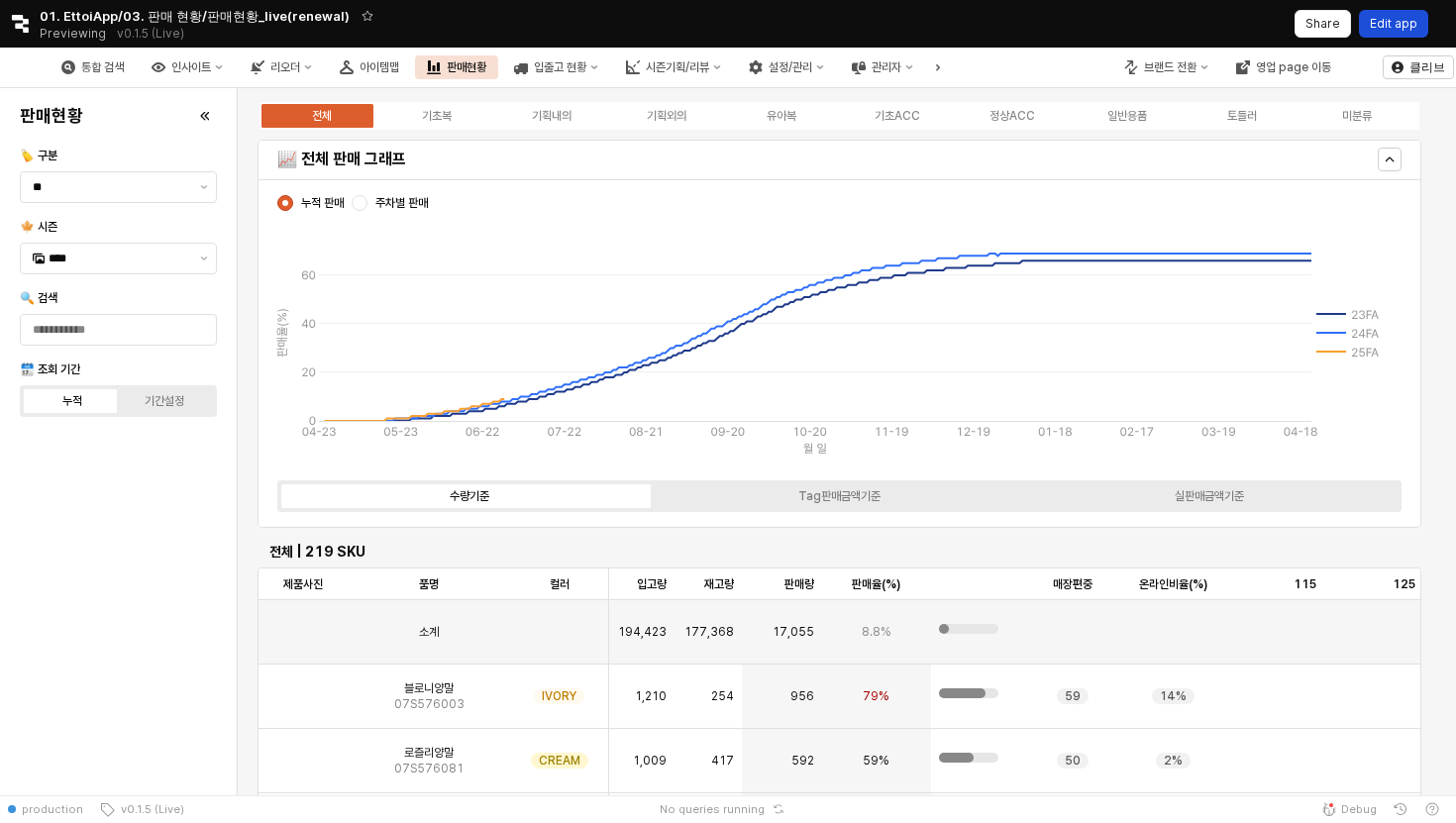 click on "Edit app" at bounding box center (1394, 24) 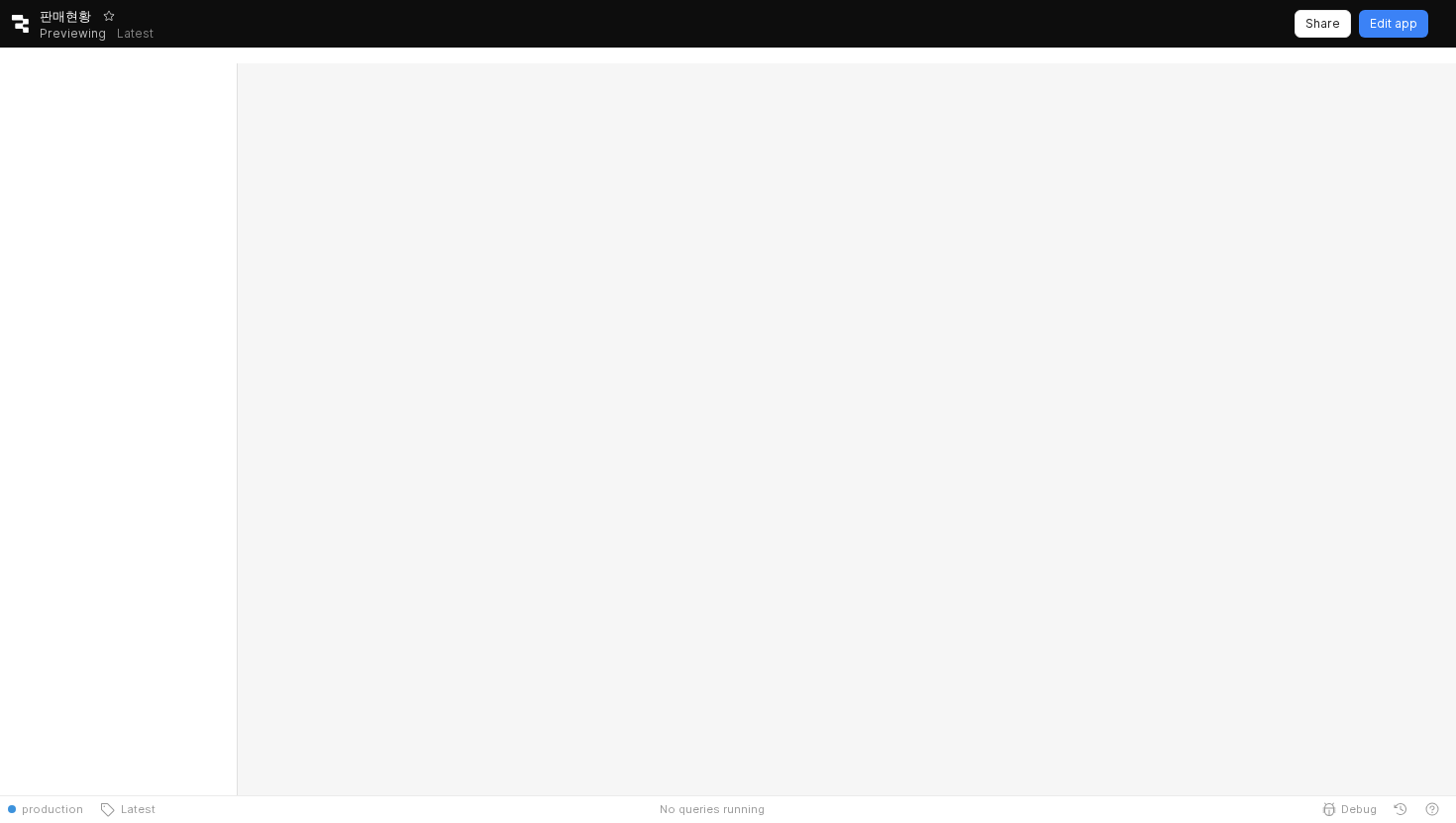 scroll, scrollTop: 0, scrollLeft: 0, axis: both 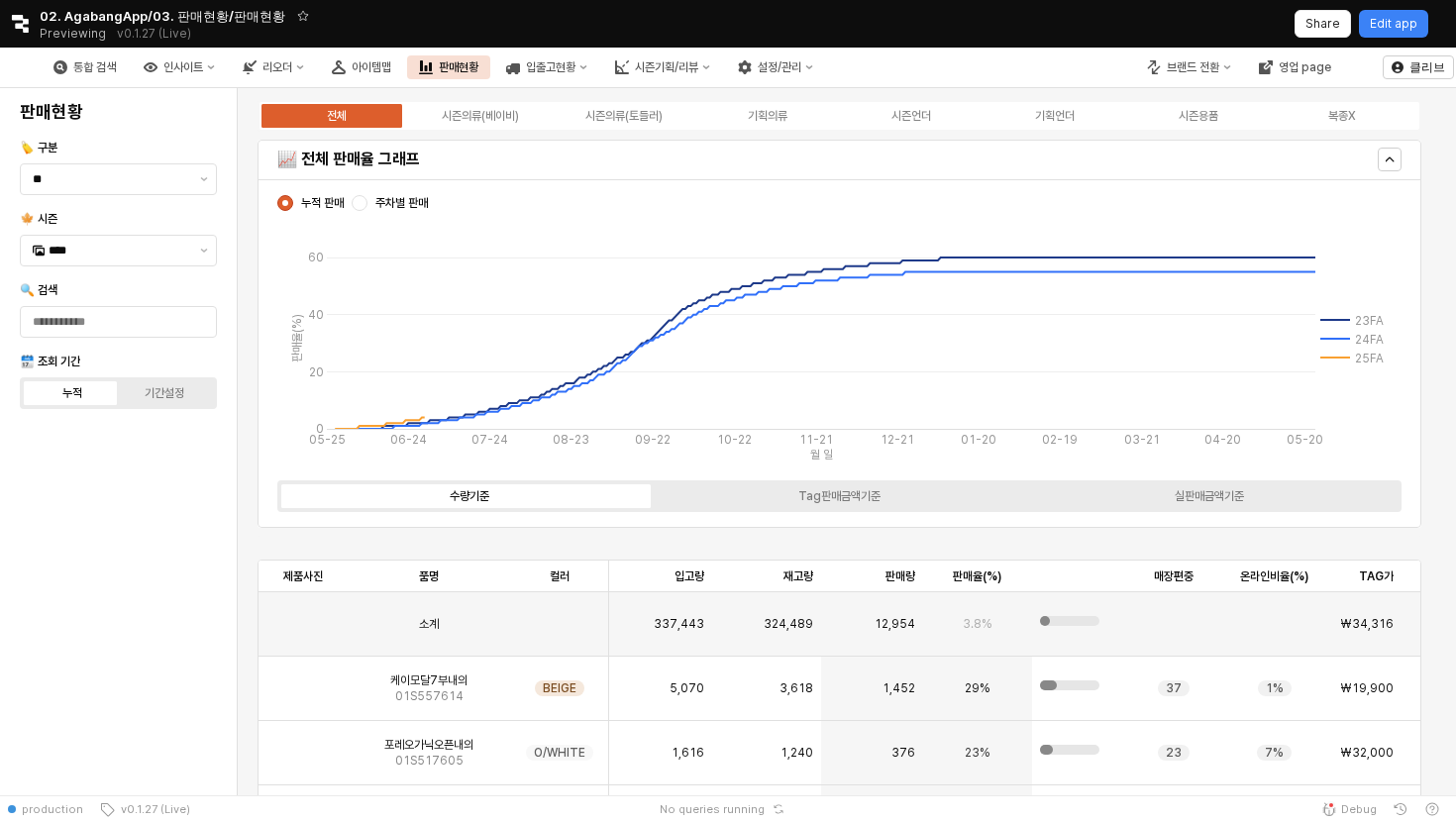 click on "주차별 판매" at bounding box center (401, 203) 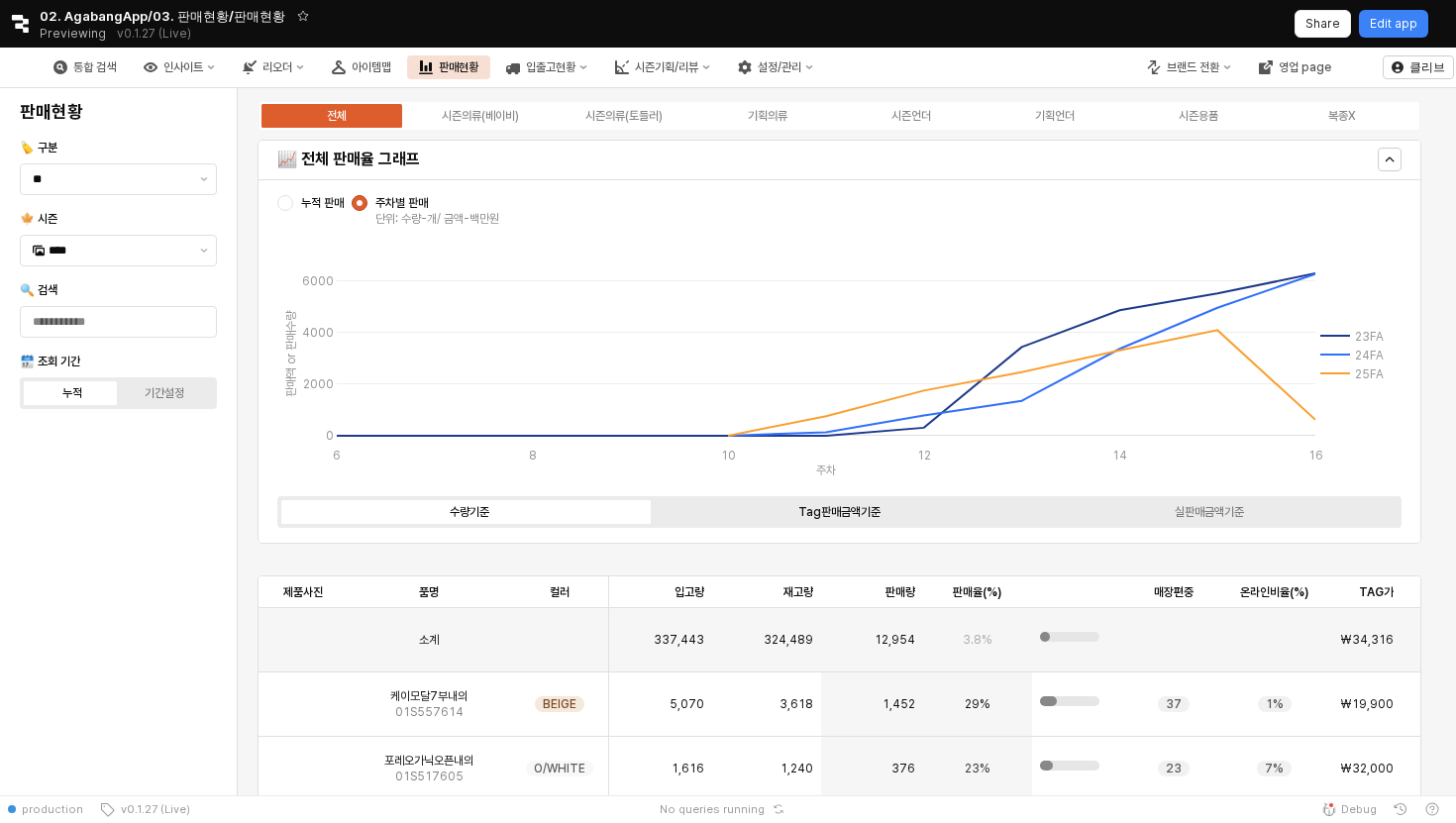 click on "Tag판매금액기준" at bounding box center (839, 512) 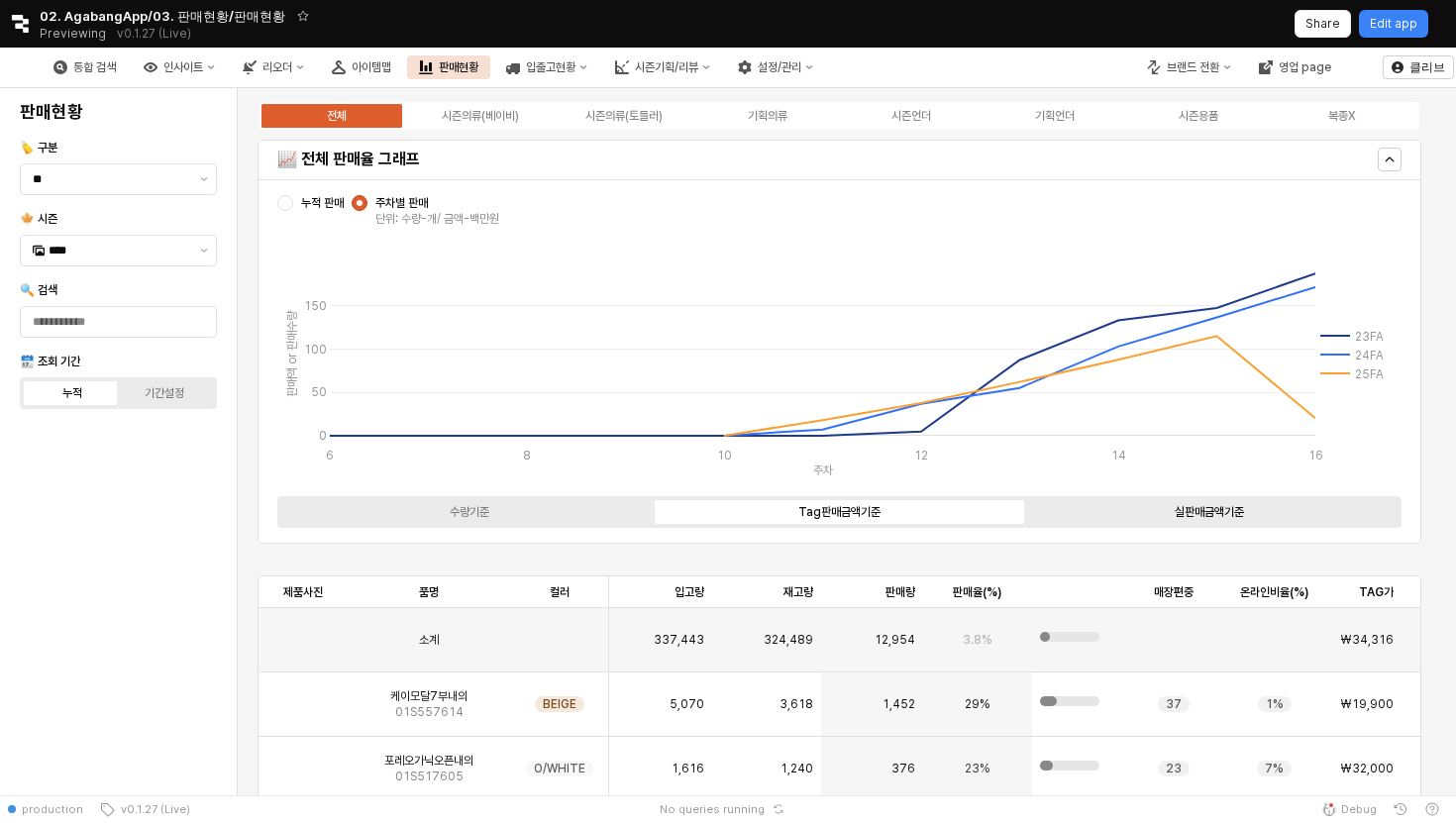 click on "실판매금액기준" at bounding box center (1209, 512) 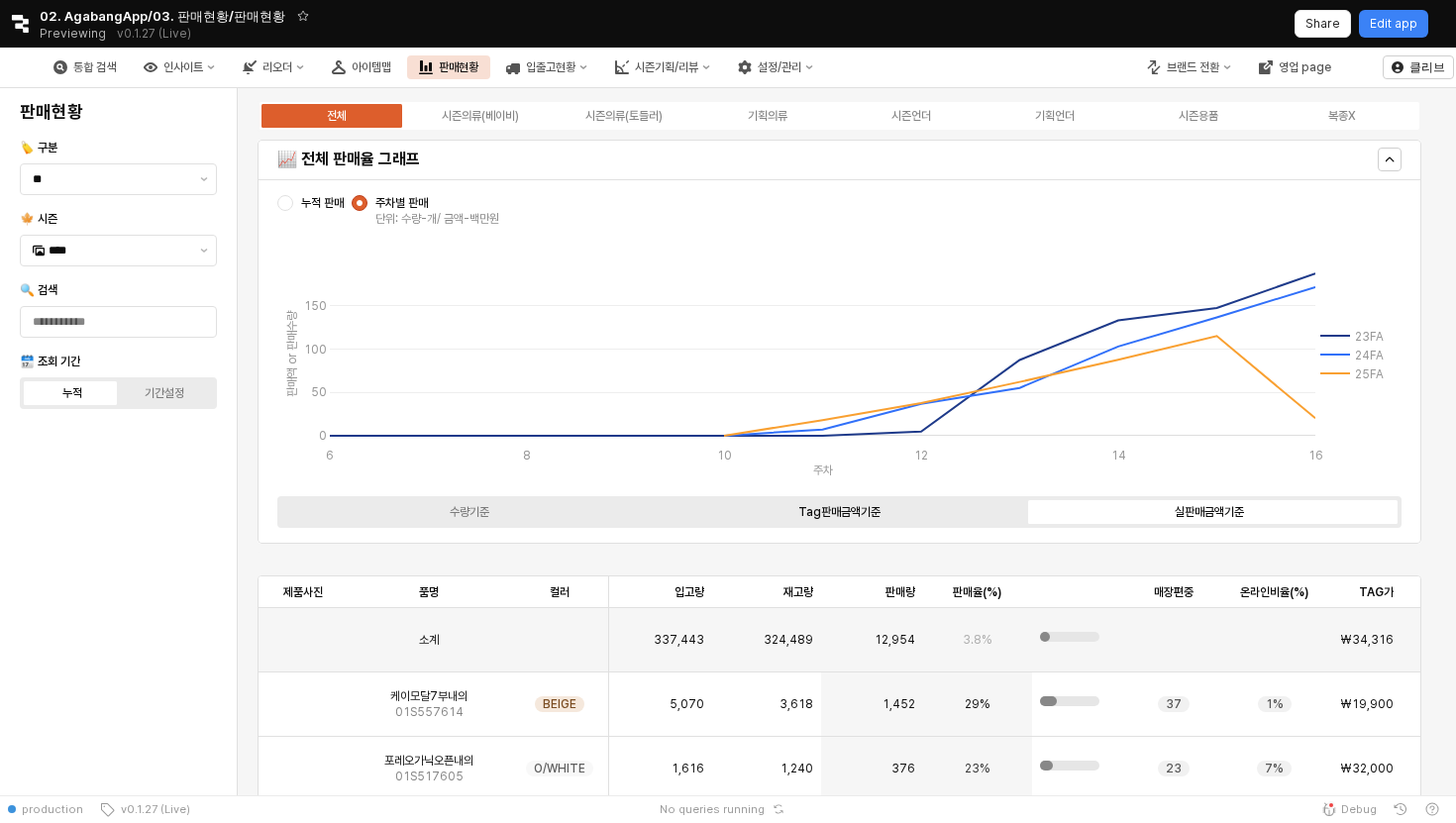 click on "Tag판매금액기준" at bounding box center (840, 512) 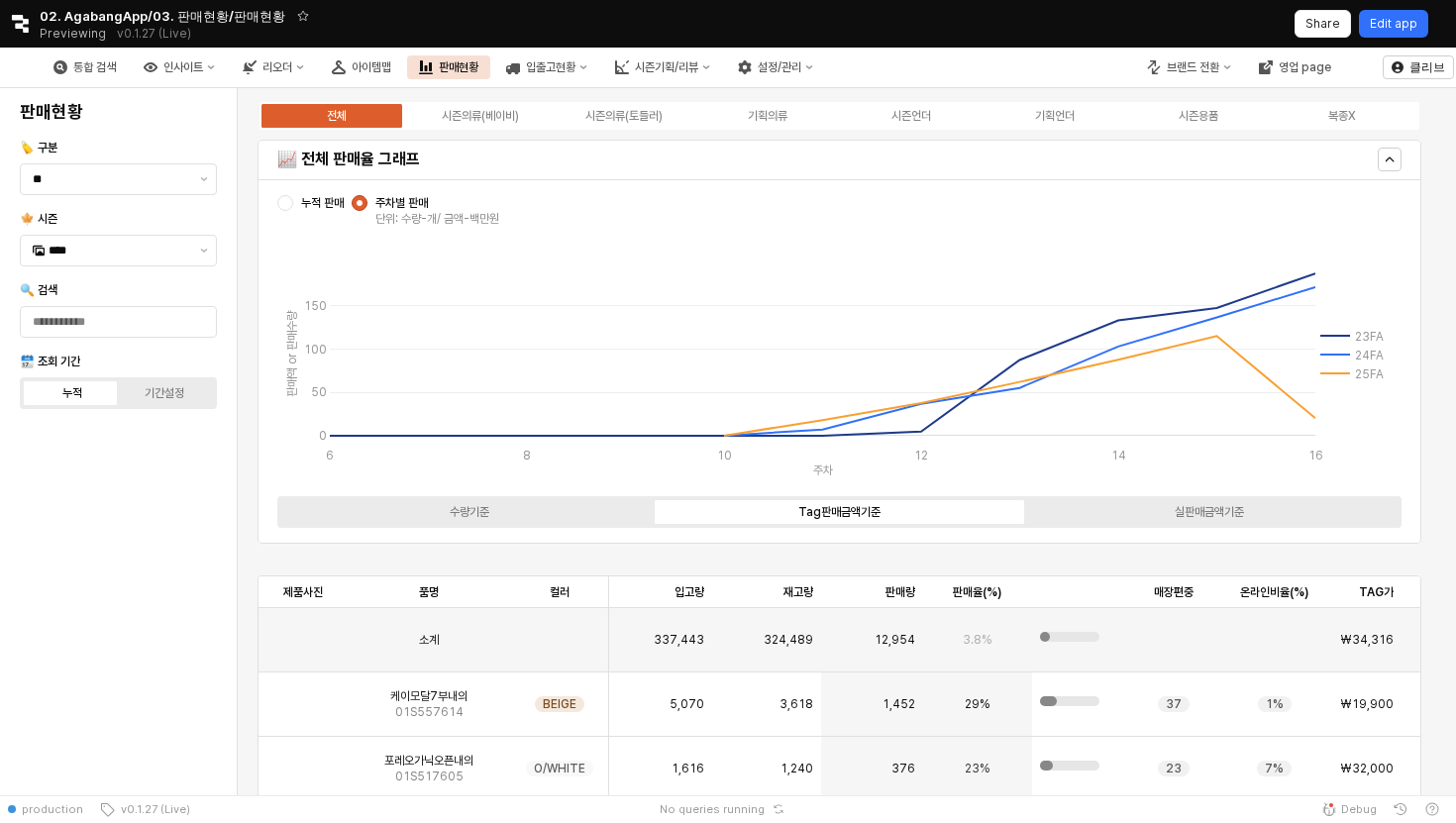 click on "Edit app" at bounding box center (1394, 24) 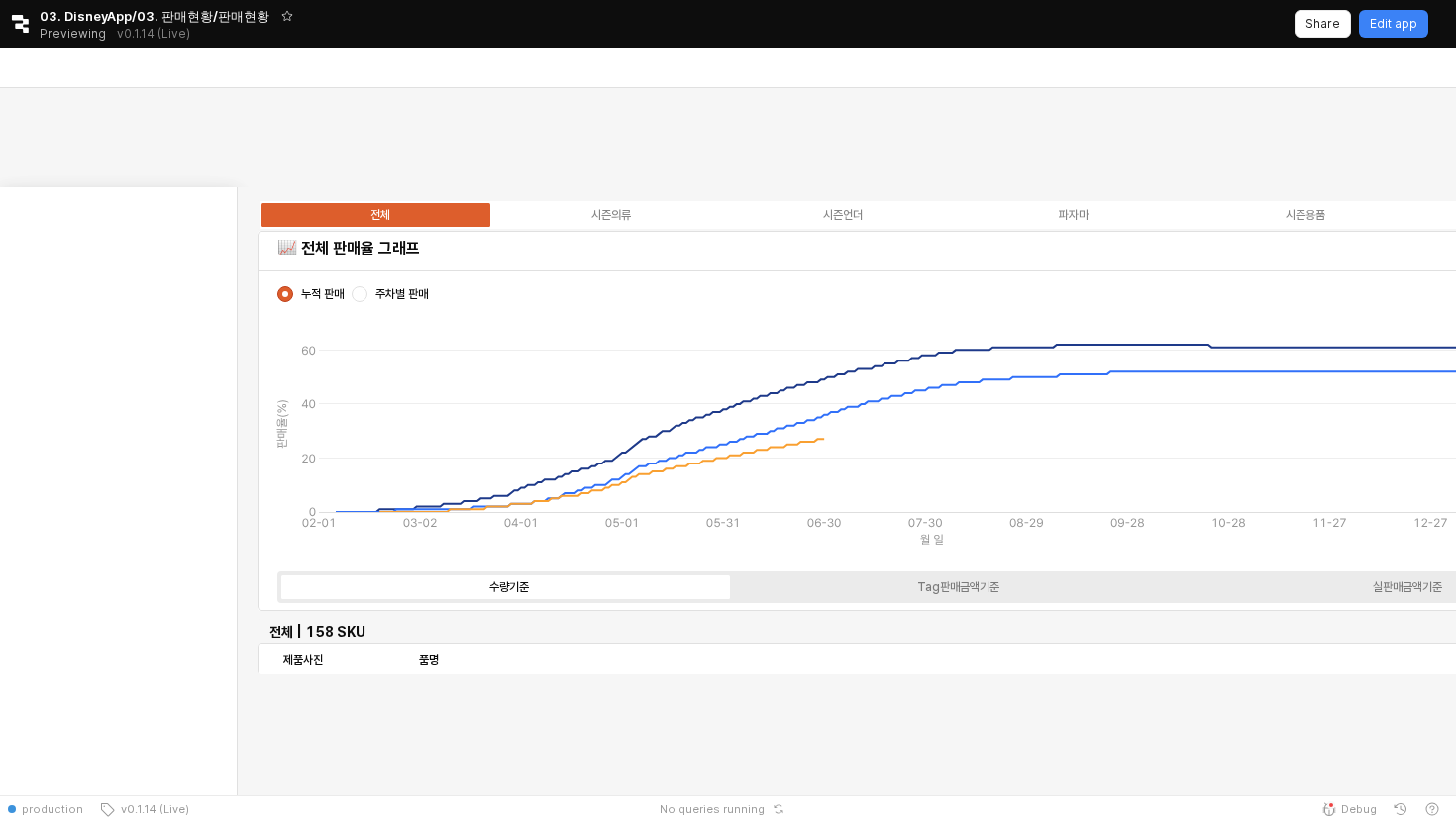 scroll, scrollTop: 0, scrollLeft: 0, axis: both 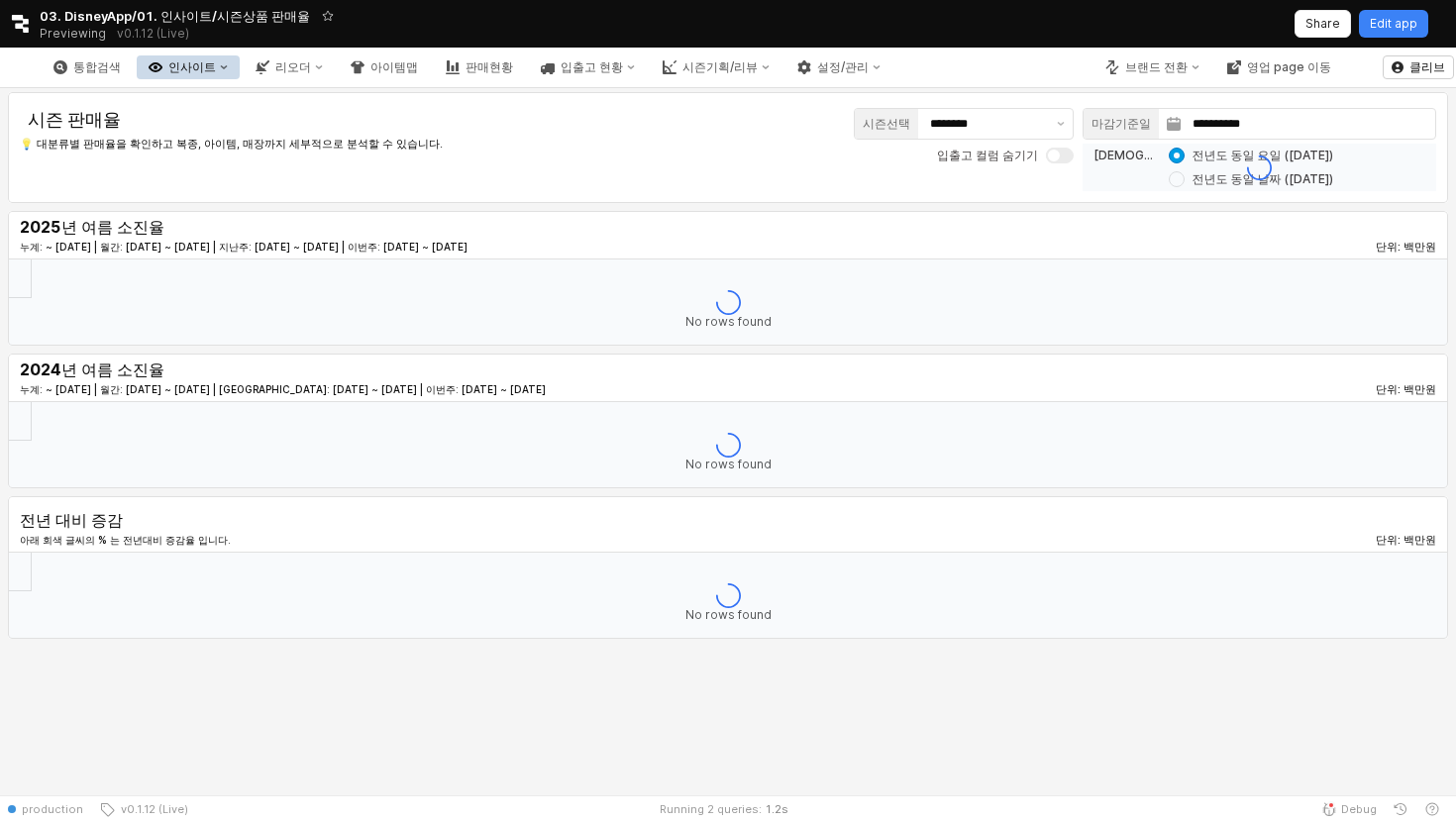 click on "통합검색 인사이트 리오더 아이템맵 판매현황 입출고 현황 시즌기획/리뷰 설정/관리" at bounding box center (467, 67) 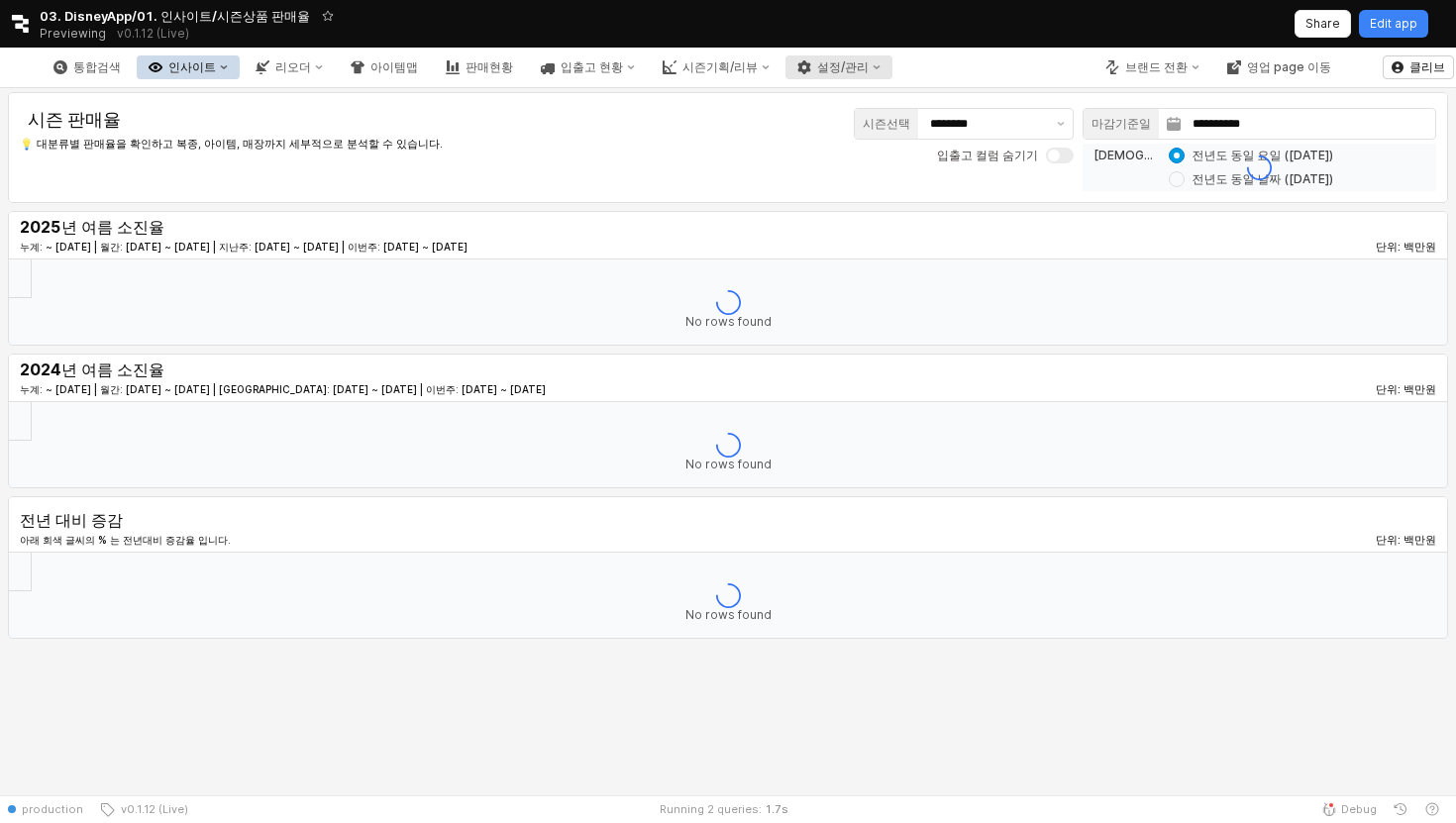click on "설정/관리" at bounding box center (839, 67) 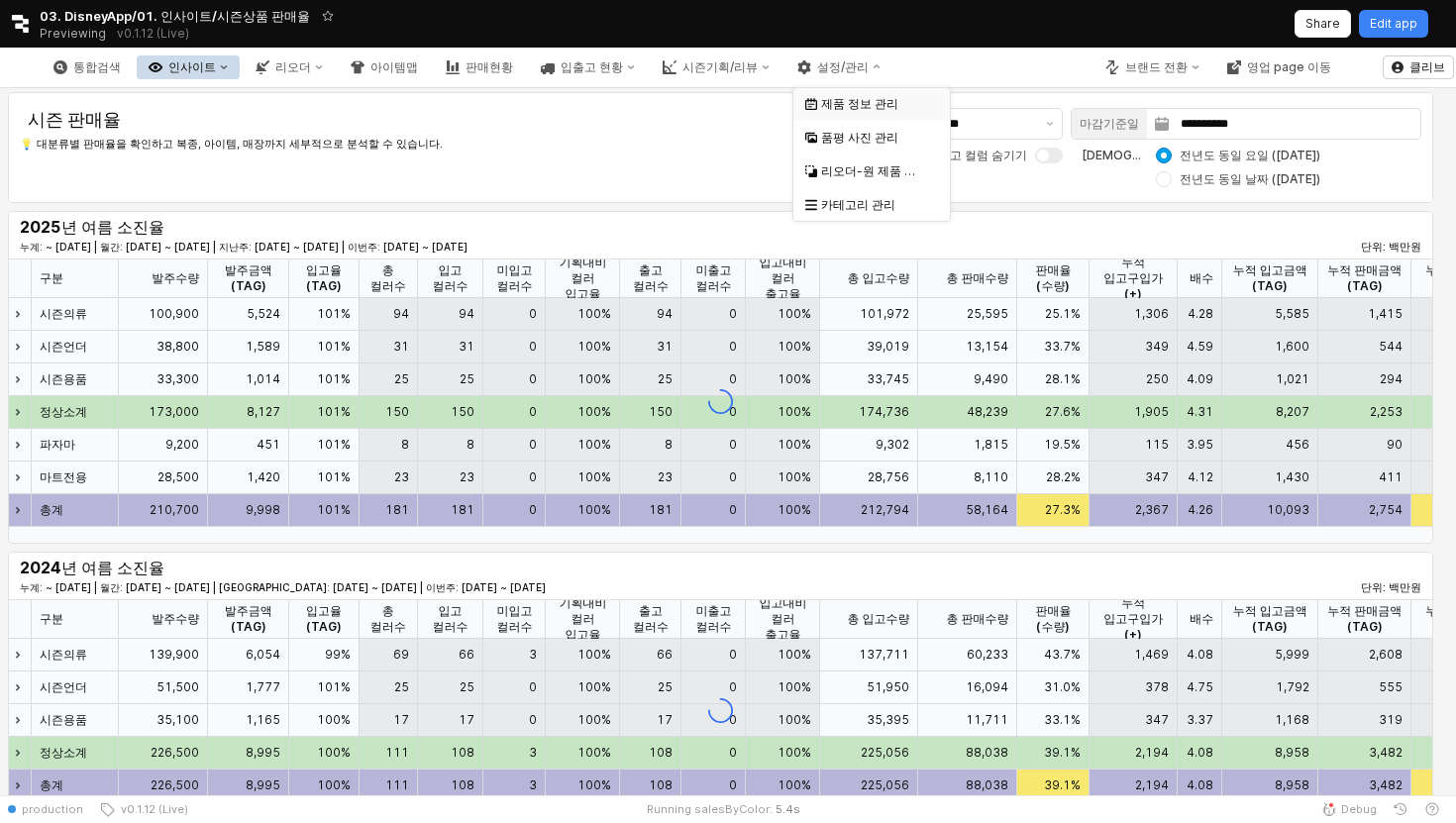 click on "제품 정보 관리" at bounding box center [866, 104] 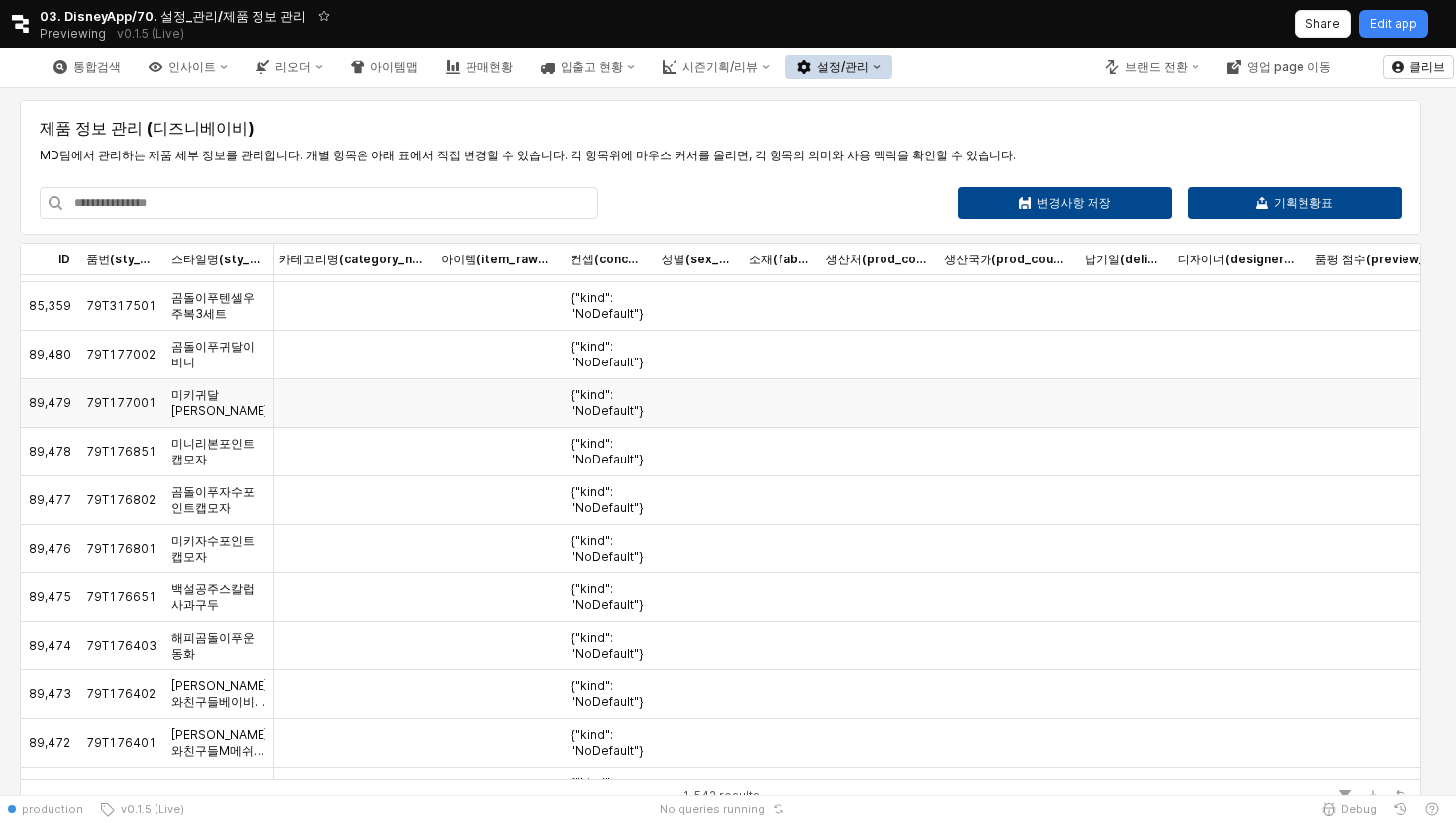 scroll, scrollTop: 527, scrollLeft: 0, axis: vertical 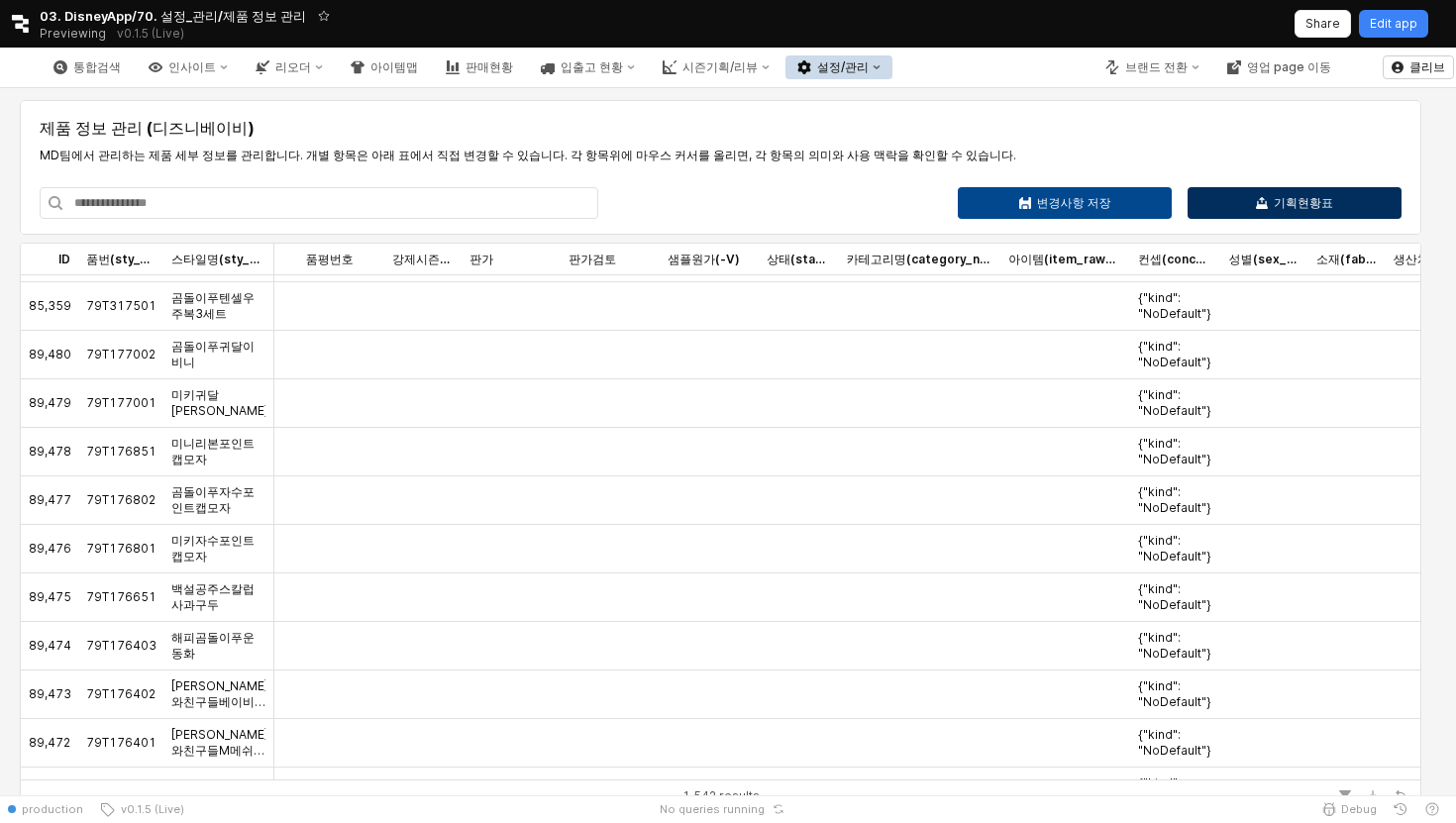 click on "기획현황표" at bounding box center [1303, 203] 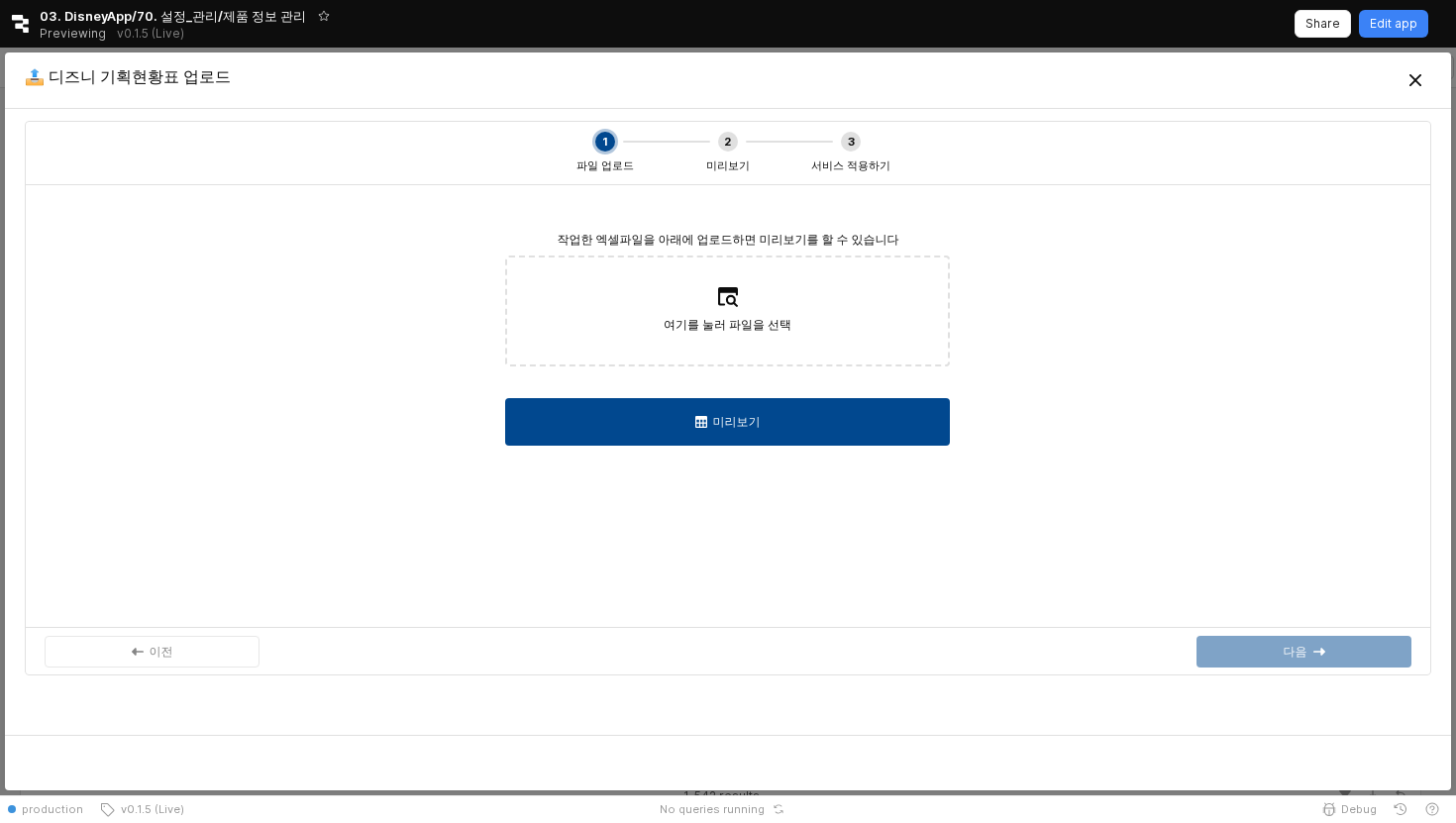 click on "여기를 눌러 파일을 선택" at bounding box center (727, 311) 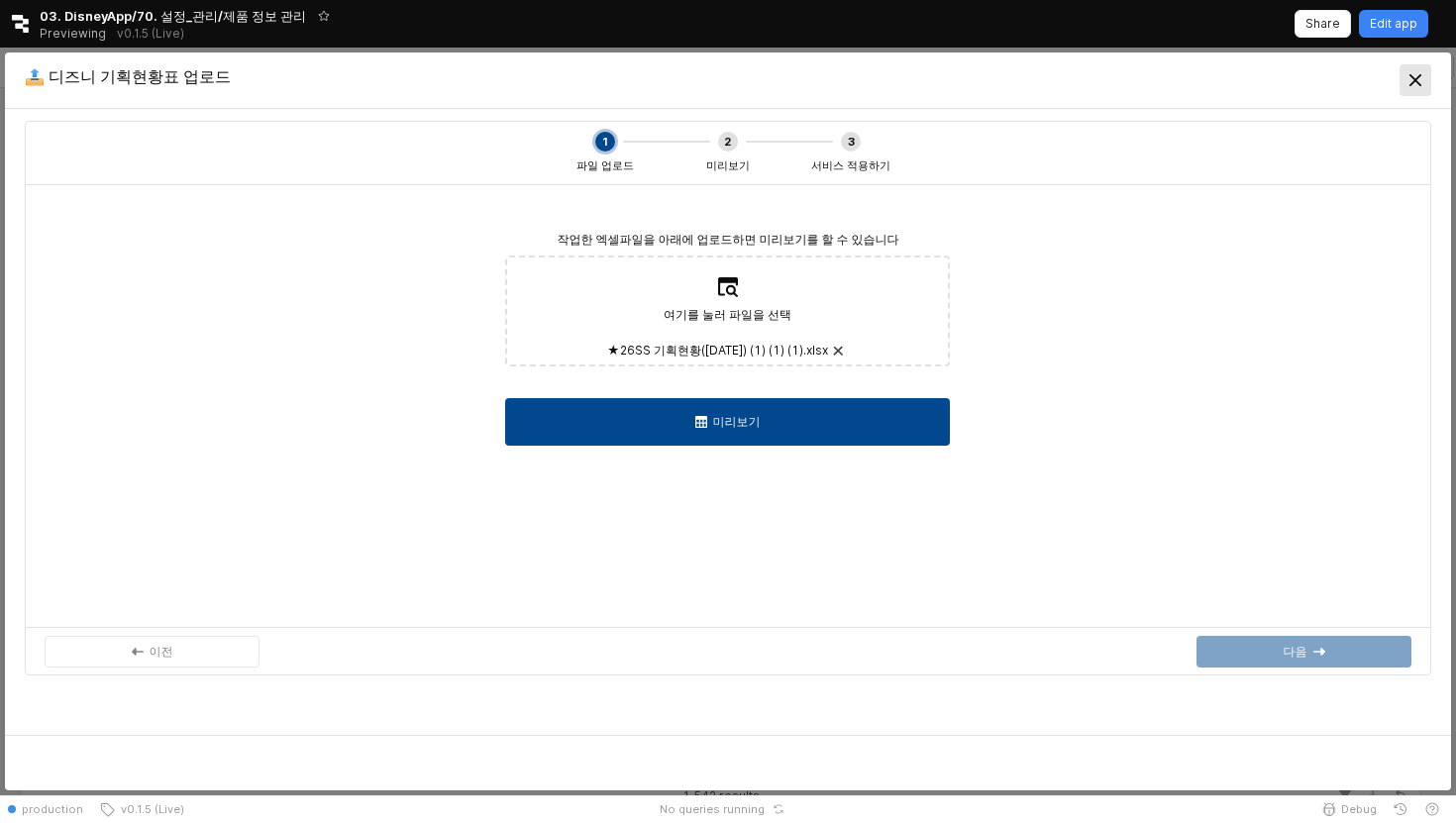 click 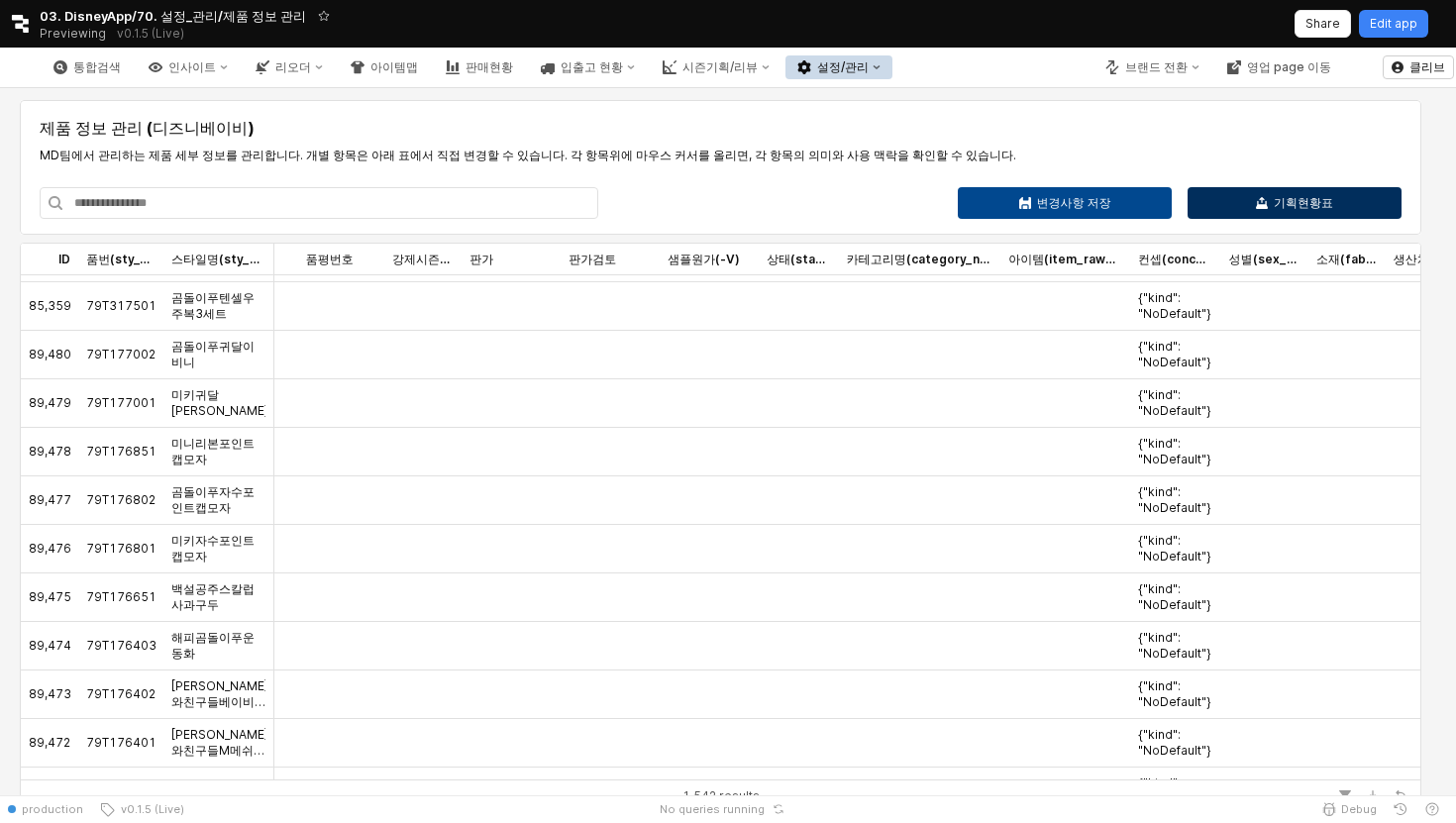 click on "기획현황표" at bounding box center [1295, 203] 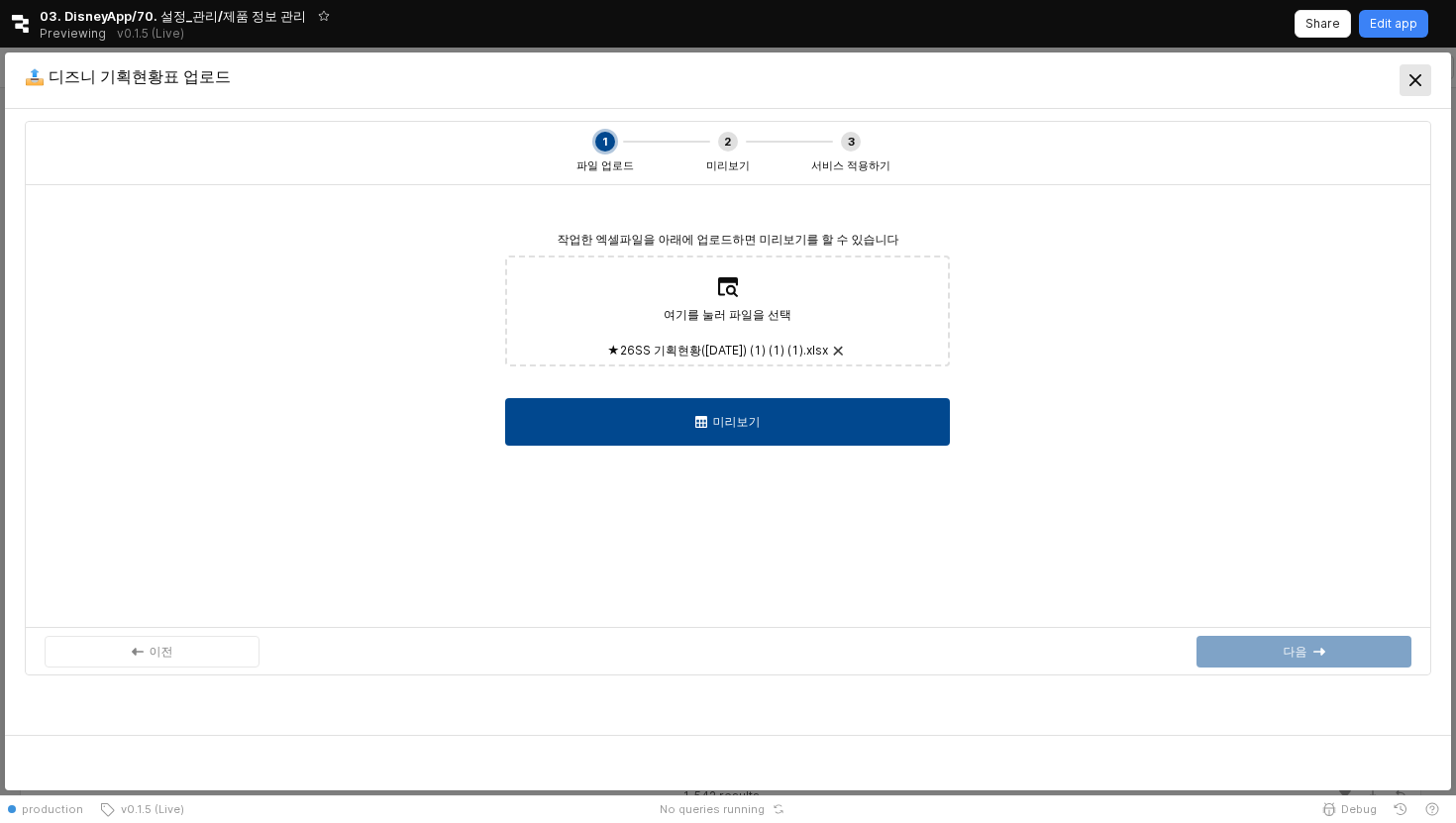 click 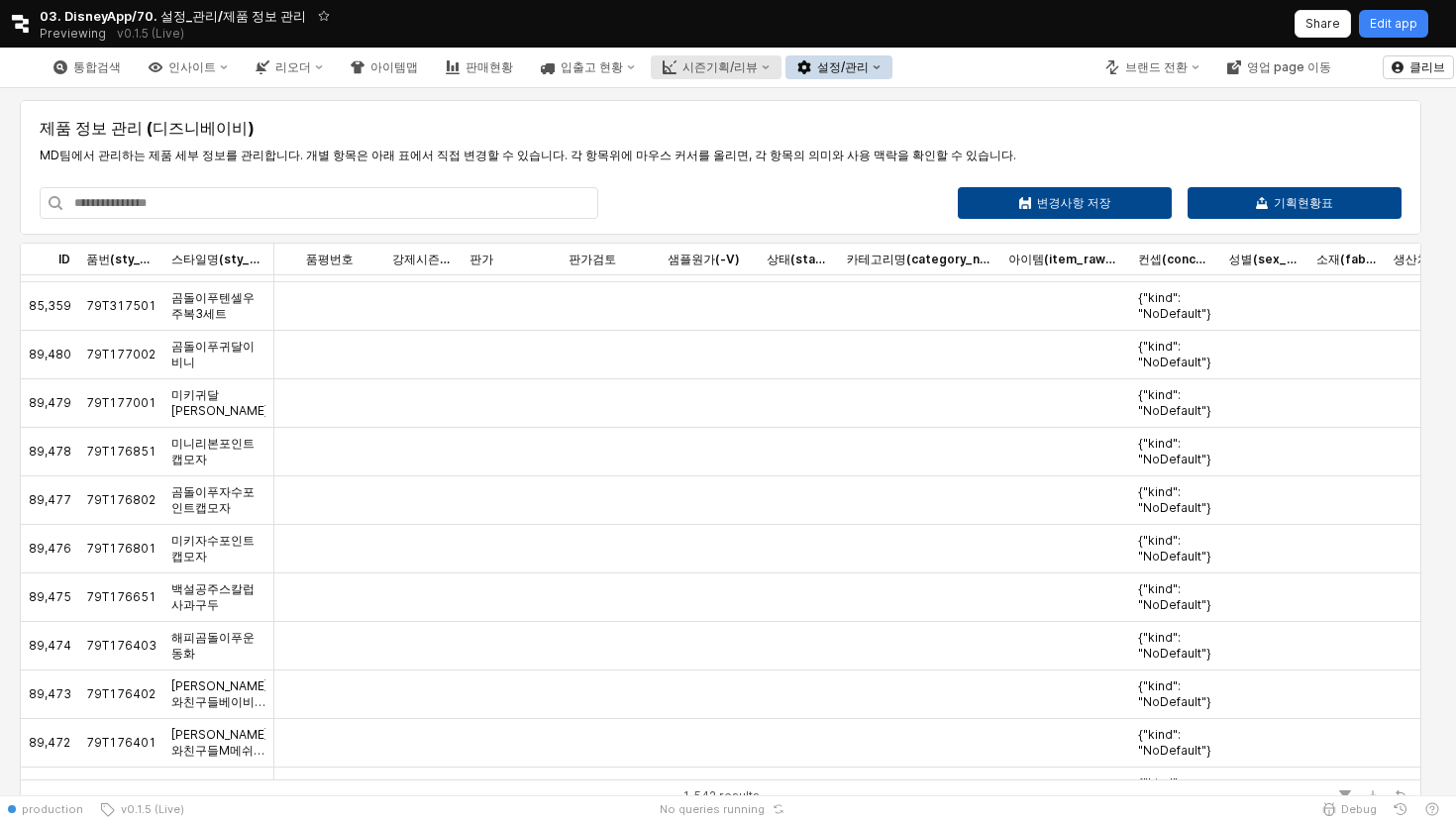 click on "시즌기획/리뷰" at bounding box center (720, 67) 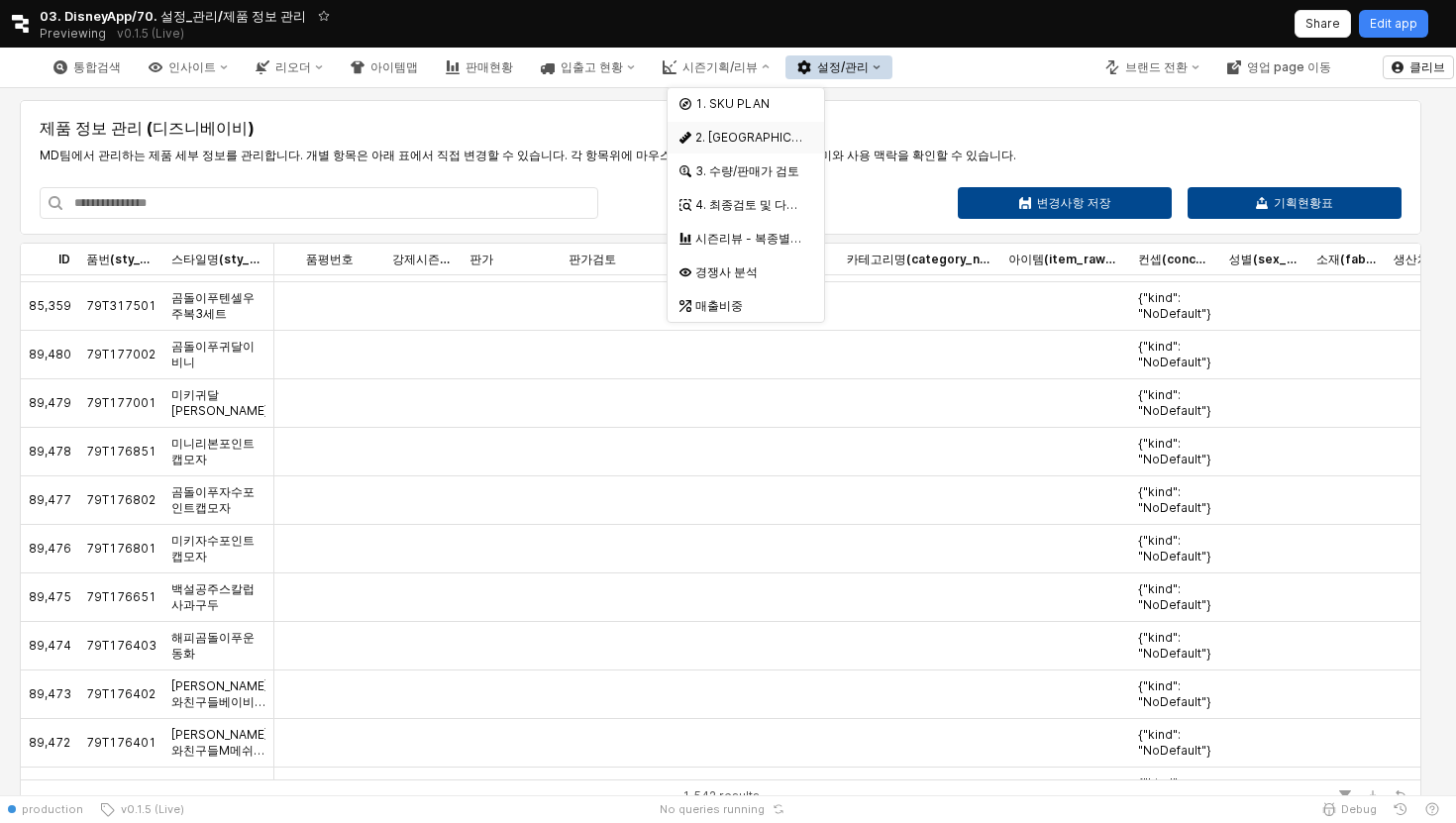 click on "2. 발주량 산정" at bounding box center (749, 138) 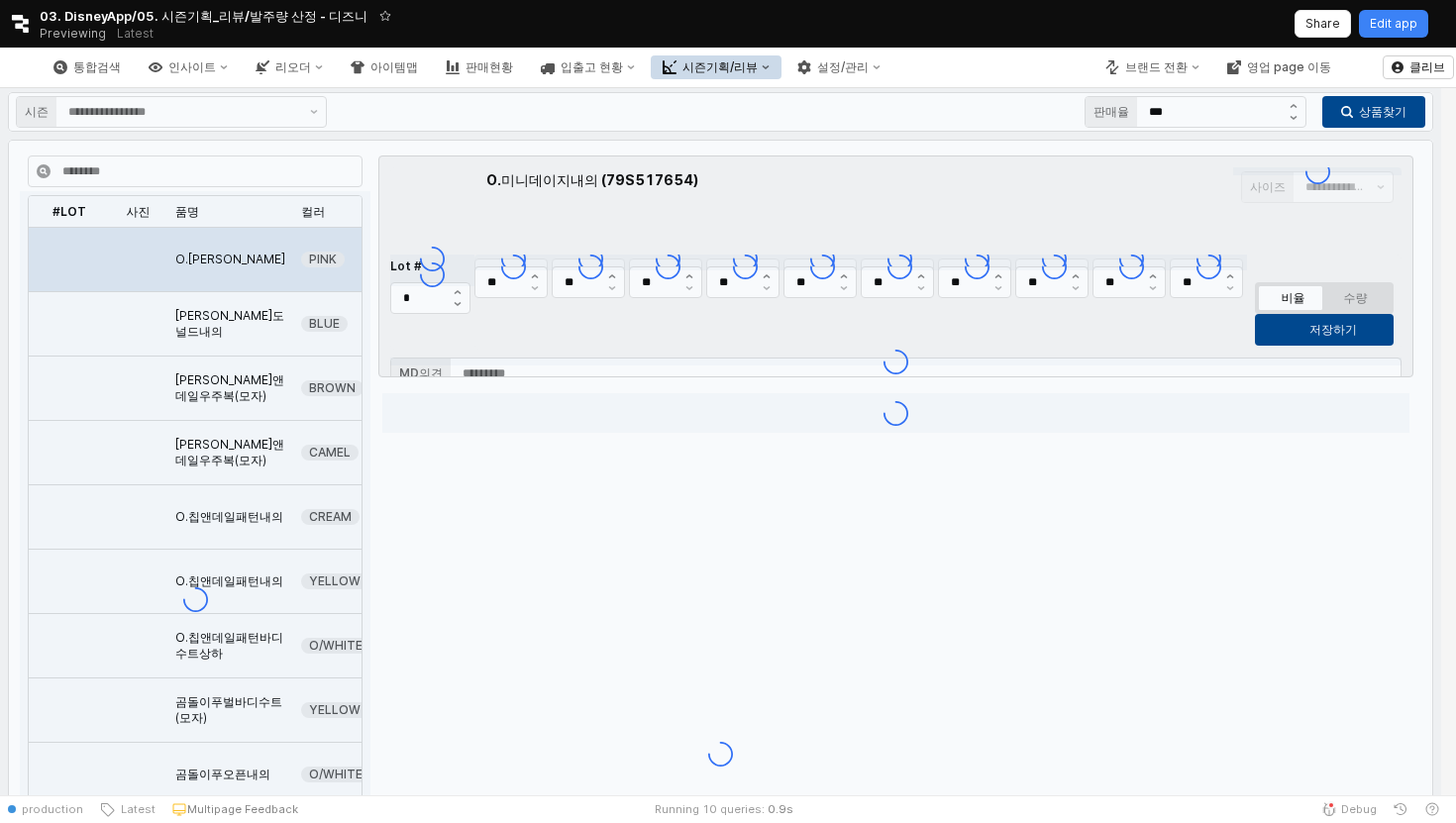 type on "****" 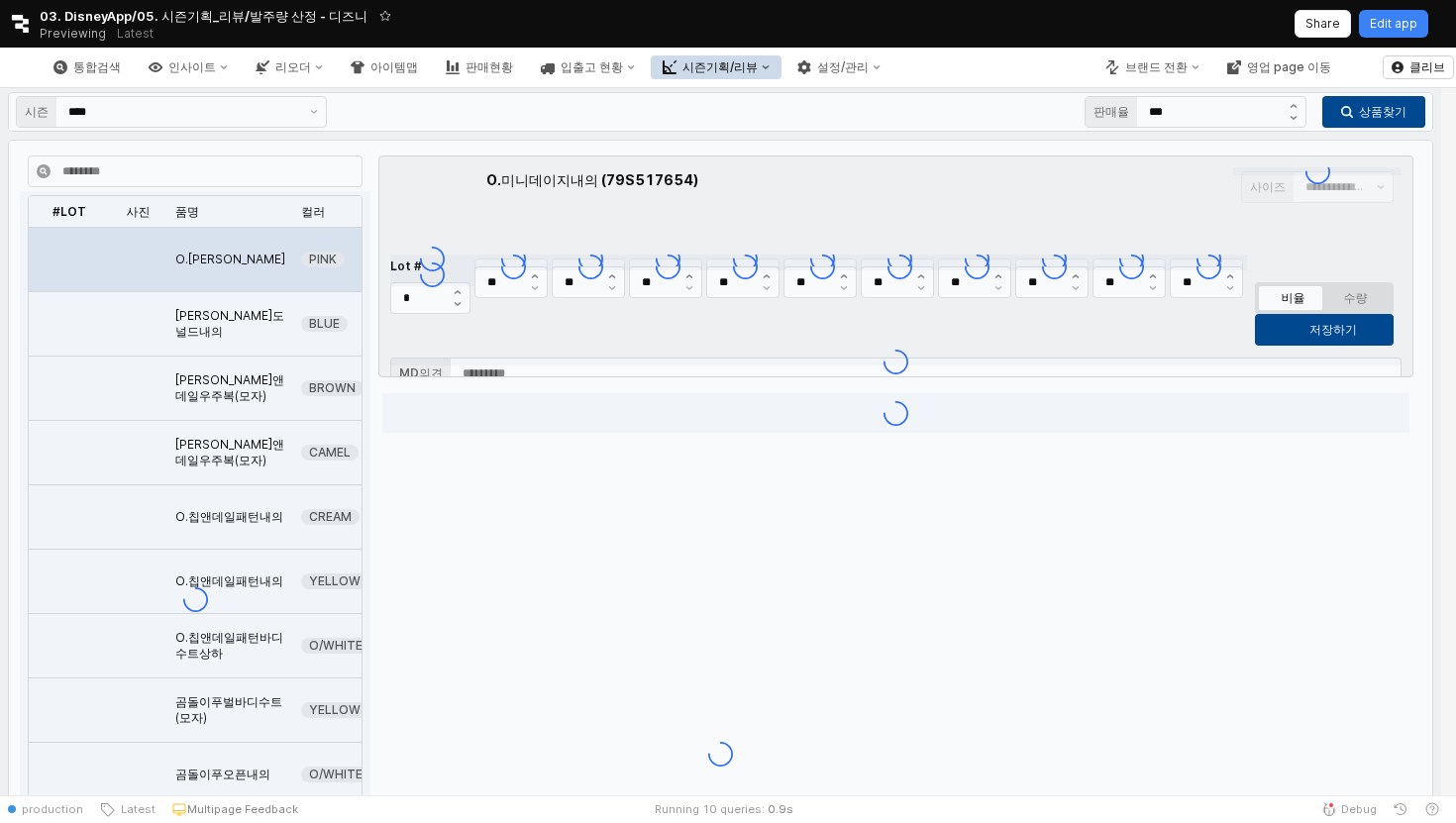type on "***" 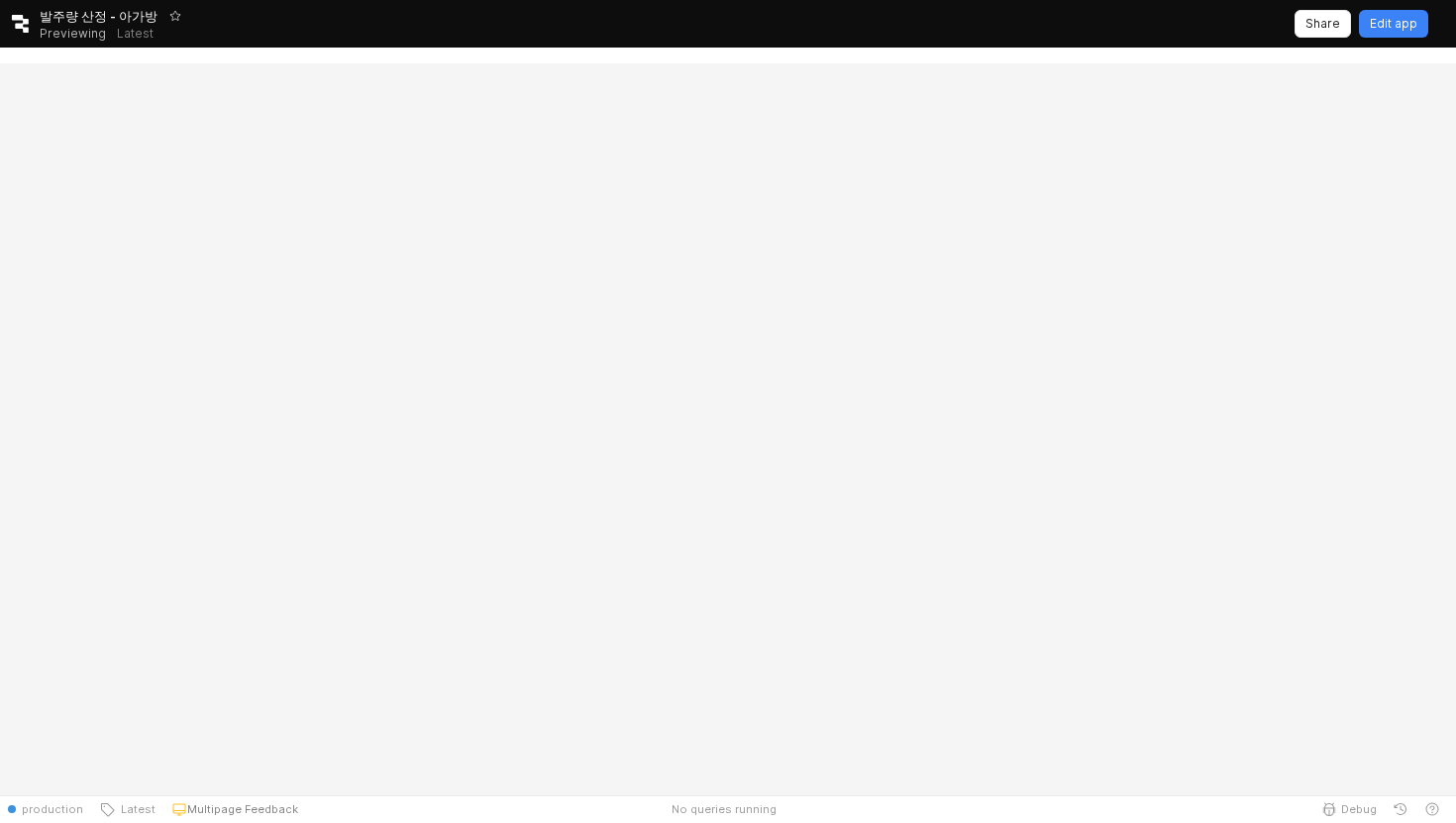 scroll, scrollTop: 0, scrollLeft: 0, axis: both 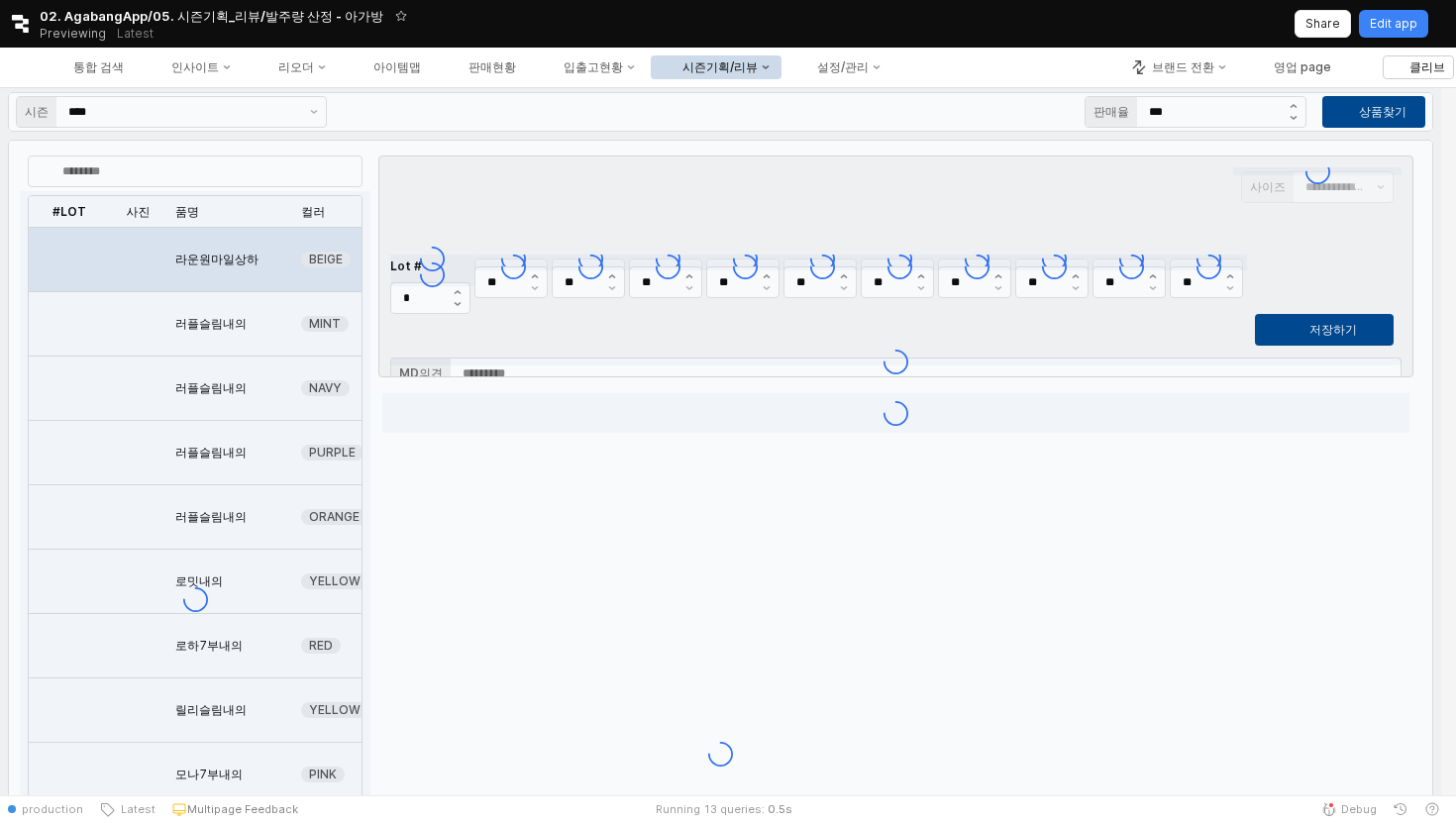 type on "***" 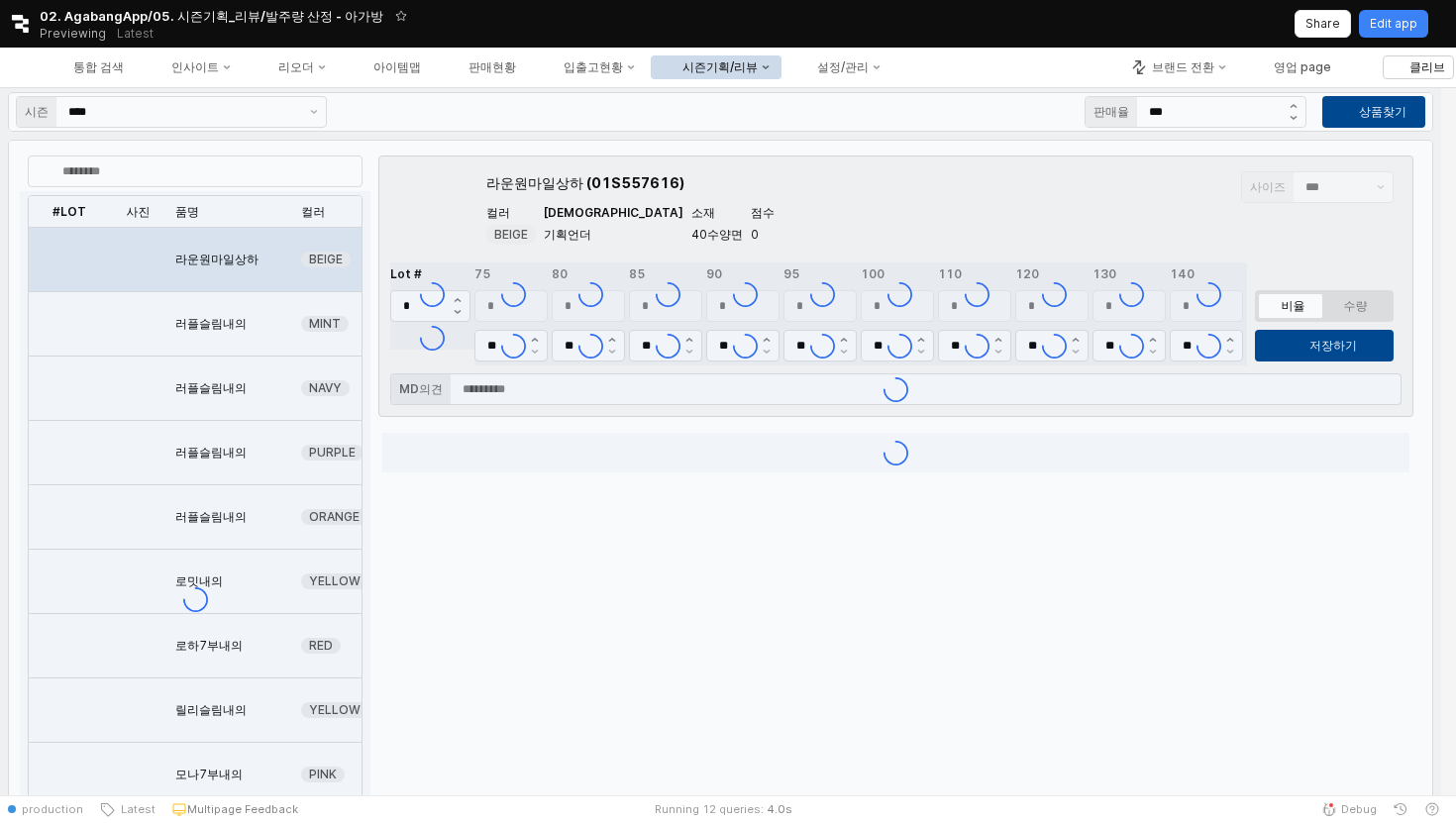 type on "*" 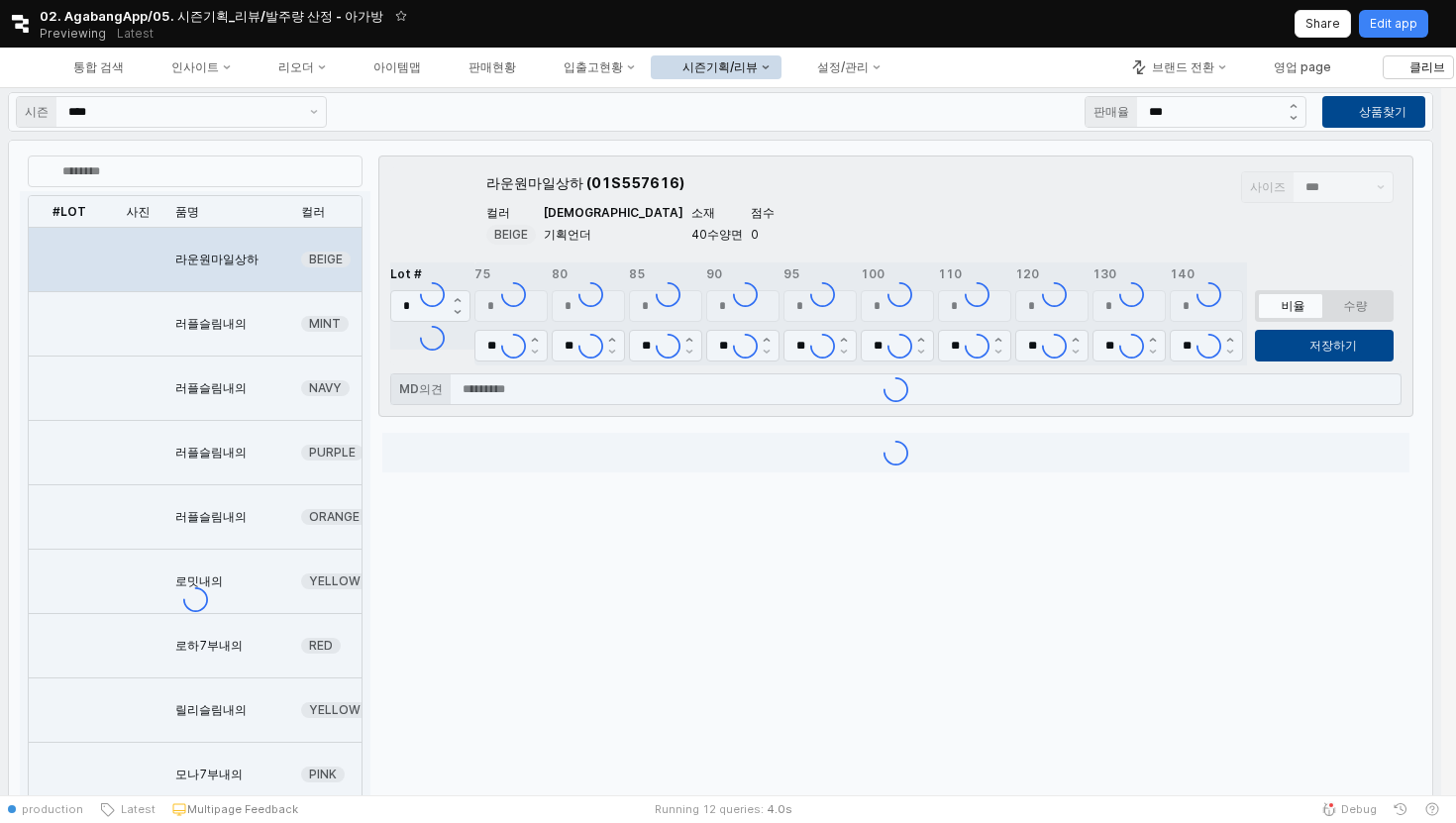 type on "*" 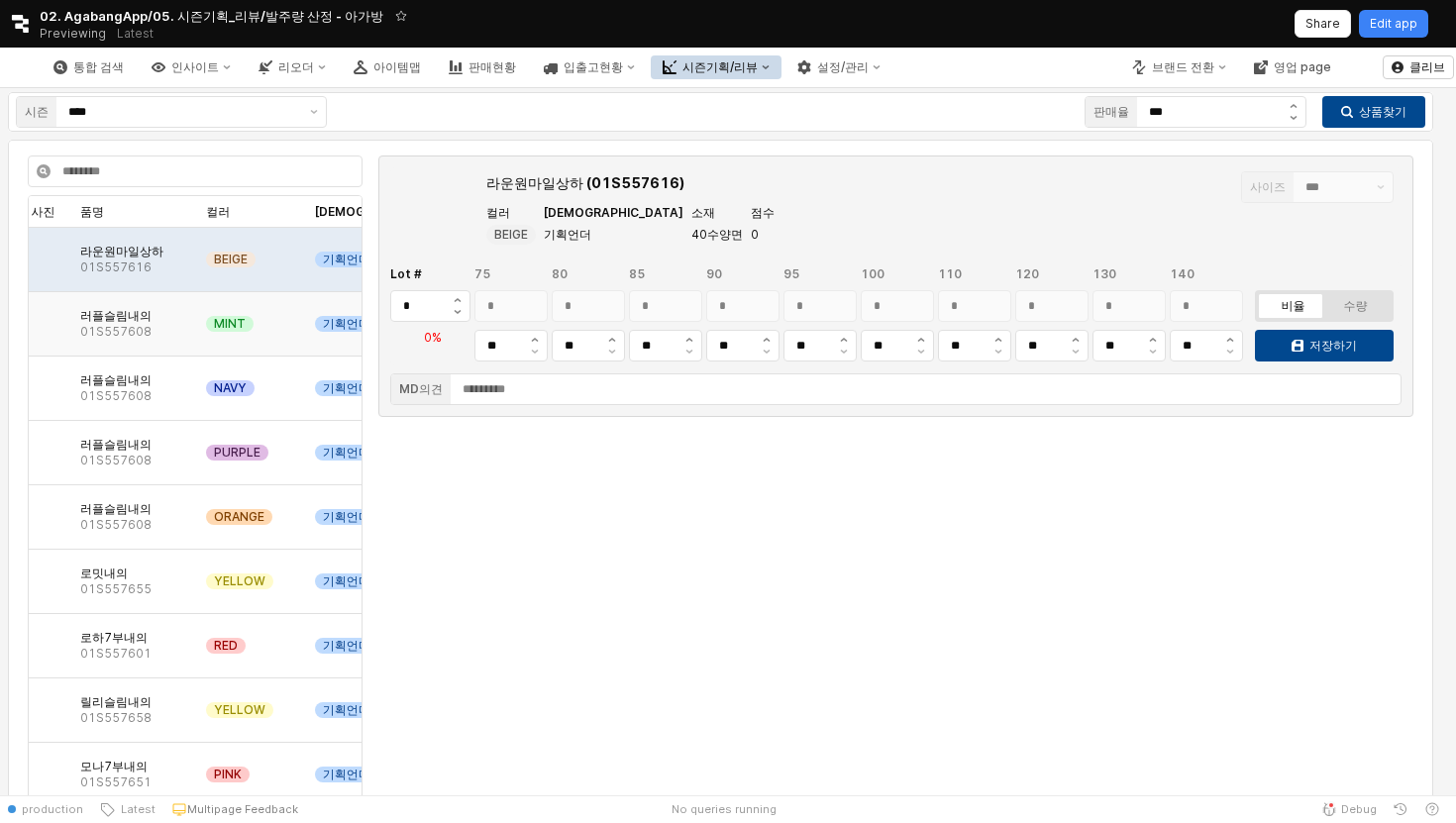 scroll, scrollTop: 0, scrollLeft: 0, axis: both 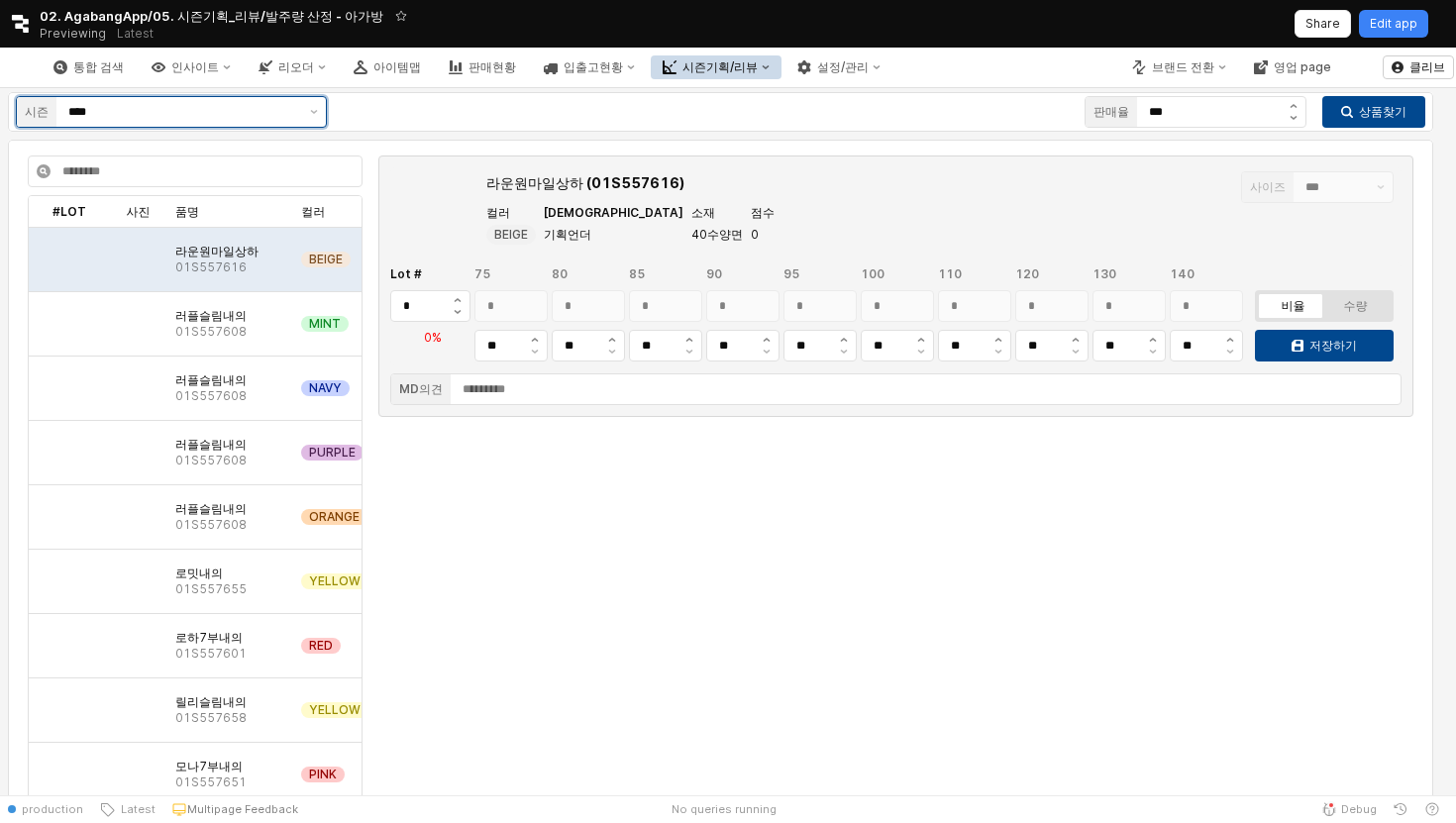click on "****" at bounding box center [179, 112] 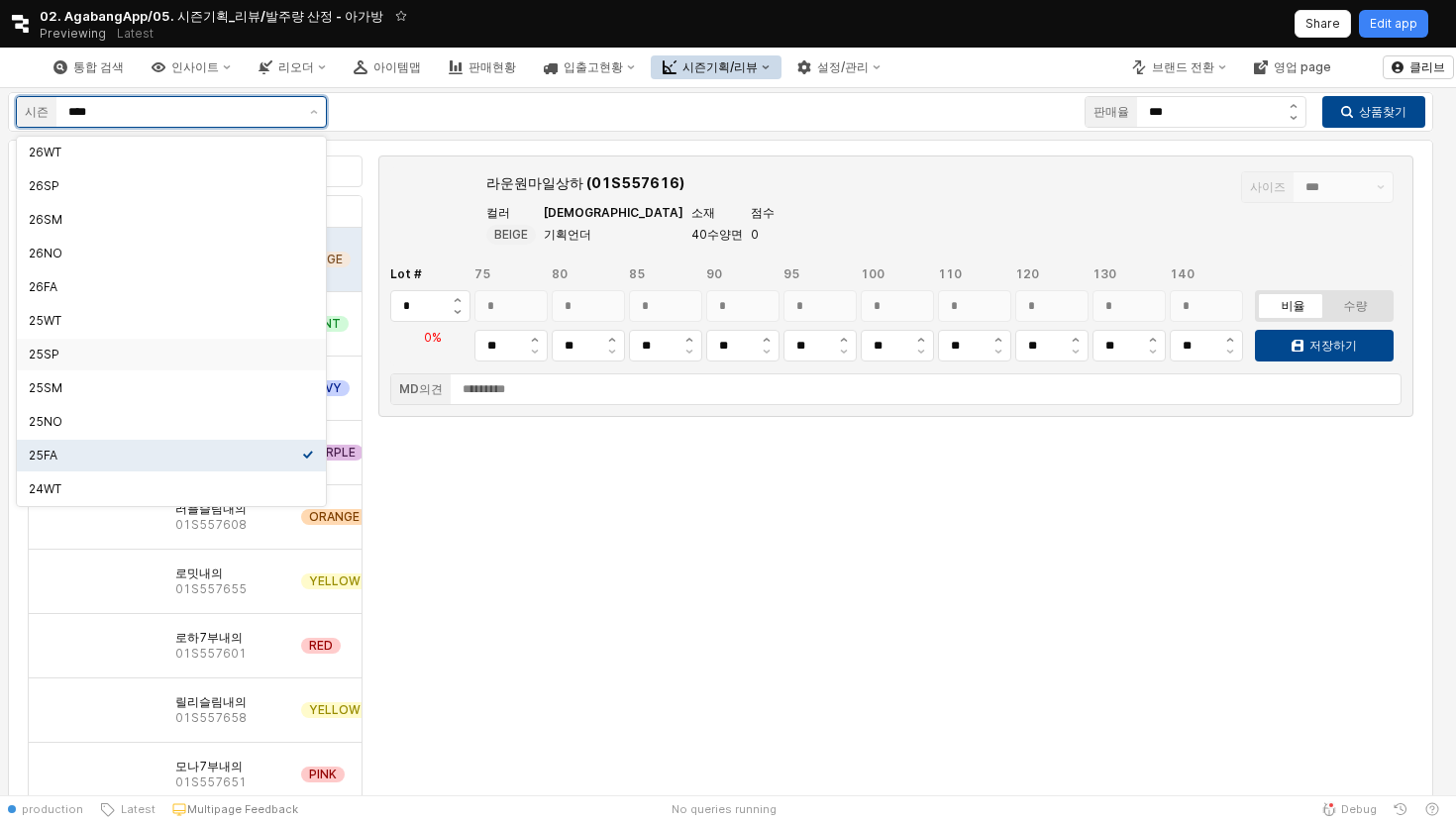 click on "25SP" at bounding box center (165, 355) 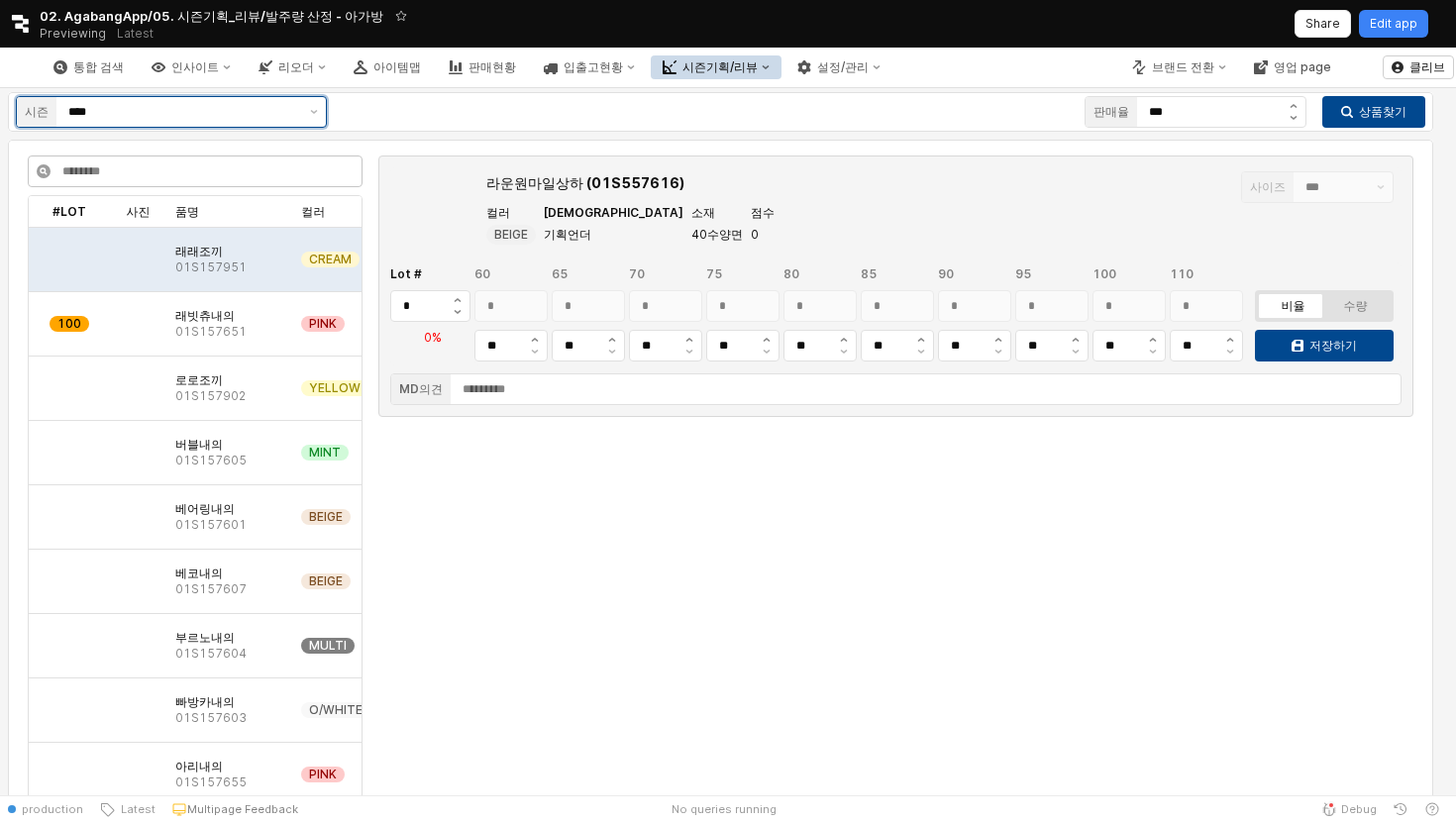 type on "***" 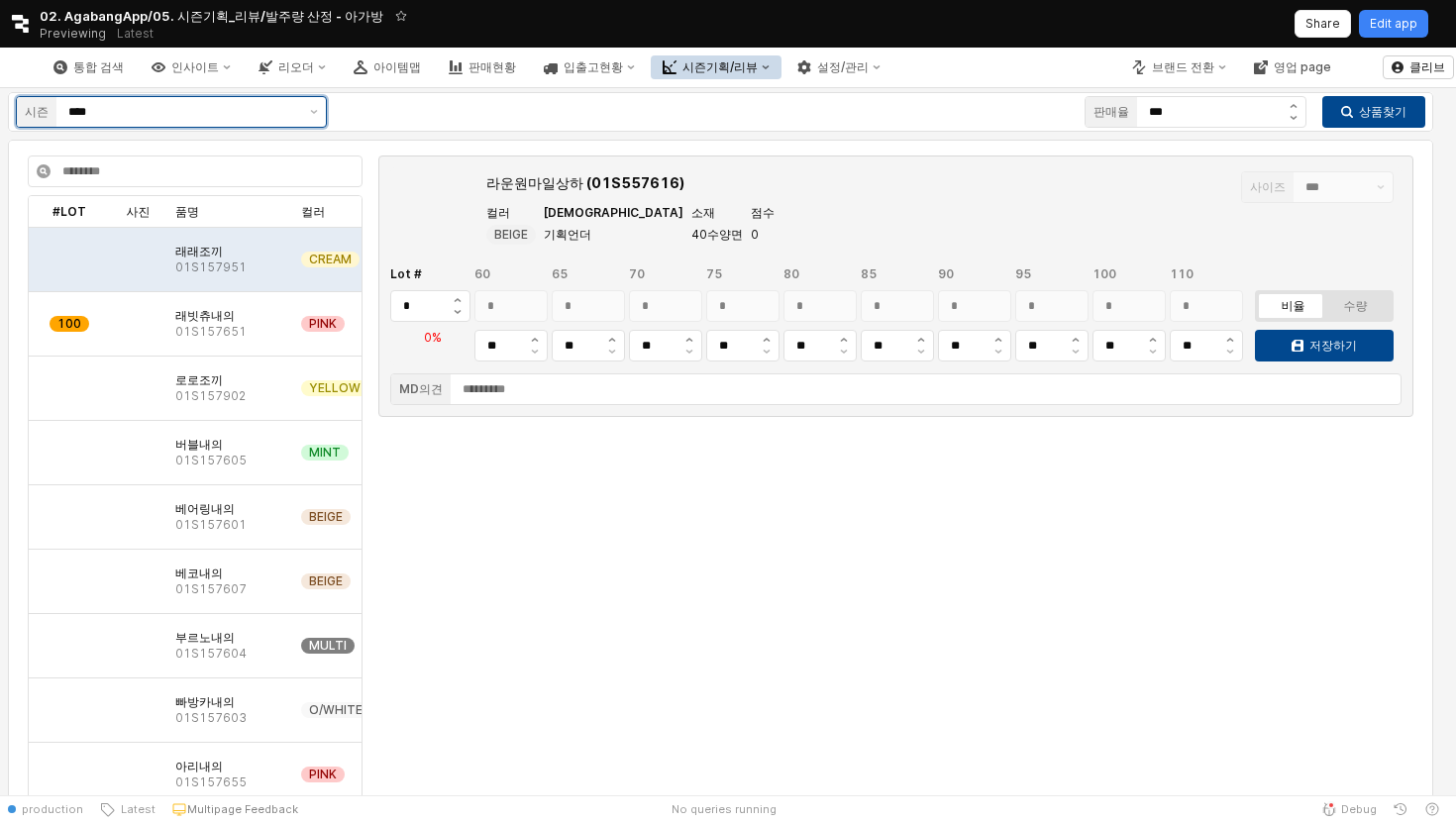click on "****" at bounding box center (183, 112) 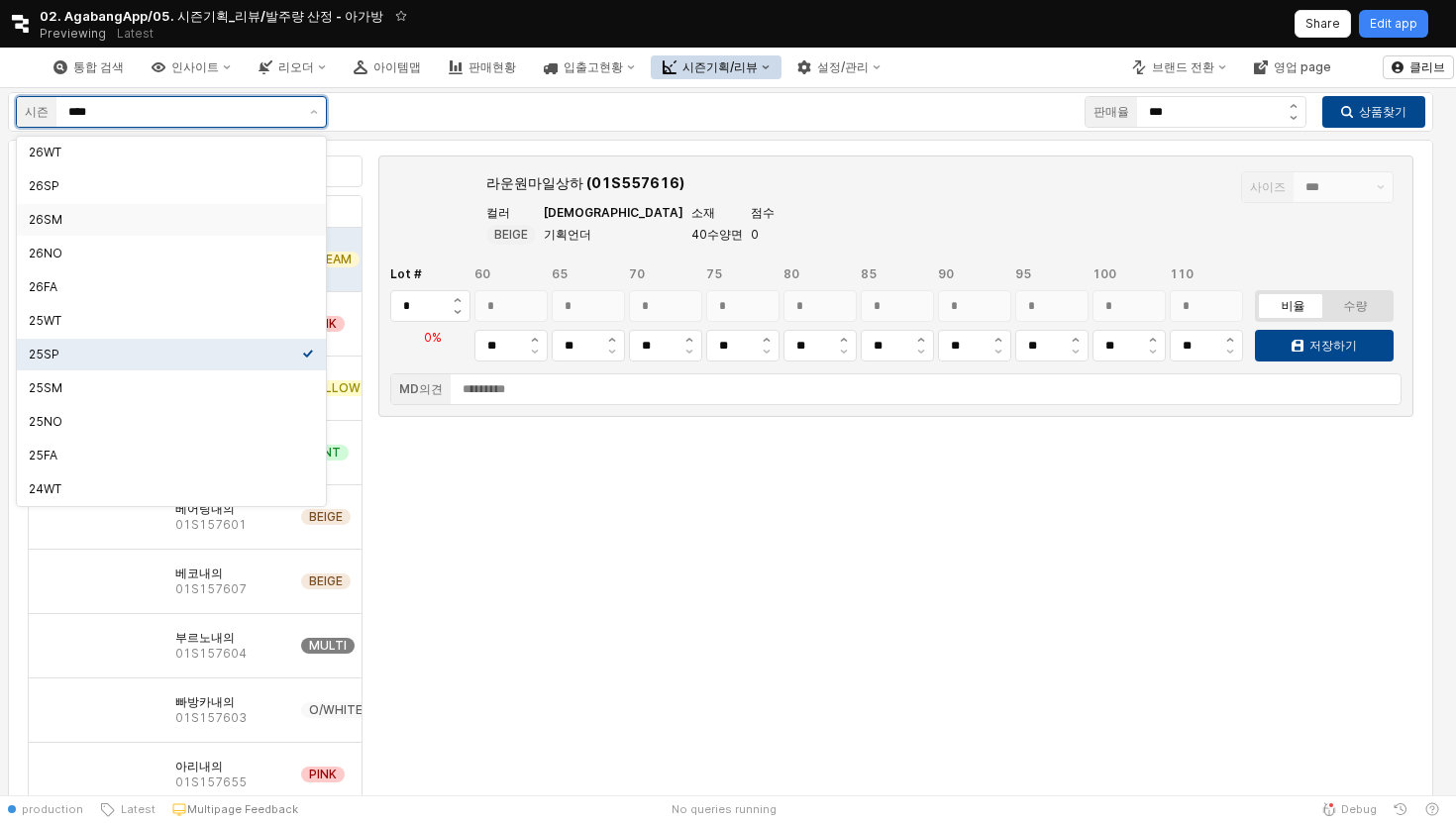 click on "26SM" at bounding box center [171, 220] 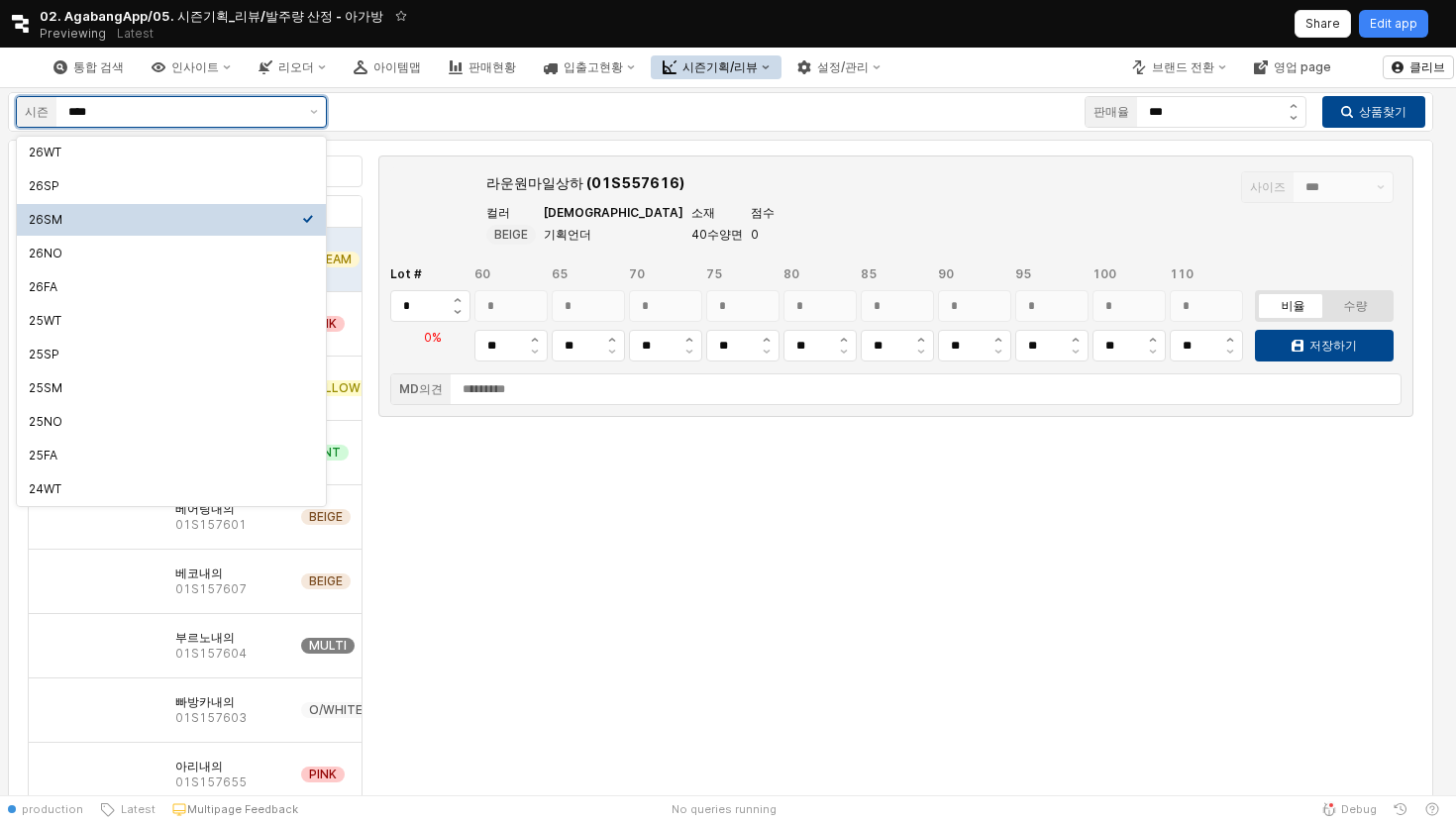 type on "****" 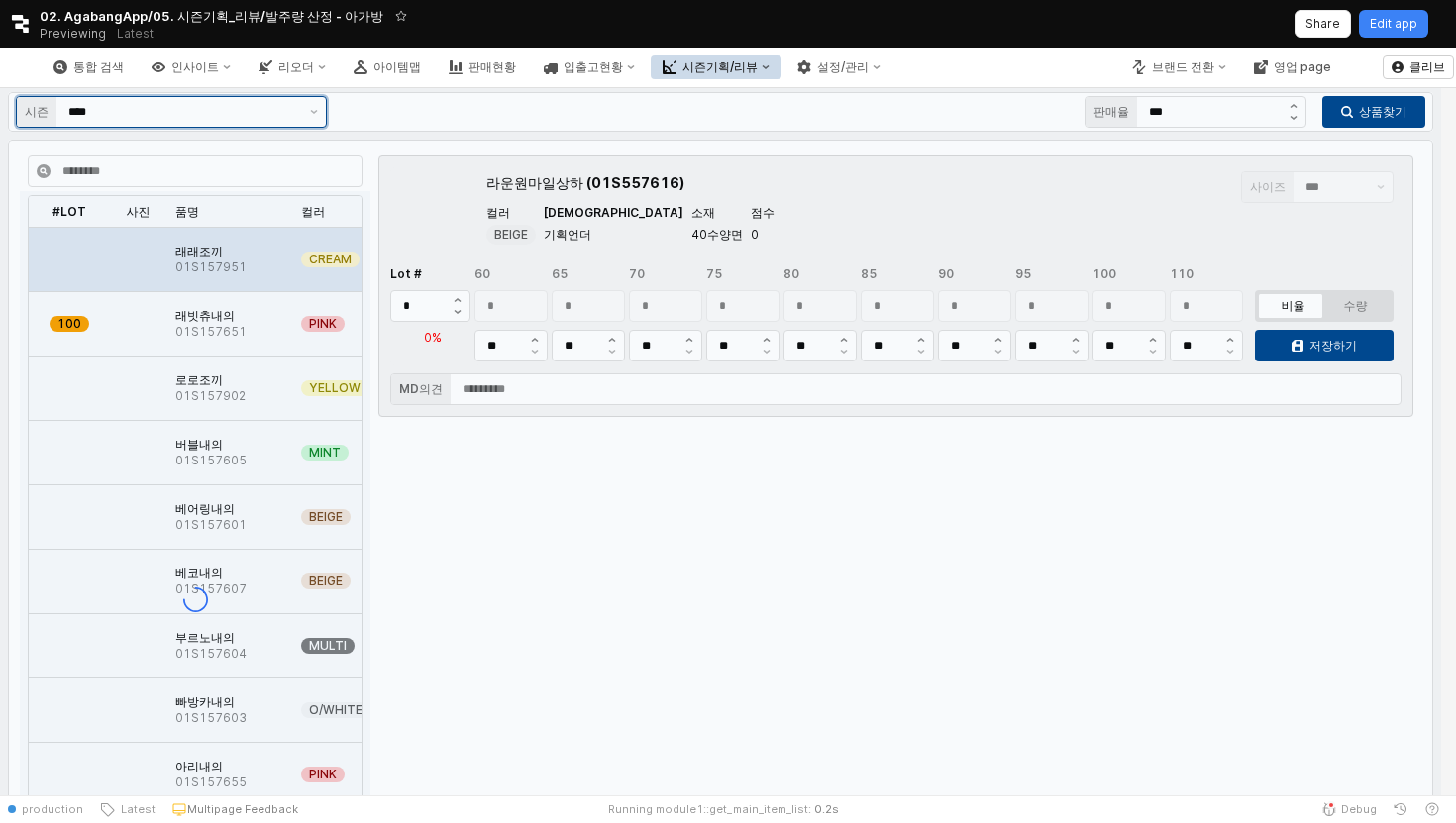 type on "***" 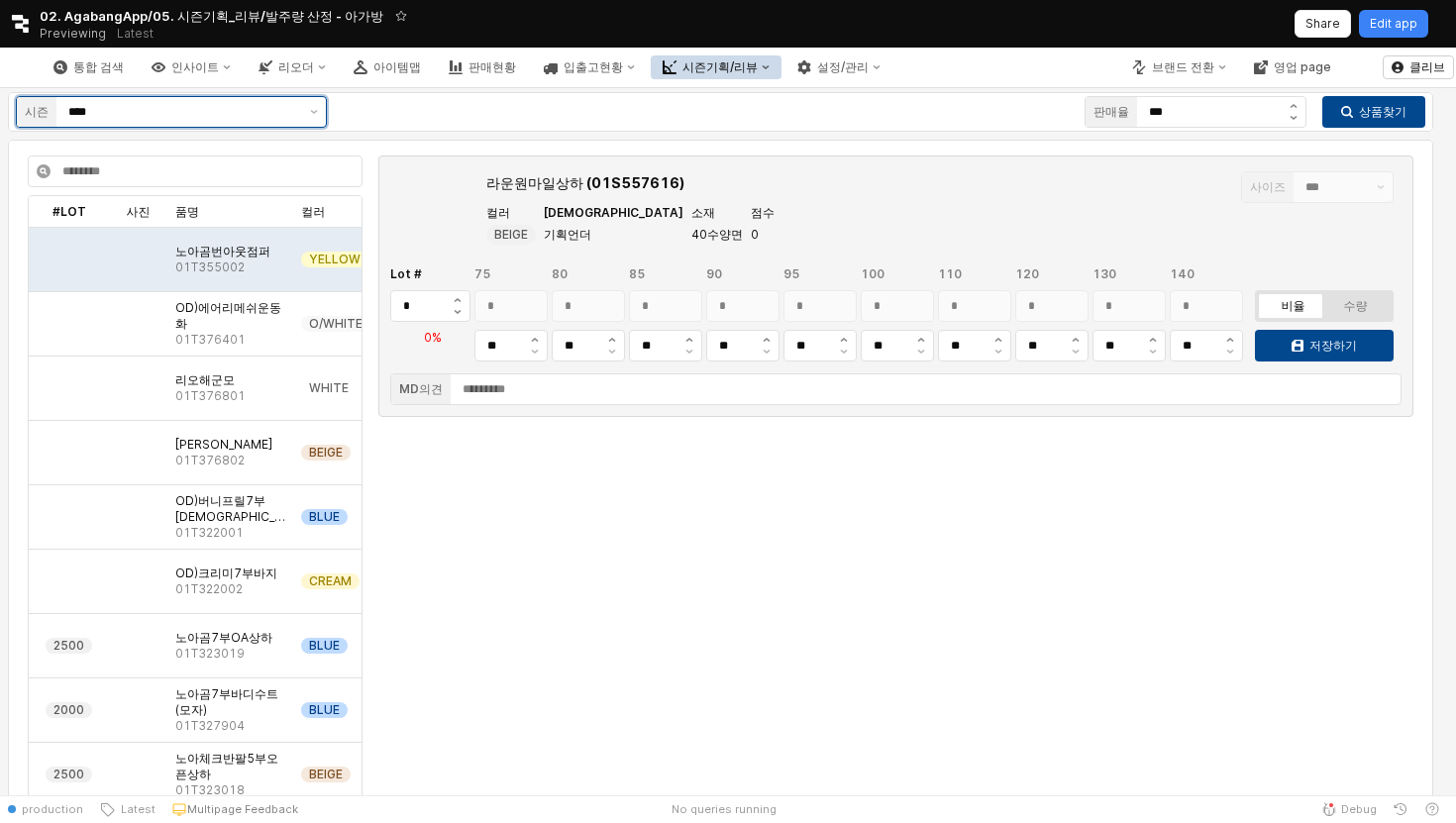 click on "****" at bounding box center (183, 112) 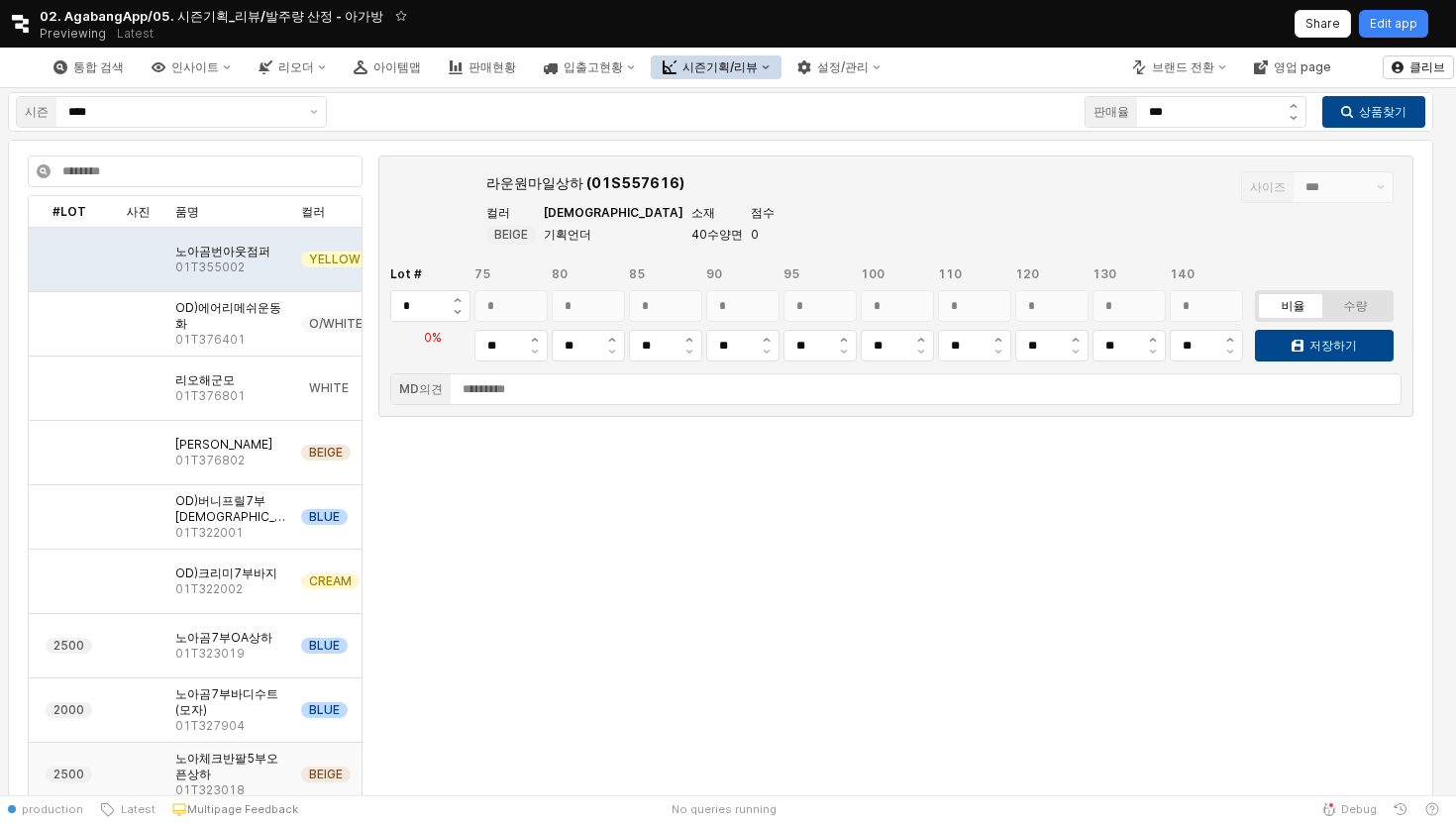 click on "노아체크반팔5부오픈상하 01T323018" at bounding box center [230, 774] 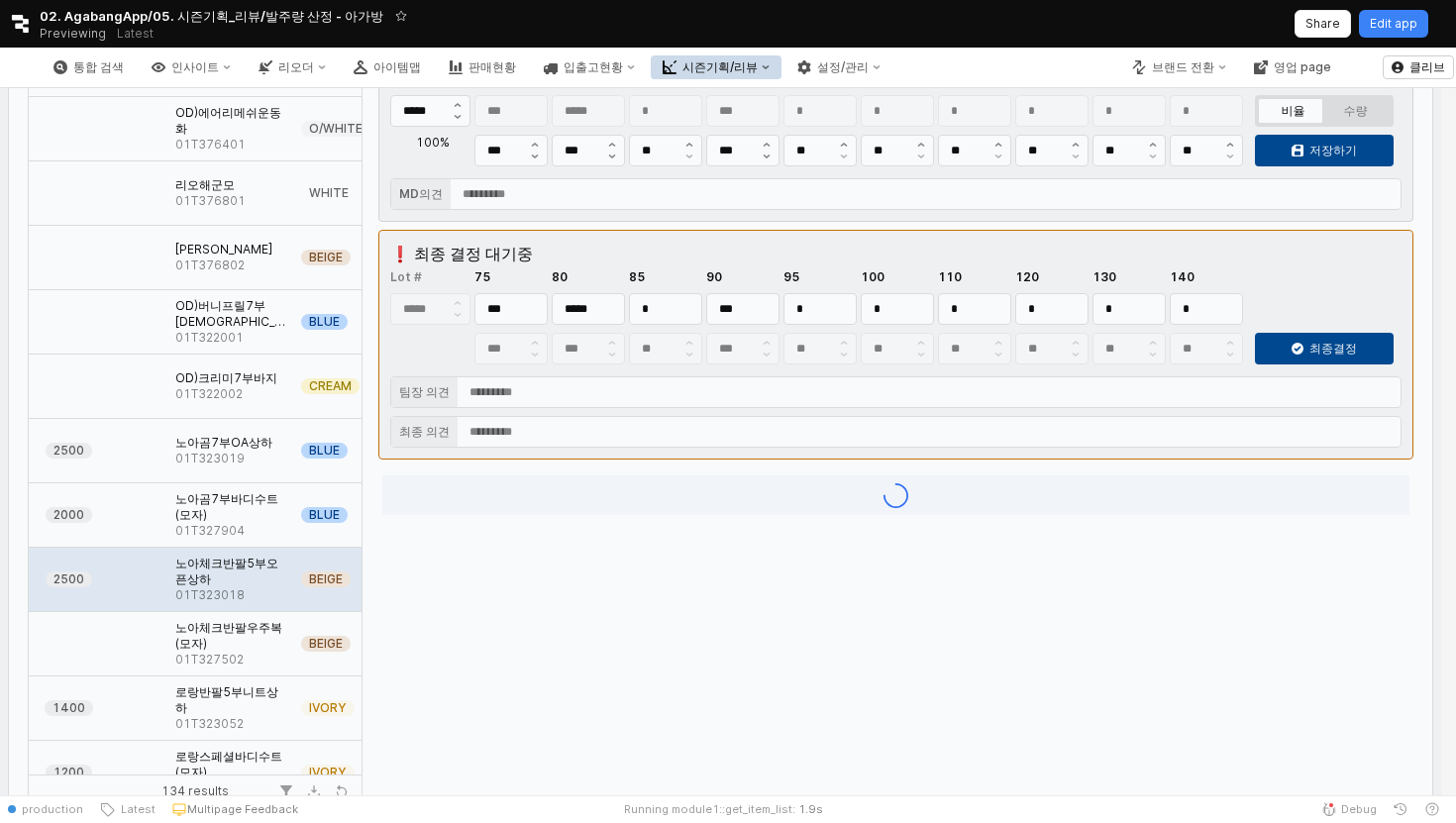 scroll, scrollTop: 0, scrollLeft: 0, axis: both 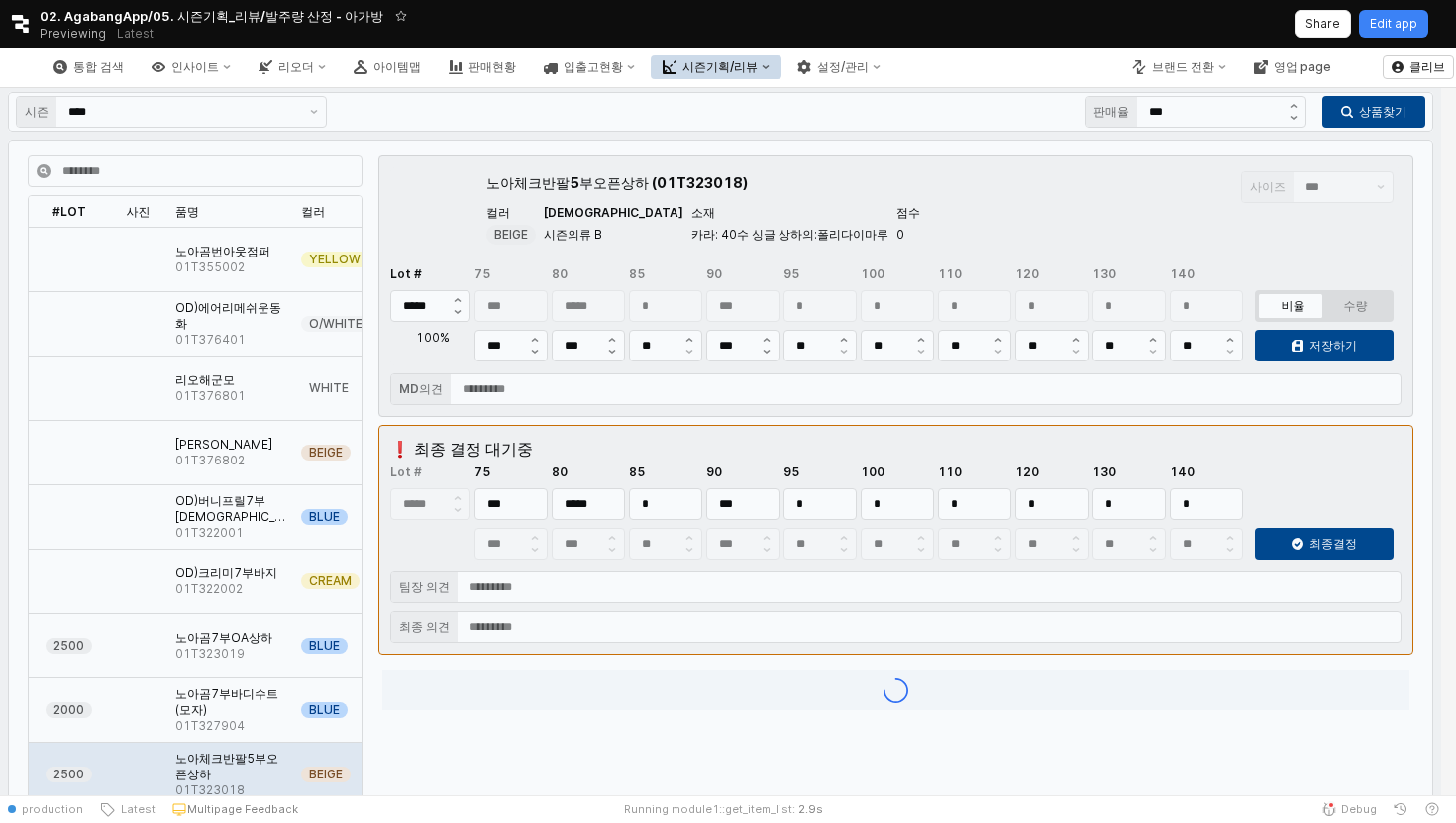 click at bounding box center [720, 1007] 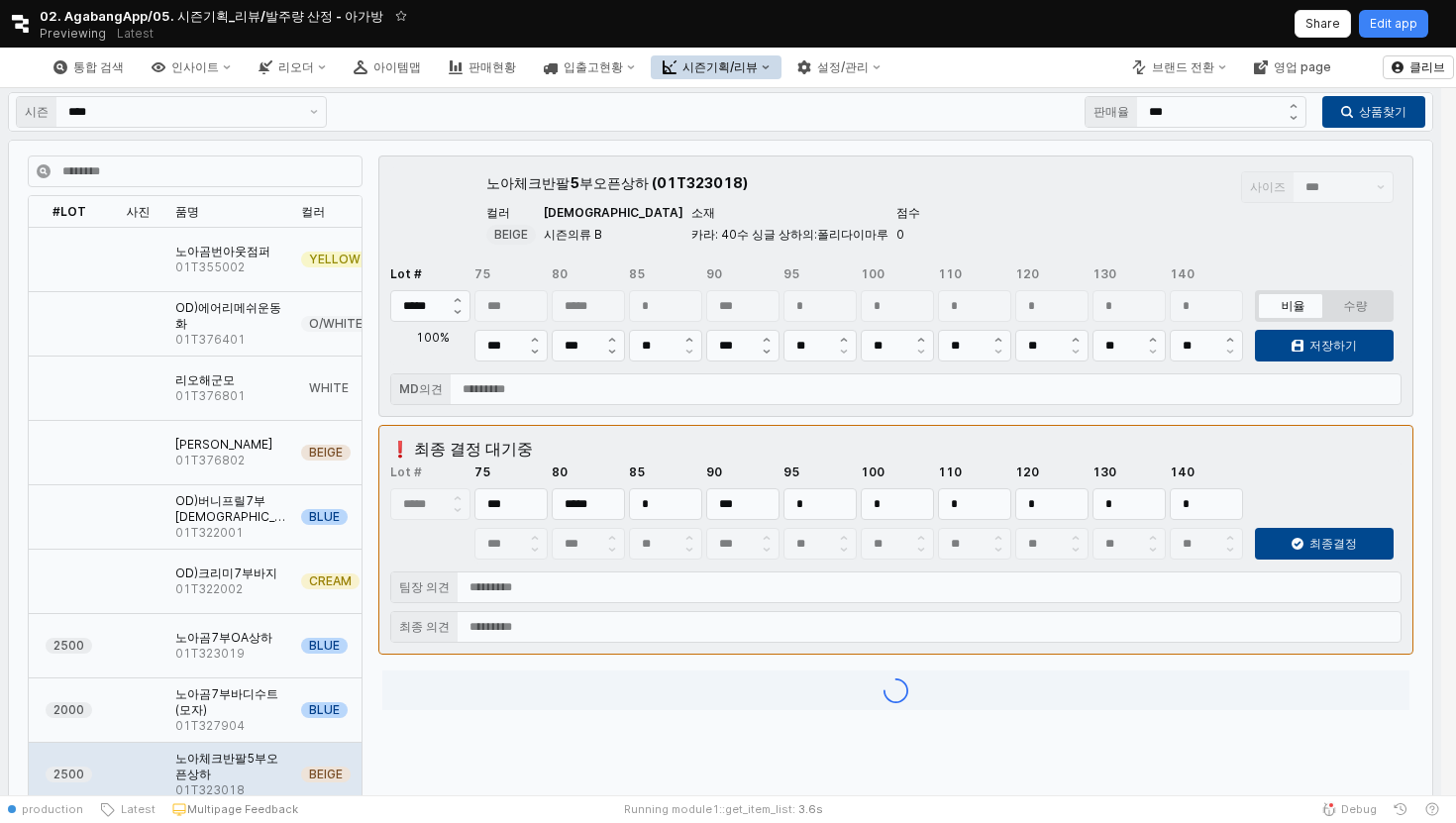click at bounding box center (720, 1007) 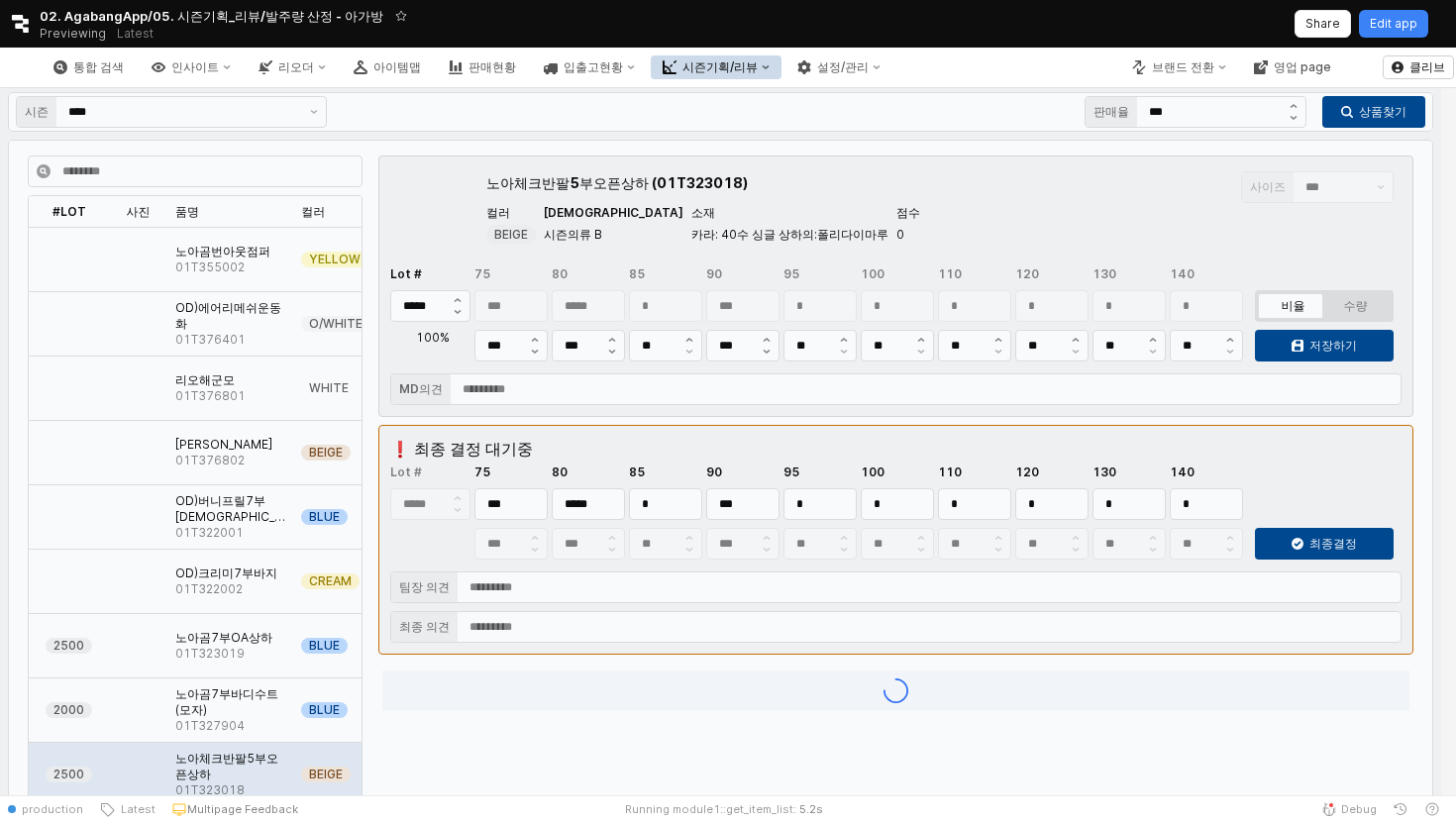click at bounding box center (720, 1007) 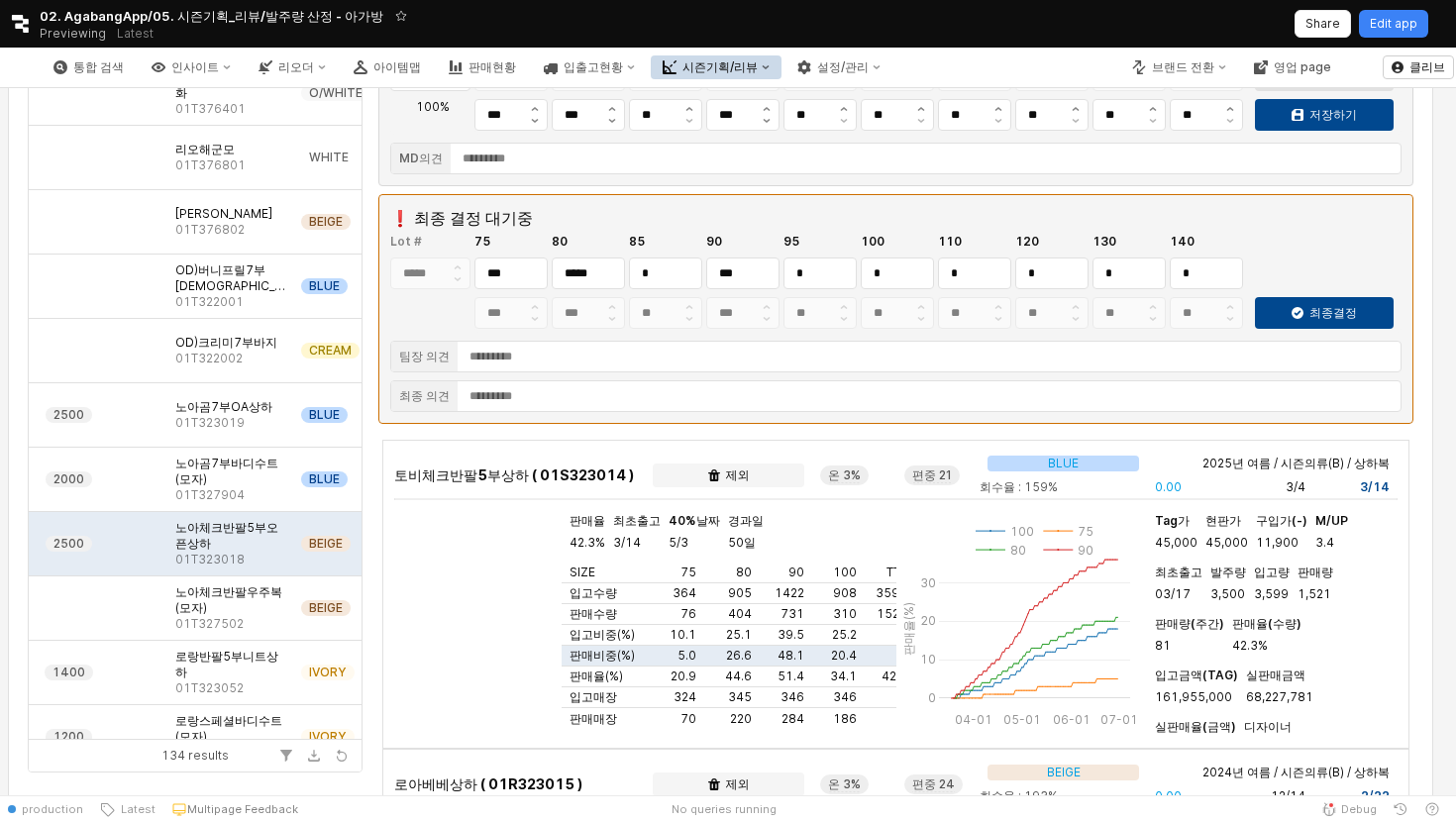 scroll, scrollTop: 308, scrollLeft: 0, axis: vertical 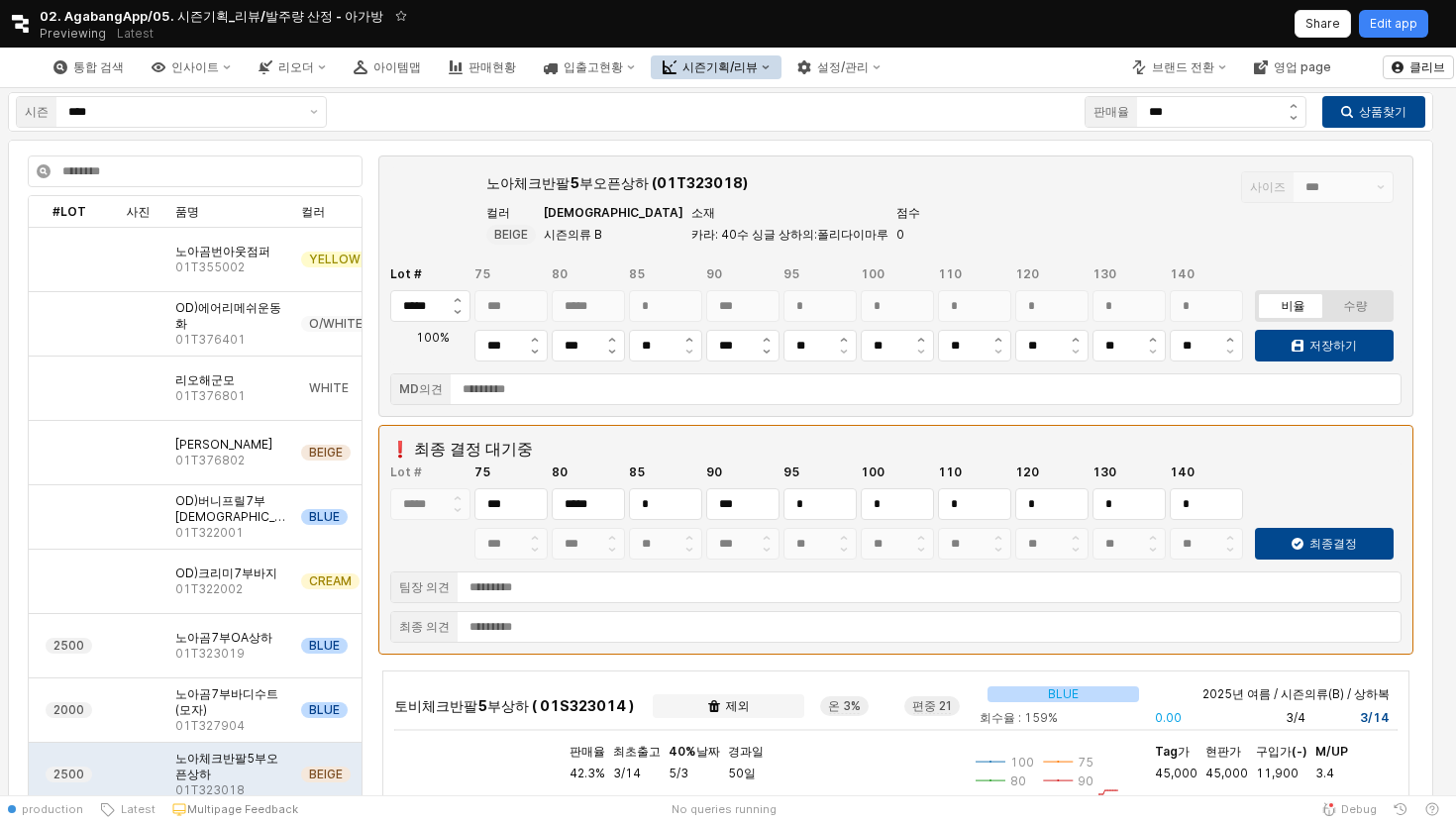 click at bounding box center [390, 207] 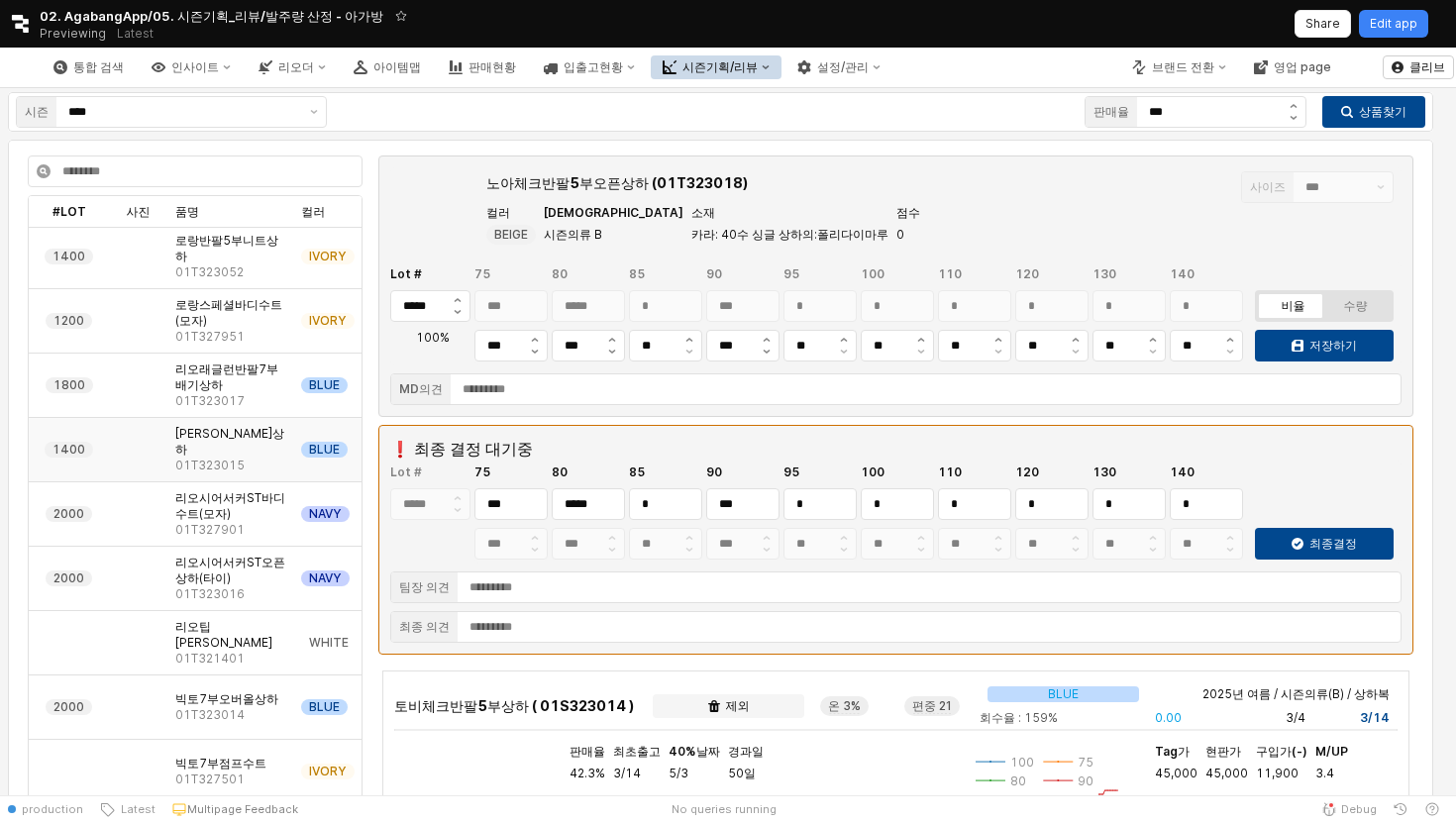 scroll, scrollTop: 650, scrollLeft: 0, axis: vertical 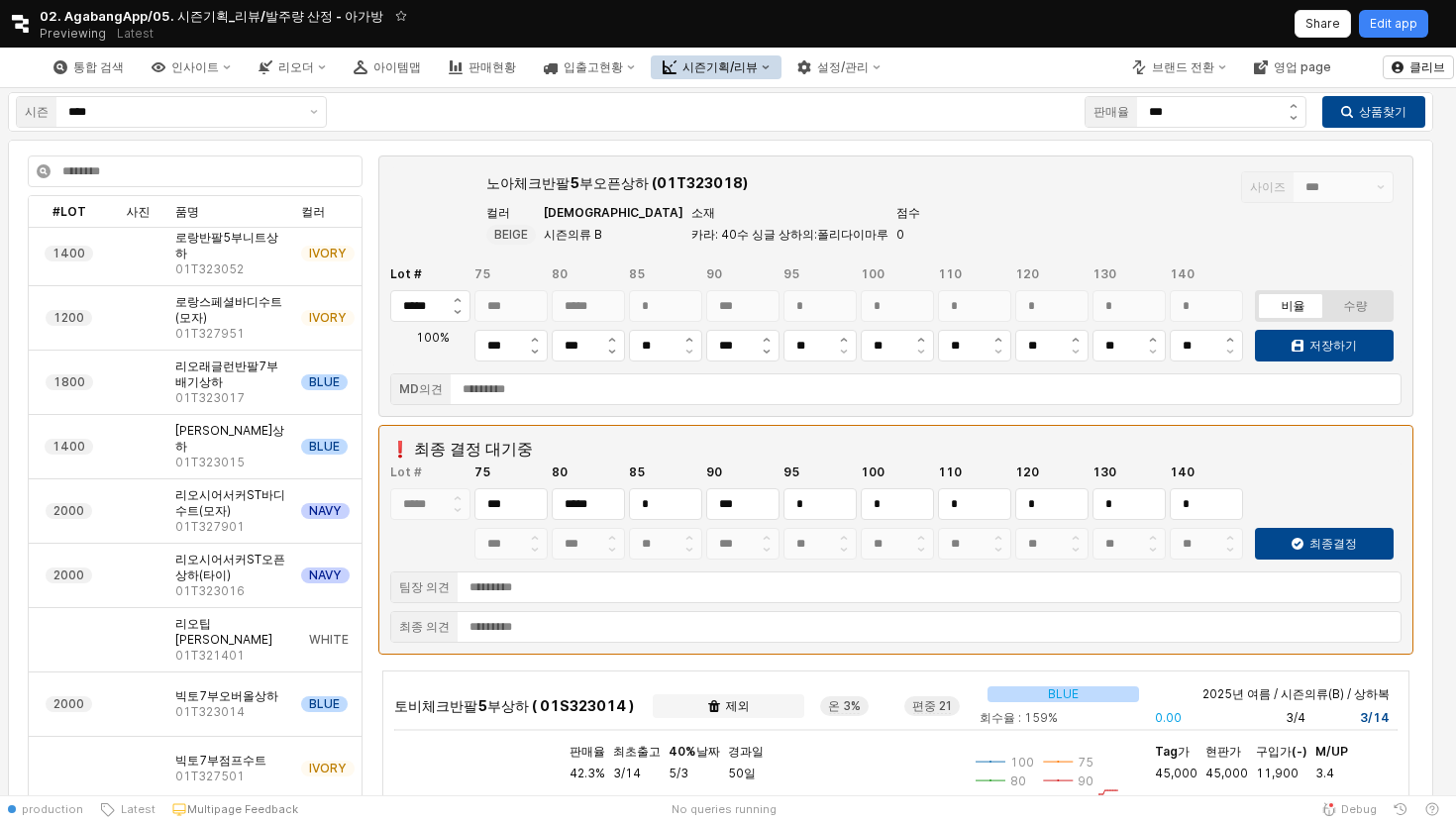 click on "시즌 **** 판매율 *** 상품찾기" at bounding box center (720, 112) 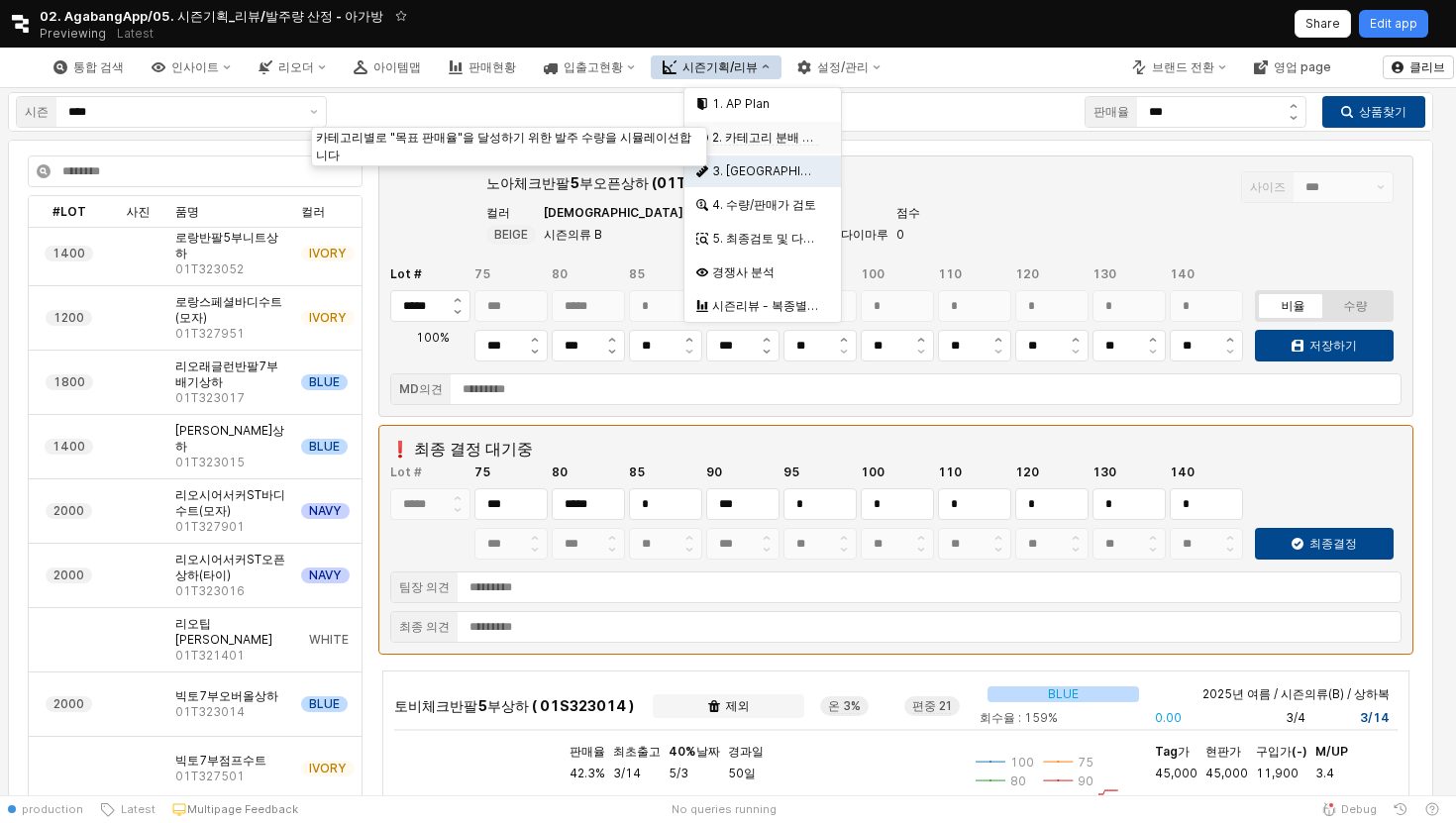 click on "2. 카테고리 분배 시뮬레이션" at bounding box center [786, 138] 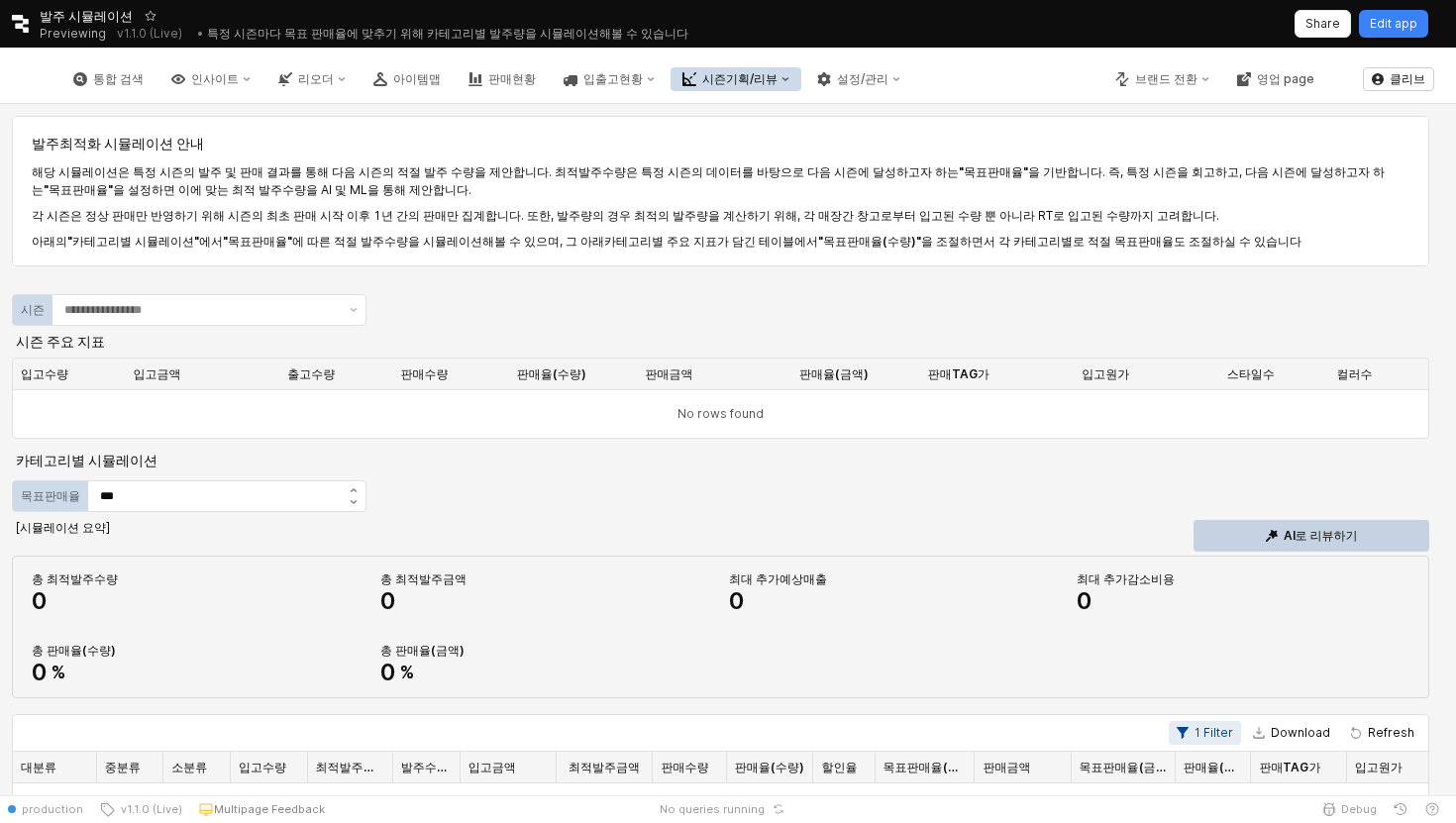 click on "시즌기획/리뷰" at bounding box center [740, 79] 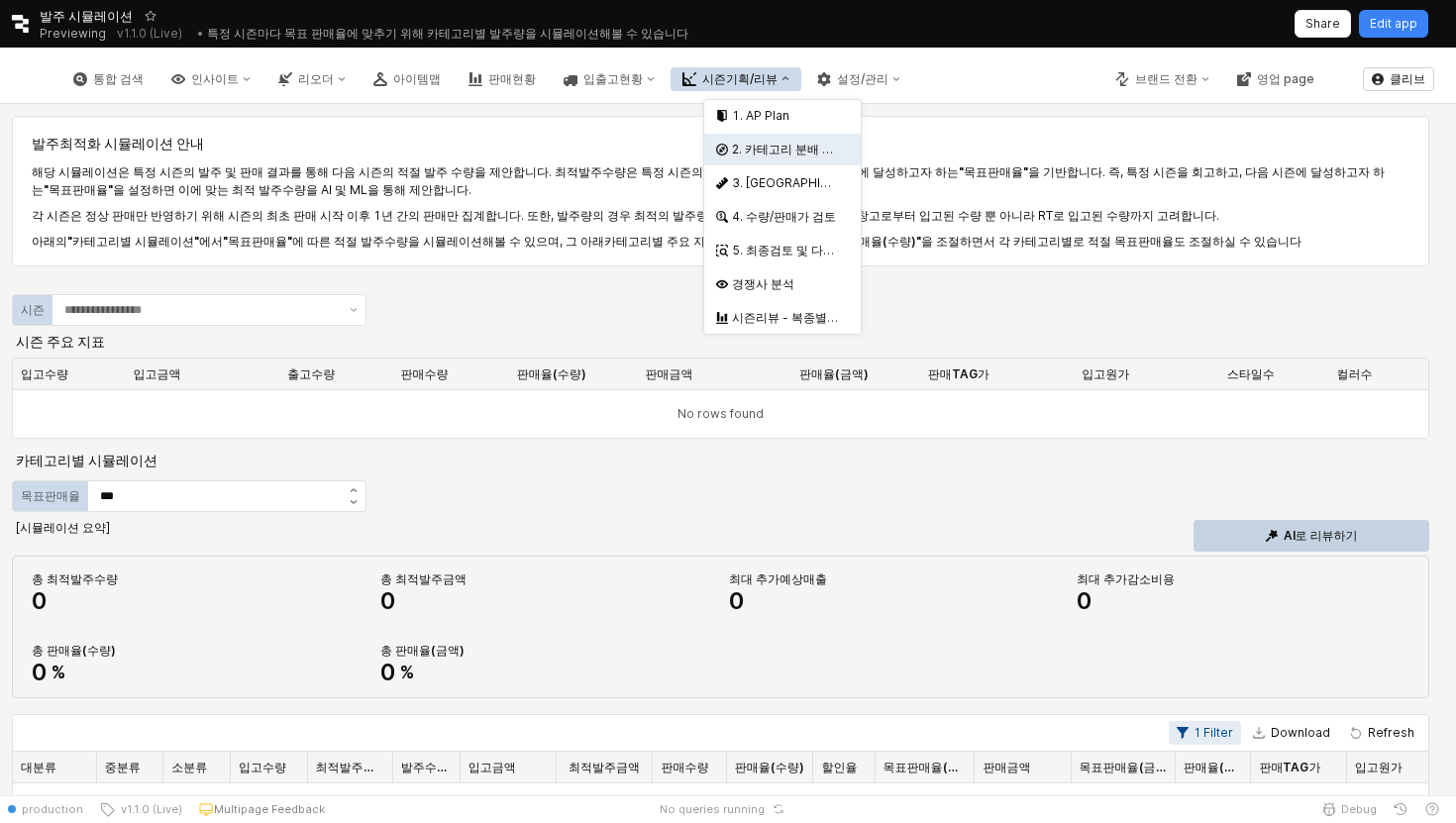 click on "각 시즌은 정상 판매만 반영하기 위해 시즌의 최초 판매 시작 이후 1년 간의 판매만 집계합니다. 또한, 발주량의 경우 최적의 발주량을 계산하기 위해, 각 매장간 창고로부터 입고된 수량 뿐 아니라 RT로 입고된 수량까지 고려합니다." at bounding box center [720, 216] 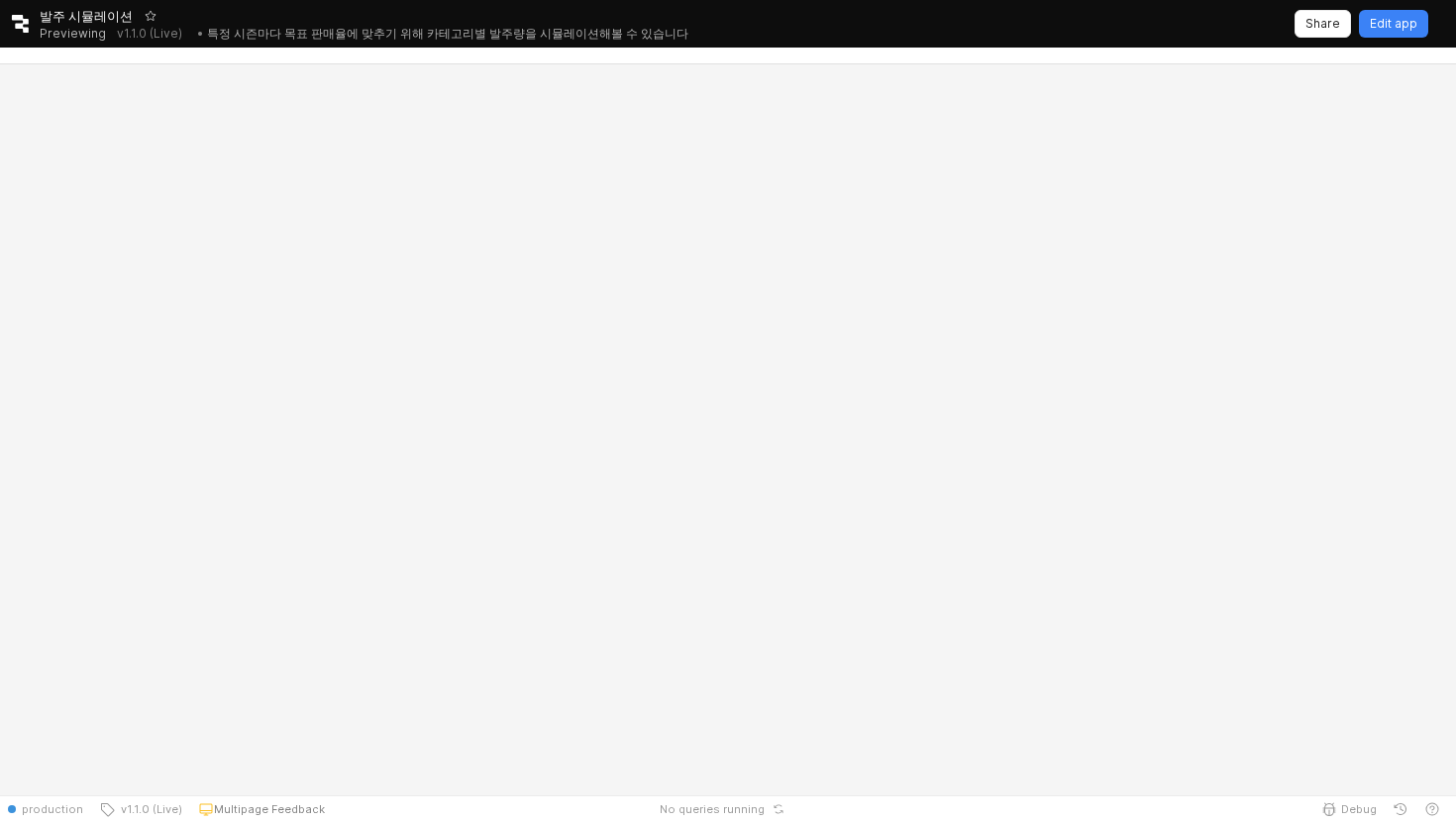 scroll, scrollTop: 0, scrollLeft: 0, axis: both 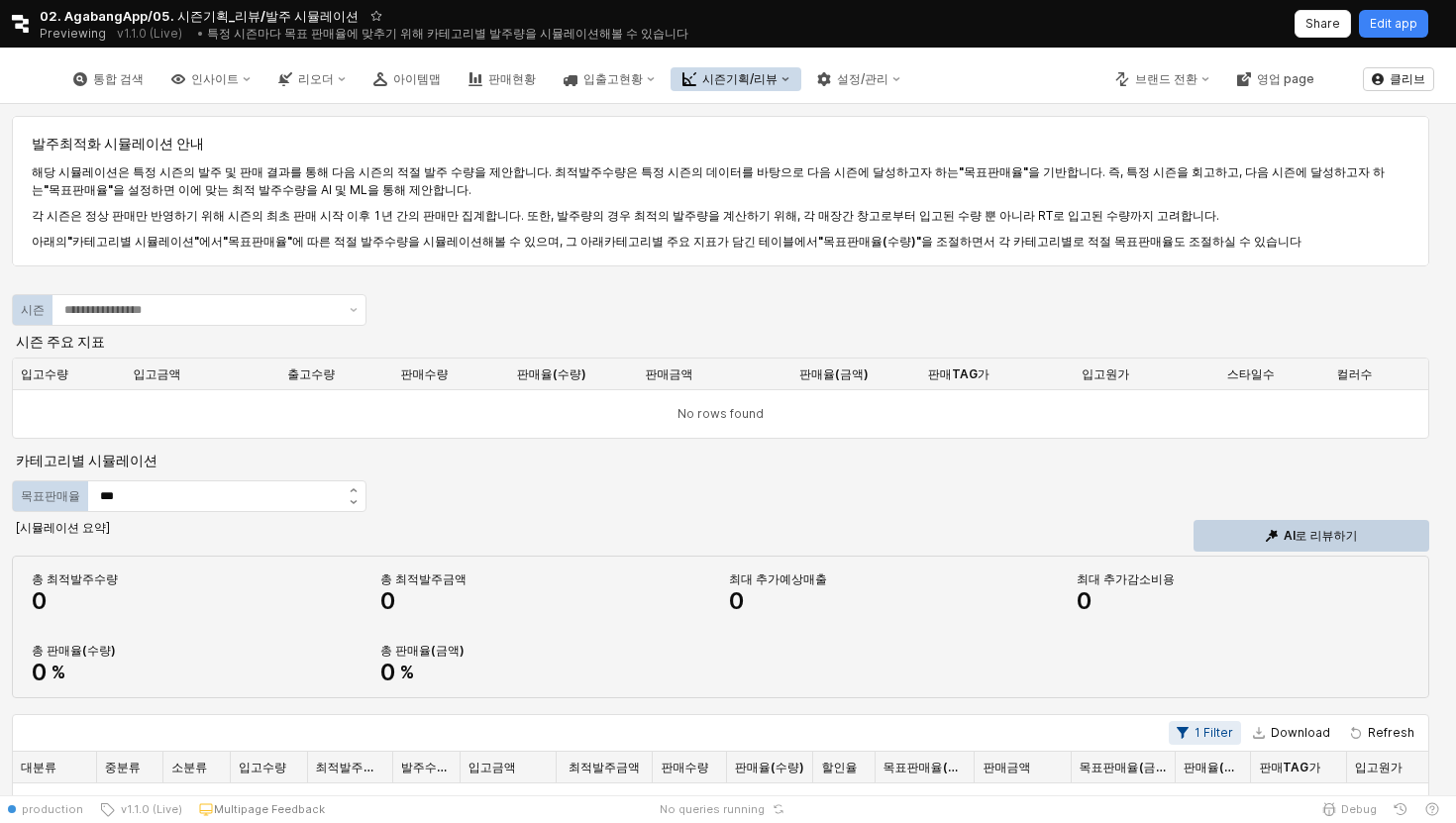 click on "시즌기획/리뷰" at bounding box center [740, 79] 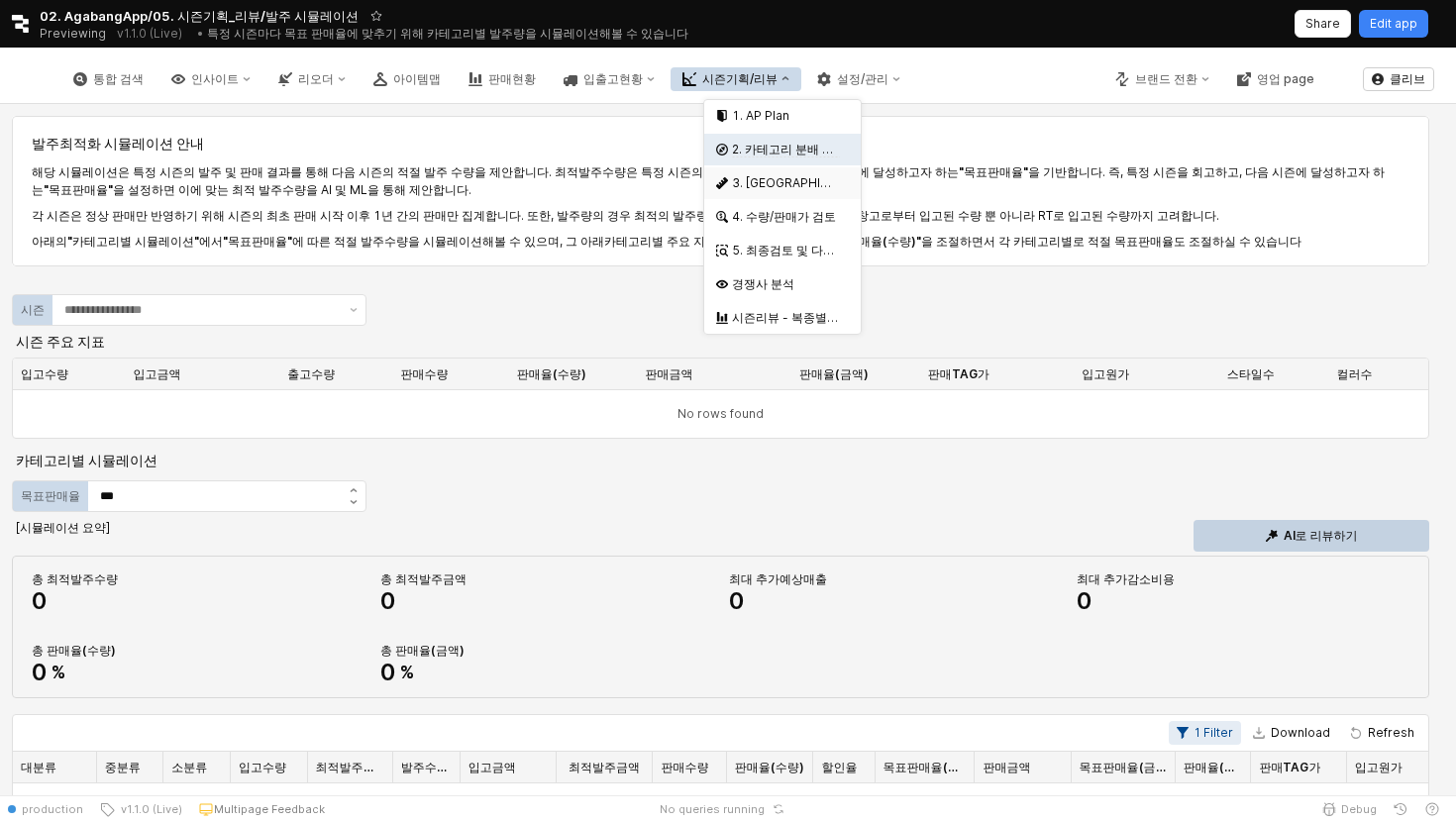 click on "3. [GEOGRAPHIC_DATA]" at bounding box center (785, 183) 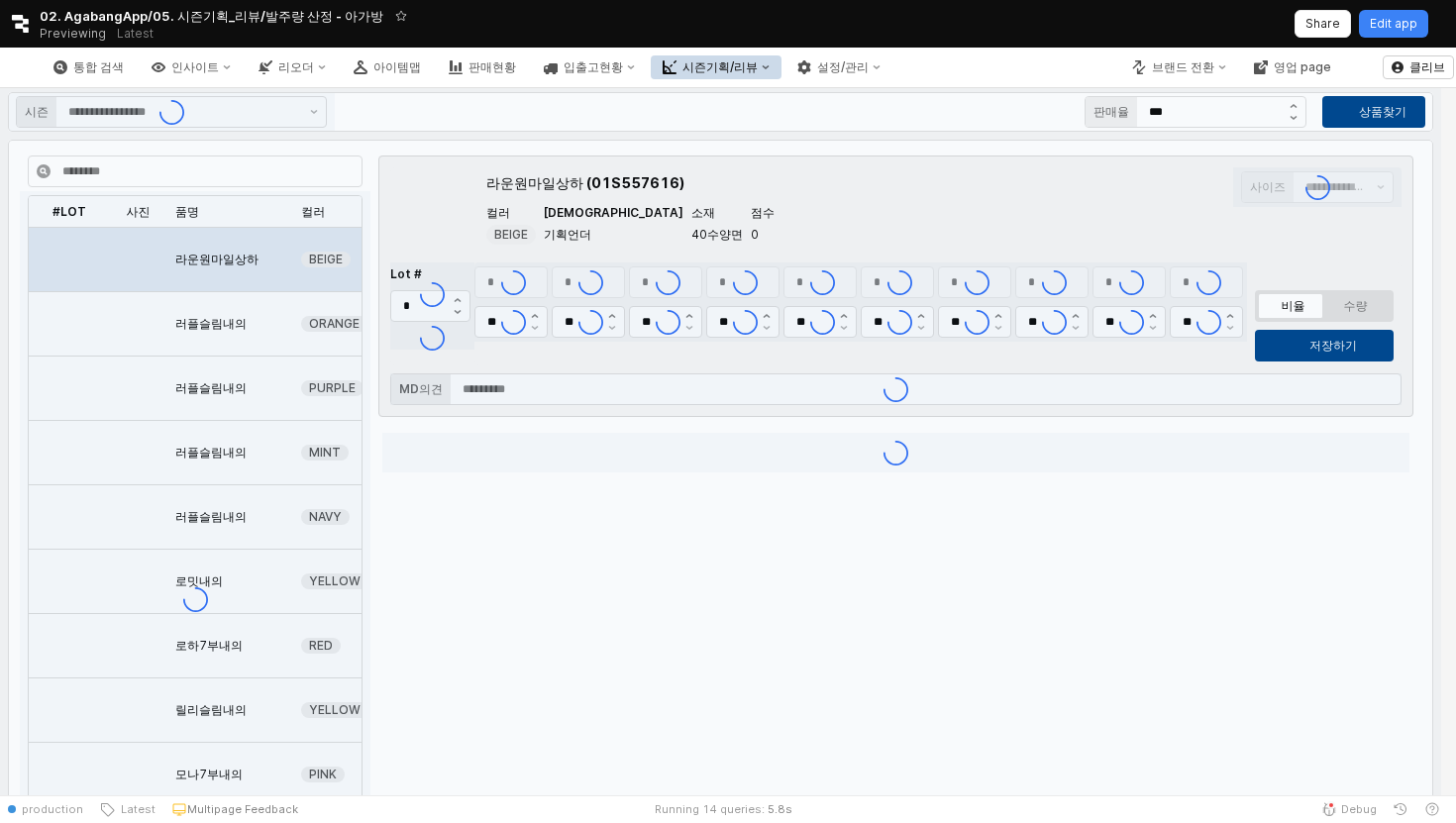 type on "****" 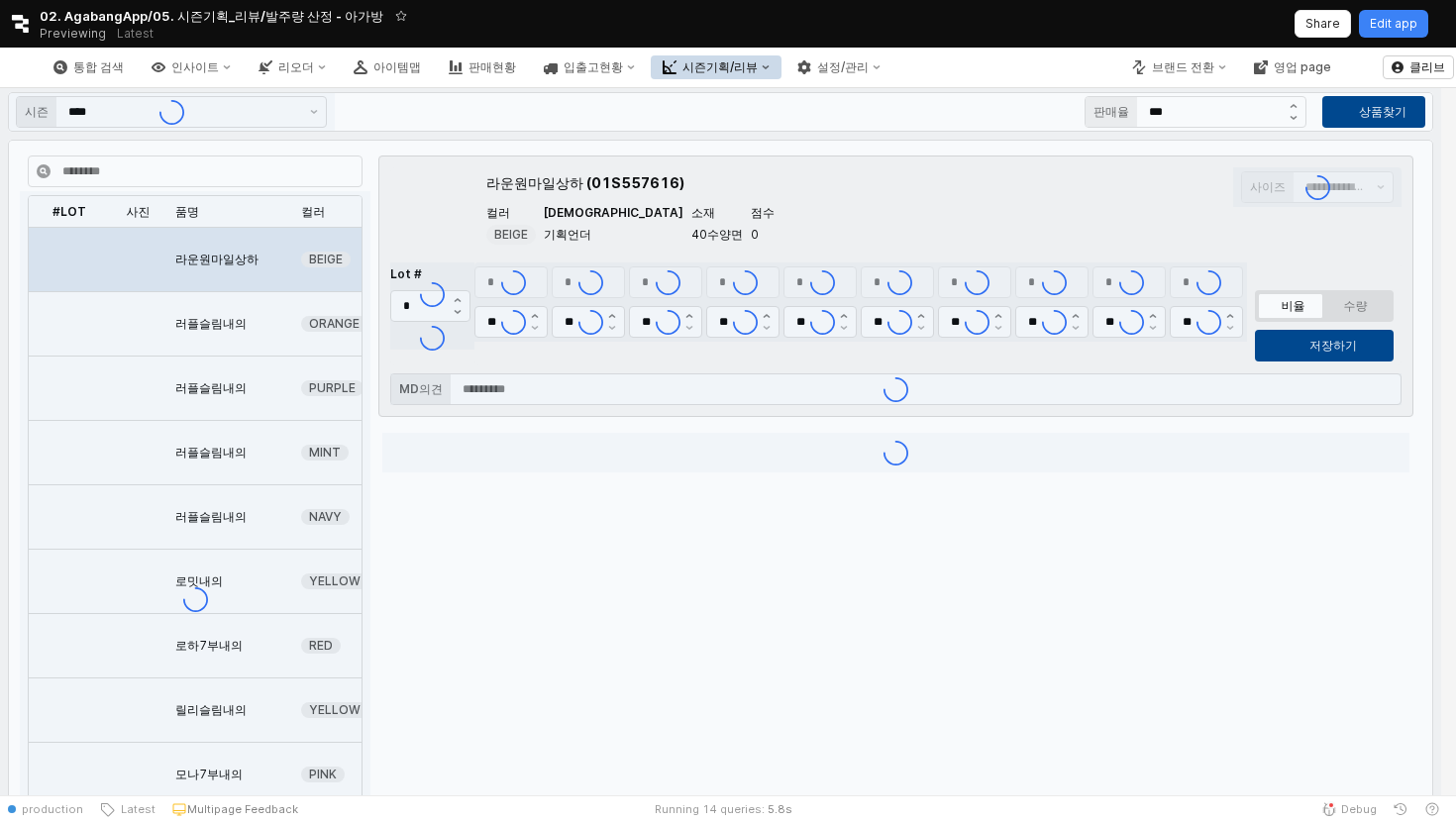 type on "*" 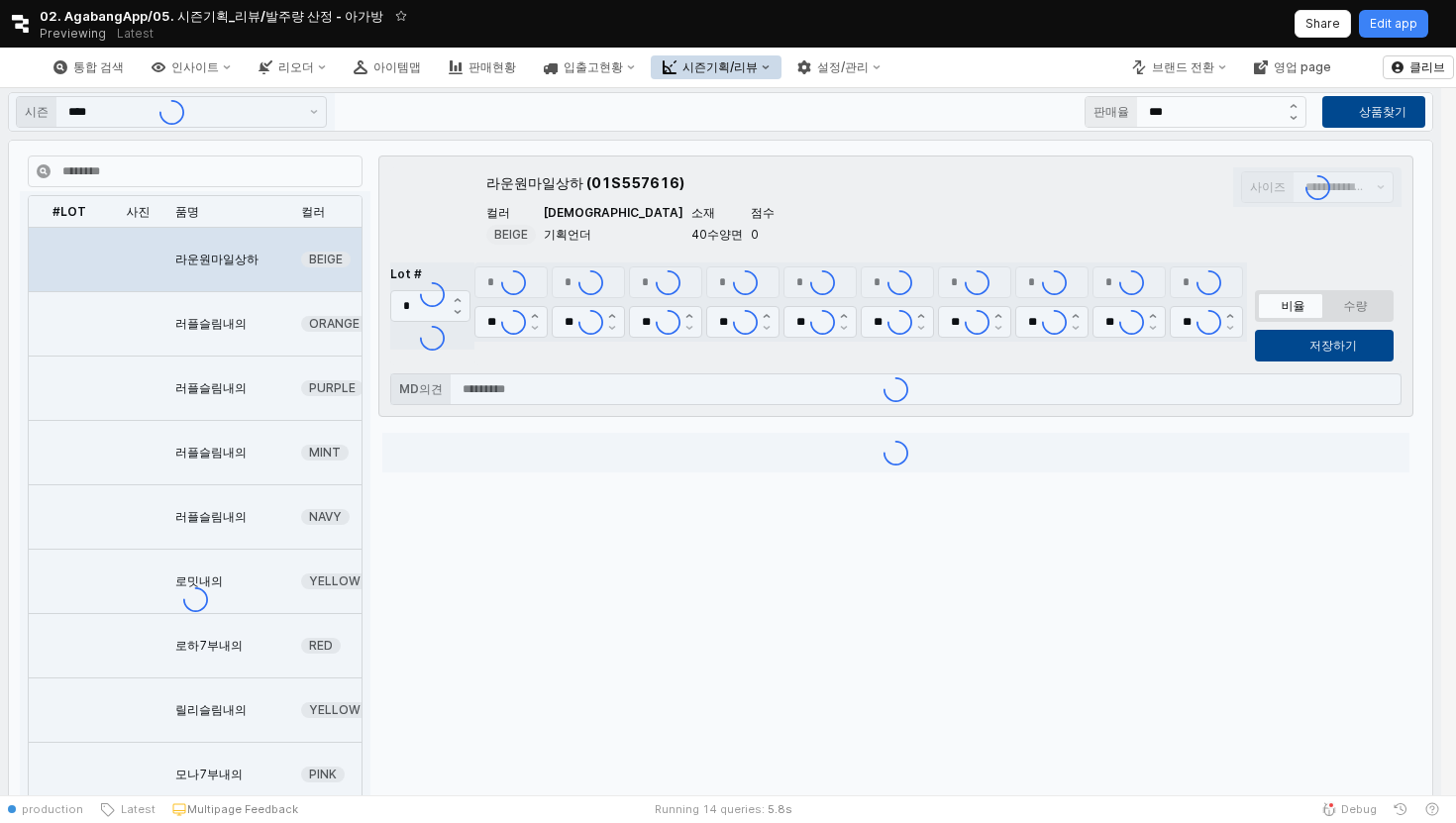 type on "*" 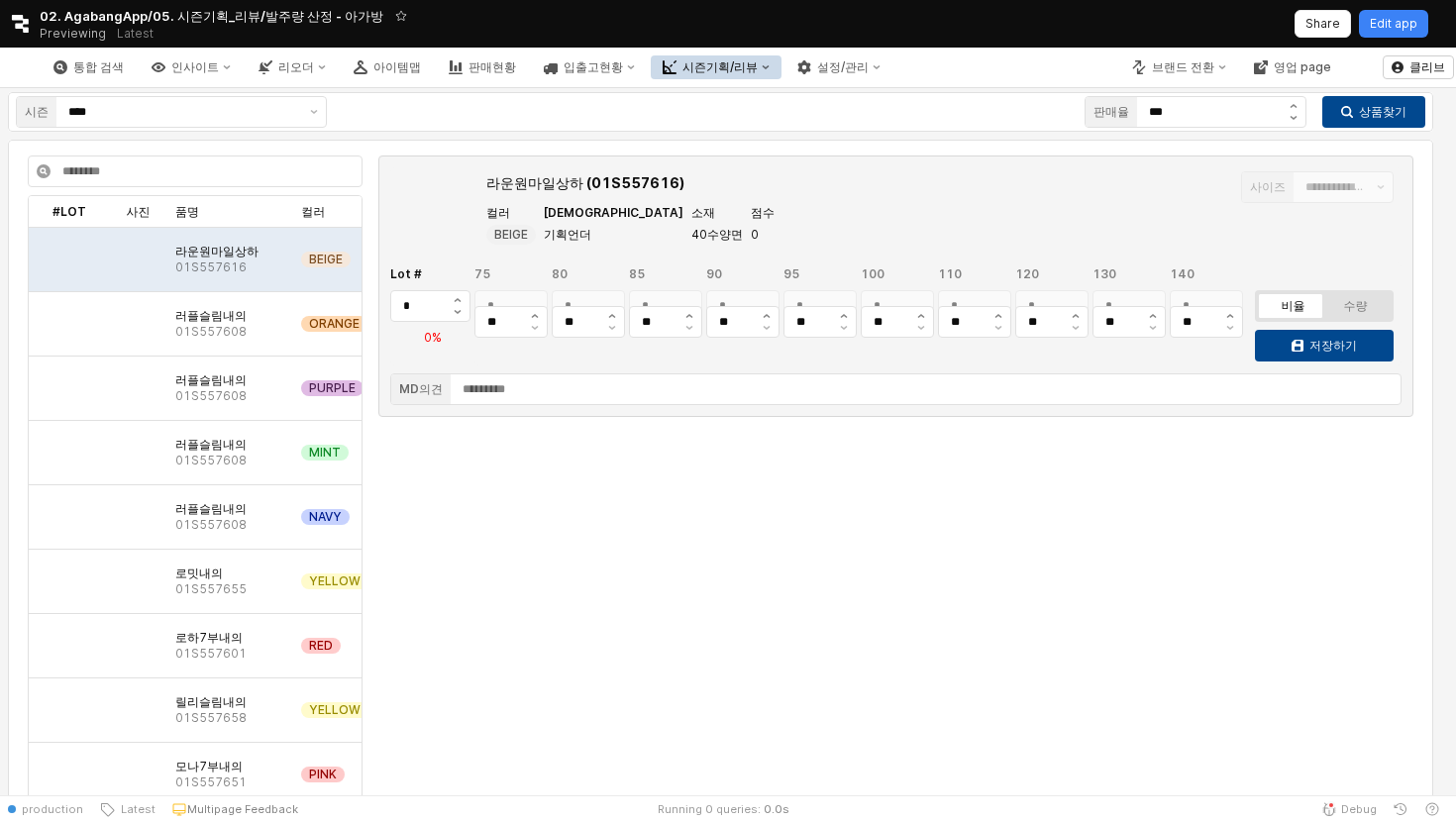 type on "***" 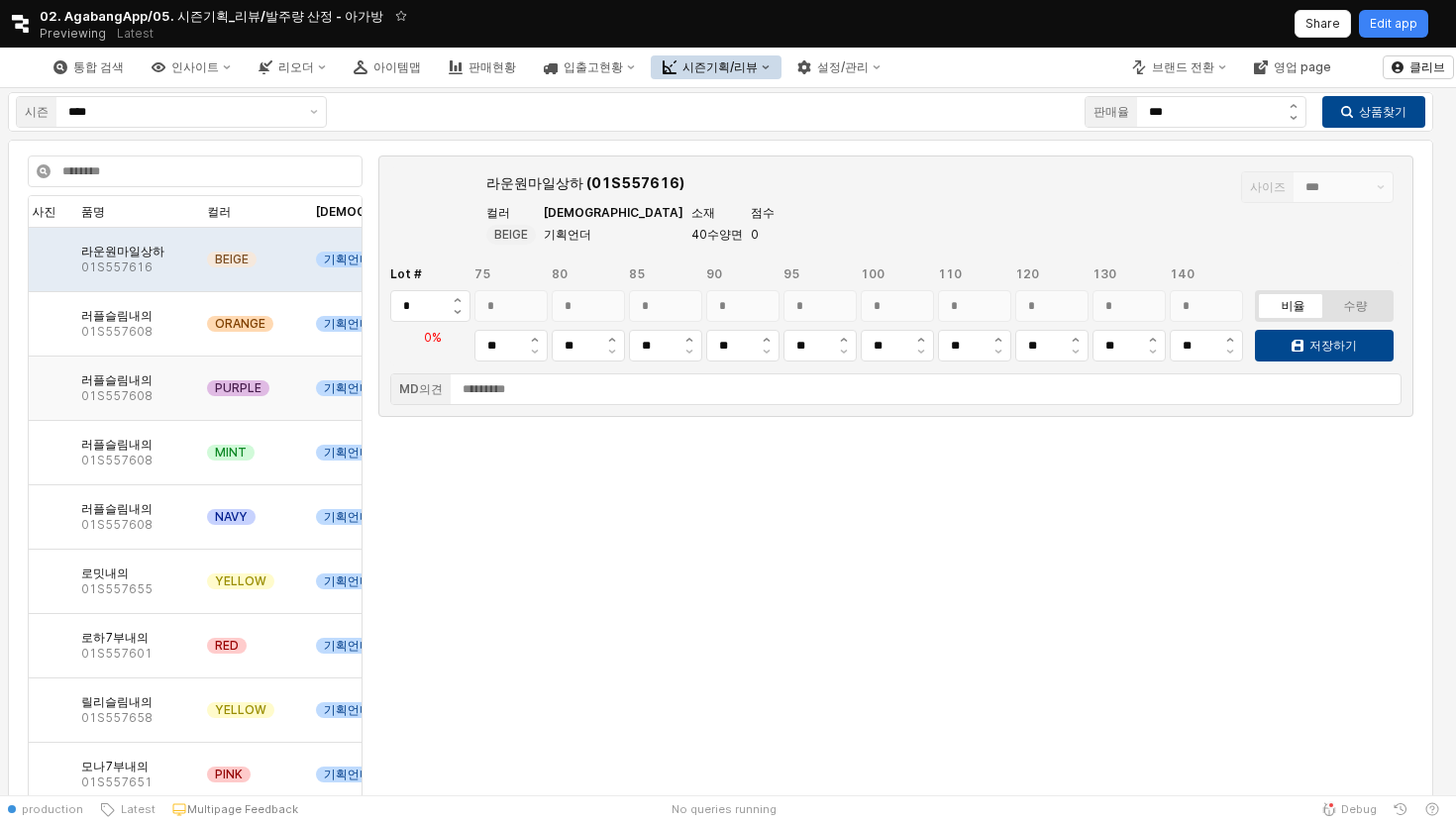 scroll, scrollTop: 0, scrollLeft: 0, axis: both 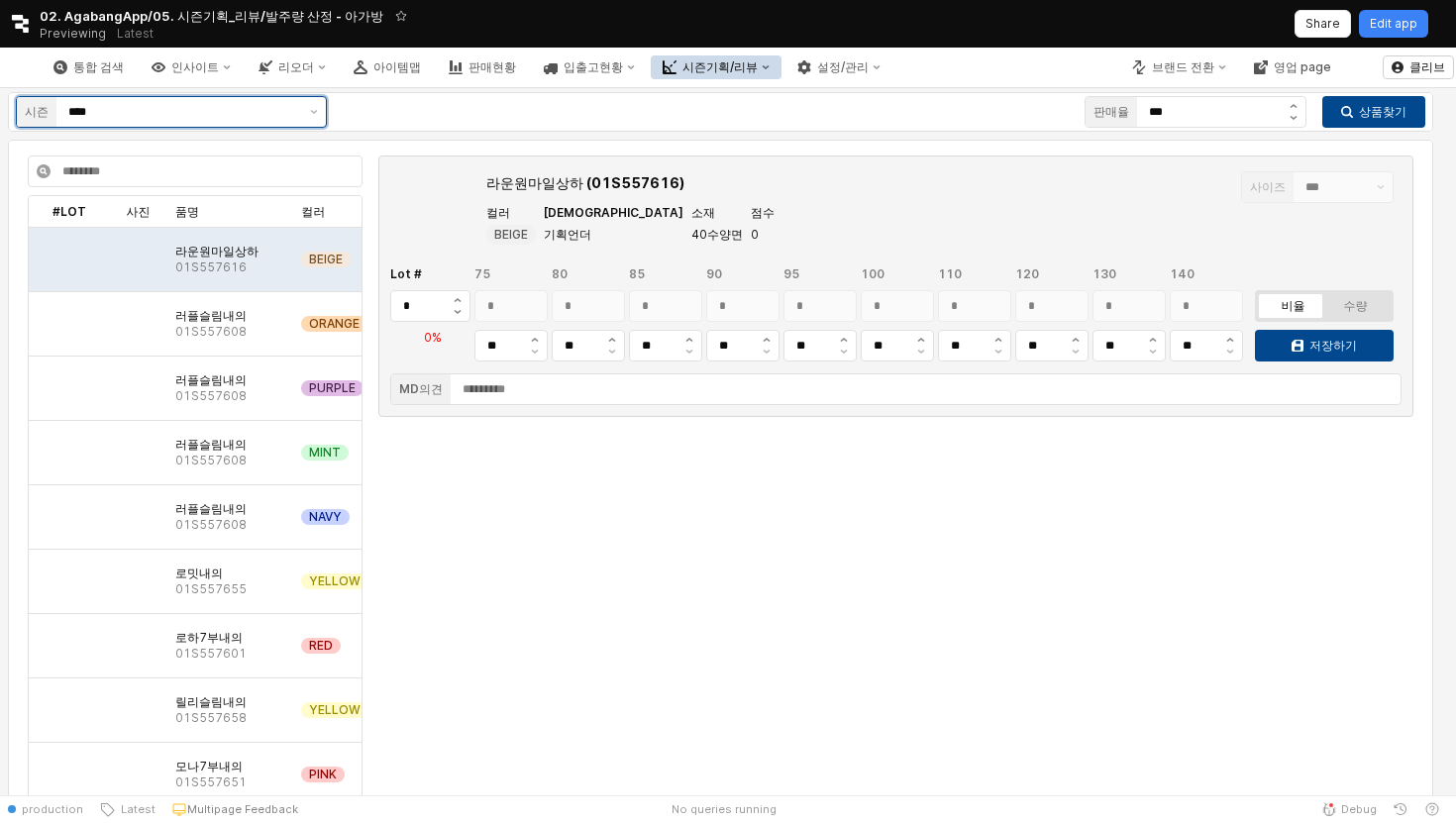 click on "****" at bounding box center (183, 112) 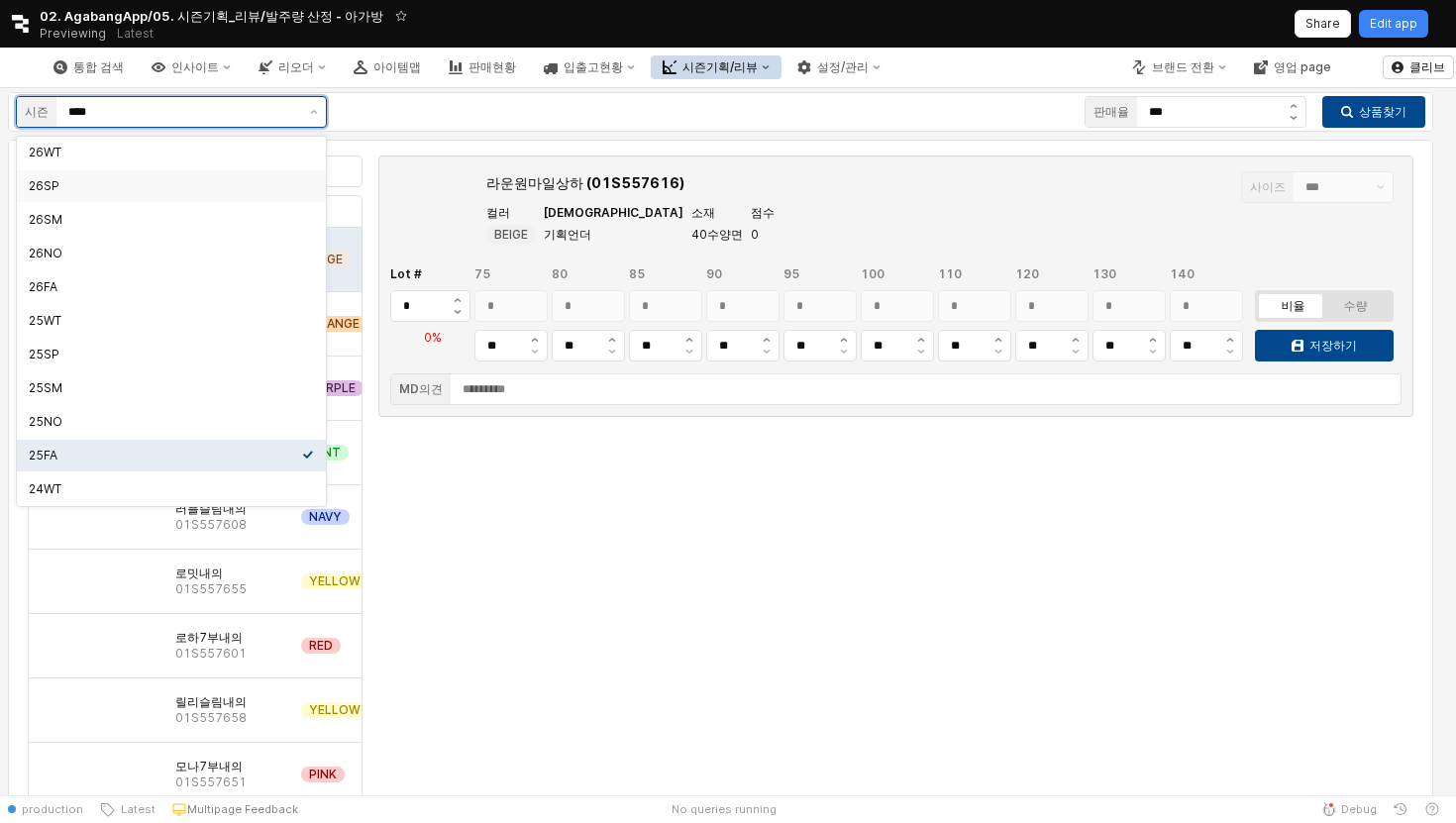 click on "26WT 26SP 26SM 26NO 26FA 25WT 25SP 25SM 25NO 25FA 24WT 24SP 24SM 24NO" at bounding box center (171, 725) 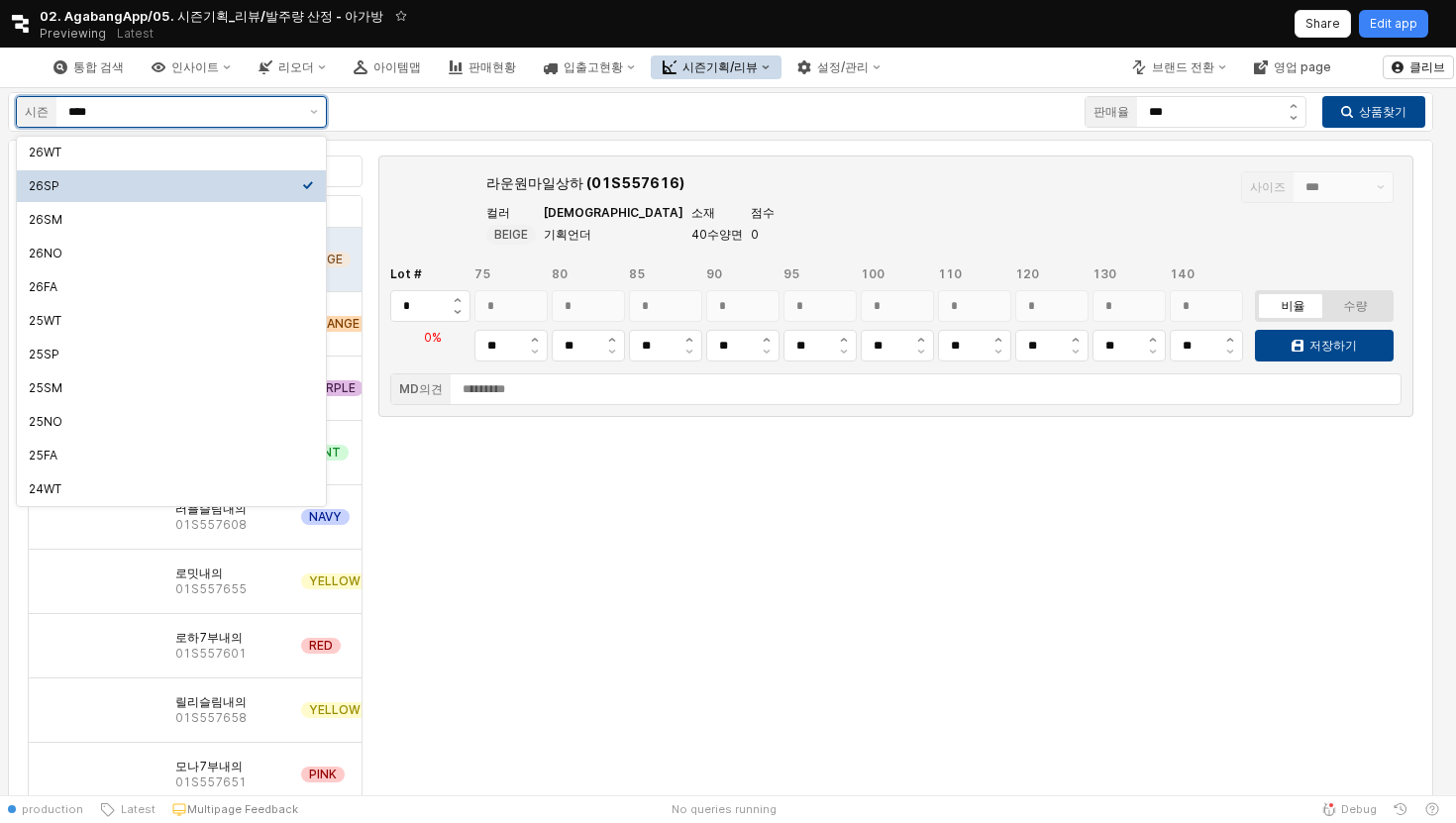 type on "****" 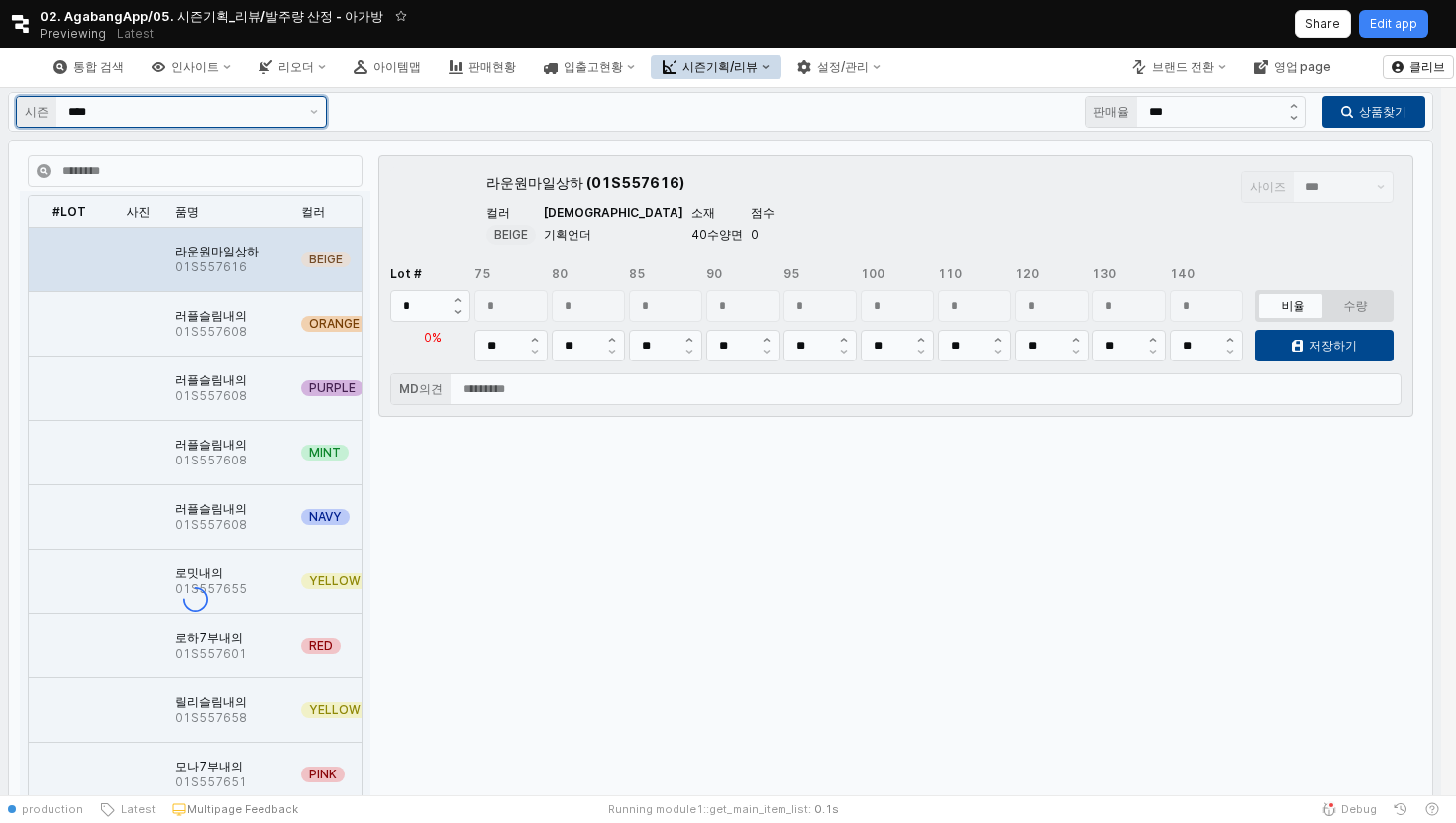 type on "***" 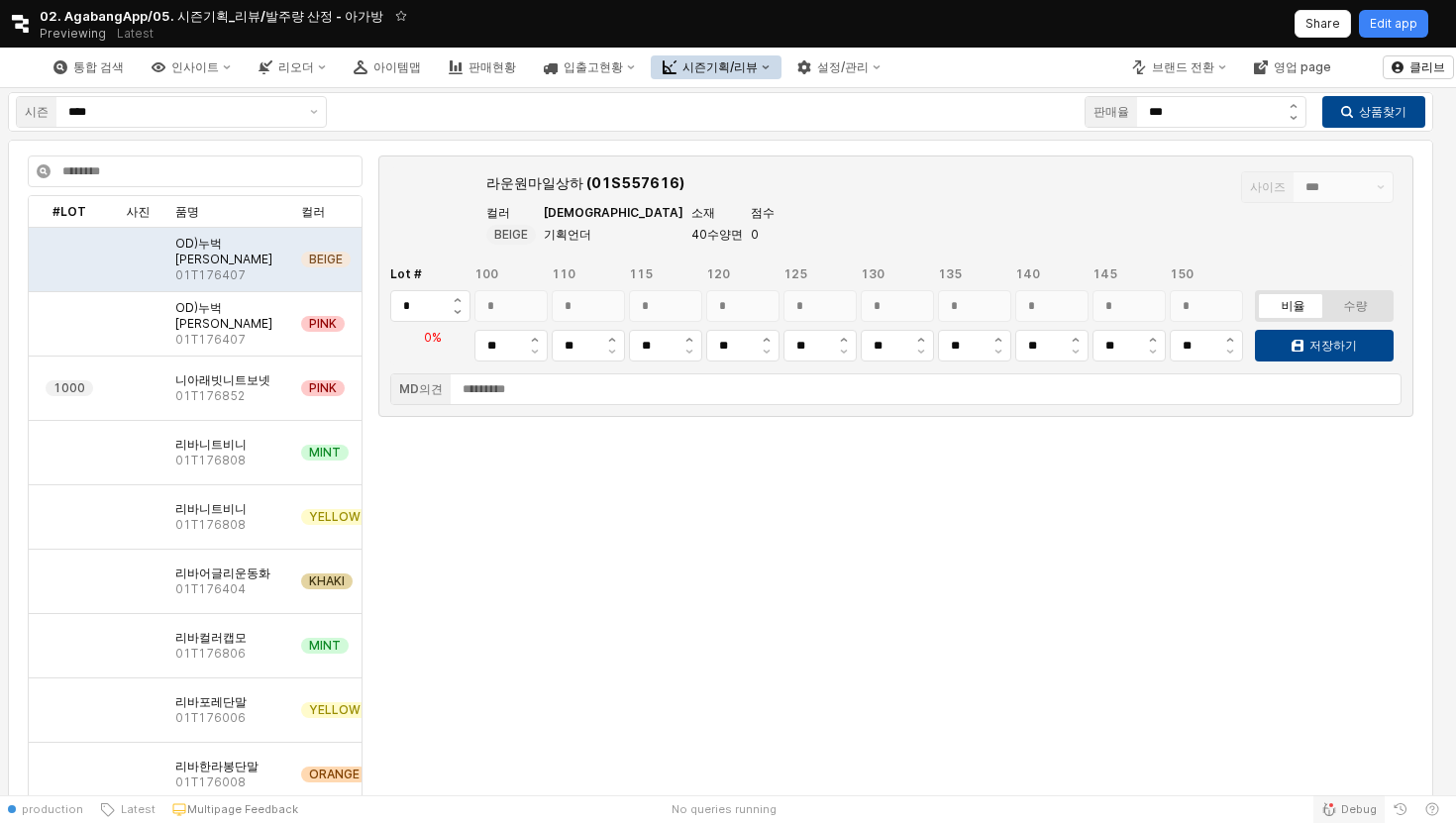 click on "Debug" at bounding box center (1349, 809) 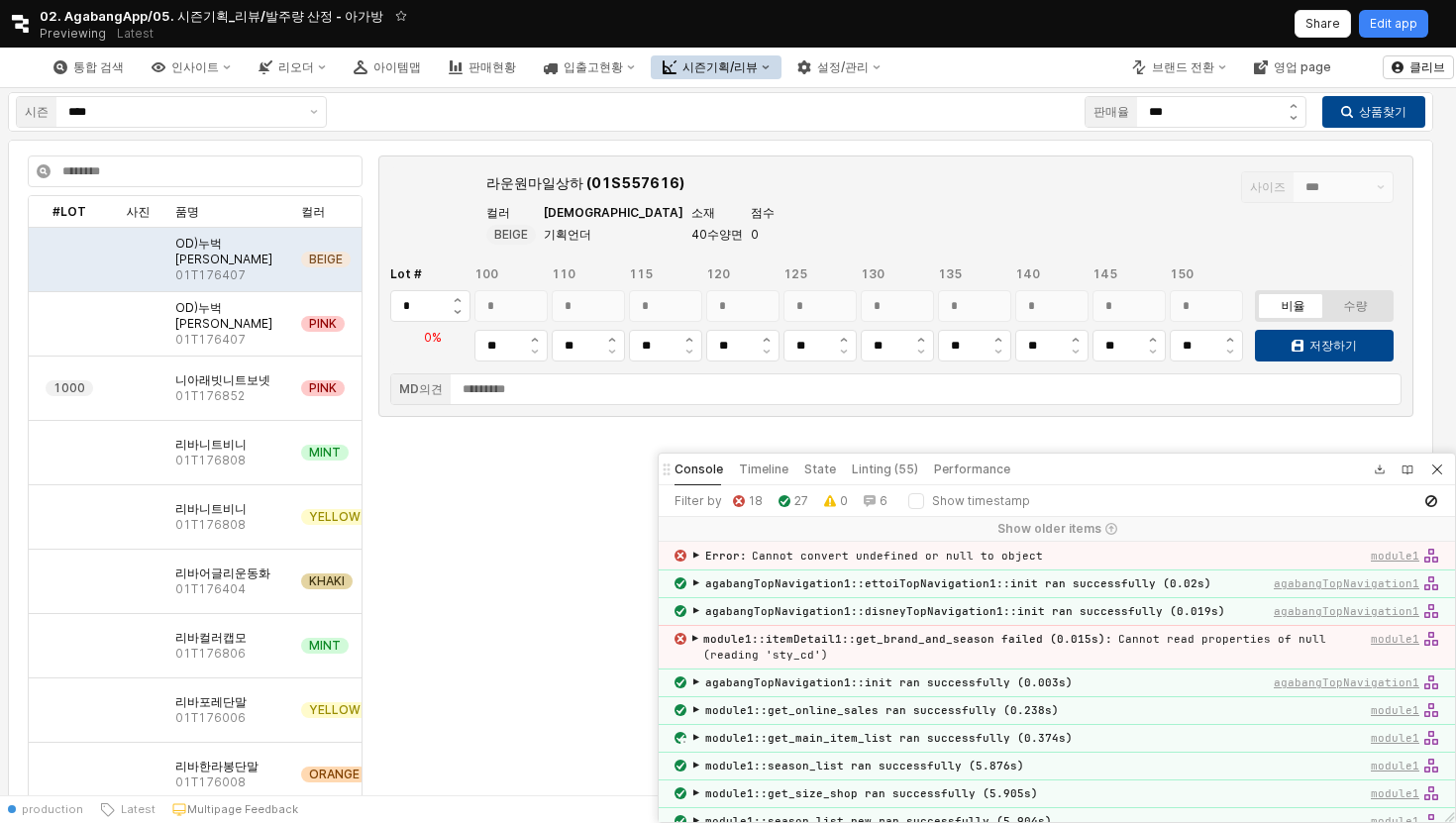 scroll, scrollTop: 1384, scrollLeft: 0, axis: vertical 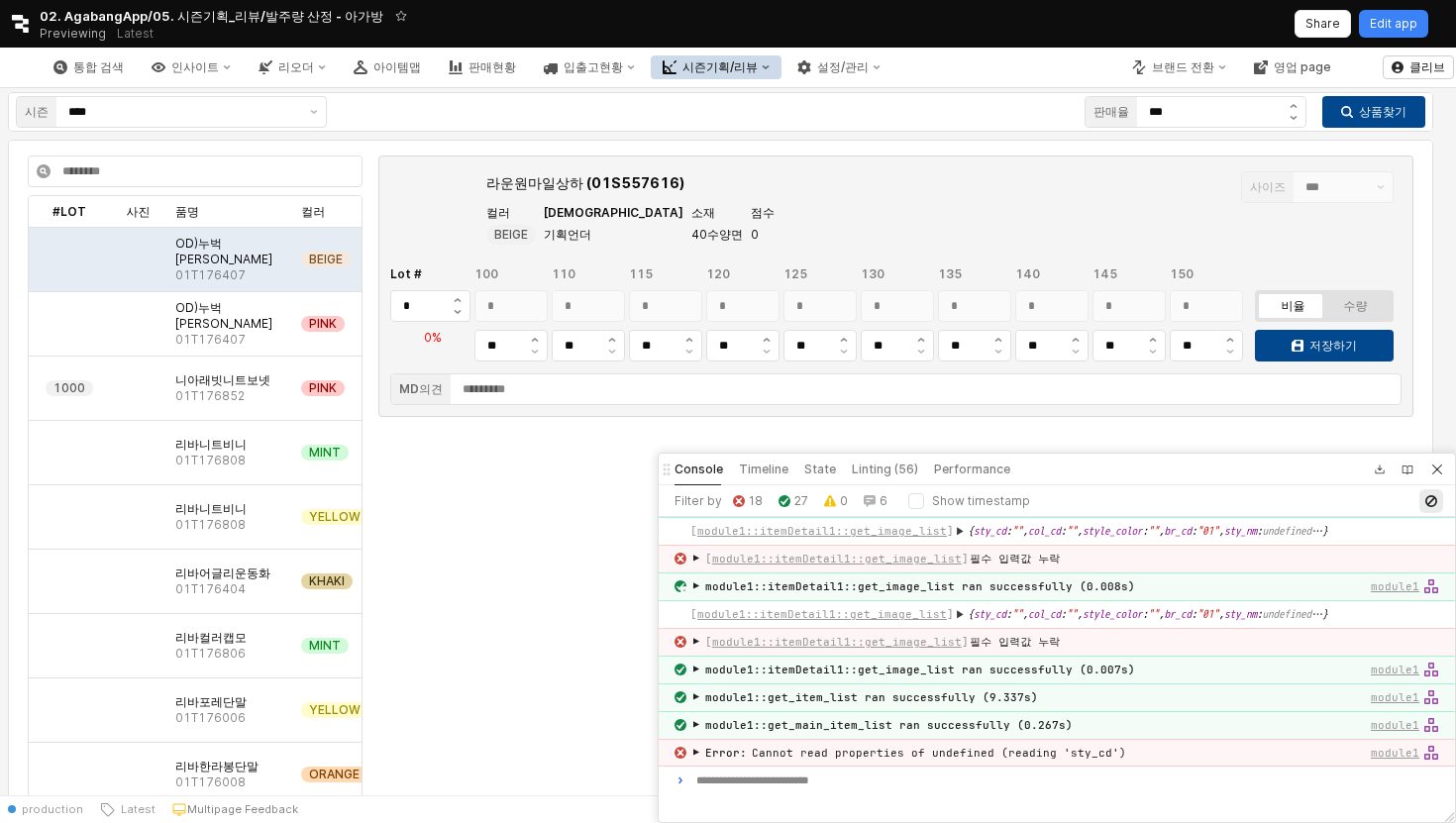 click 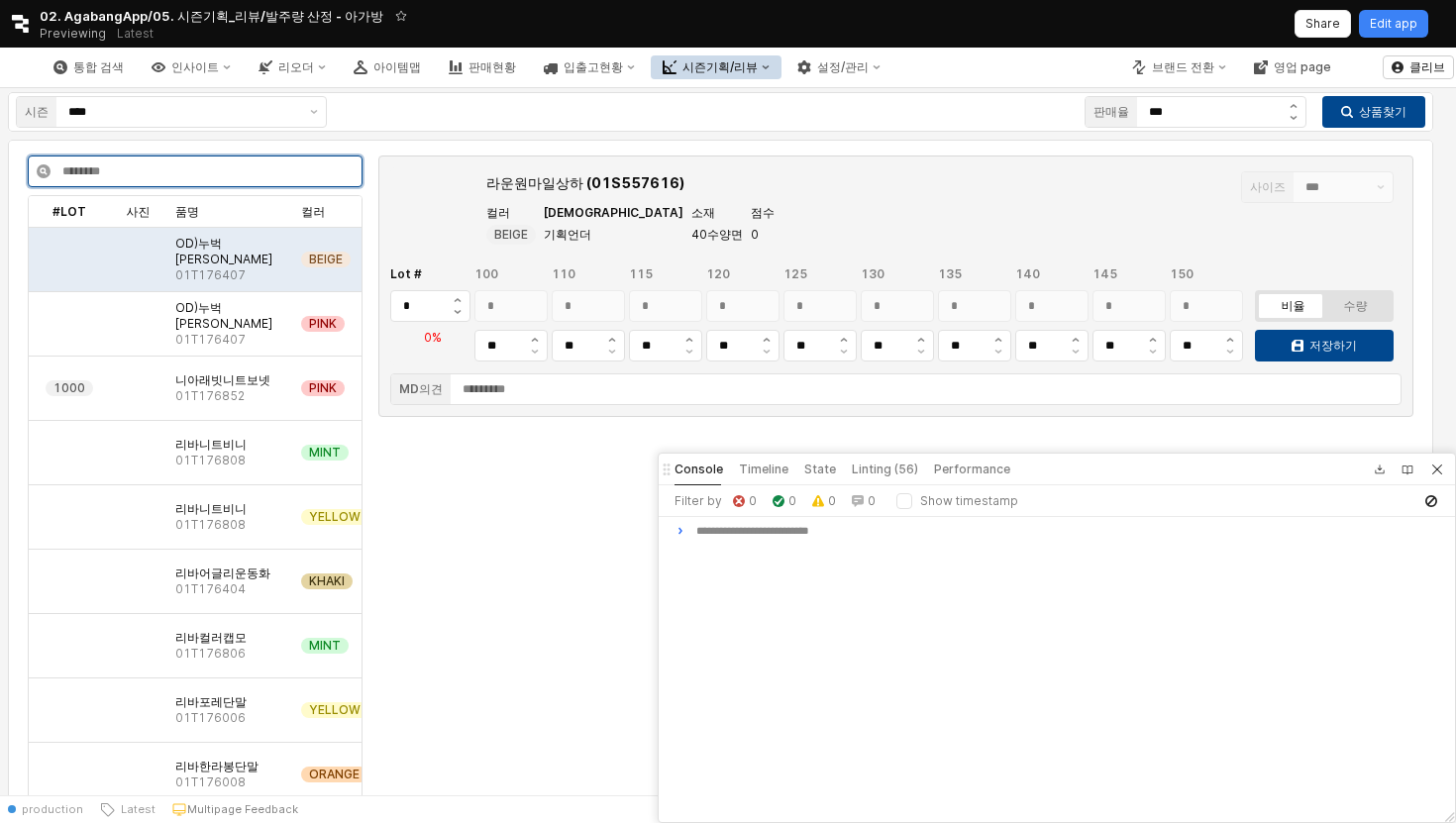 click at bounding box center [206, 171] 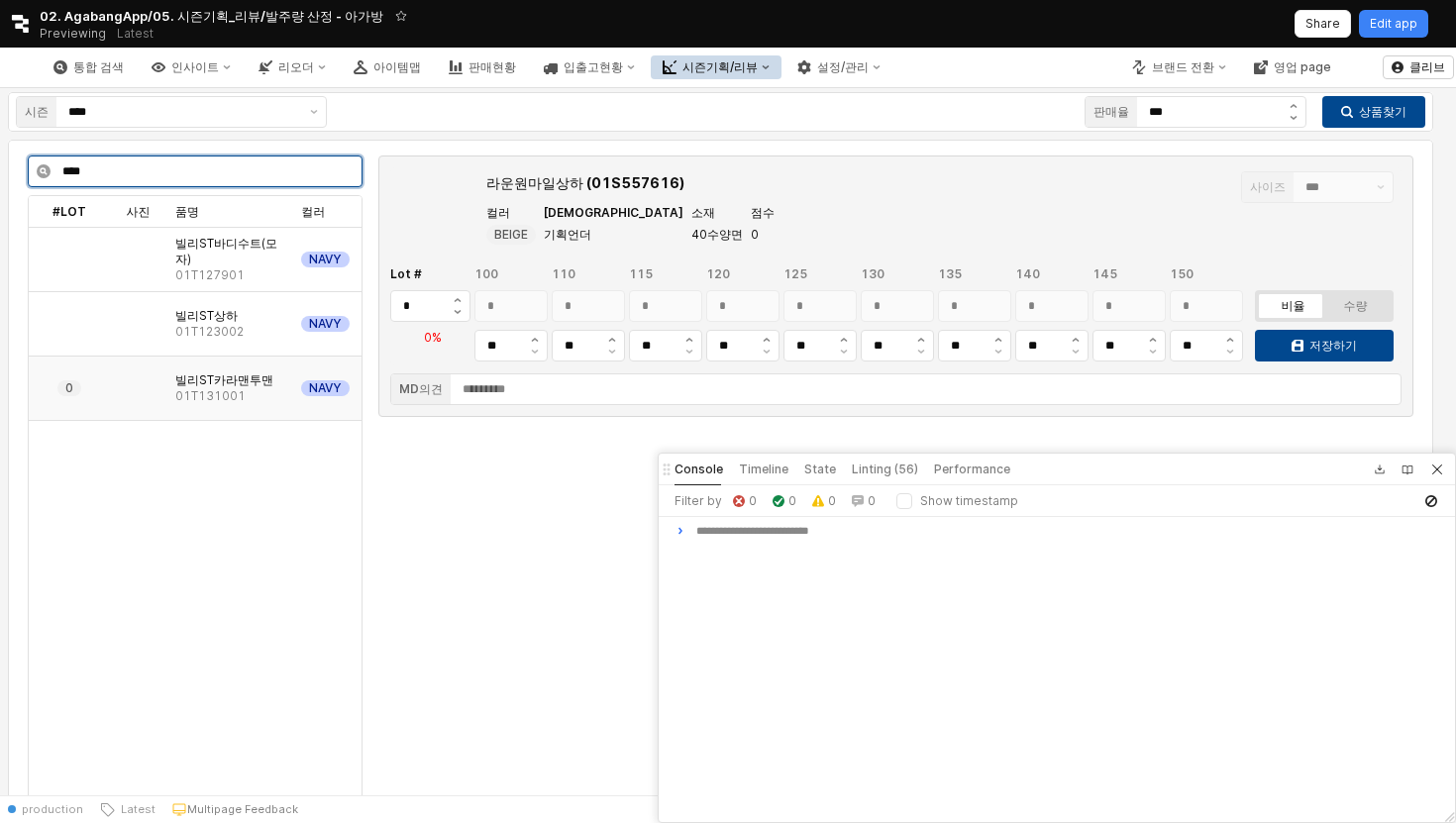 type on "****" 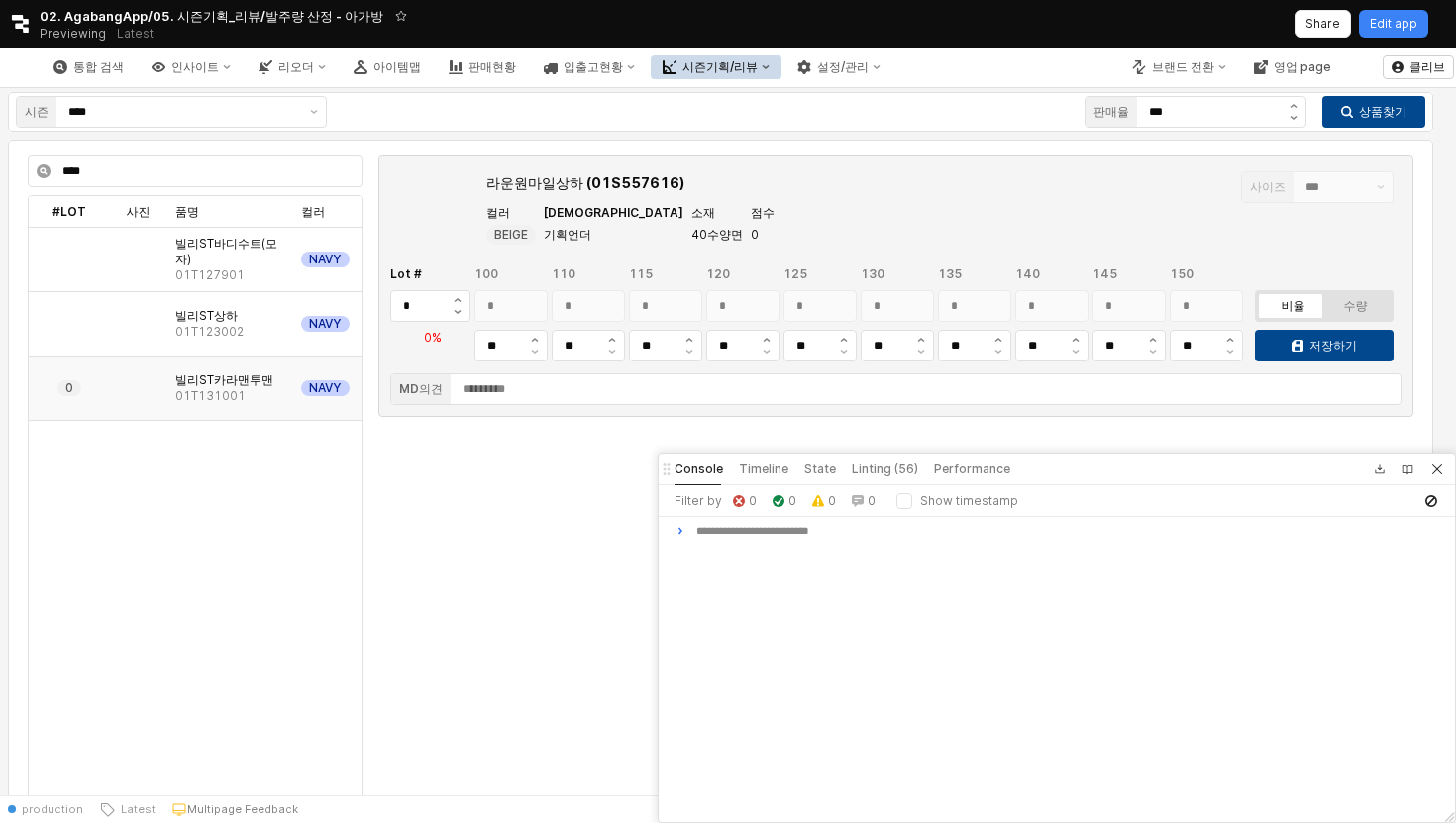 click at bounding box center (138, 388) 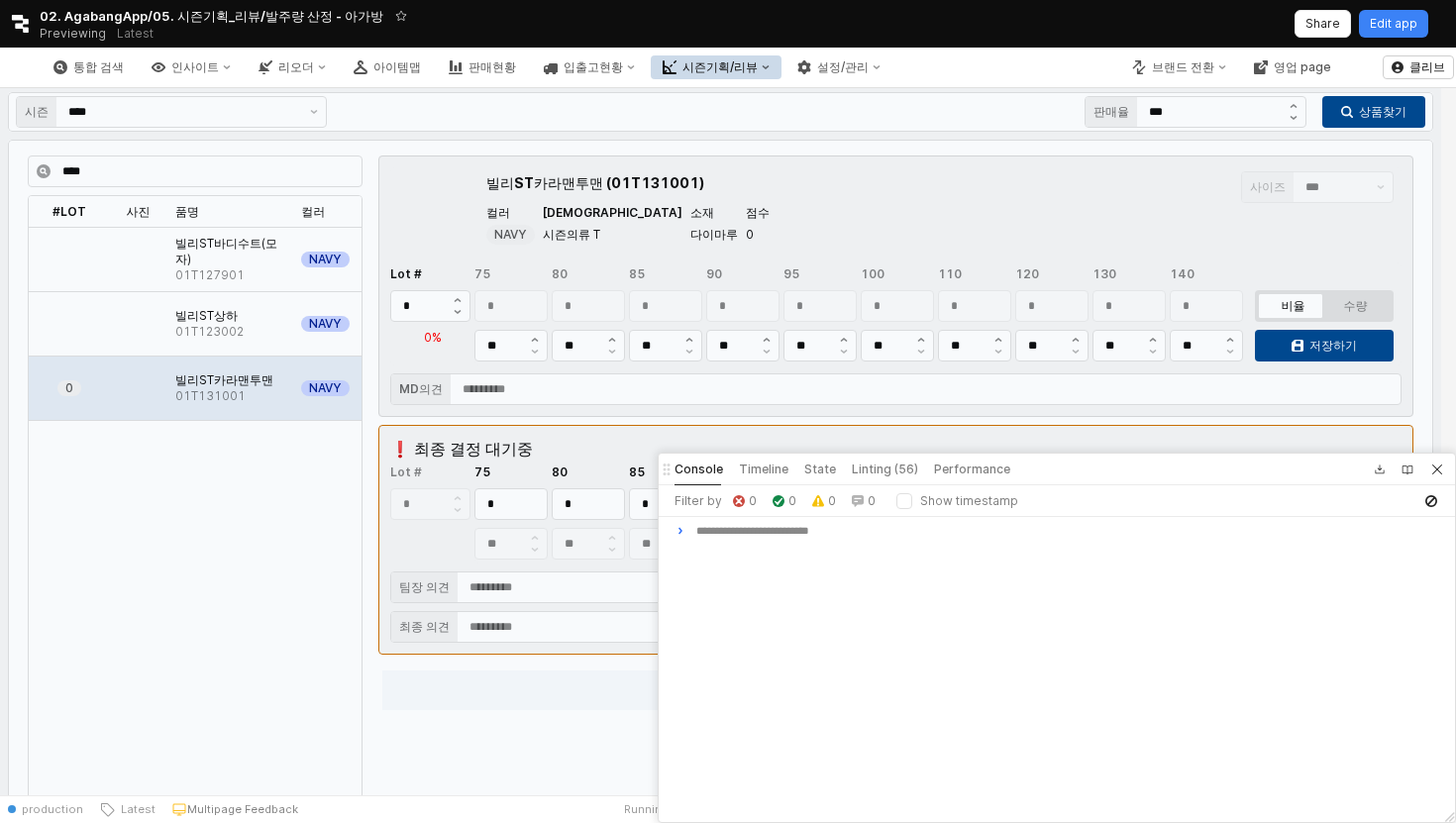 scroll, scrollTop: 12, scrollLeft: 0, axis: vertical 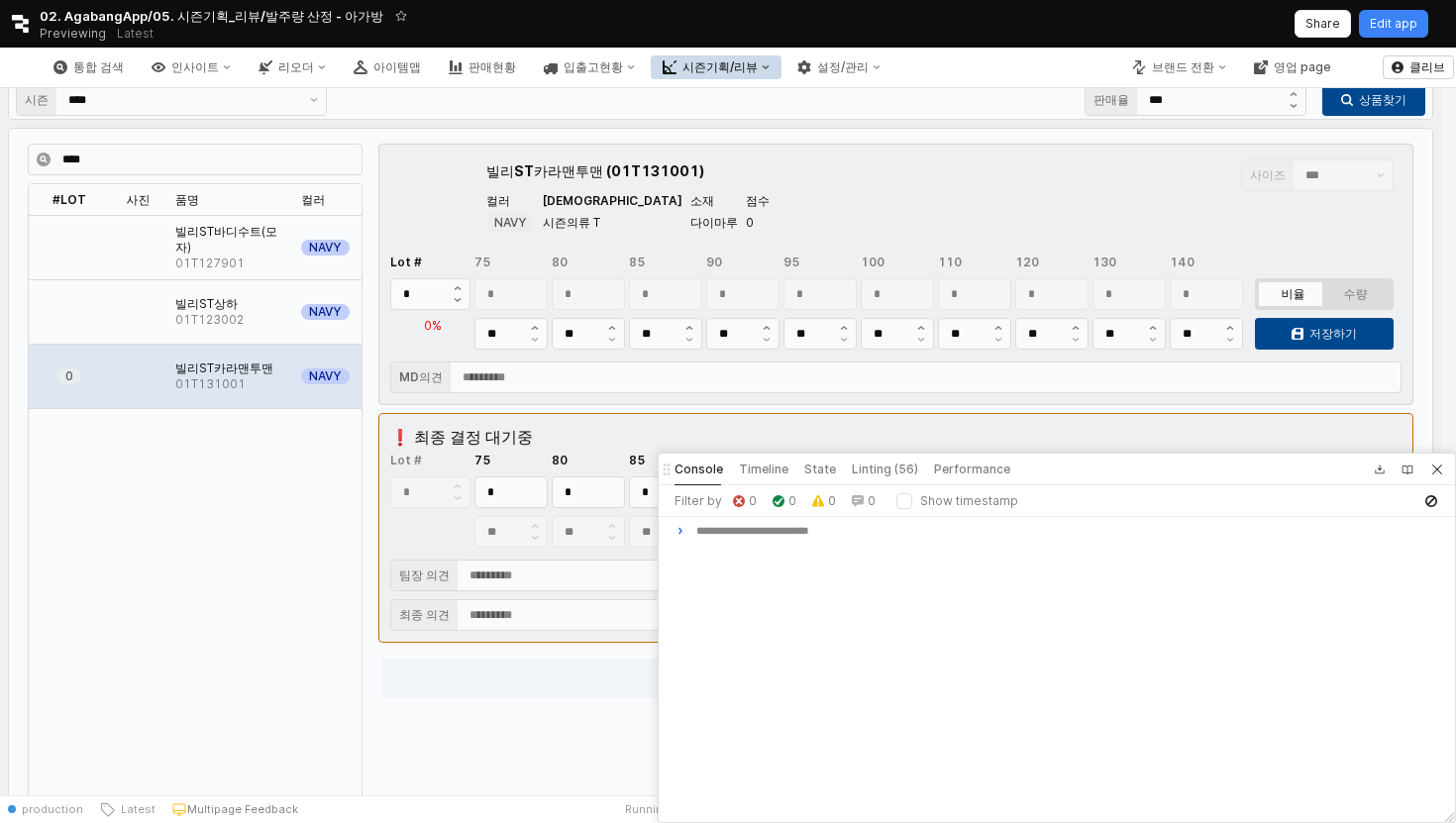 click at bounding box center [720, 995] 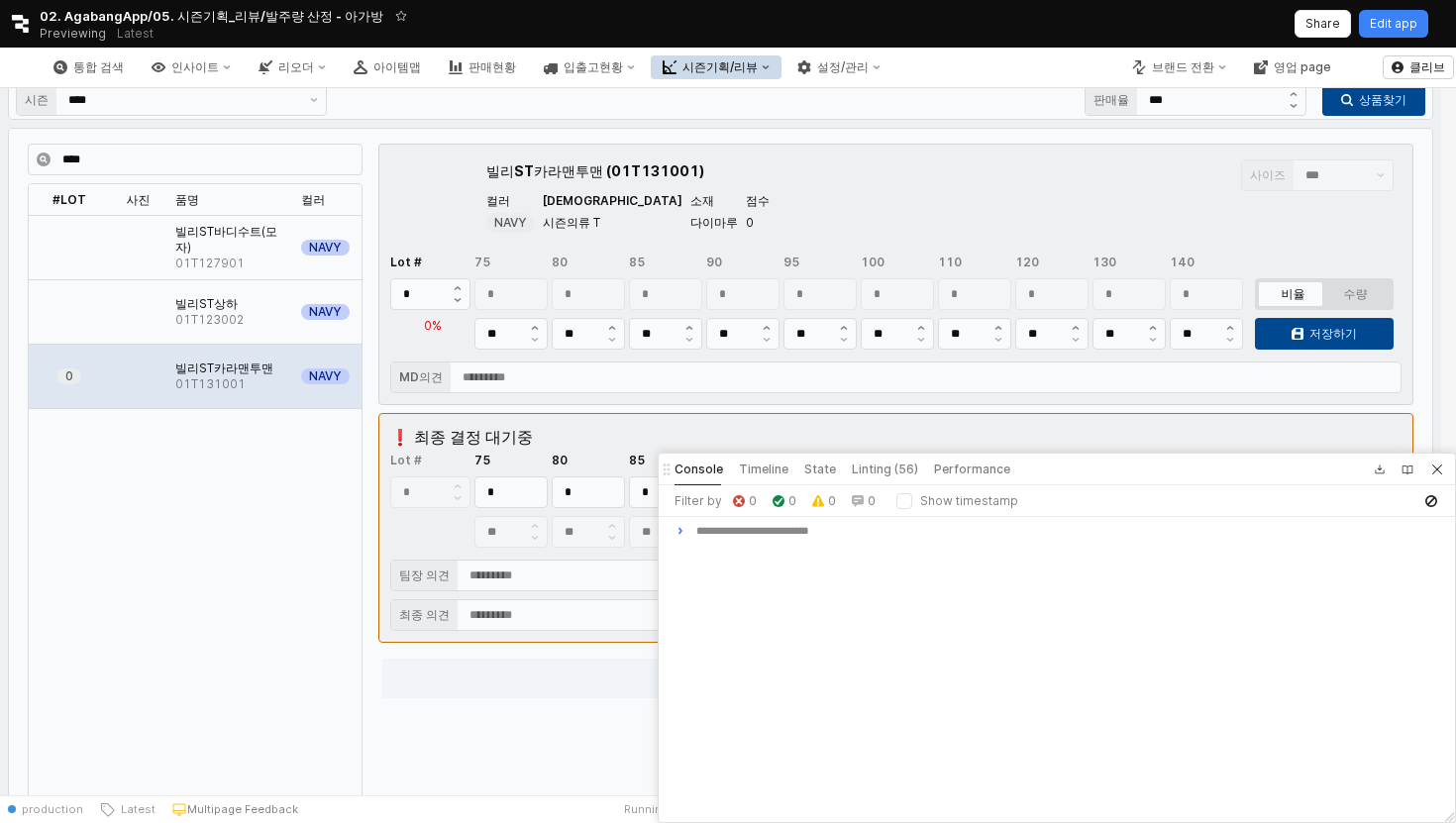 click at bounding box center [720, 995] 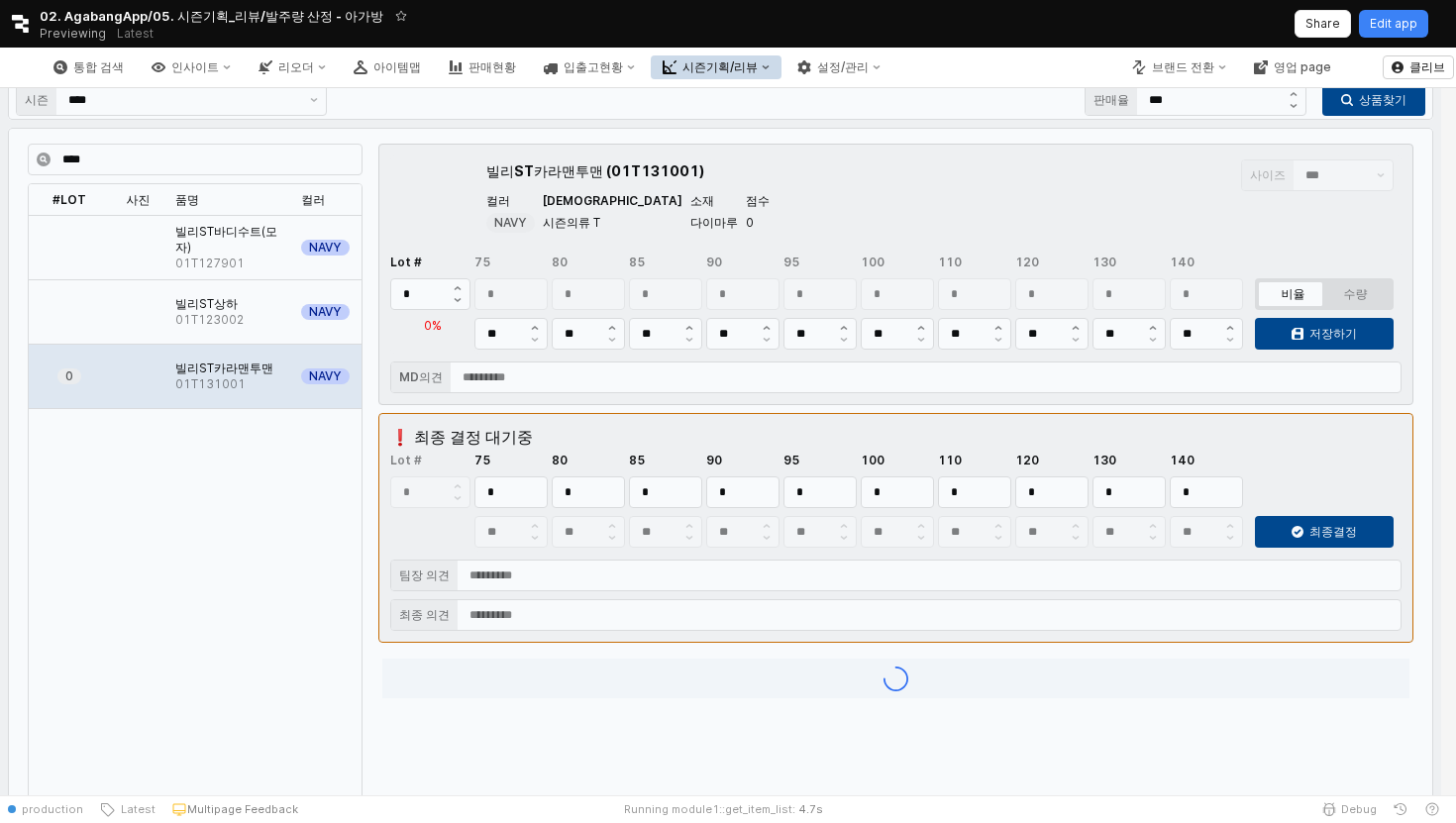 click at bounding box center (720, 995) 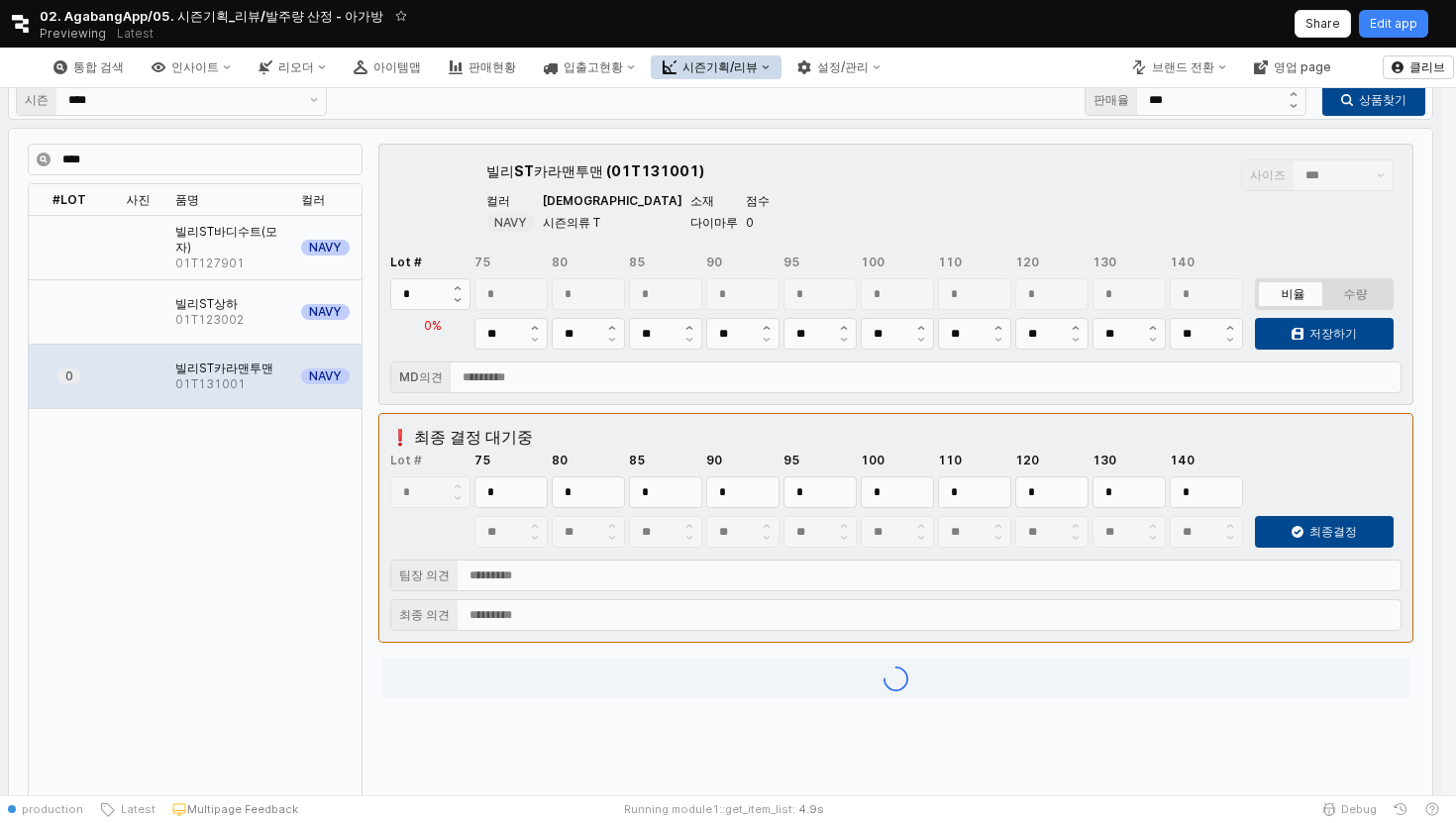 scroll, scrollTop: 0, scrollLeft: 0, axis: both 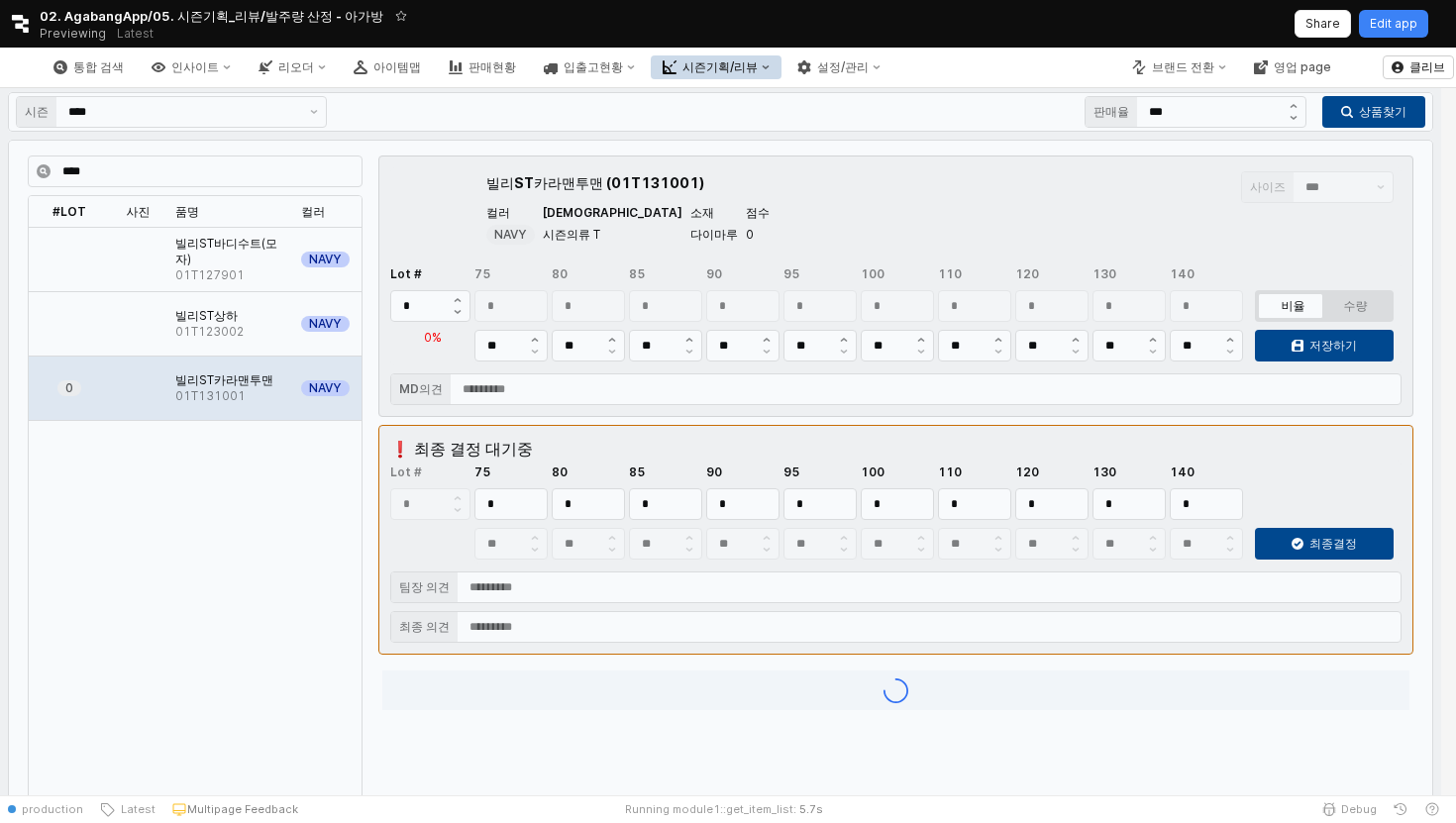 click at bounding box center [720, 1007] 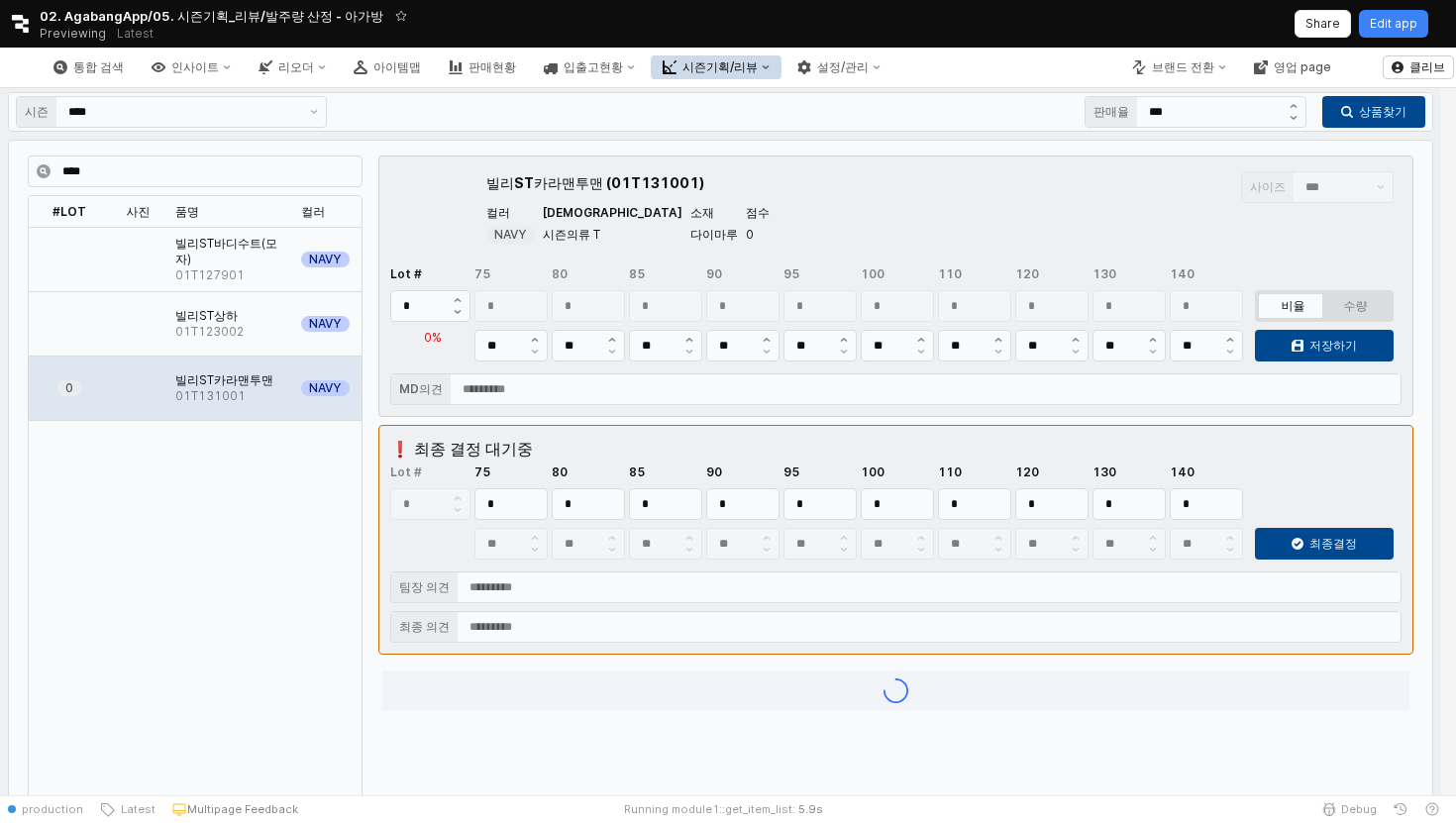click at bounding box center (720, 1007) 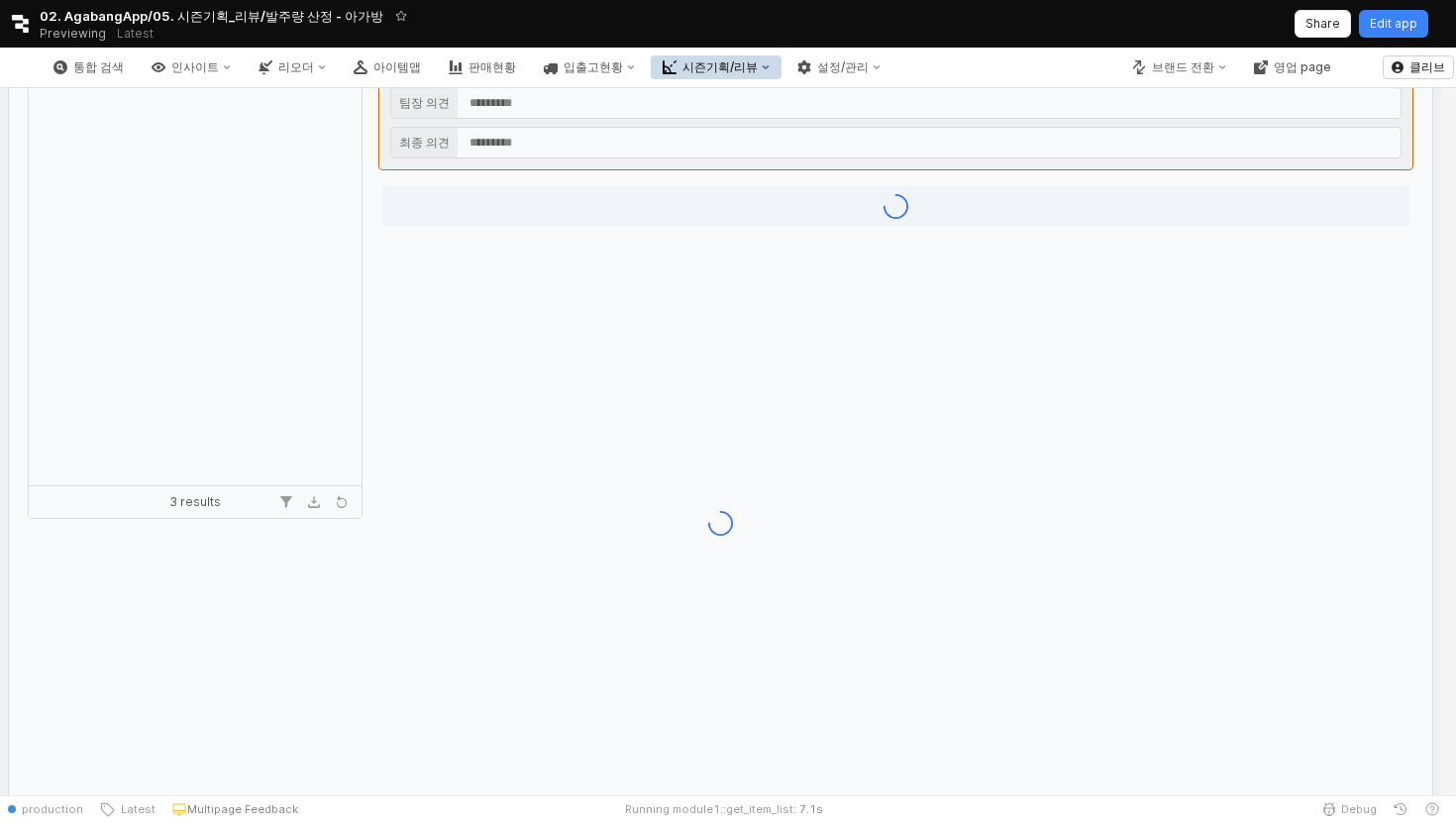 scroll, scrollTop: 529, scrollLeft: 0, axis: vertical 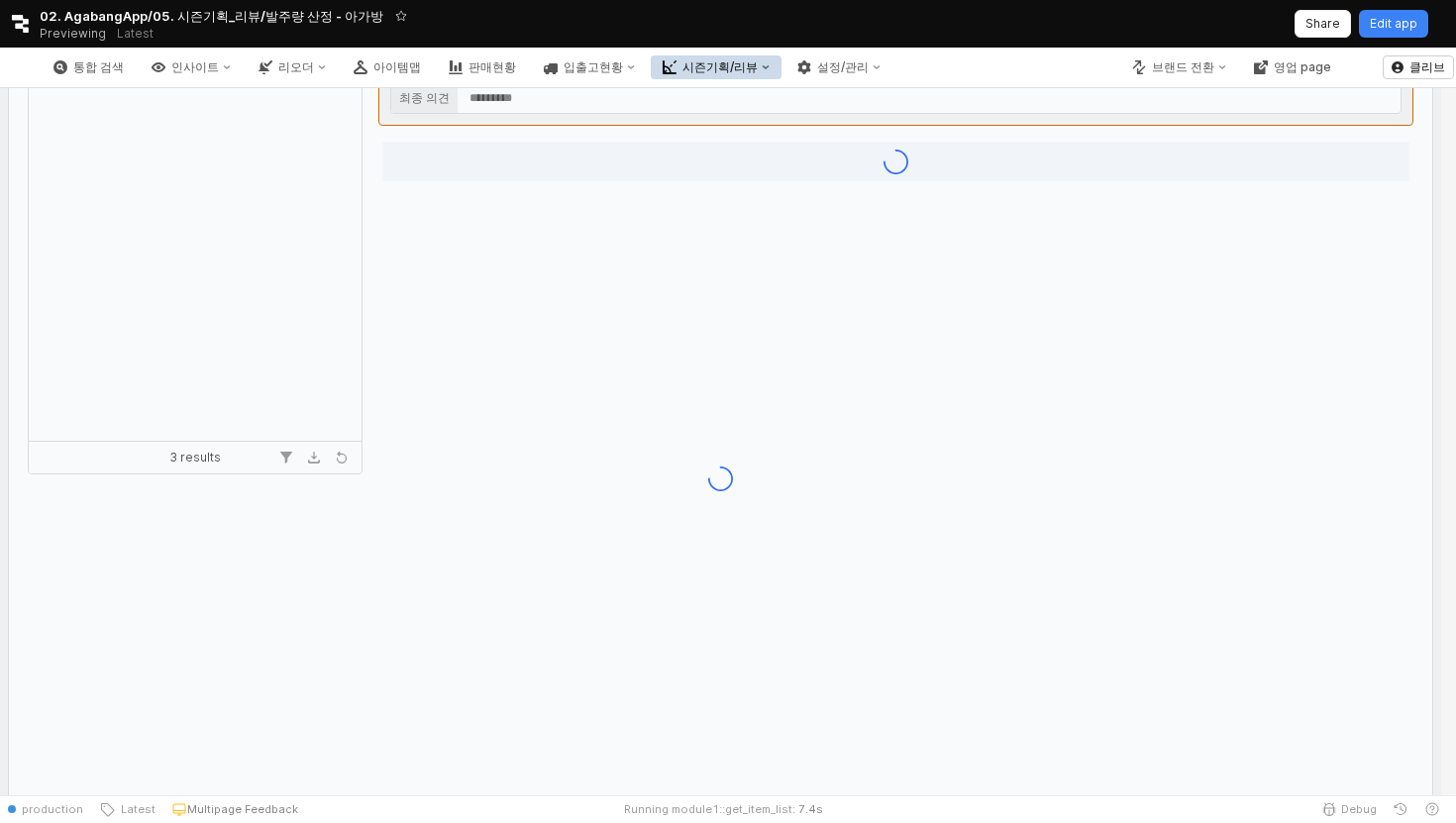 click at bounding box center [720, 478] 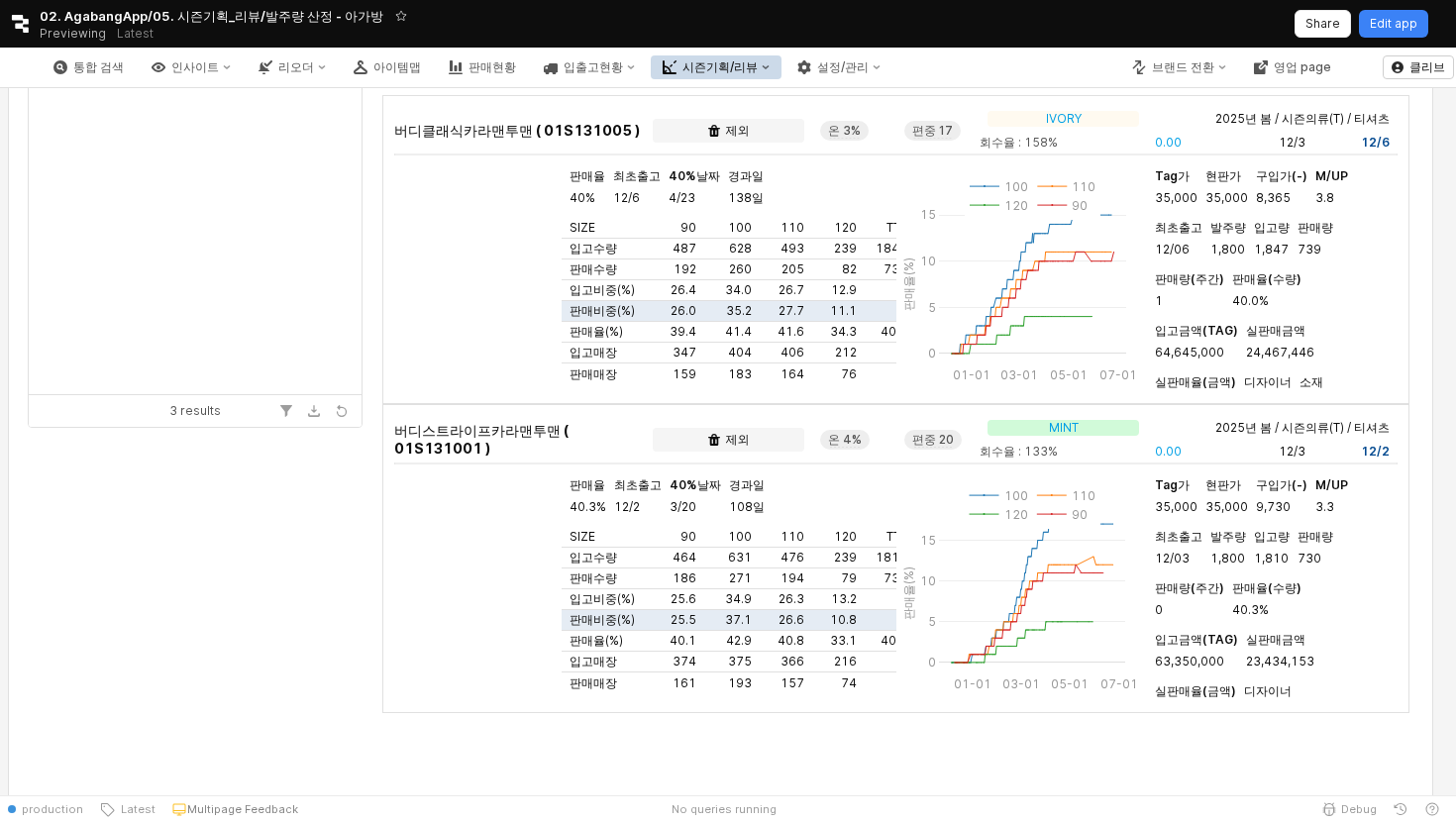 scroll, scrollTop: 573, scrollLeft: 0, axis: vertical 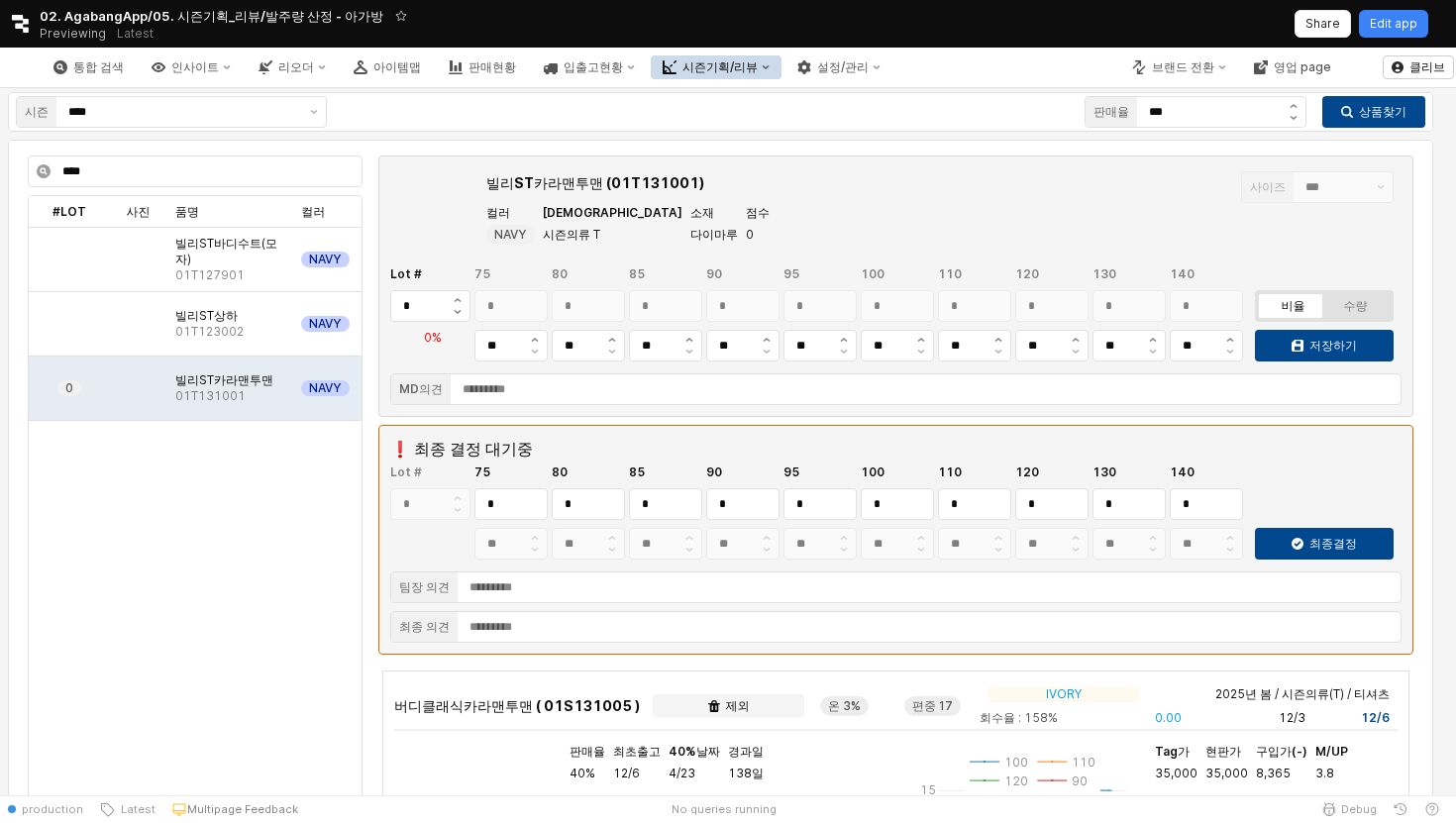 click on "시즌기획/리뷰" at bounding box center [720, 67] 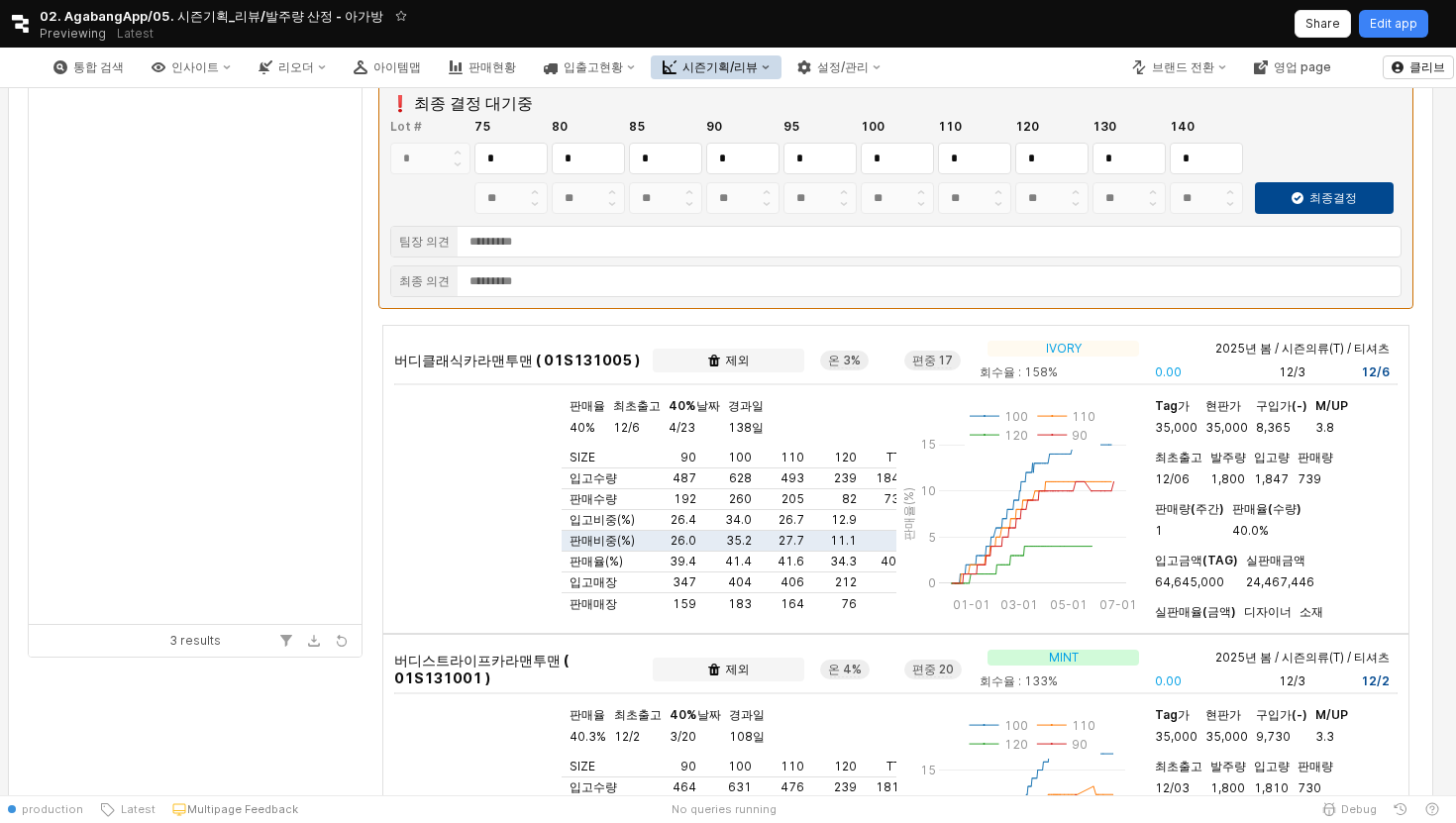 scroll, scrollTop: 539, scrollLeft: 0, axis: vertical 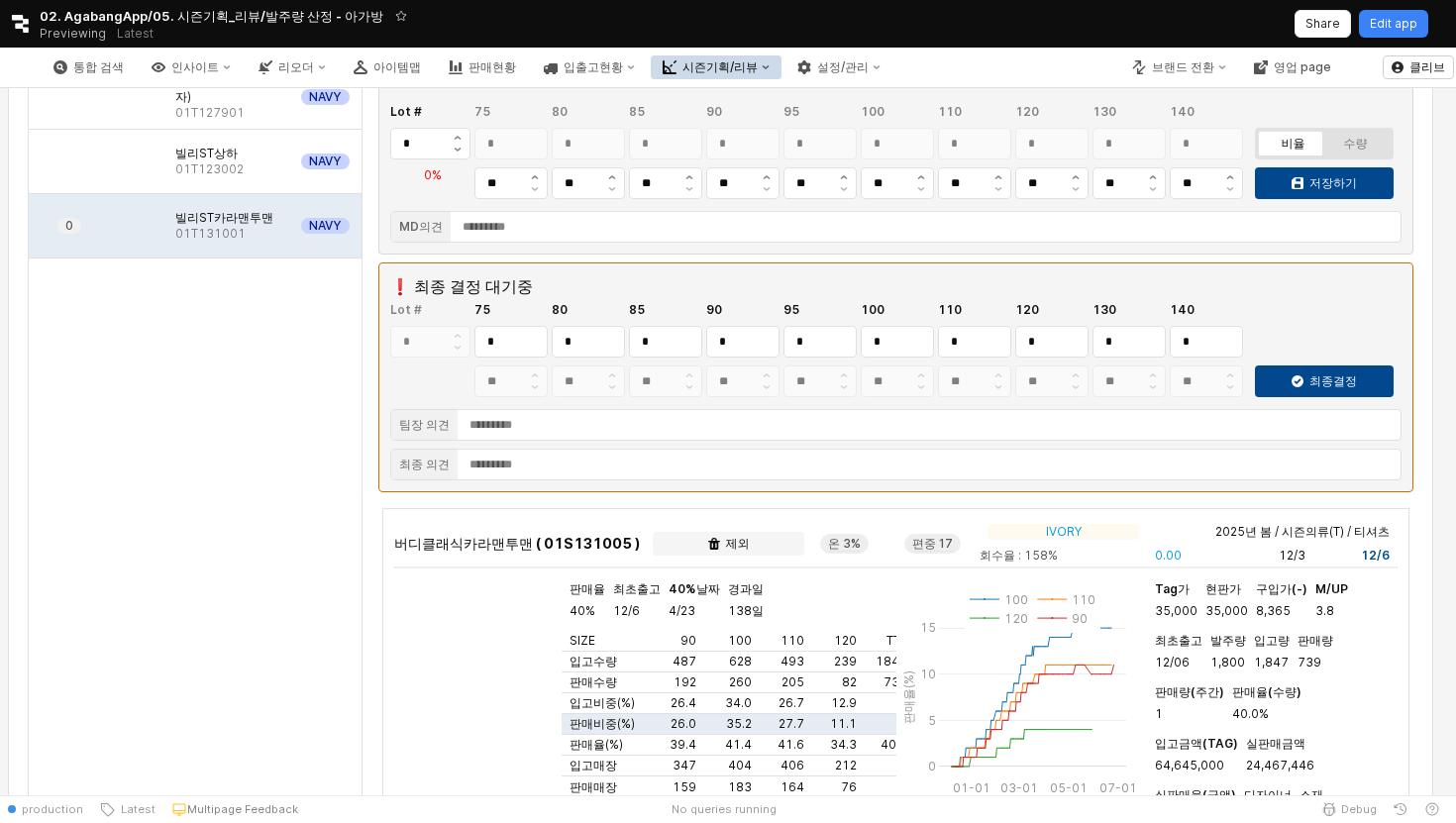 click on "시즌기획/리뷰" at bounding box center [716, 67] 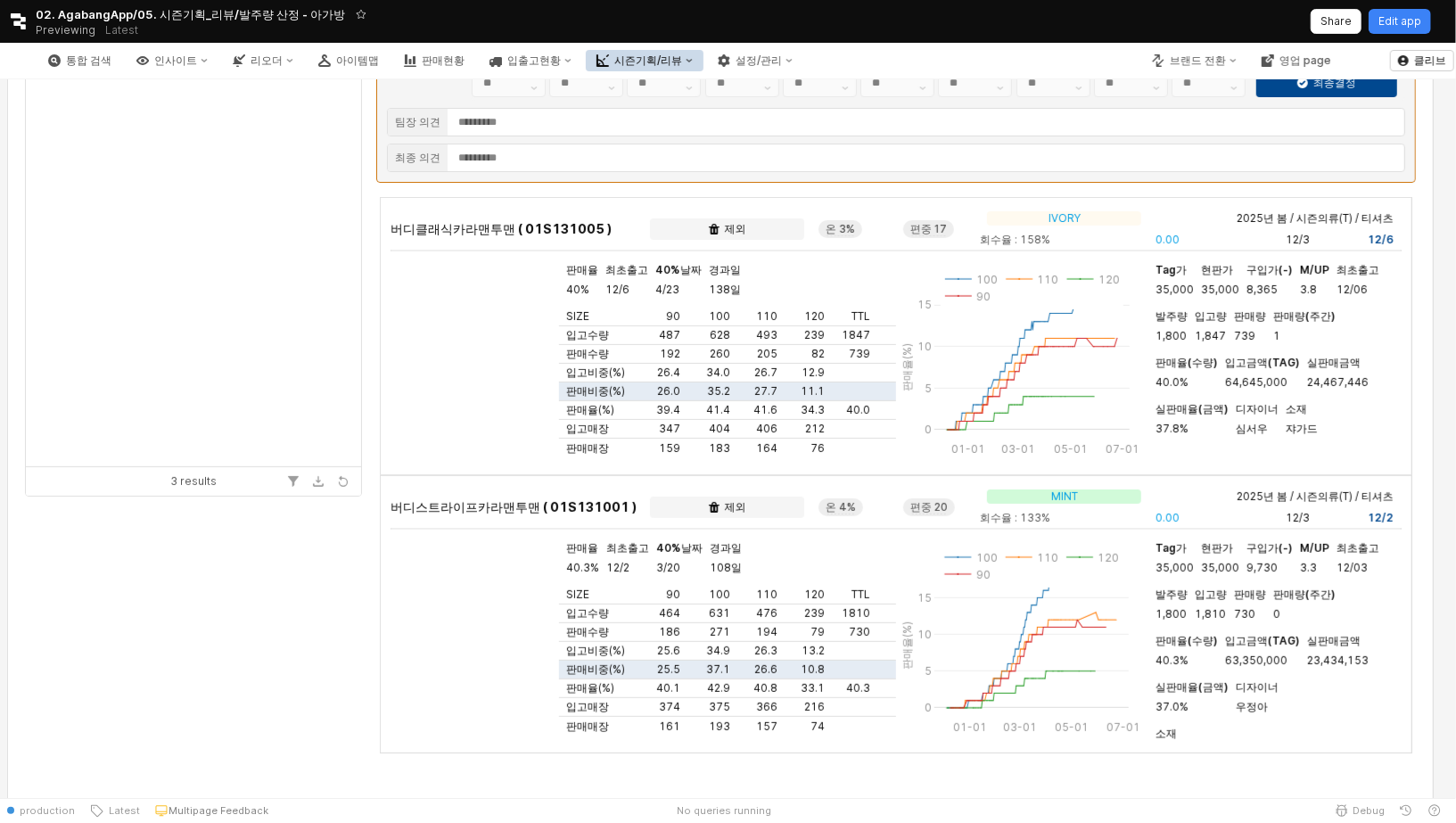 scroll, scrollTop: 430, scrollLeft: 0, axis: vertical 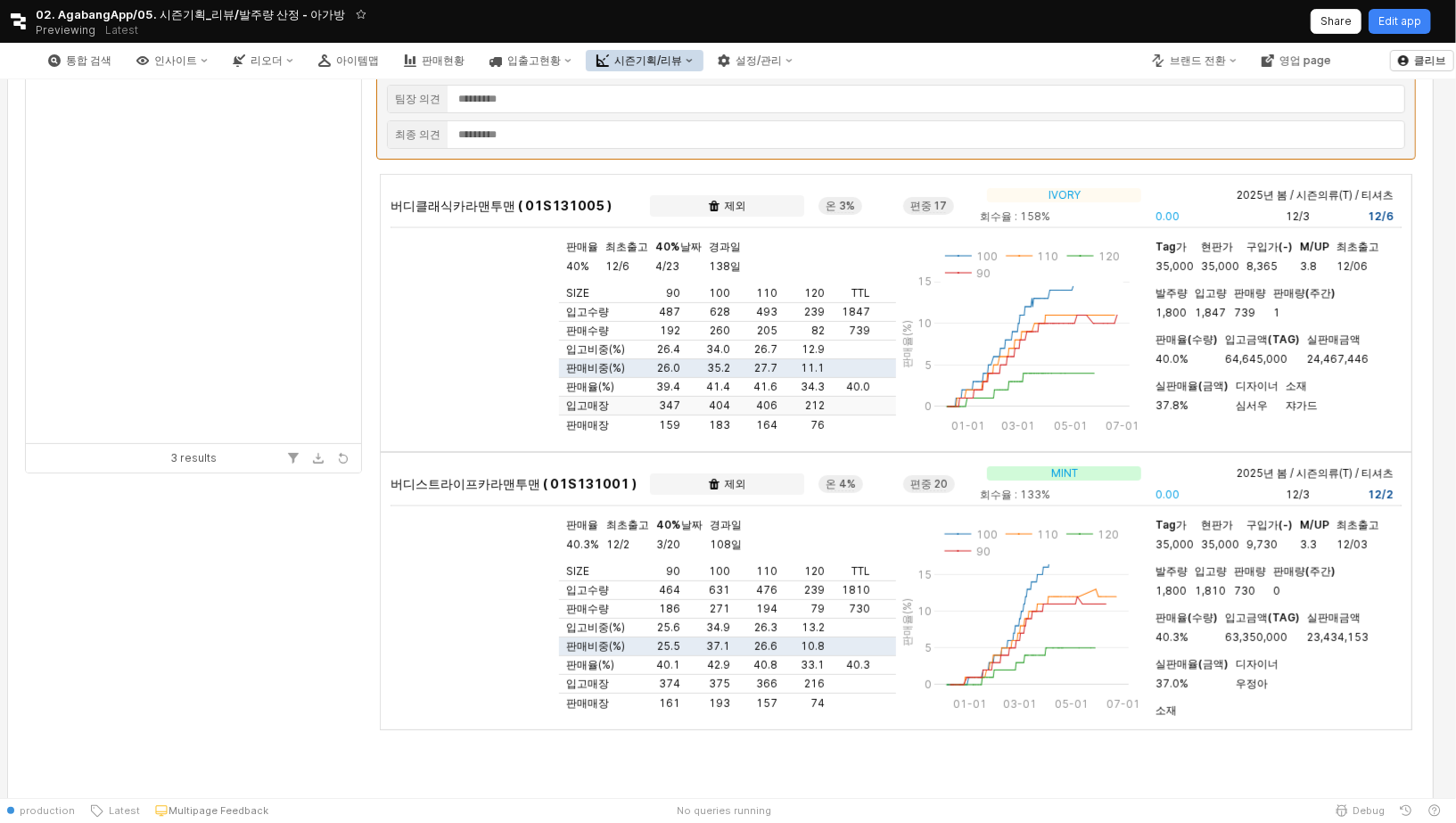 type 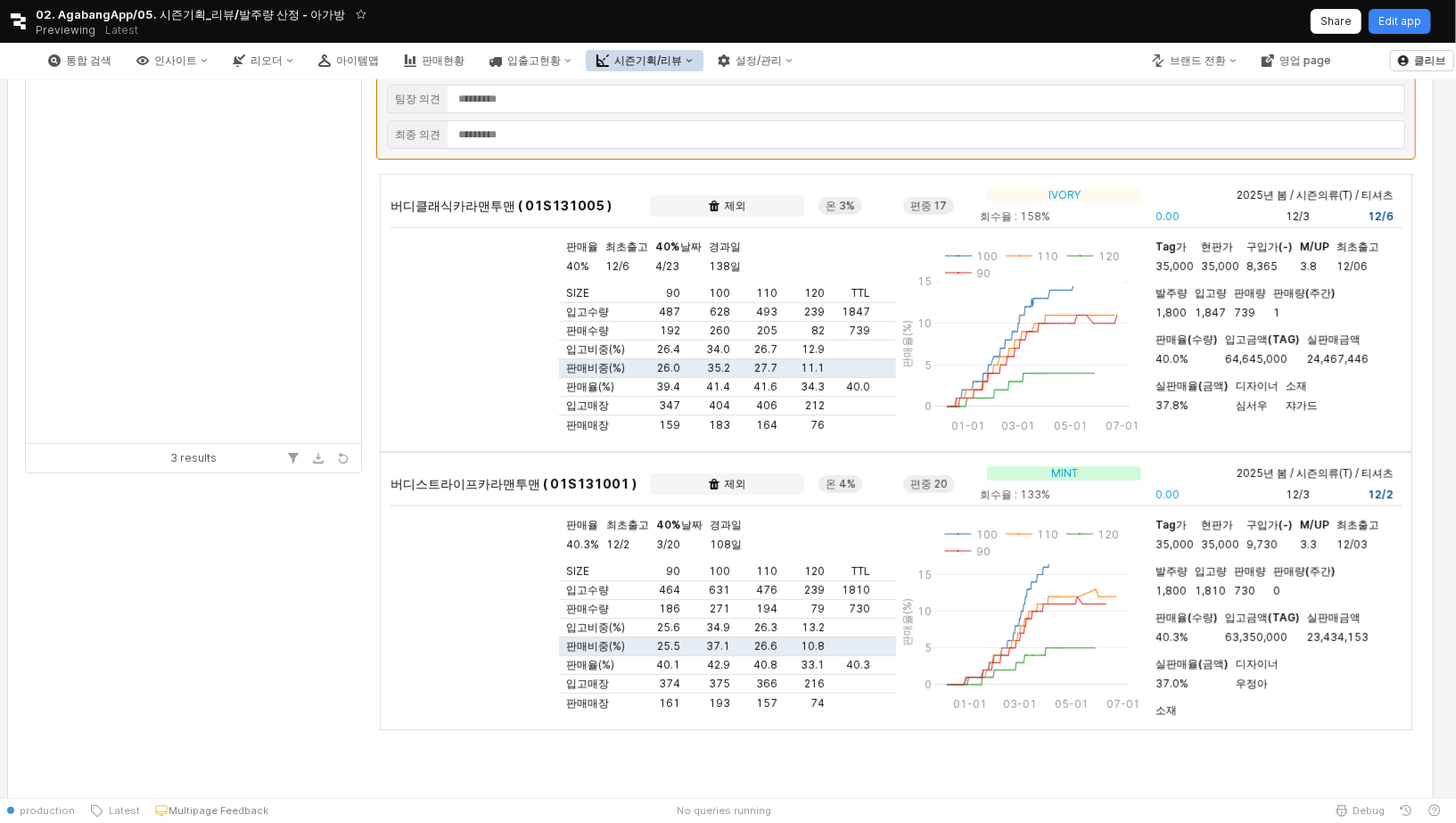 scroll, scrollTop: 0, scrollLeft: 0, axis: both 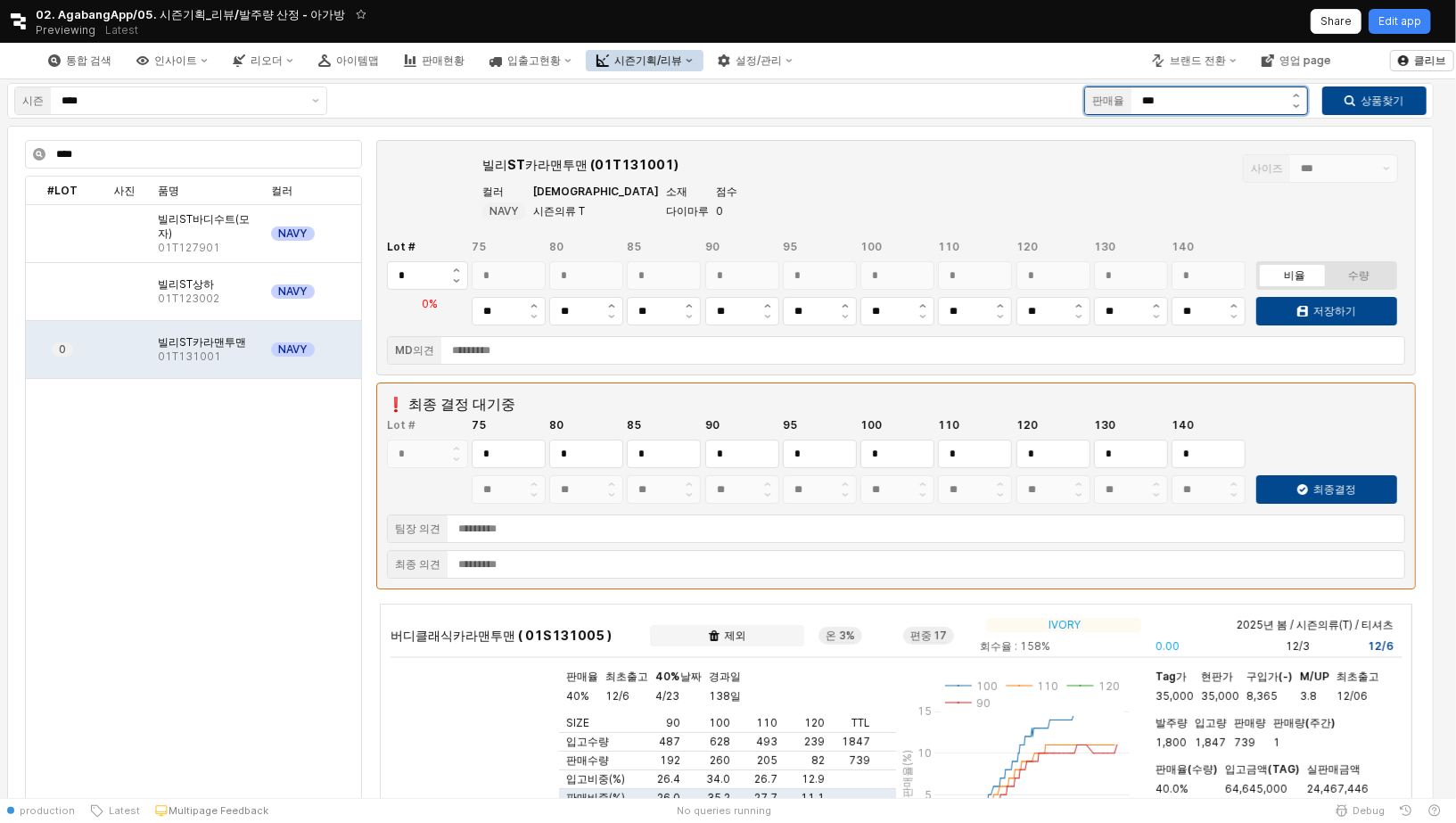 click on "***" at bounding box center [1208, 101] 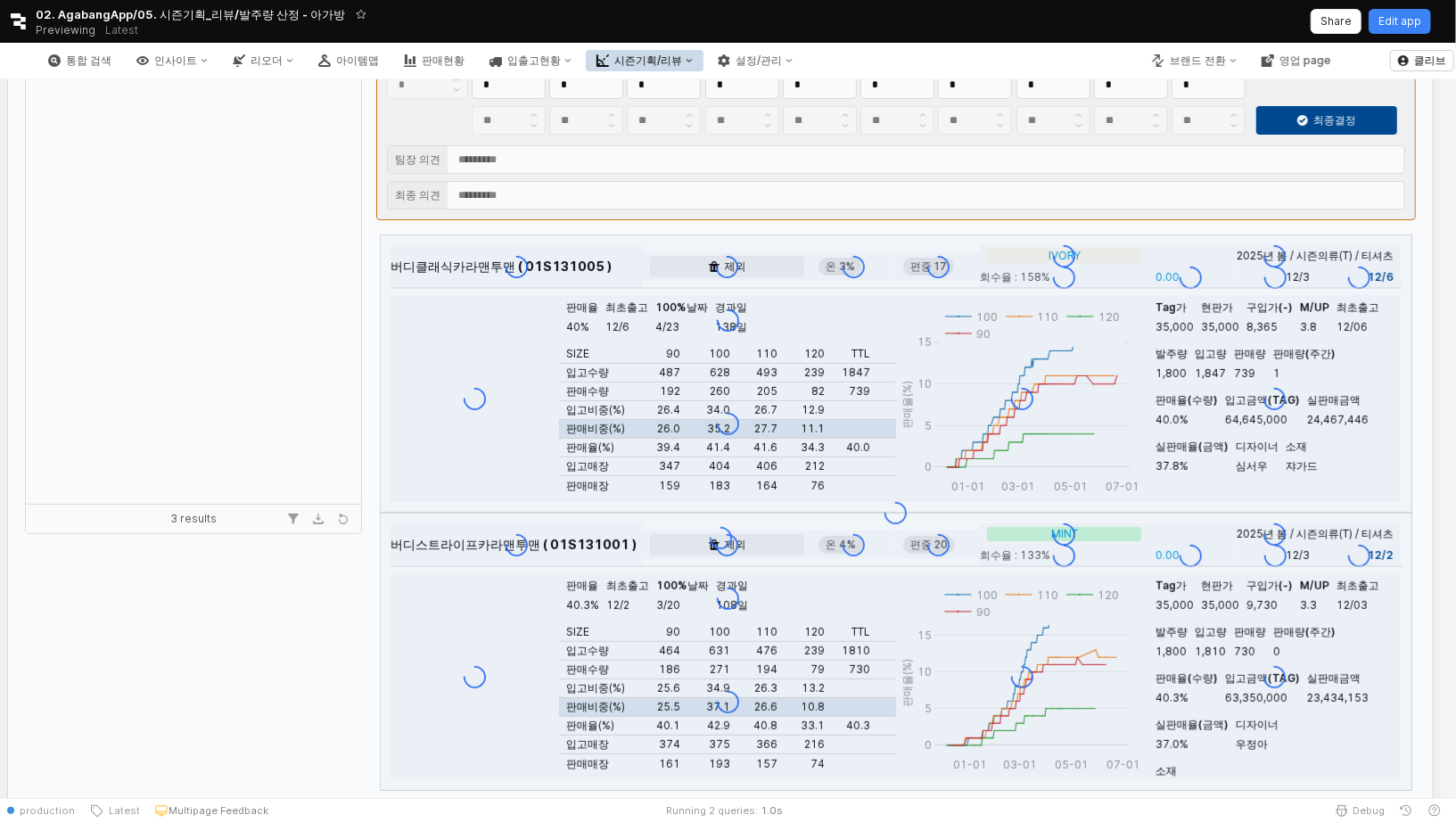 scroll, scrollTop: 413, scrollLeft: 0, axis: vertical 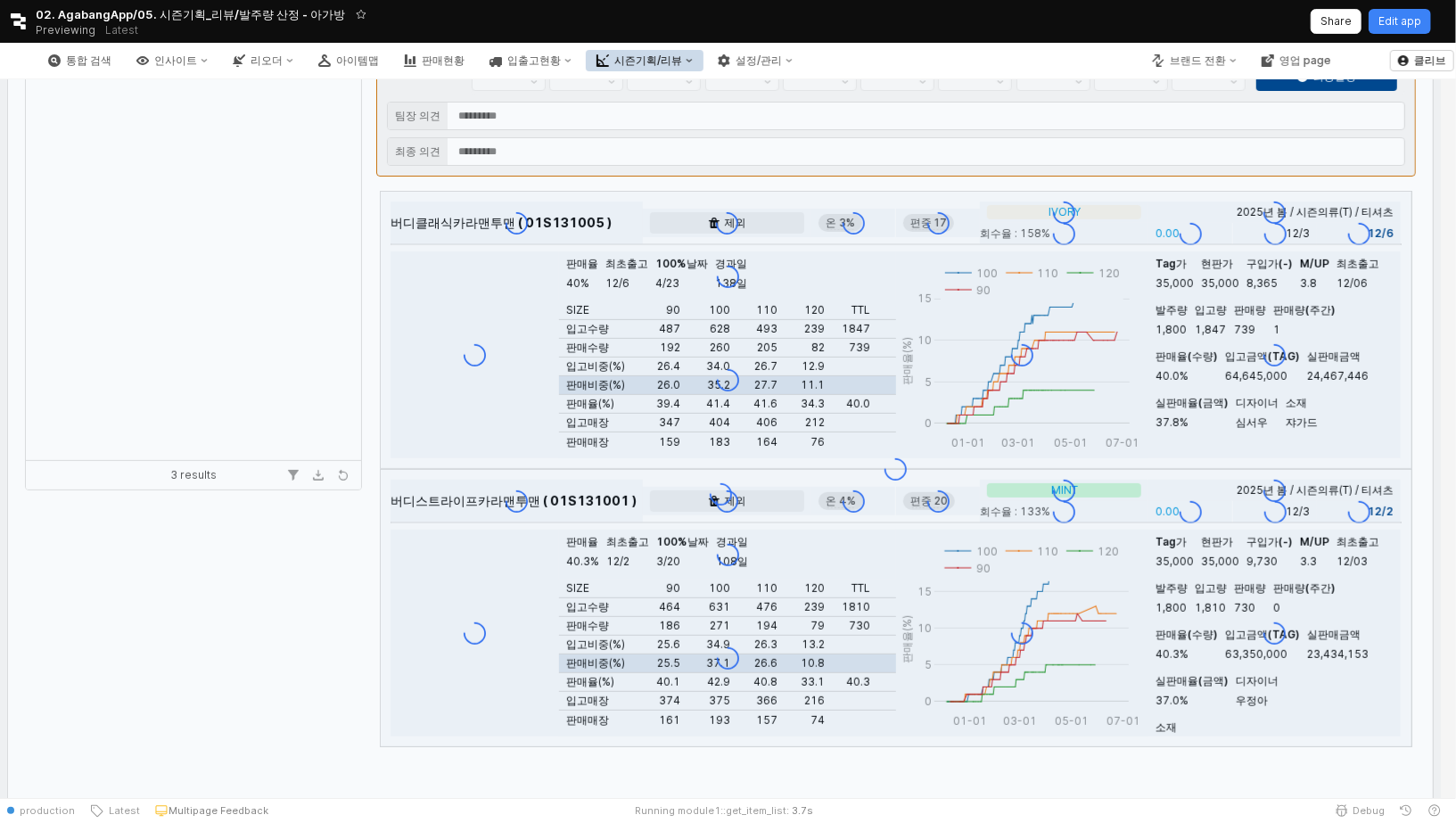 type on "****" 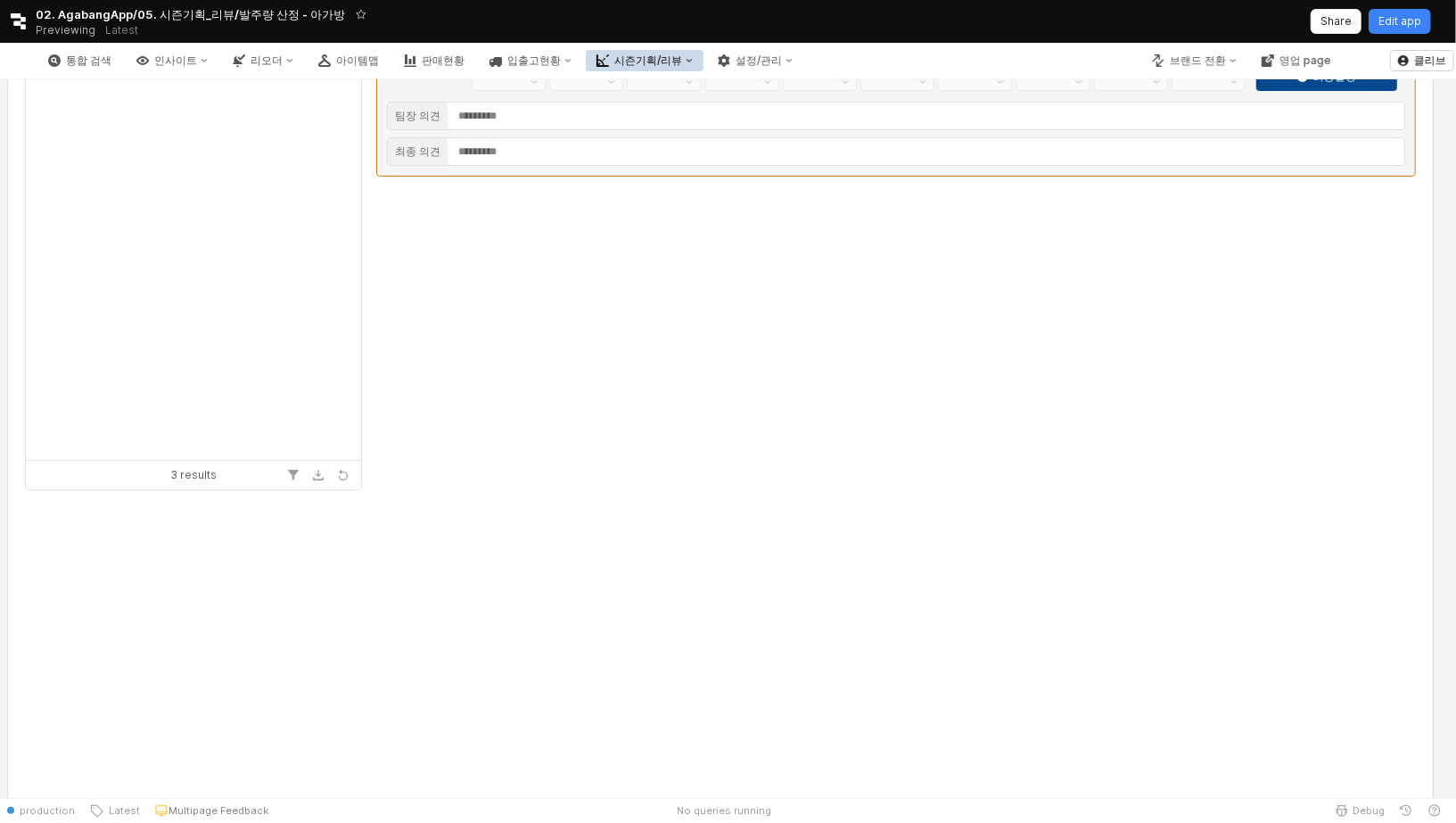 scroll, scrollTop: 0, scrollLeft: 0, axis: both 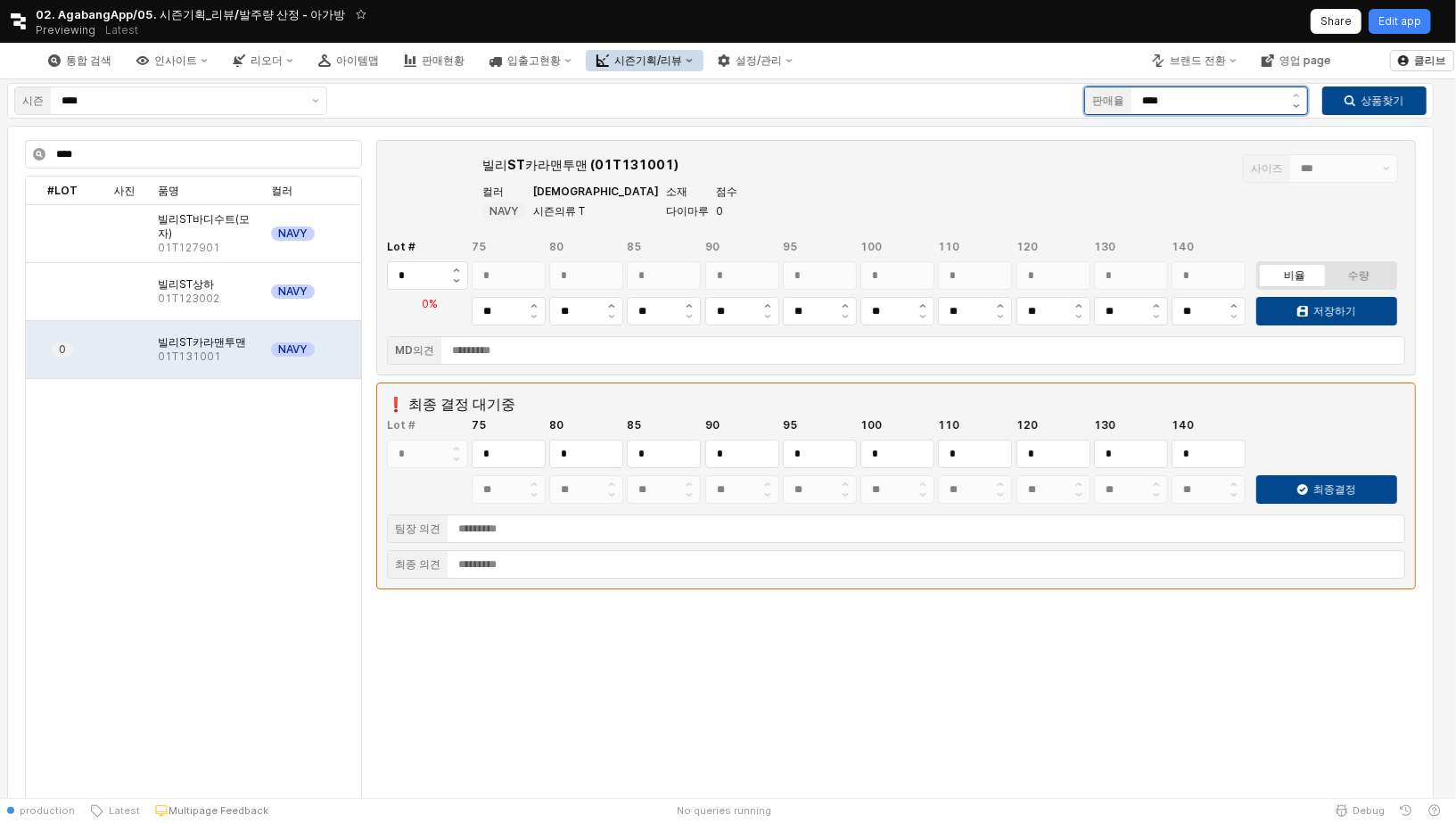 click on "****" at bounding box center (1208, 101) 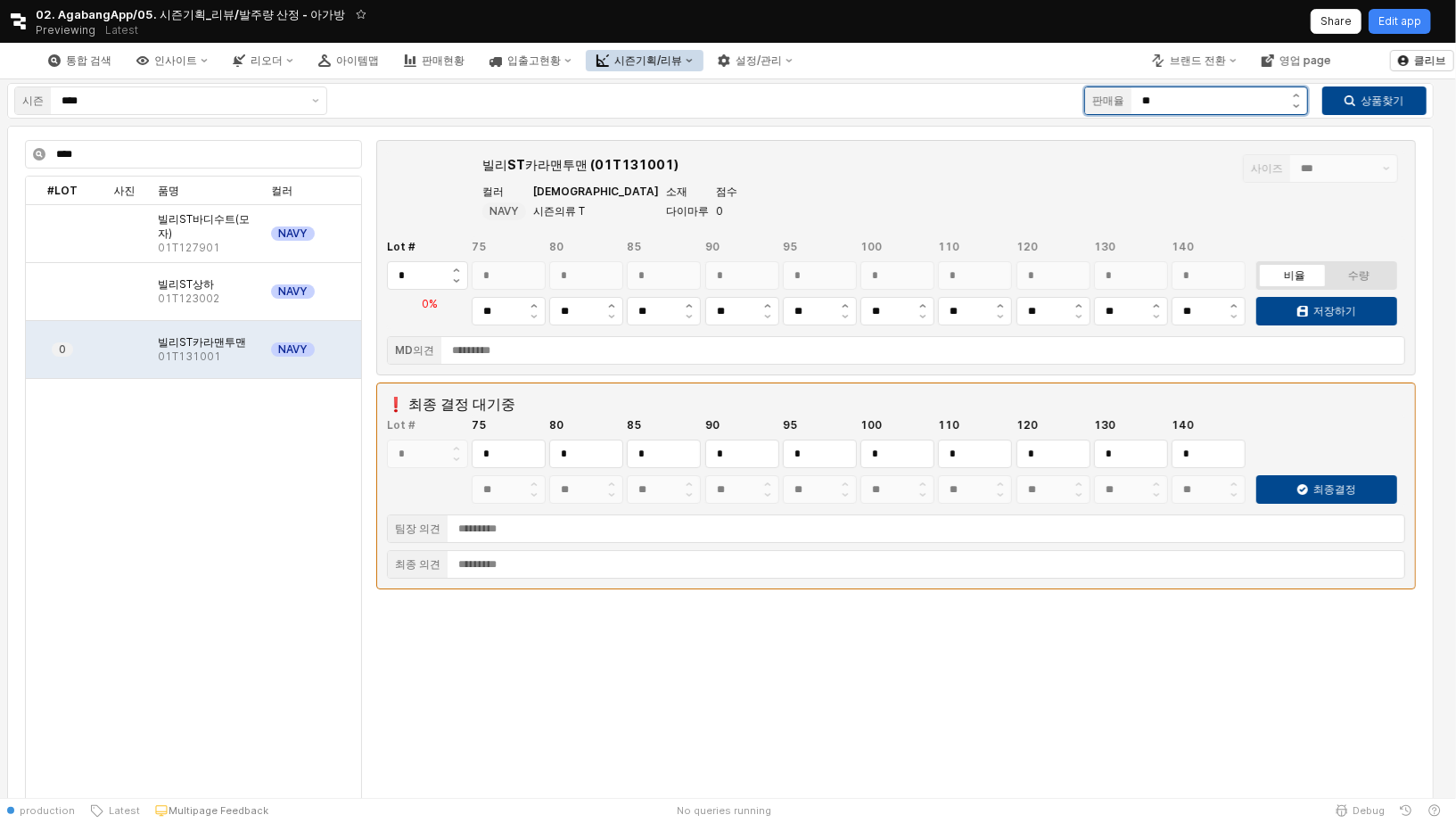 type on "*" 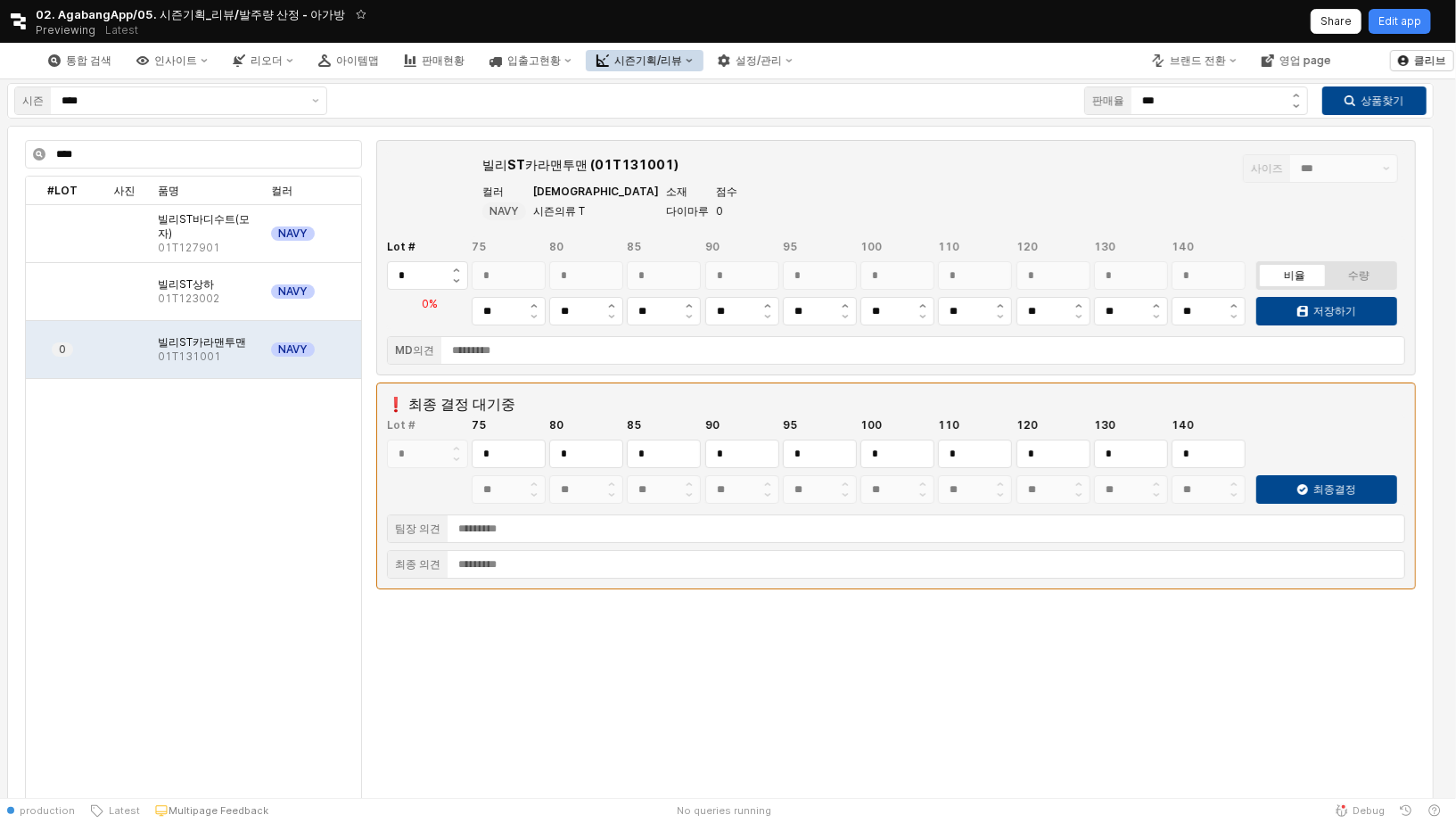 click on "시즌 **** 판매율 *** 상품찾기 **** 빌리ST카라맨투맨 (01T131001) 사이즈 *** 컬러 NAVY 복종 시즌의류 T 소재 다이마루 점수 0 Lot # * 75 * 80 * 85 * 90 * 95 * 100 * 110 * 120 * 130 * 140 * ** ** ** ** ** ** ** ** ** ** 비율 수량 저장하기 0% MD의견 #LOT #LOT 사진 사진 품명 품명 컬러 컬러 복종 복종 소재 소재 품평등급 품평등급 빌리ST바디수트(모자) 01T127901 NAVY 시즌의류 B 다이마루 빌리ST상하 01T123002 NAVY 시즌의류 B 다이마루 0 빌리ST카라맨투맨 01T131001 NAVY 시즌의류 T 다이마루 3 results ❗ 최종 결정 대기중 Lot # * 75 * 80 * 85 * 90 * 95 * 100 * 110 * 120 * 130 * 140 * ** ** ** ** ** ** ** ** ** ** 최종결정 팀장 의견 최종 의견" at bounding box center (720, 907) 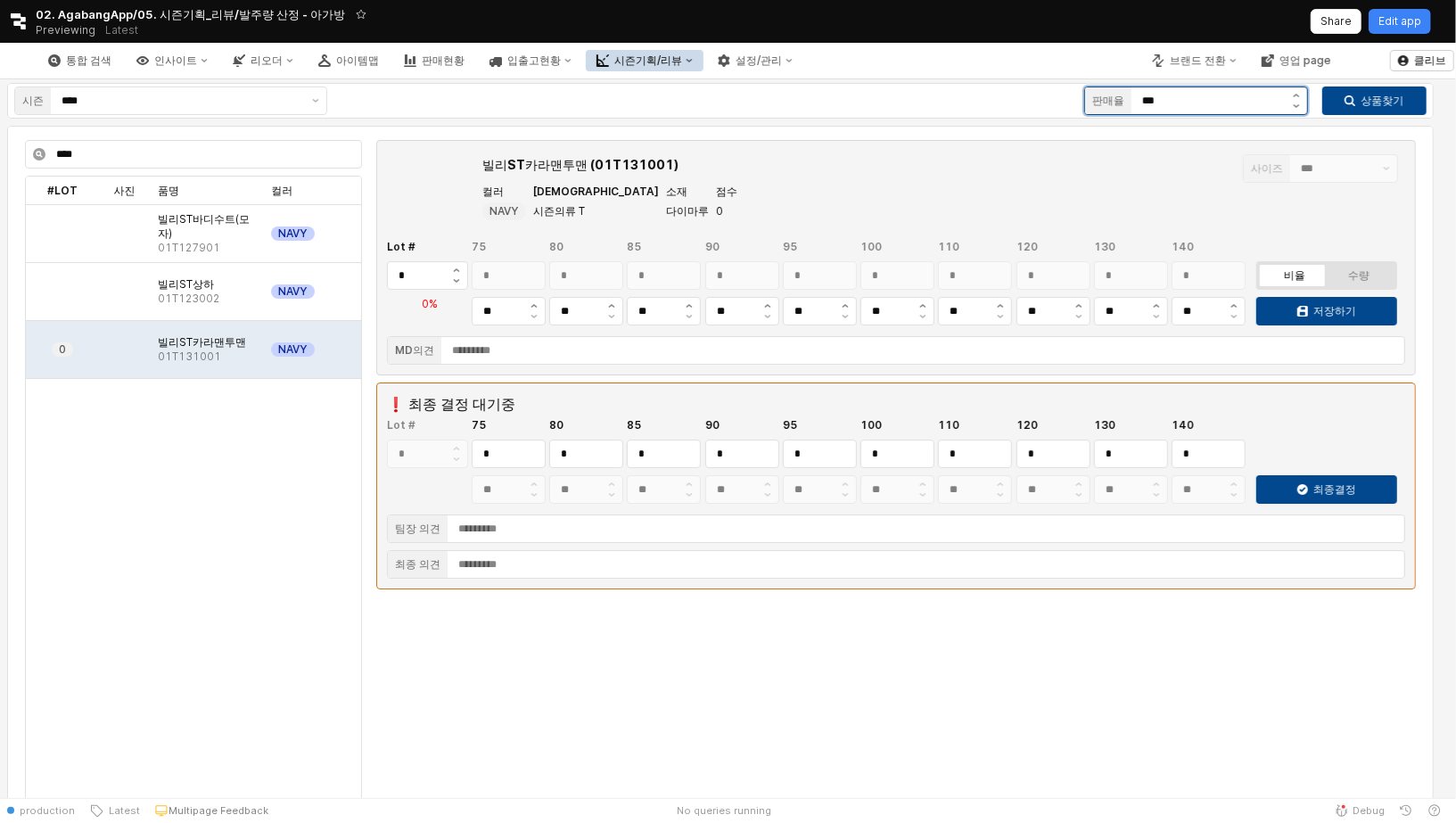 click on "***" at bounding box center [1208, 101] 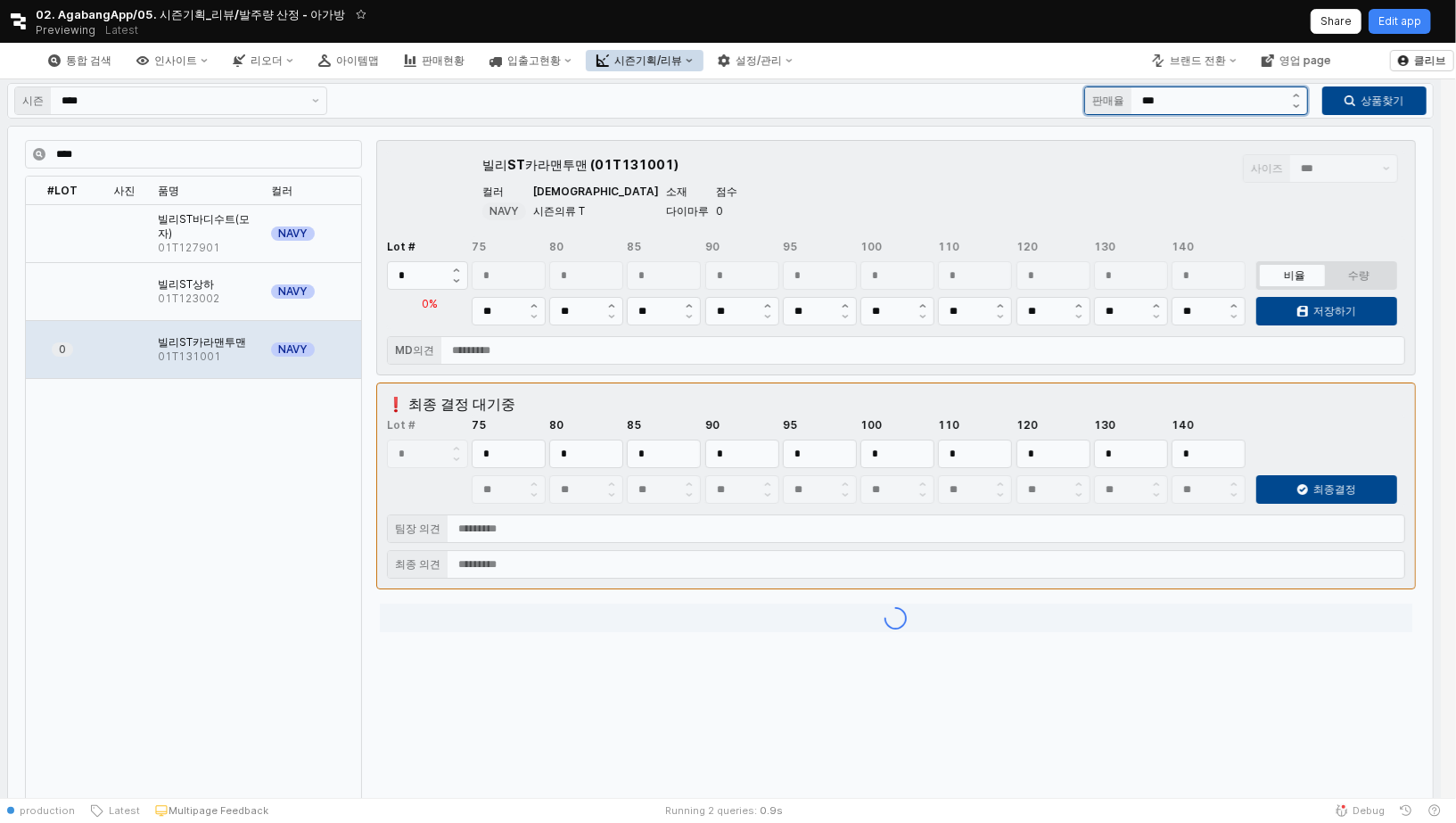 type on "***" 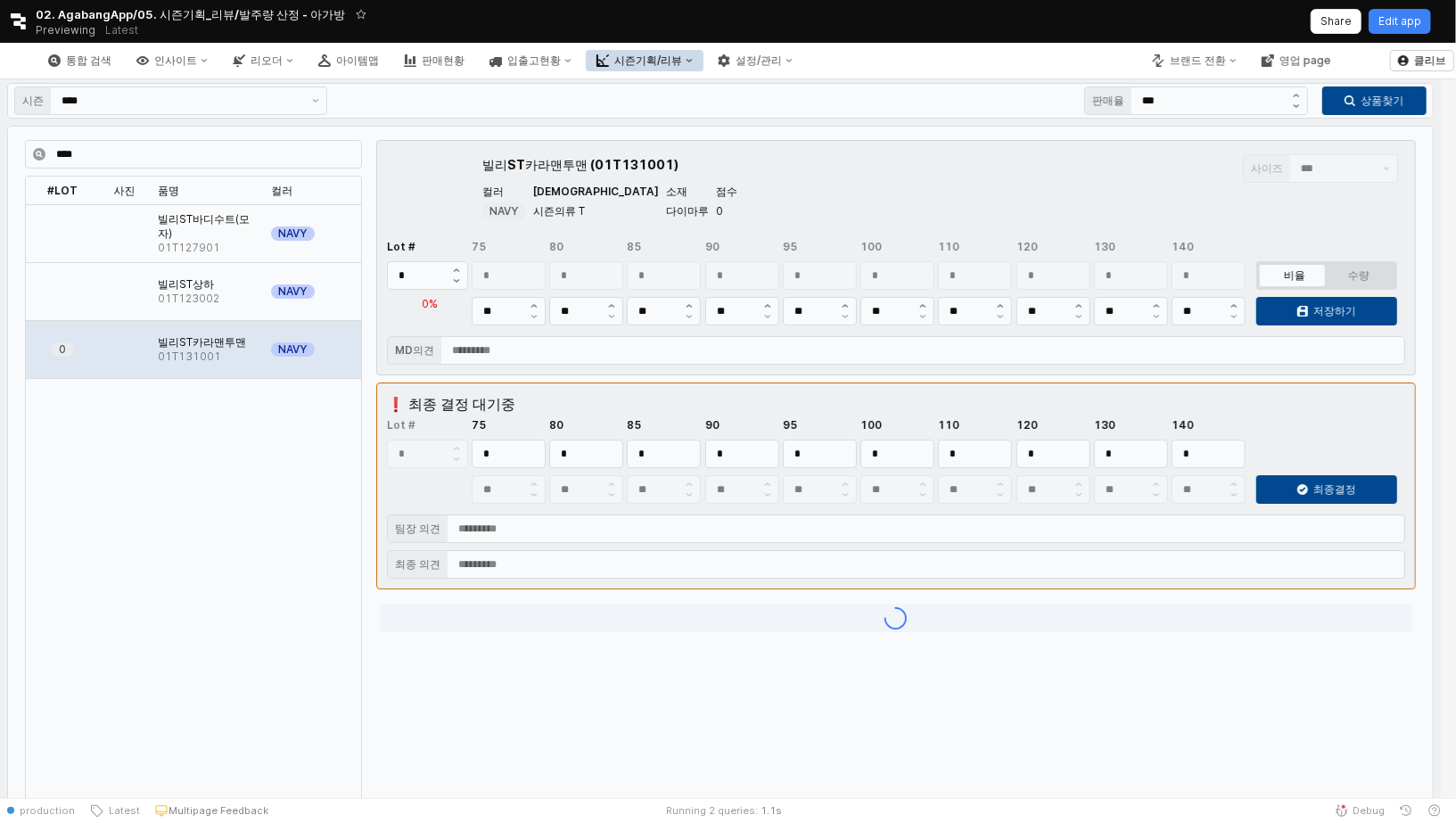 click at bounding box center [720, 907] 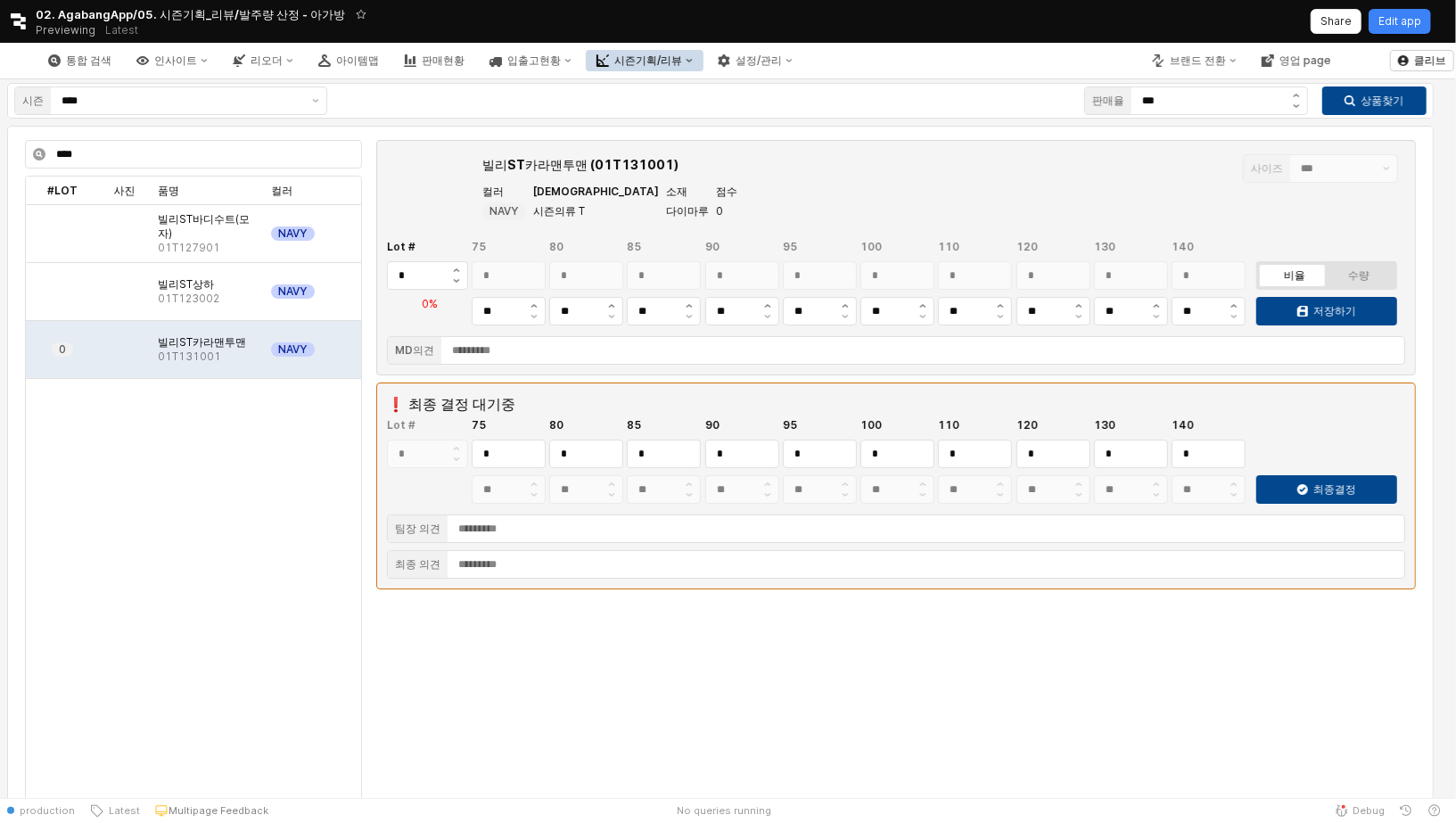 click on "시즌기획/리뷰" at bounding box center [645, 61] 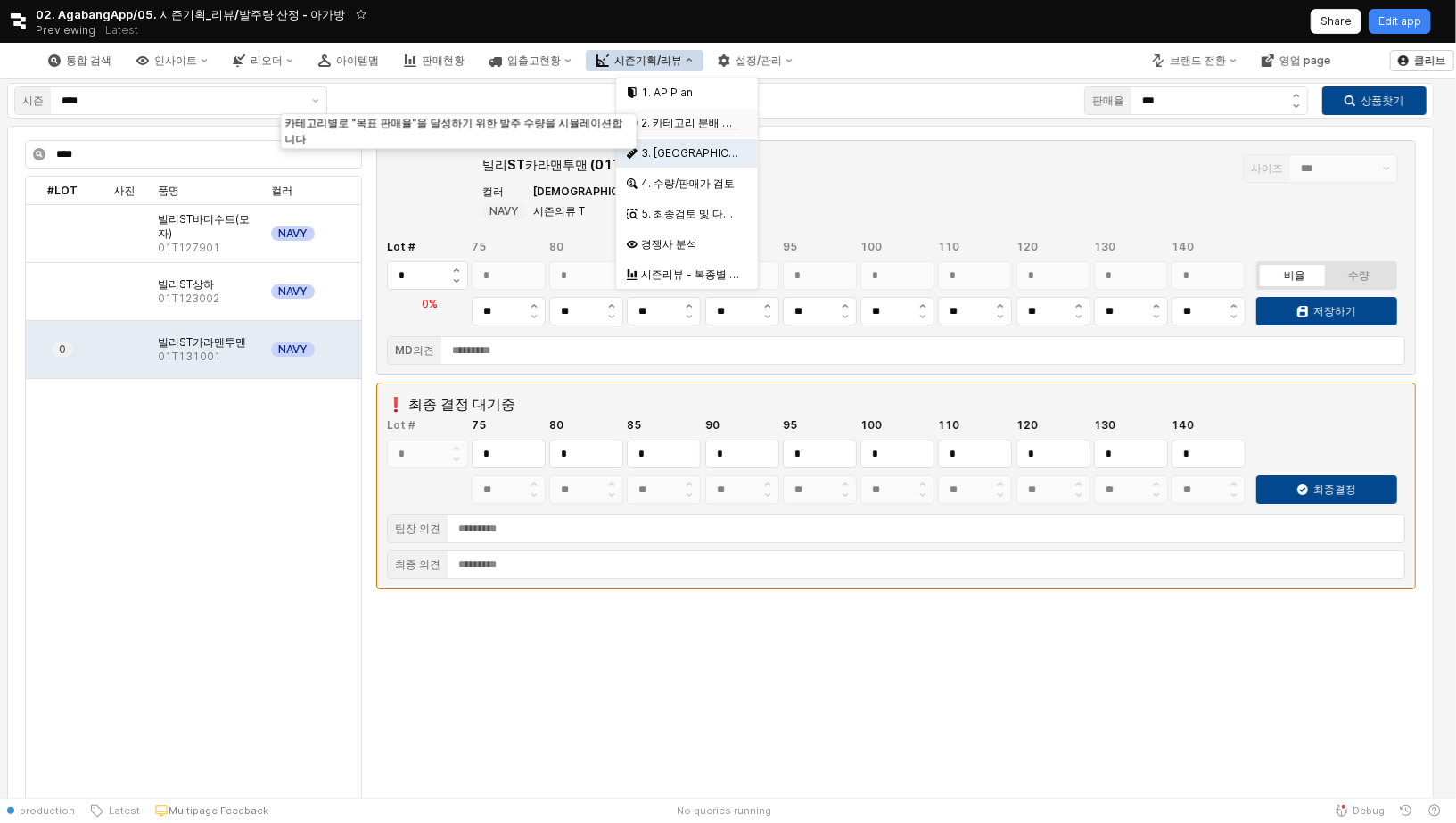 click on "2. 카테고리 분배 시뮬레이션" at bounding box center [708, 123] 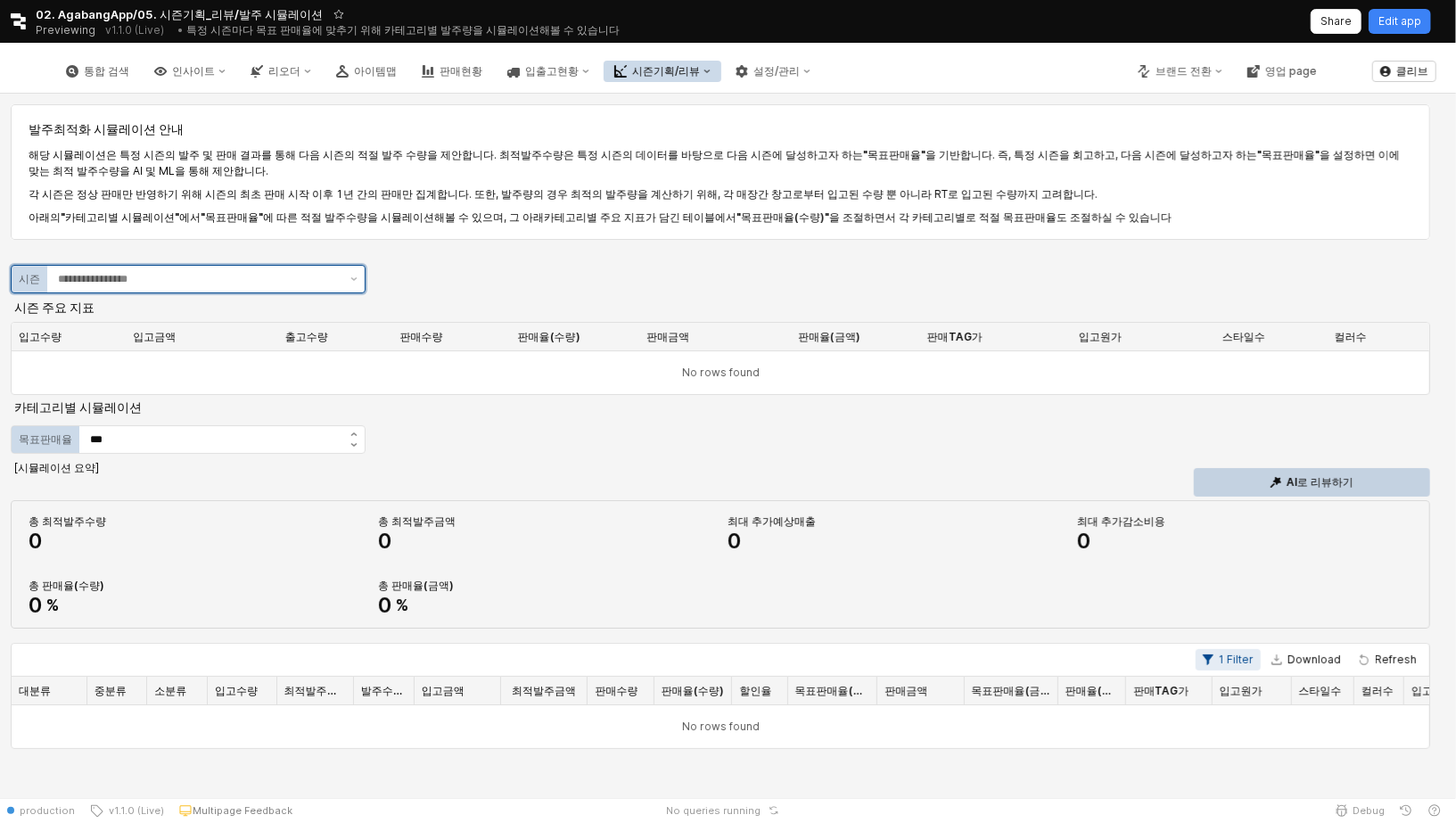 click at bounding box center [199, 279] 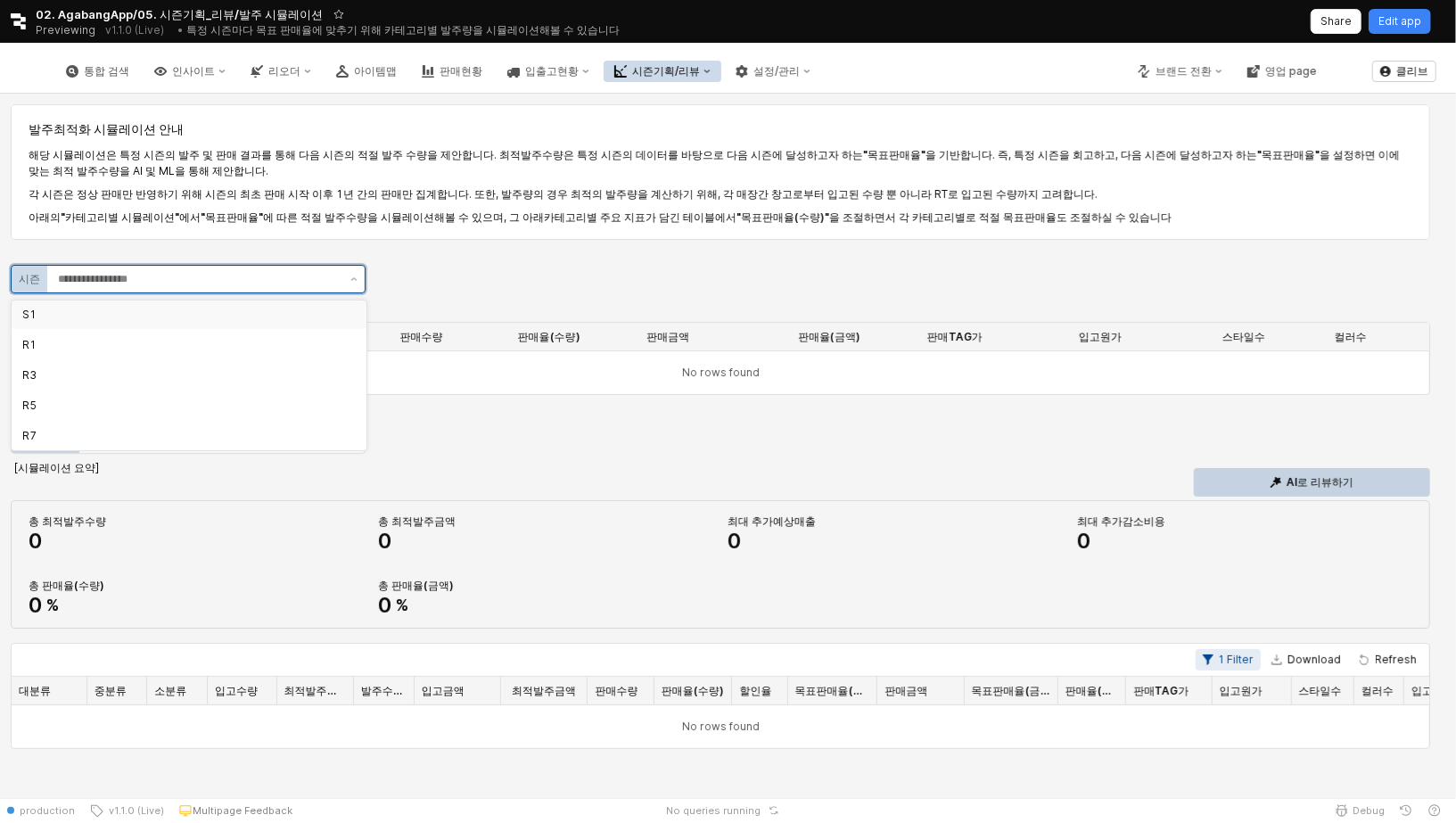 click on "S1" at bounding box center [189, 315] 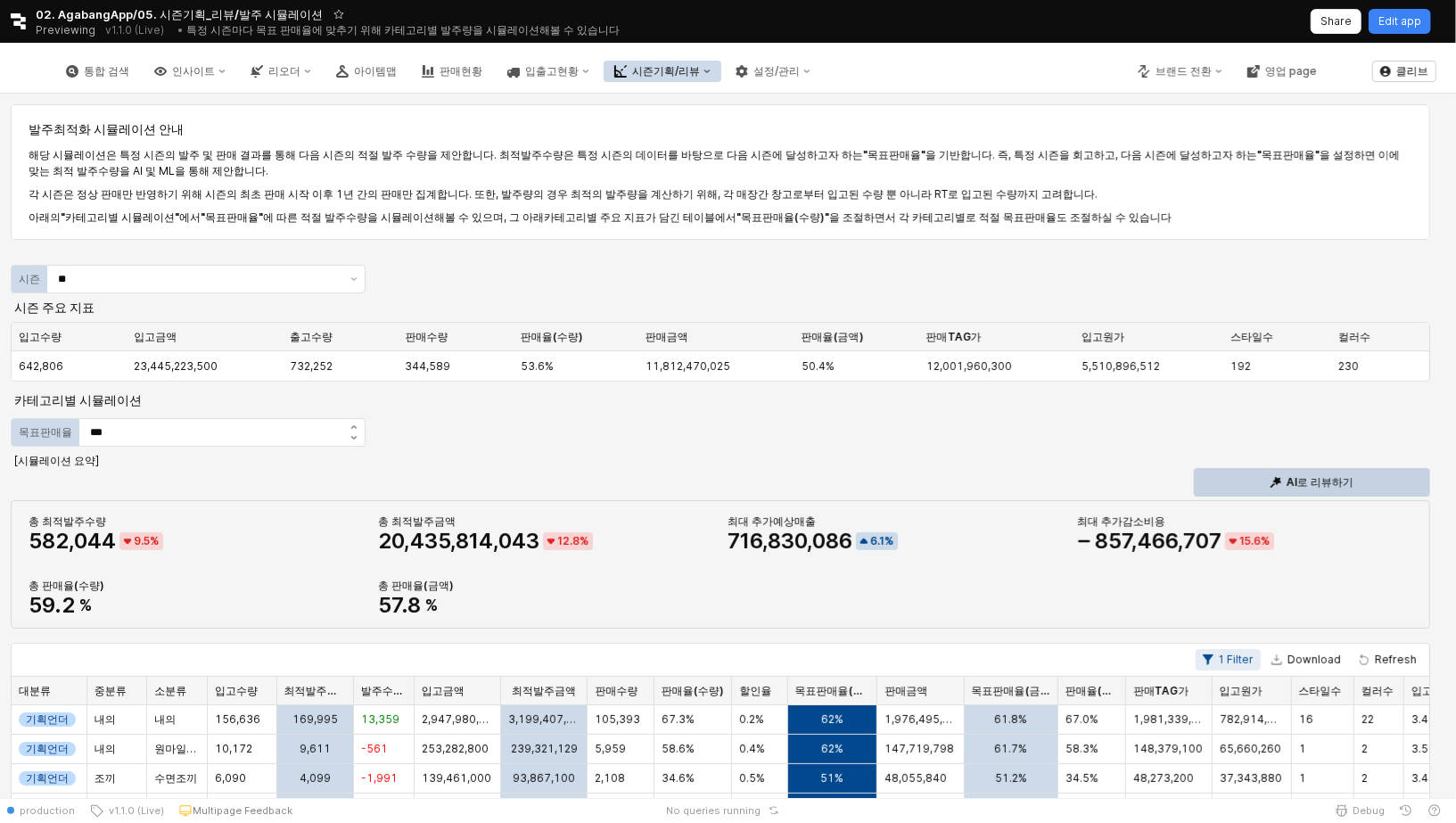 click on "총 최적발주수량 582 , 044 9 . 5 %" at bounding box center (196, 532) 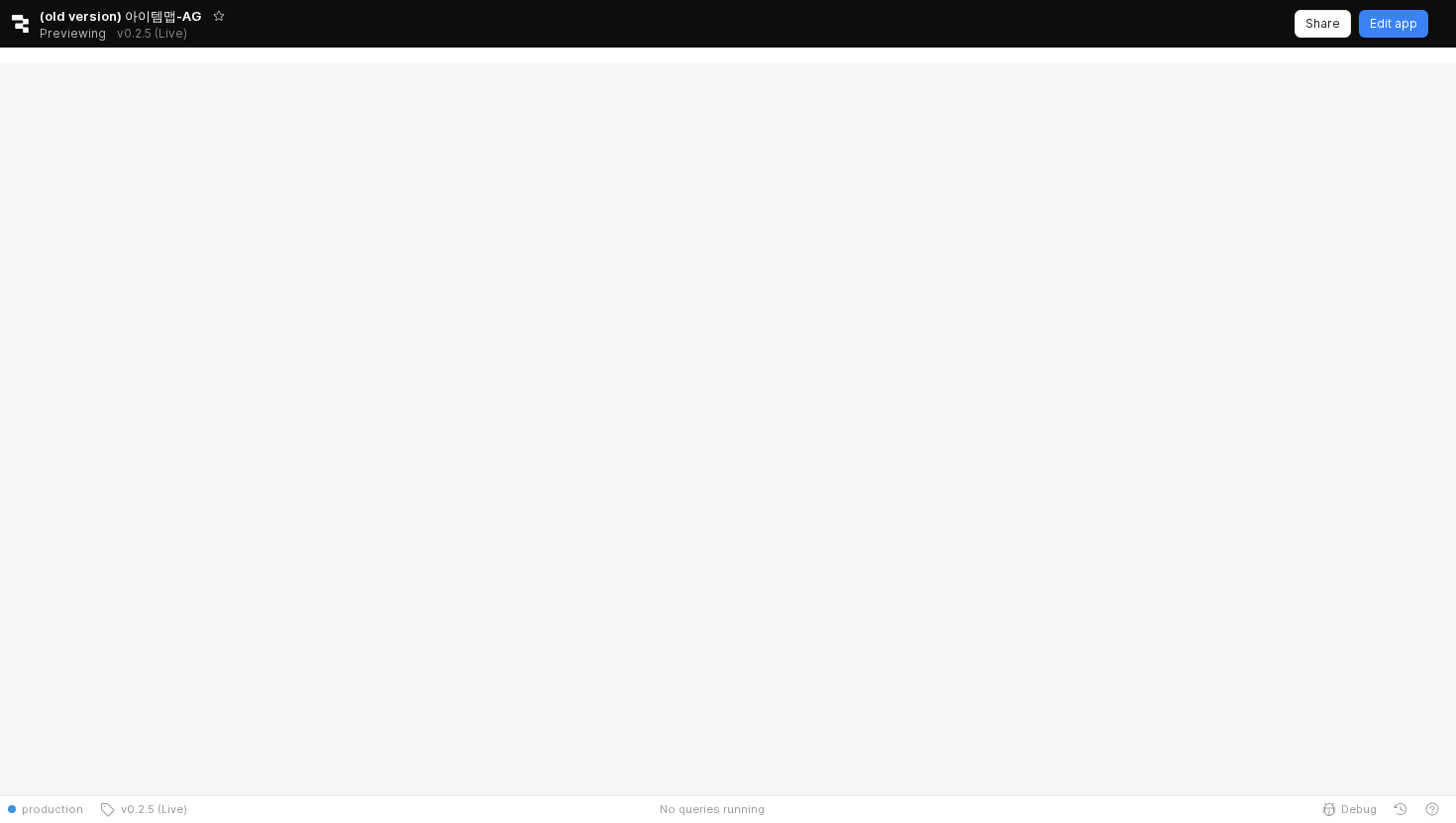 scroll, scrollTop: 0, scrollLeft: 0, axis: both 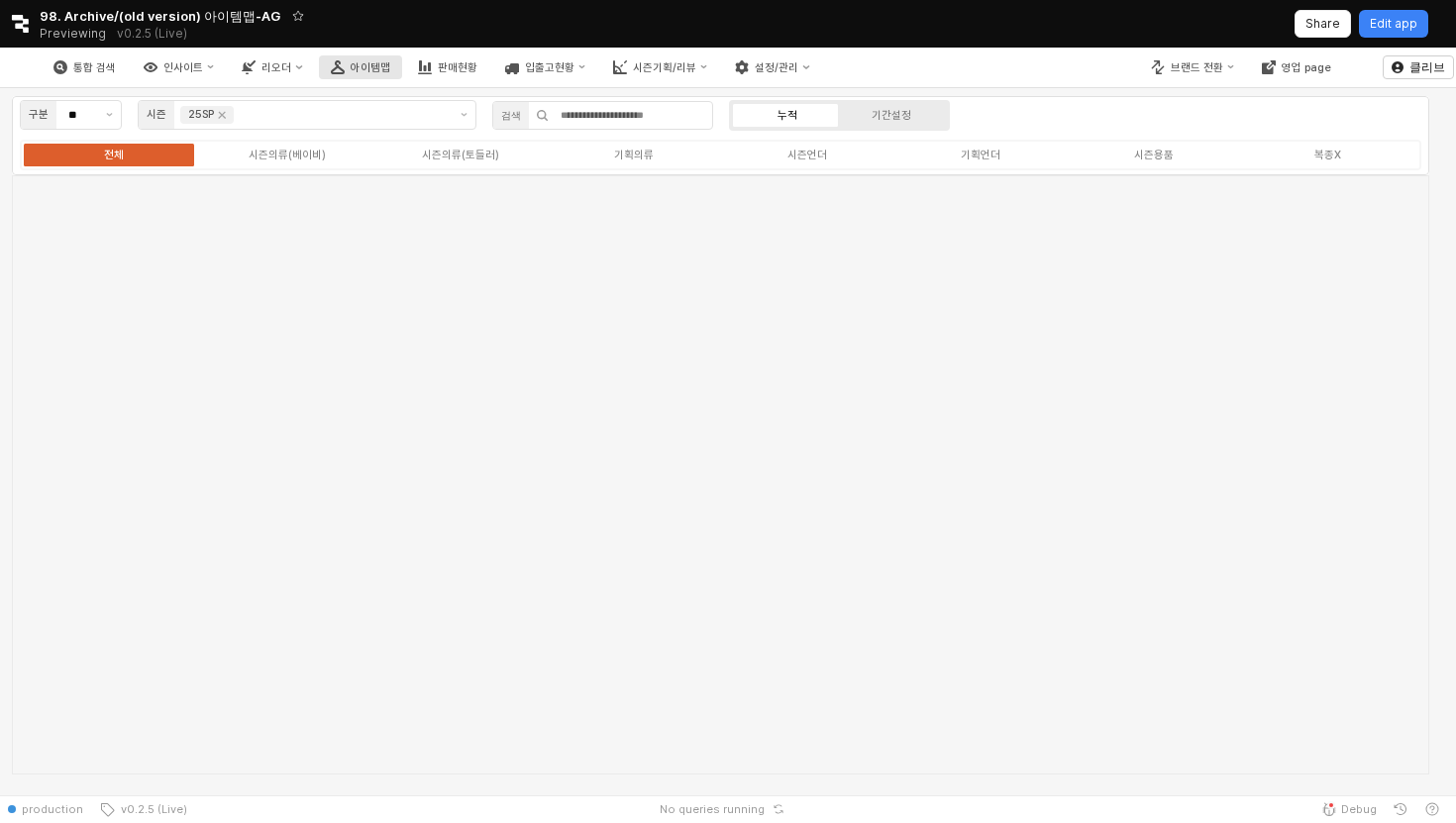click on "아이템맵" at bounding box center (361, 67) 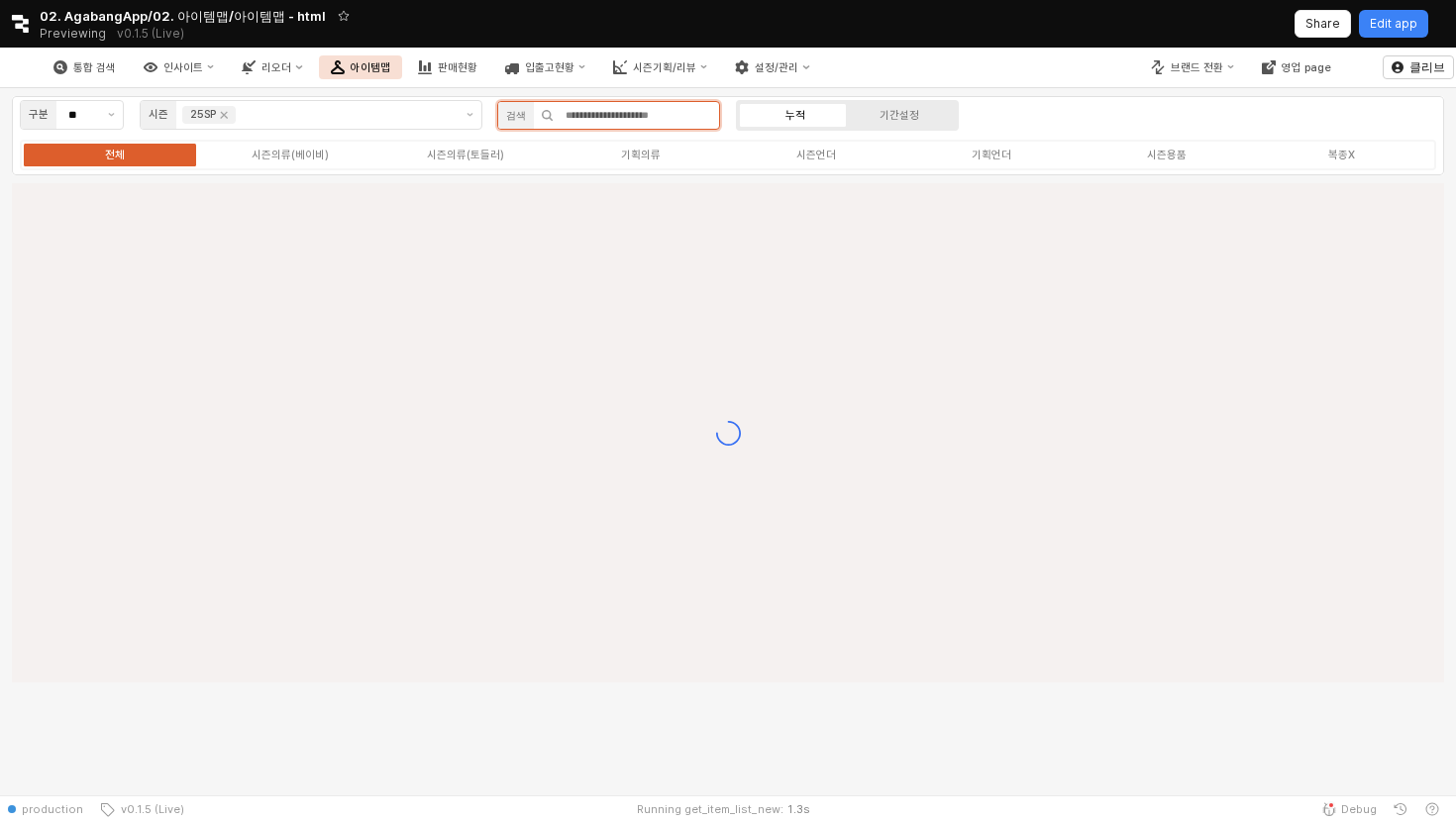 click at bounding box center [636, 115] 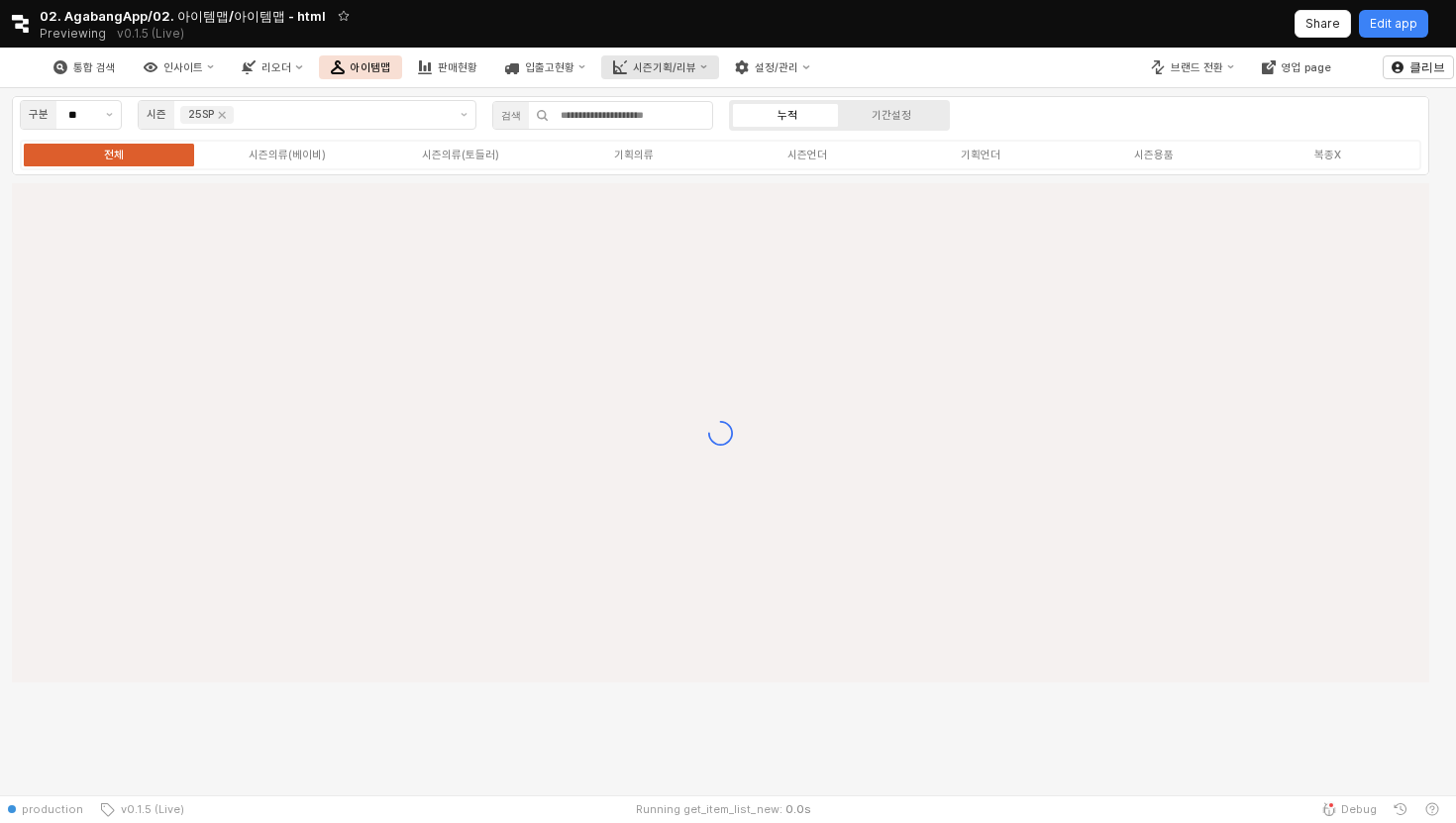 click on "시즌기획/리뷰" at bounding box center (665, 67) 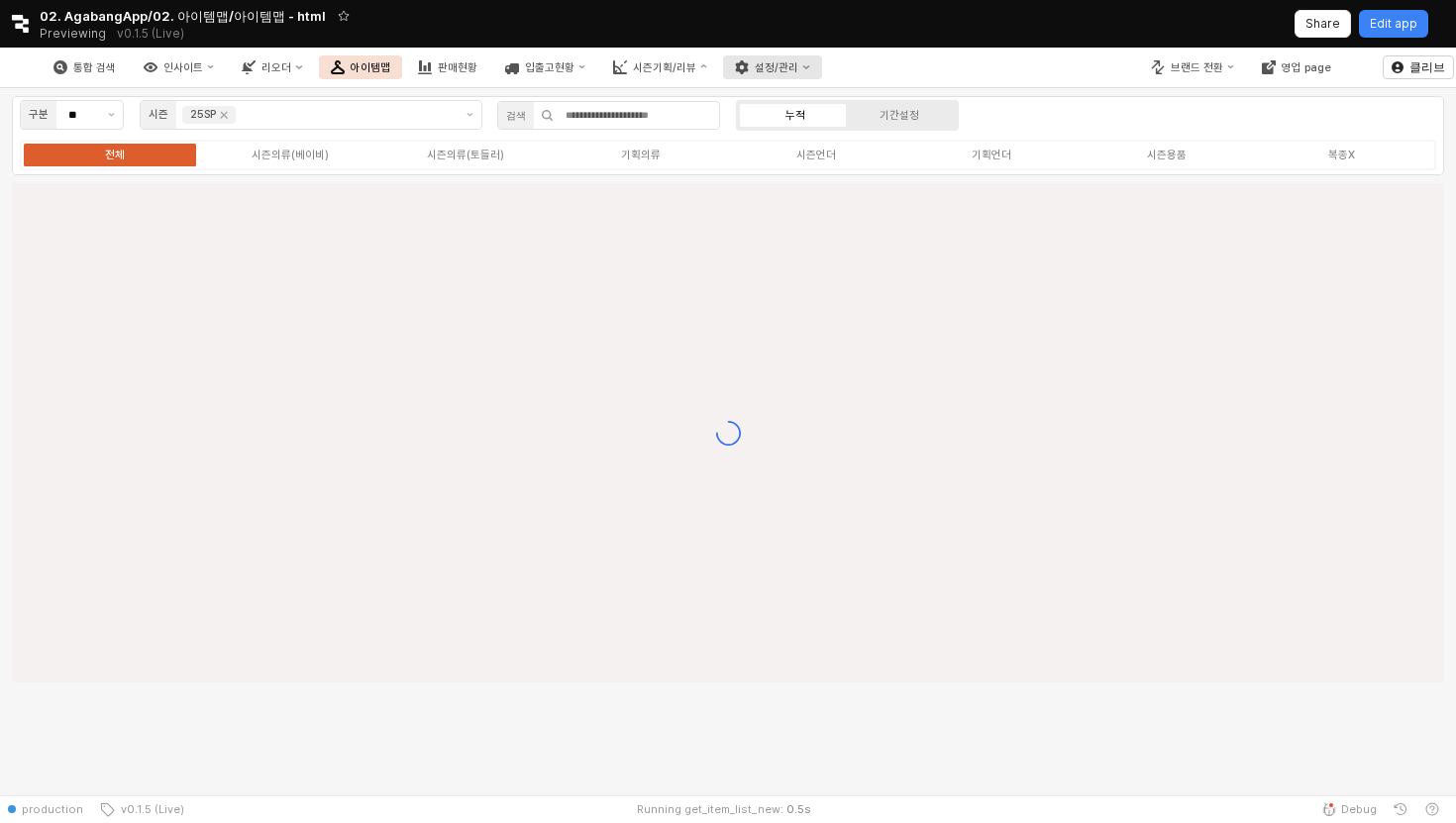 click on "설정/관리" at bounding box center (777, 67) 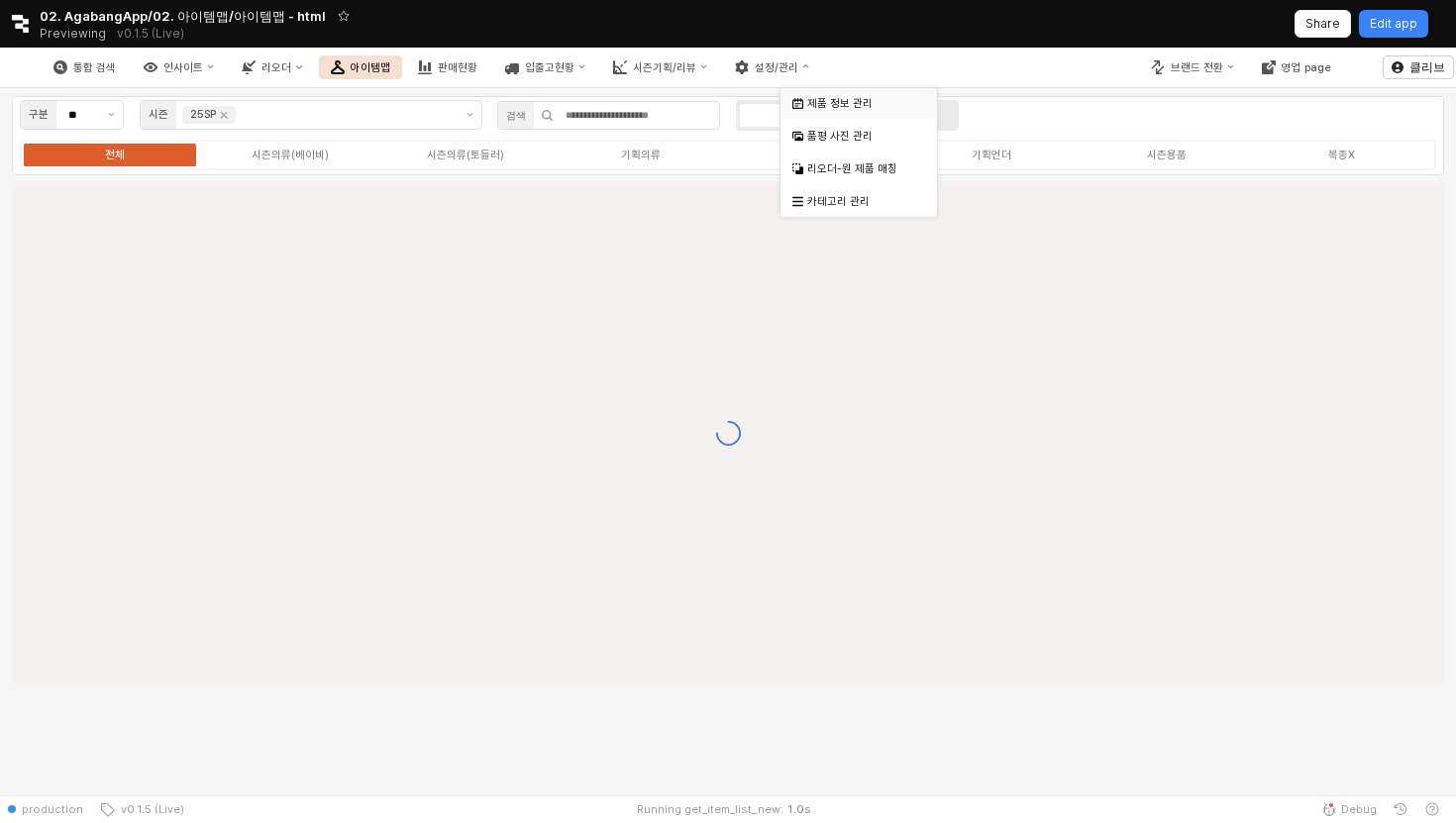 click on "제품 정보 관리" at bounding box center (861, 103) 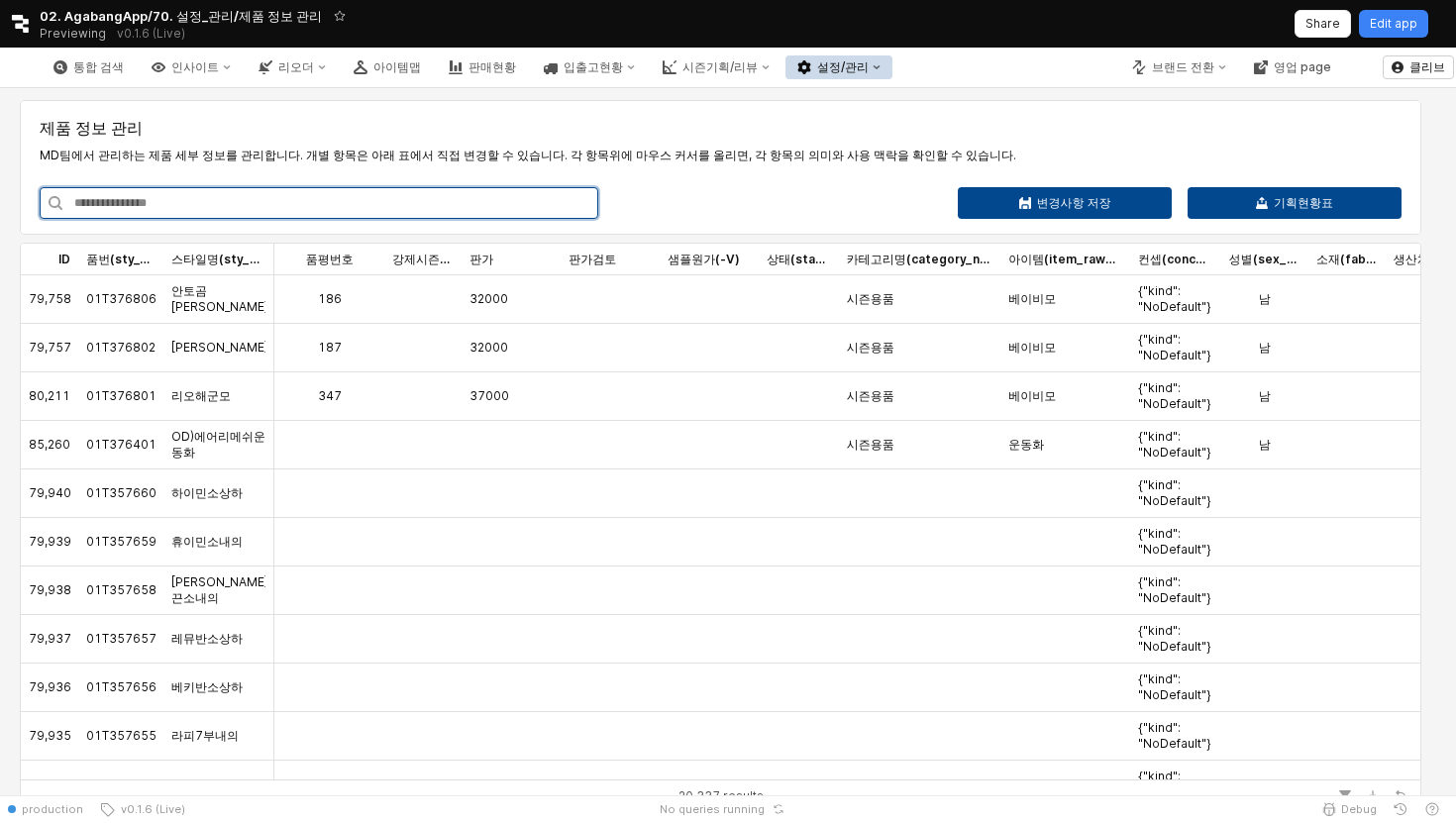 click at bounding box center [330, 203] 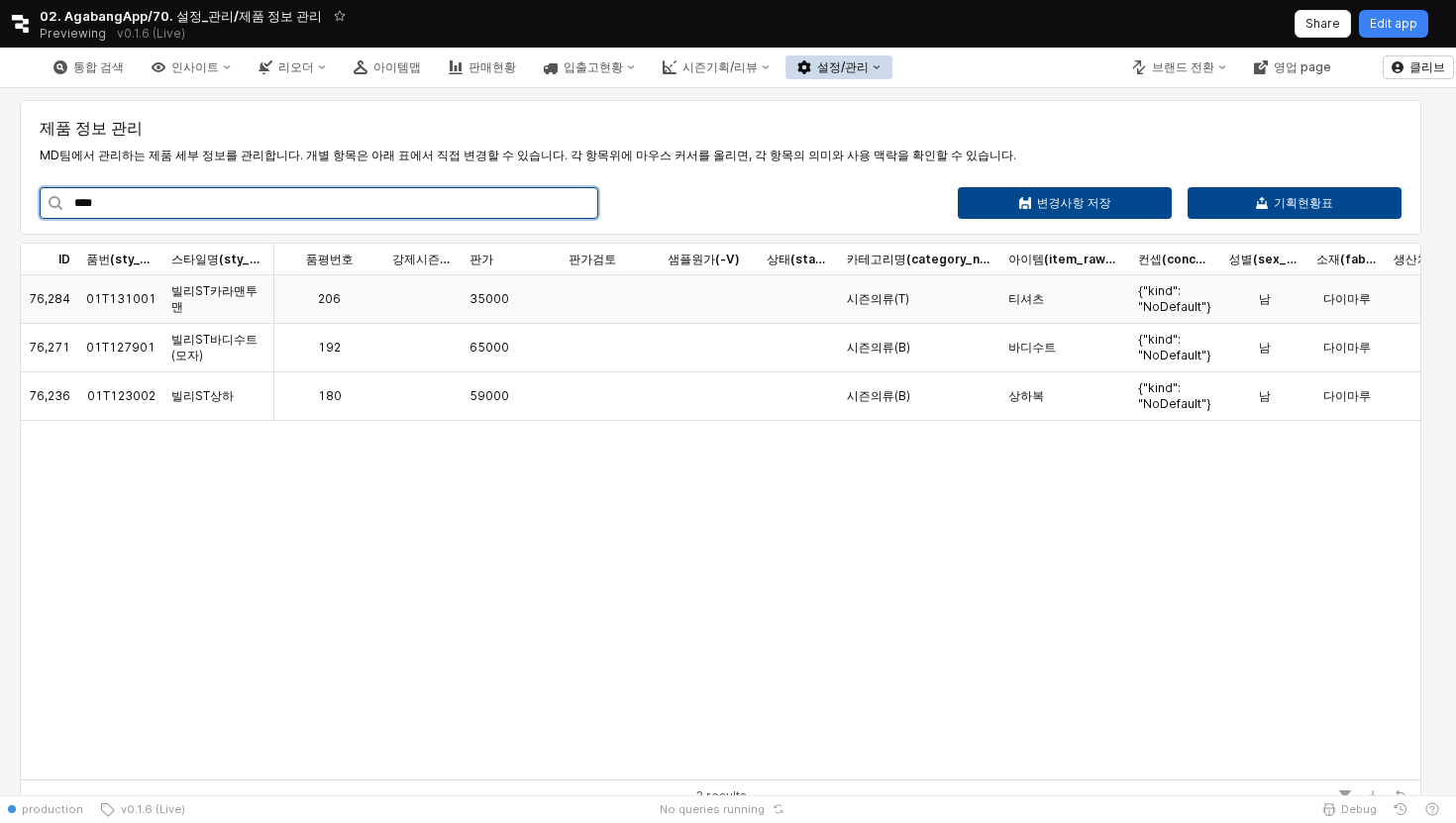 type on "****" 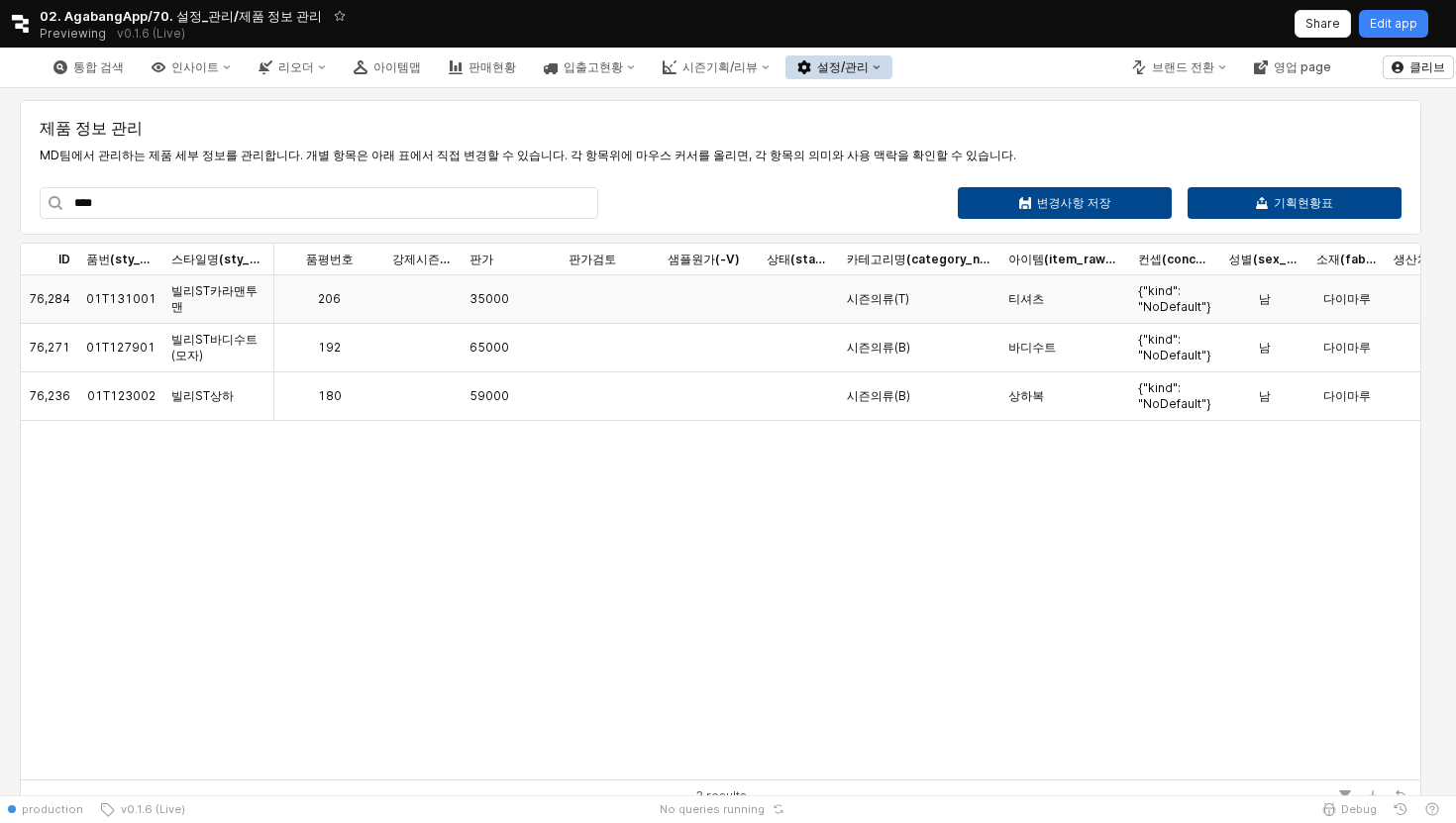 click on "35000" at bounding box center (511, 299) 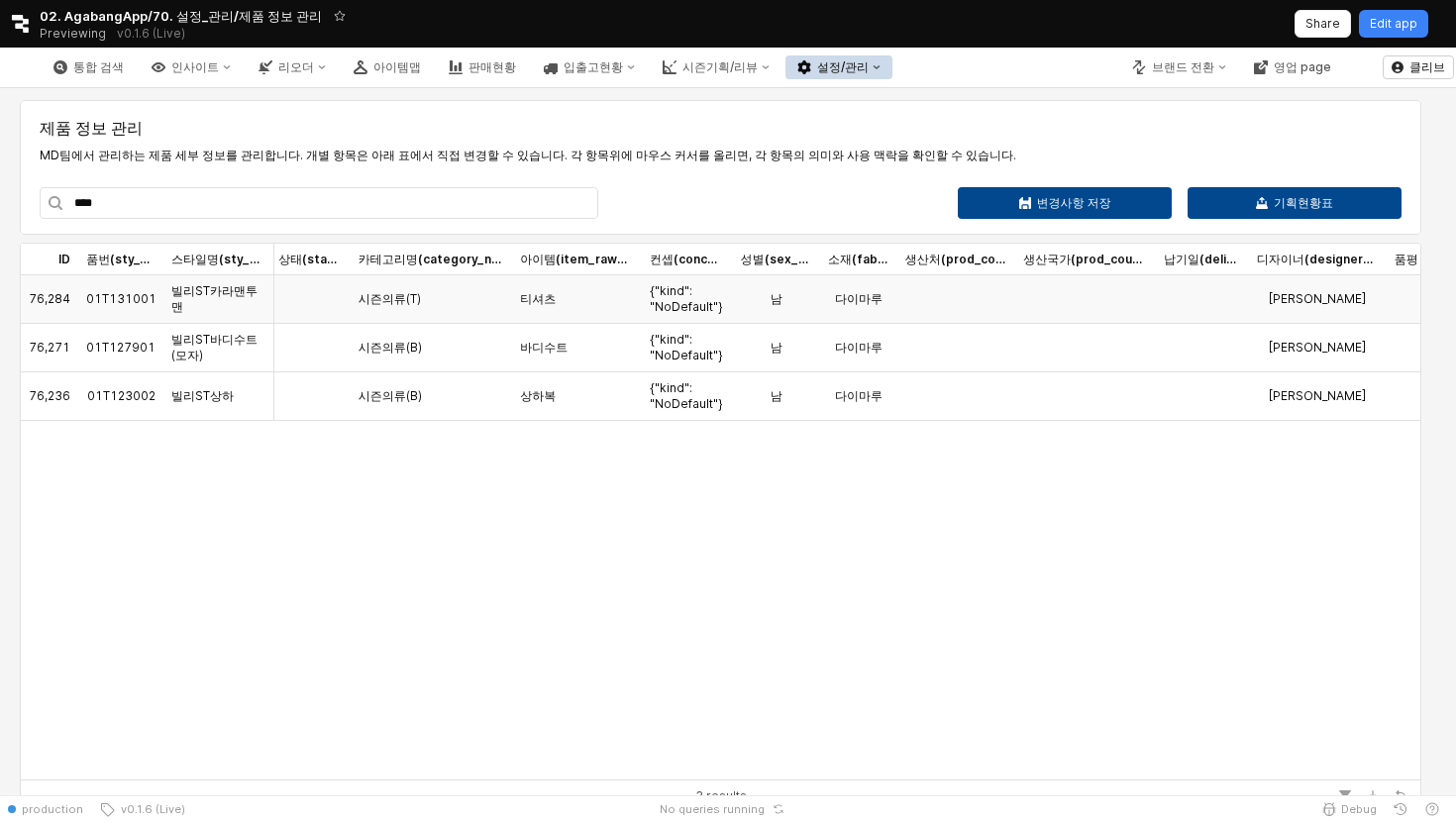 scroll, scrollTop: 0, scrollLeft: 553, axis: horizontal 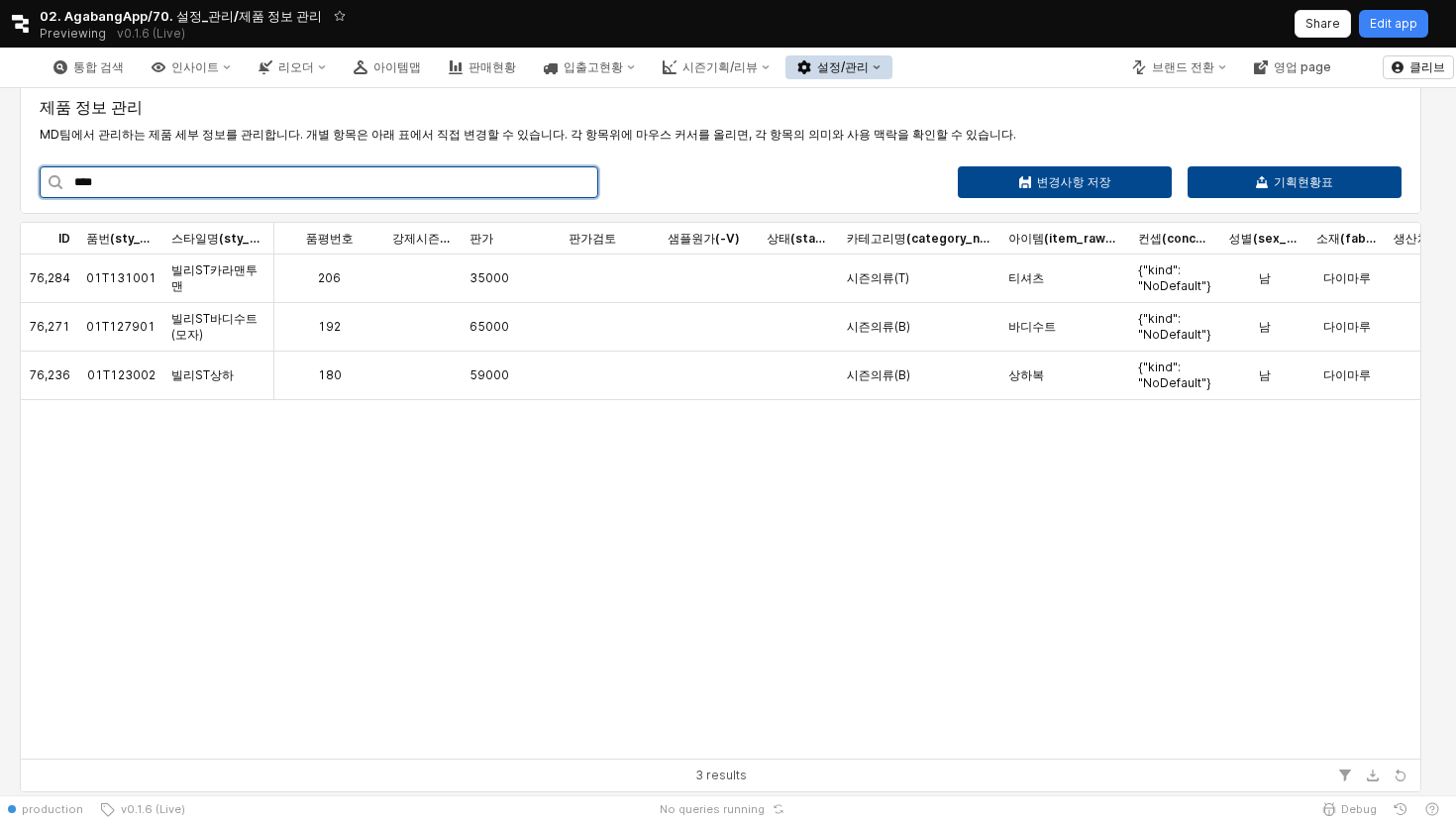 click on "****" at bounding box center [330, 182] 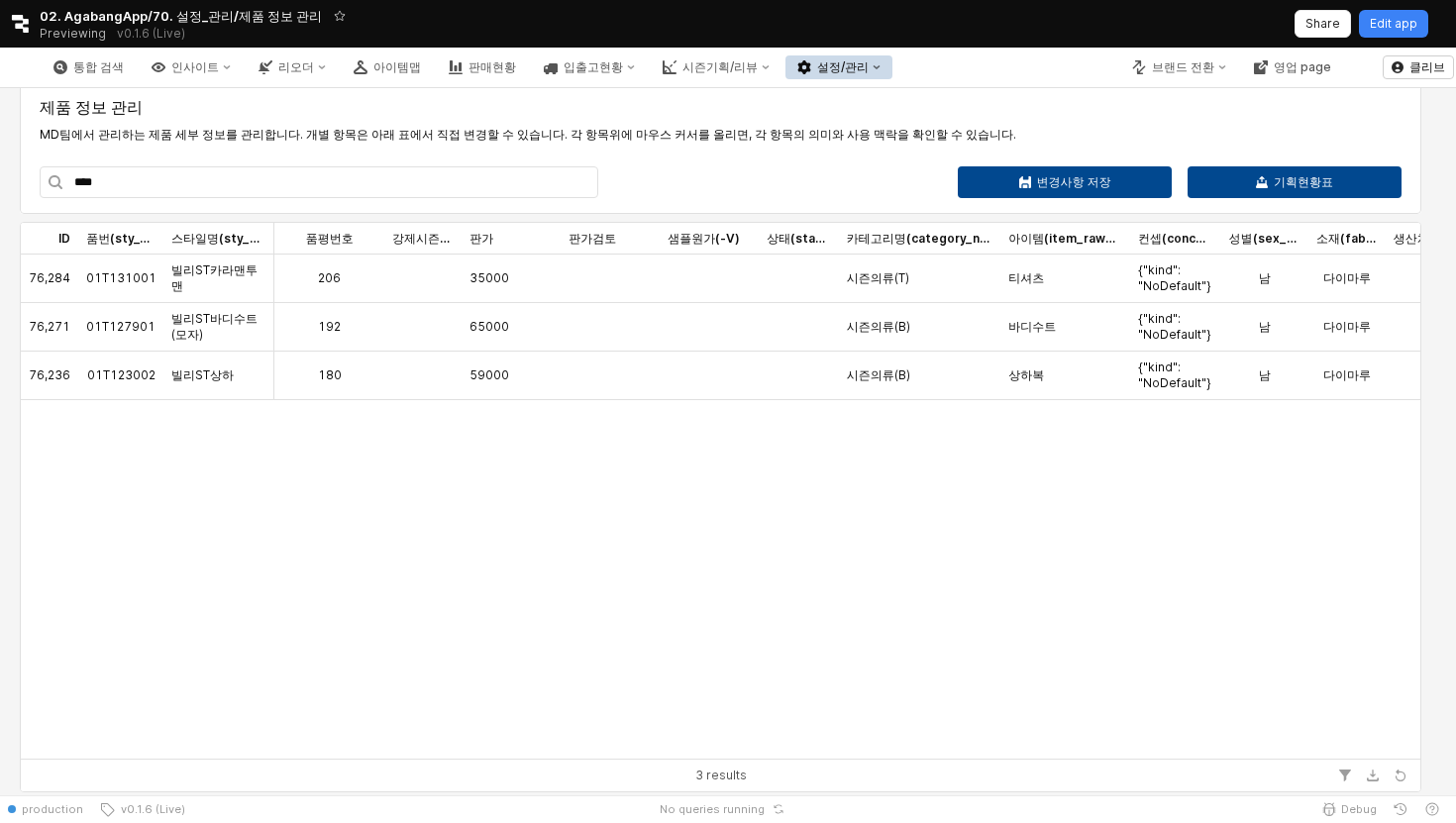 click on "통합 검색 인사이트 리오더 아이템맵 판매현황 입출고현황 시즌기획/리뷰 설정/관리" at bounding box center (467, 67) 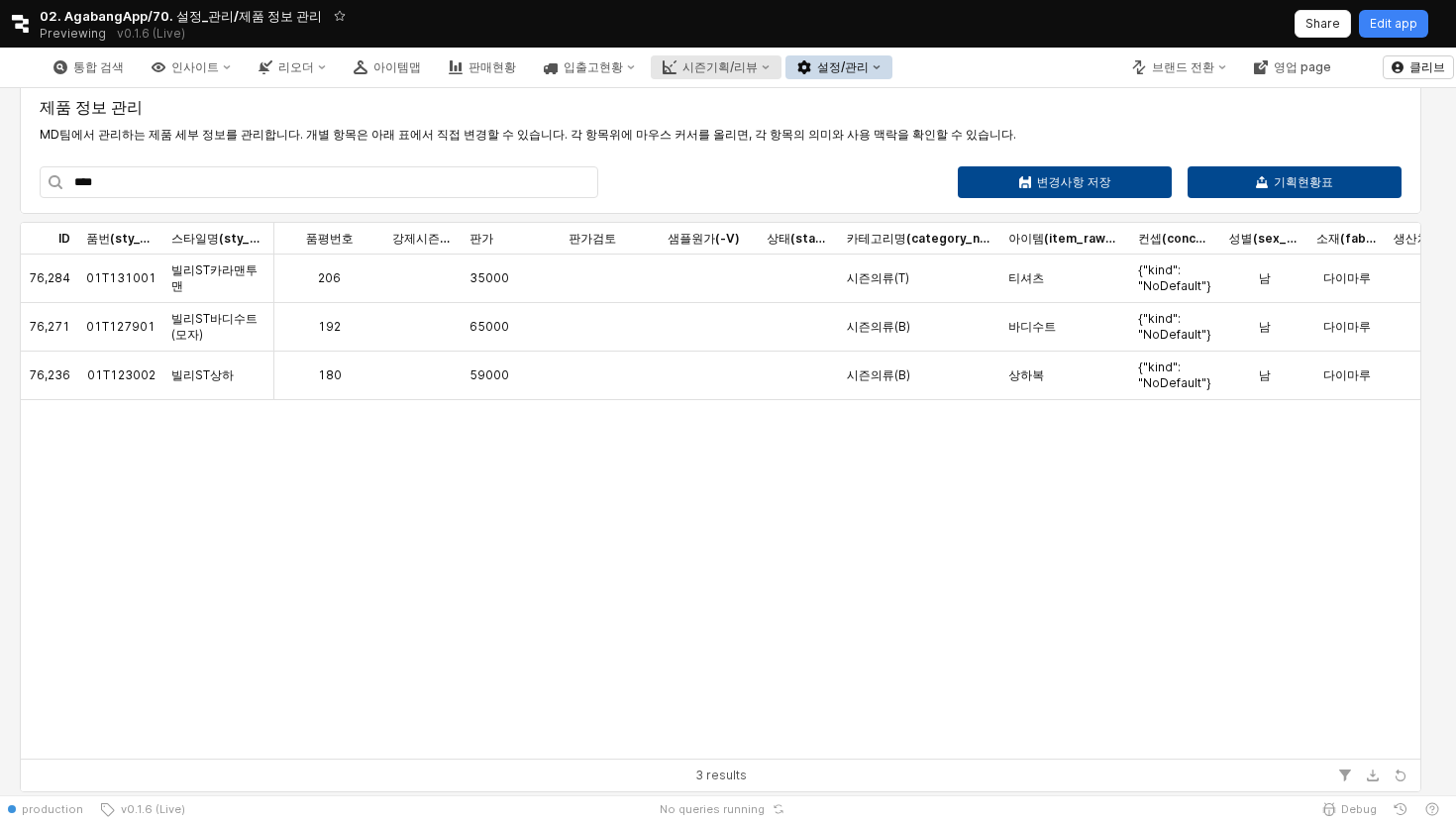 click on "시즌기획/리뷰" at bounding box center (720, 67) 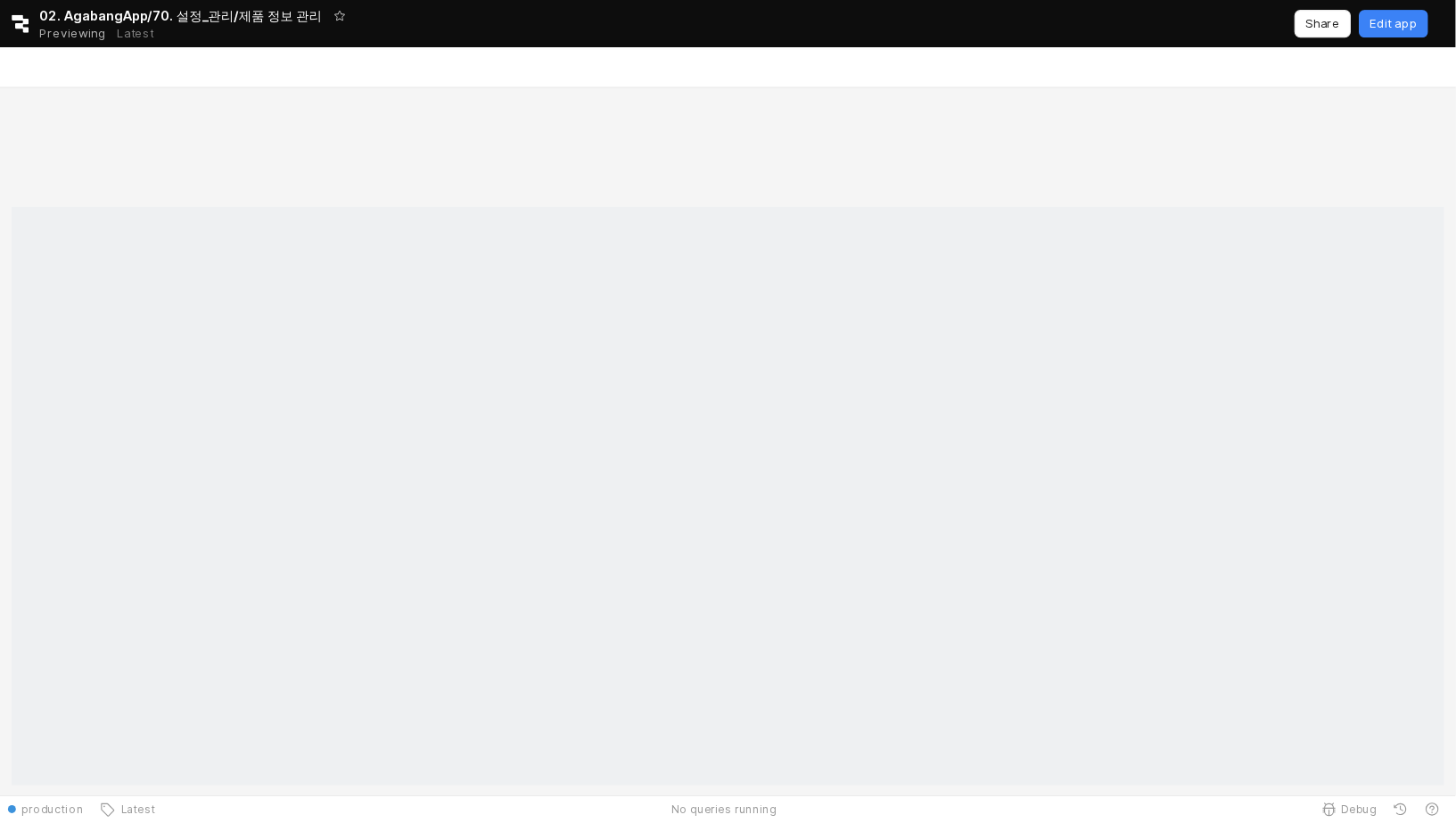 scroll, scrollTop: 0, scrollLeft: 0, axis: both 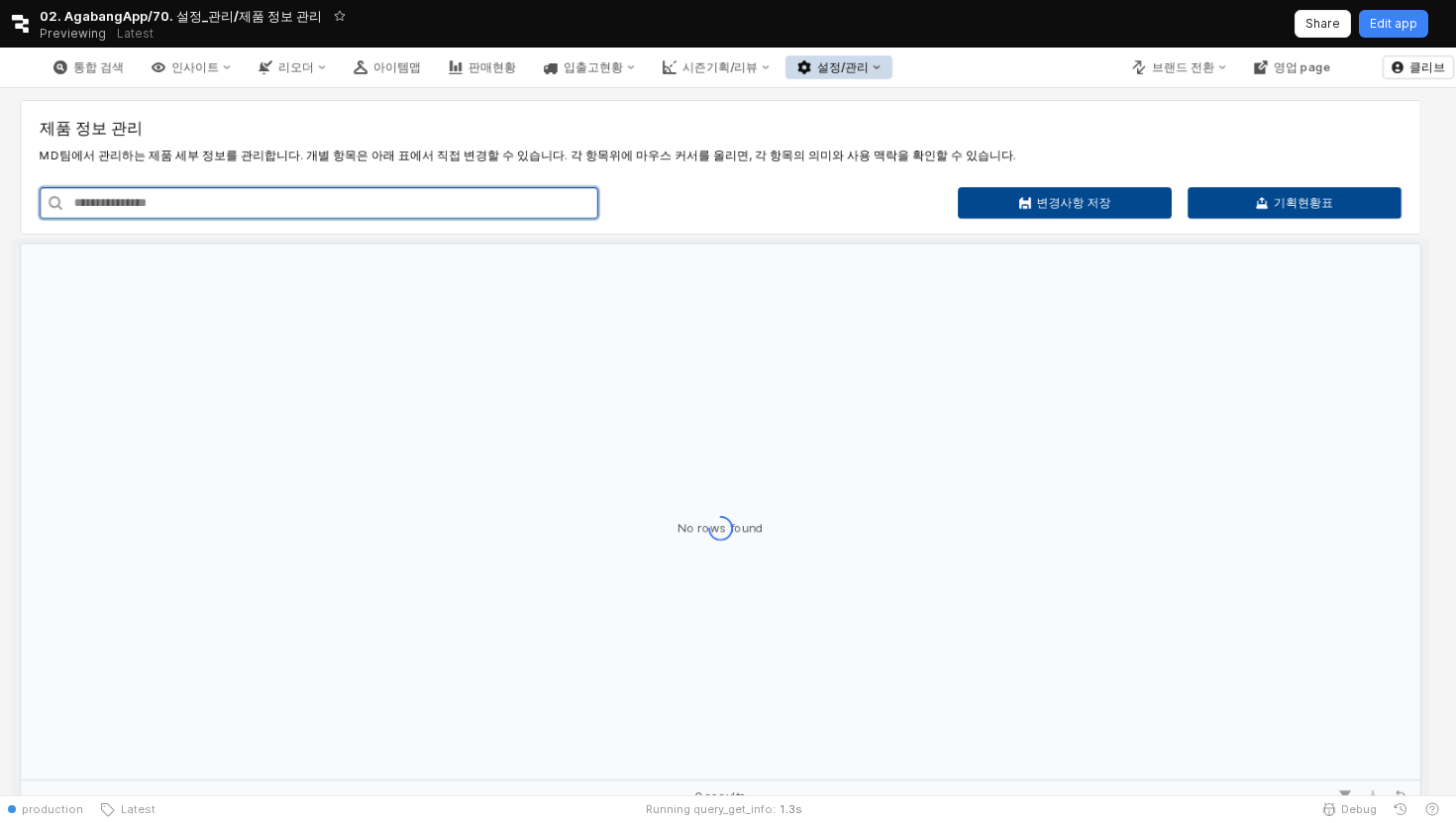 click at bounding box center [330, 203] 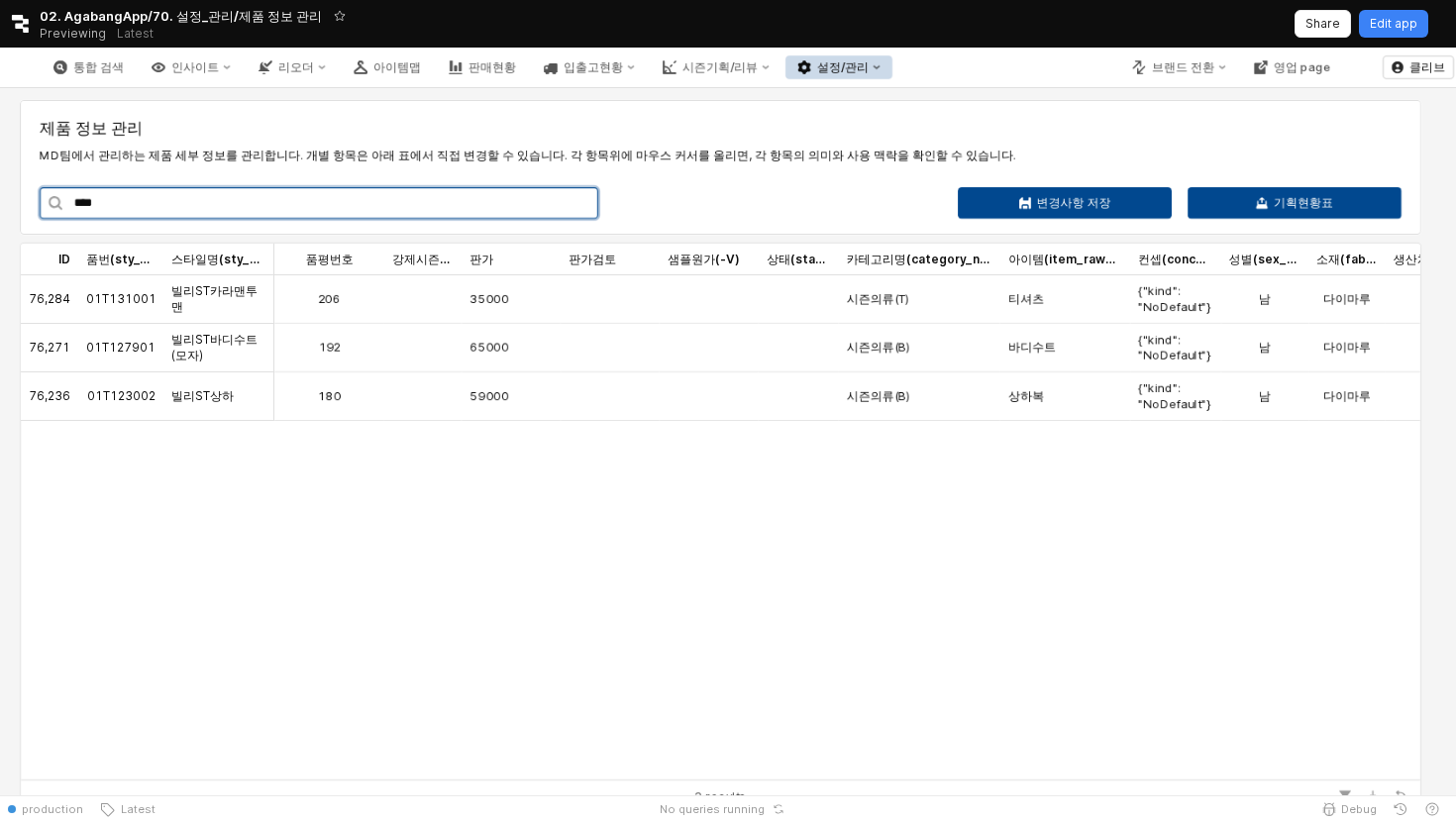 paste on "*****" 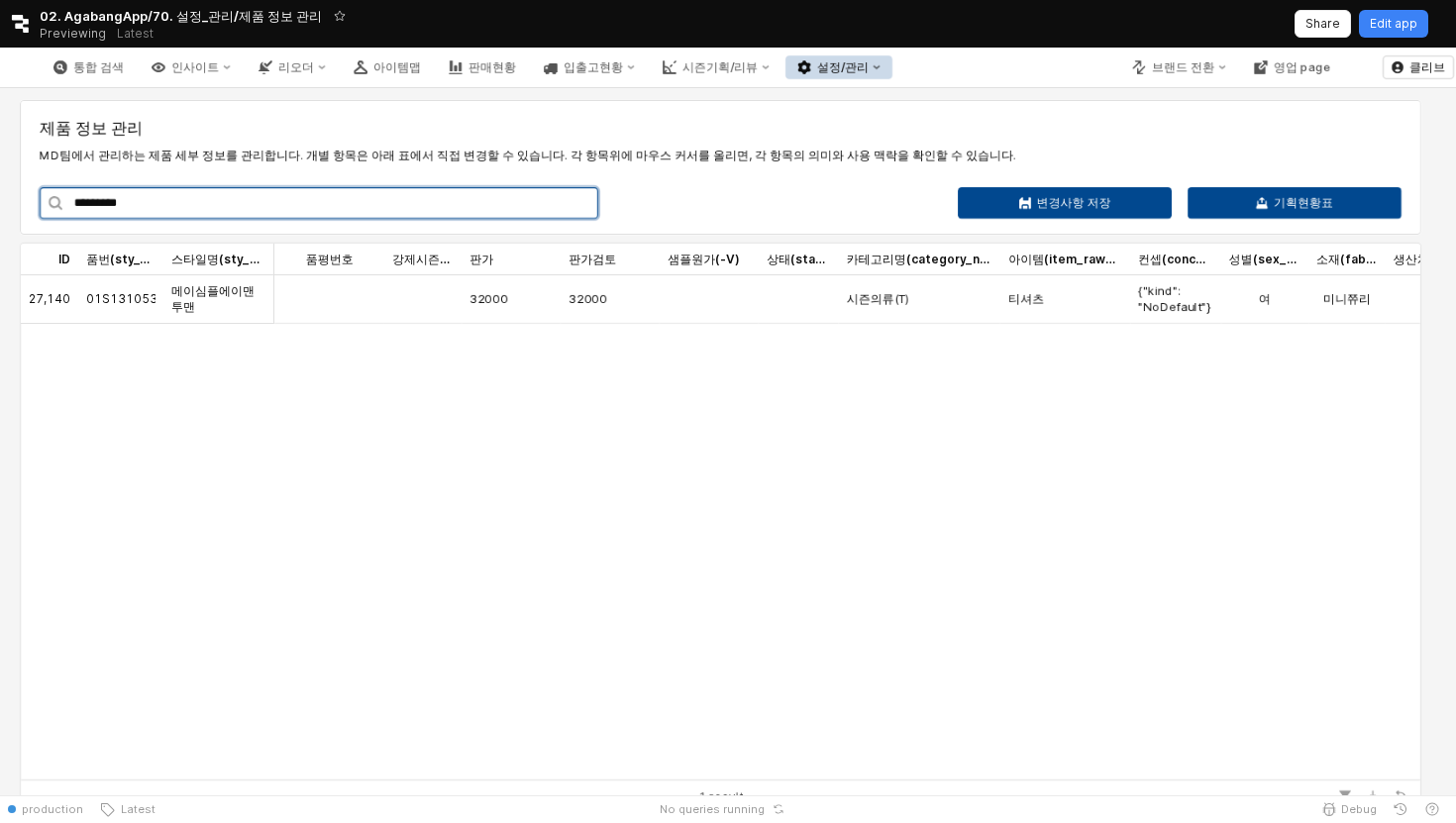 type on "*********" 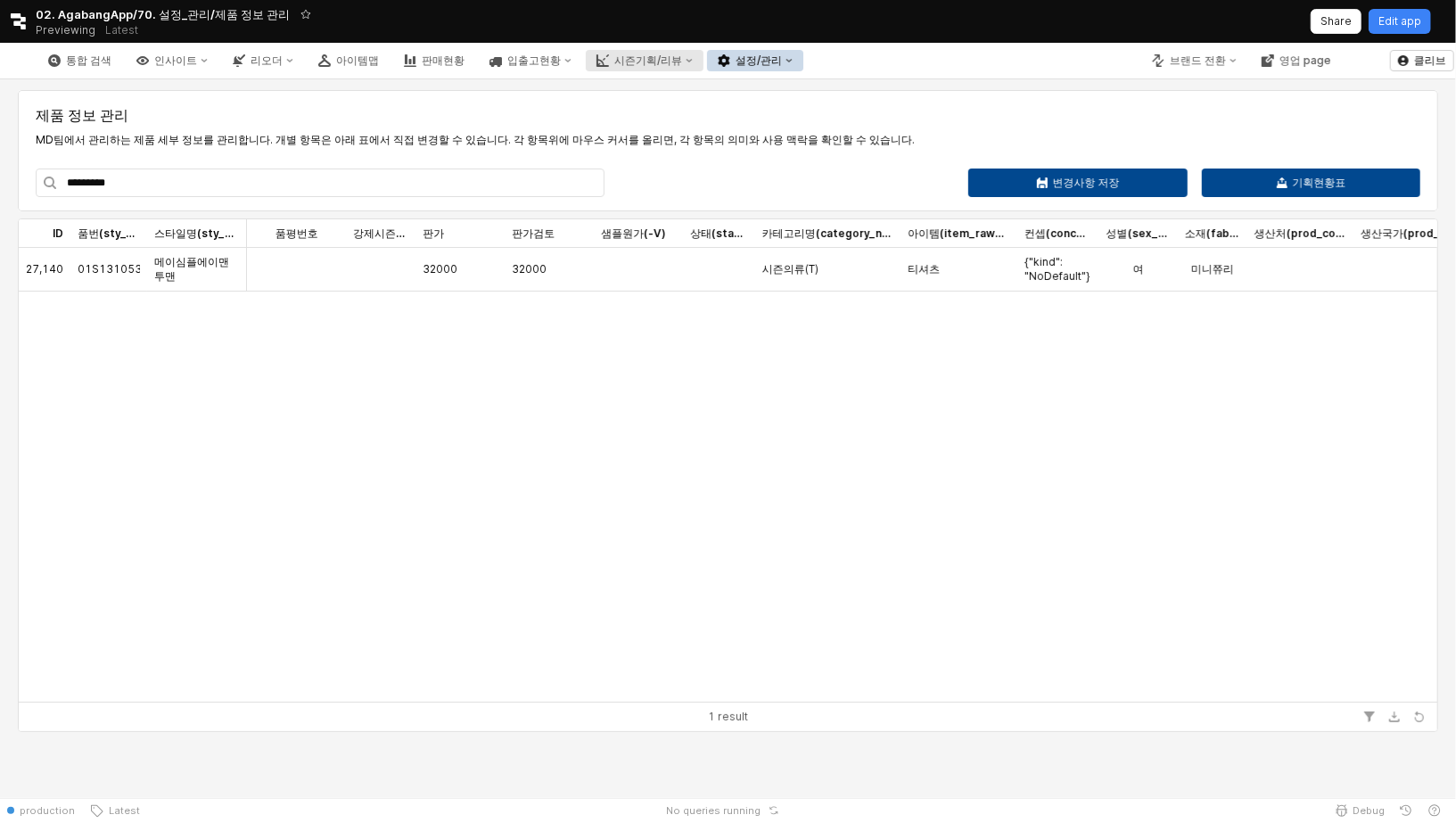 click on "시즌기획/리뷰" at bounding box center [645, 61] 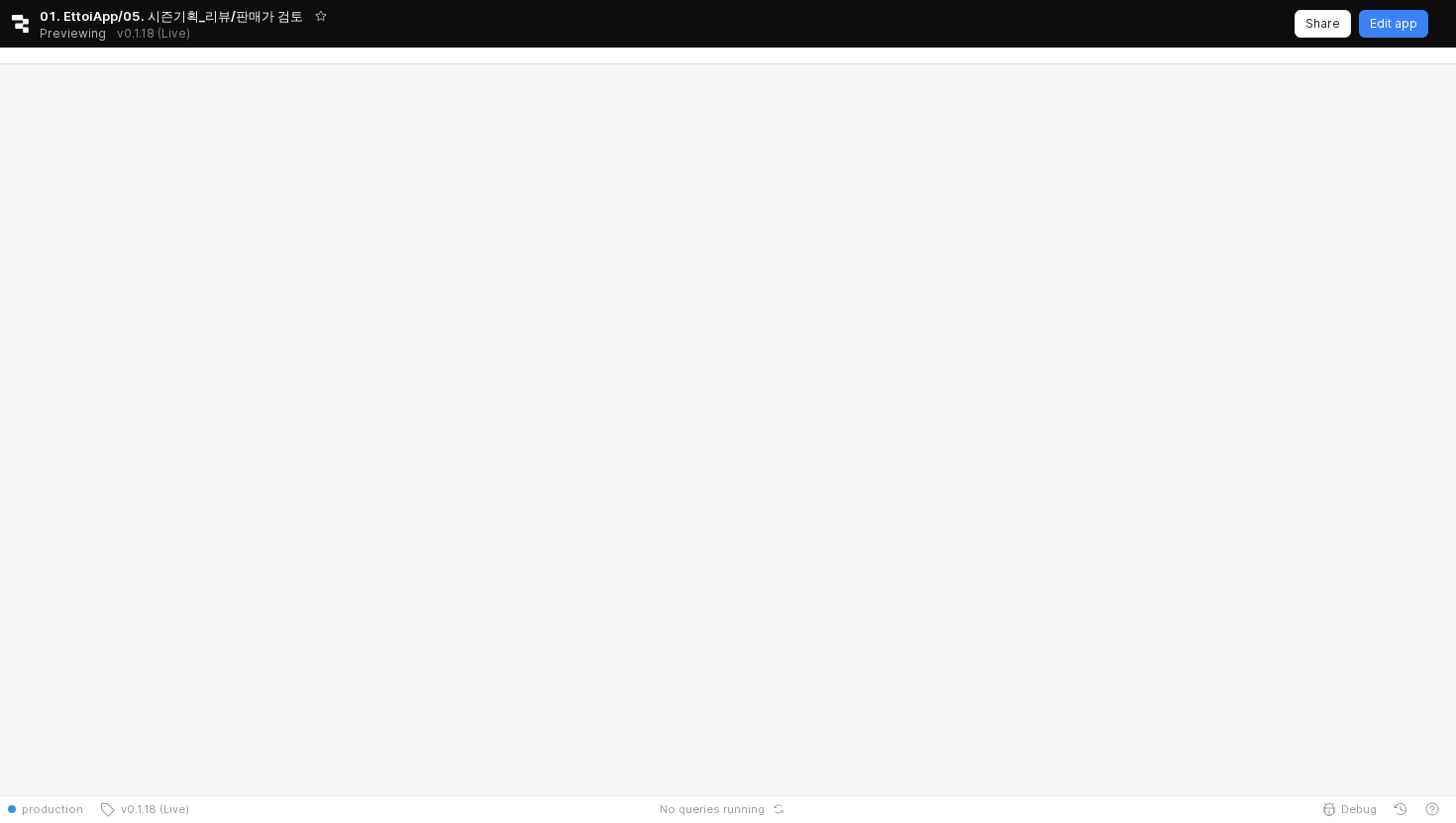 scroll, scrollTop: 0, scrollLeft: 0, axis: both 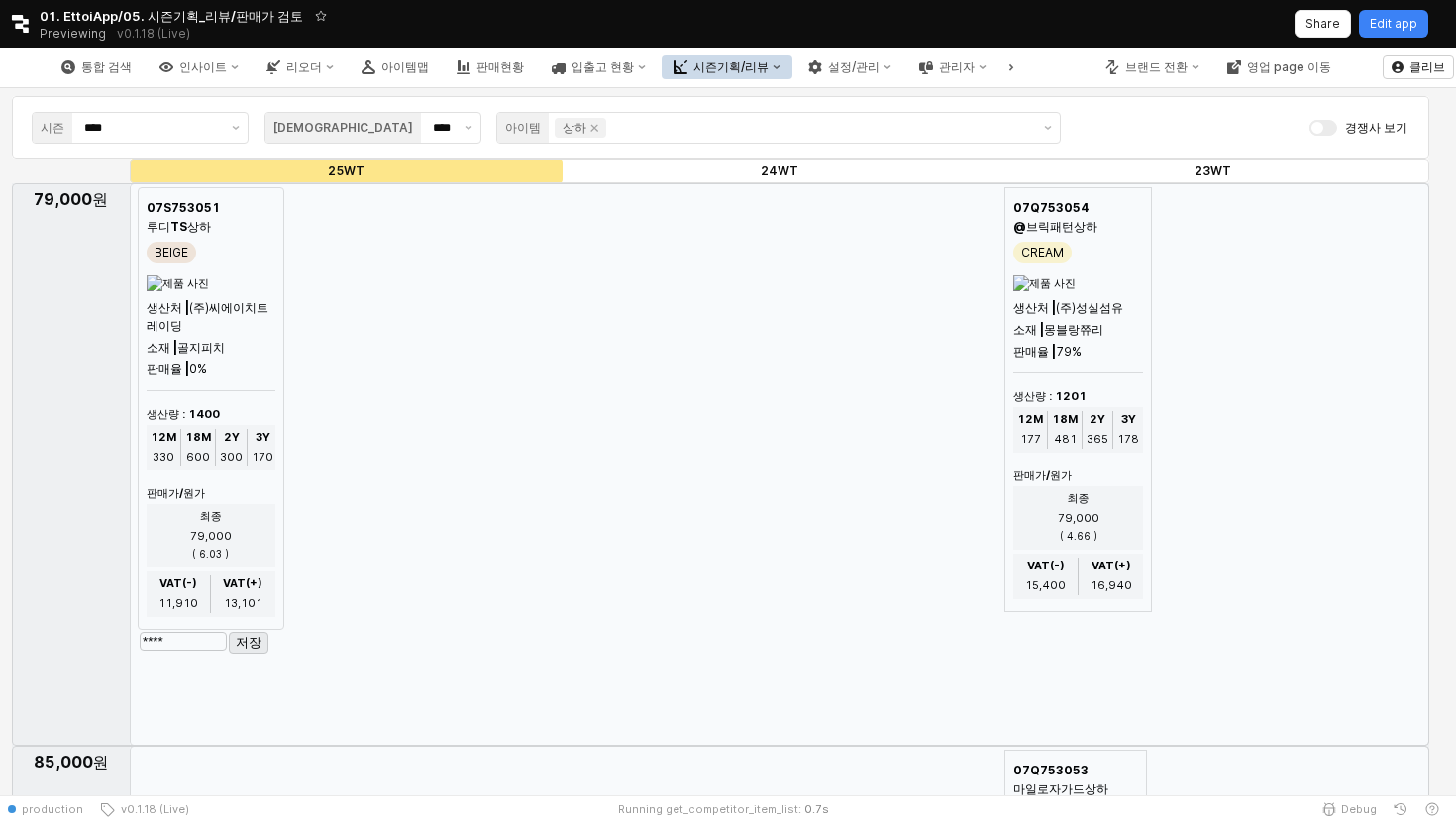click on "통합 검색 인사이트 리오더 아이템맵 판매현황 입출고 현황 시즌기획/리뷰 설정/관리 관리자" at bounding box center (524, 67) 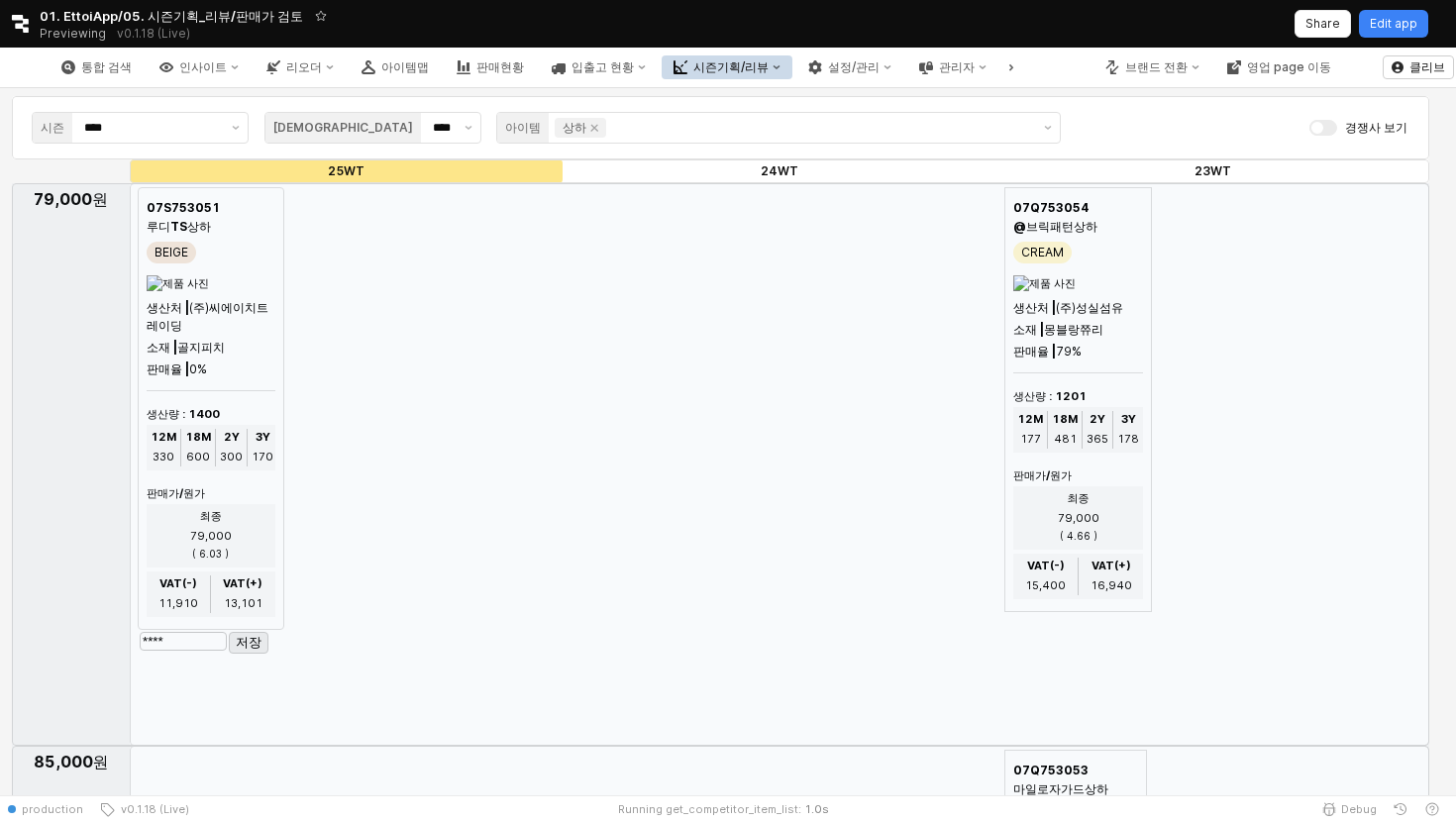 click on "시즌기획/리뷰" at bounding box center [731, 67] 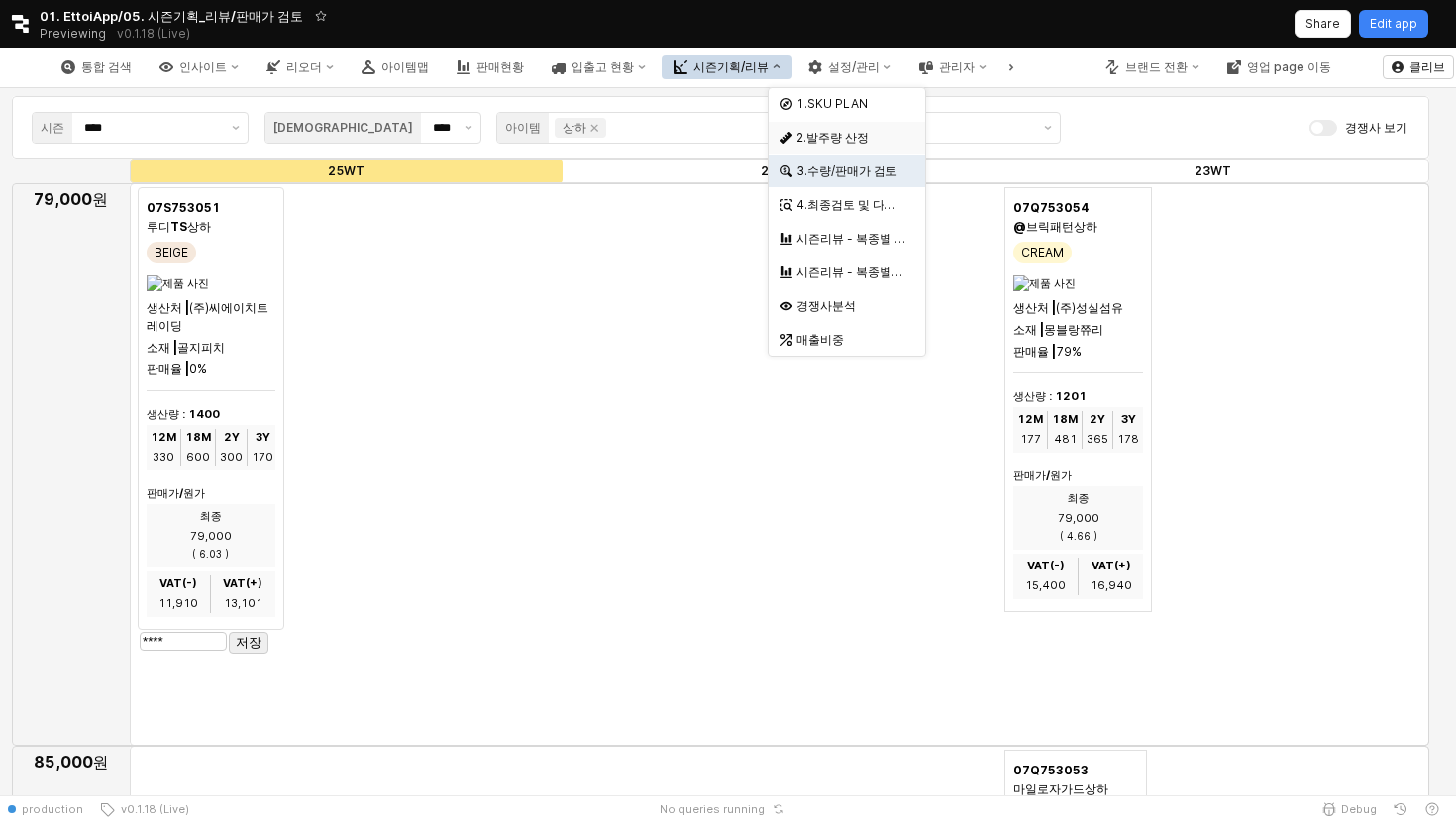 click on "2.발주량 산정" at bounding box center (849, 138) 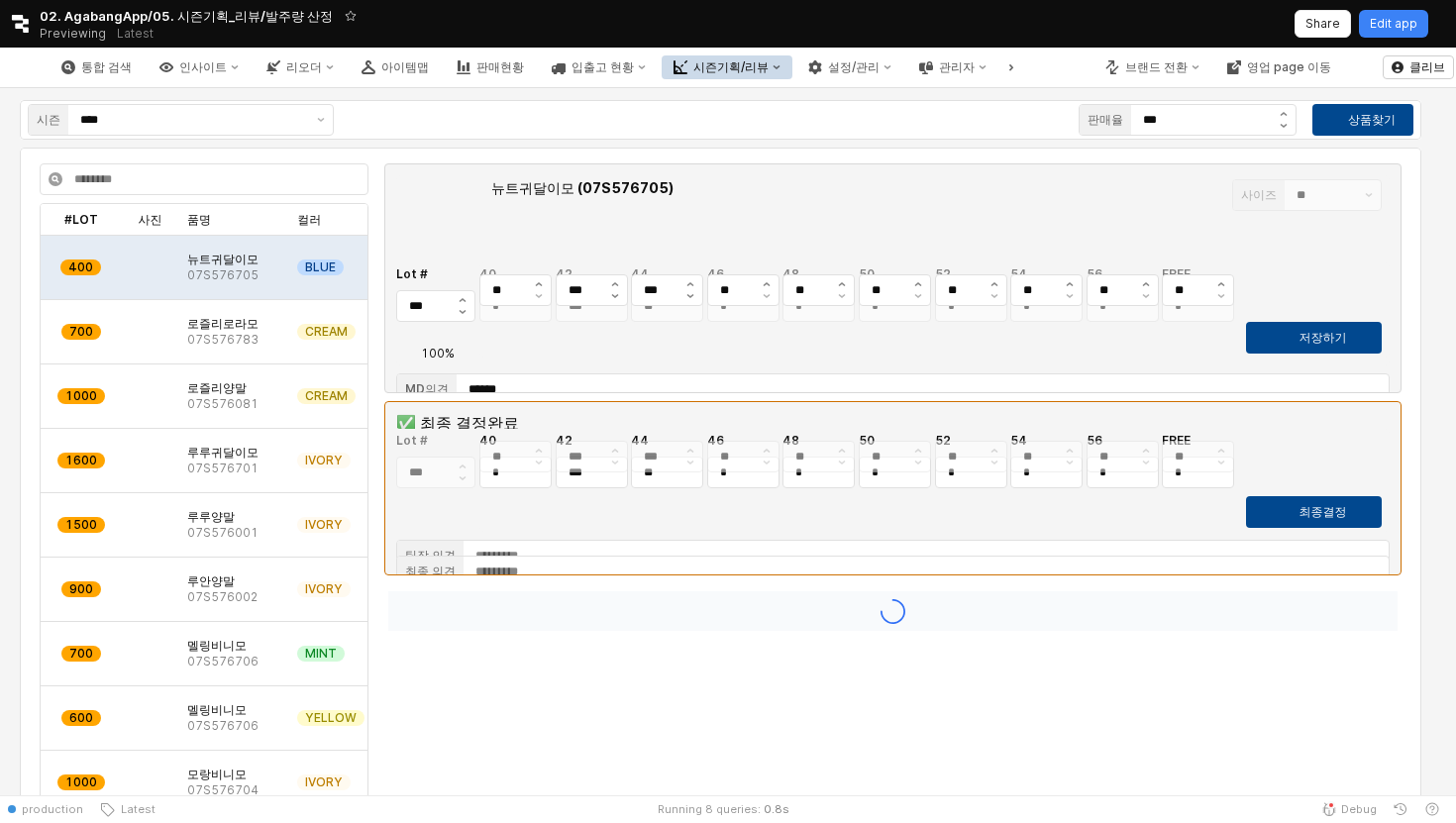 type on "**" 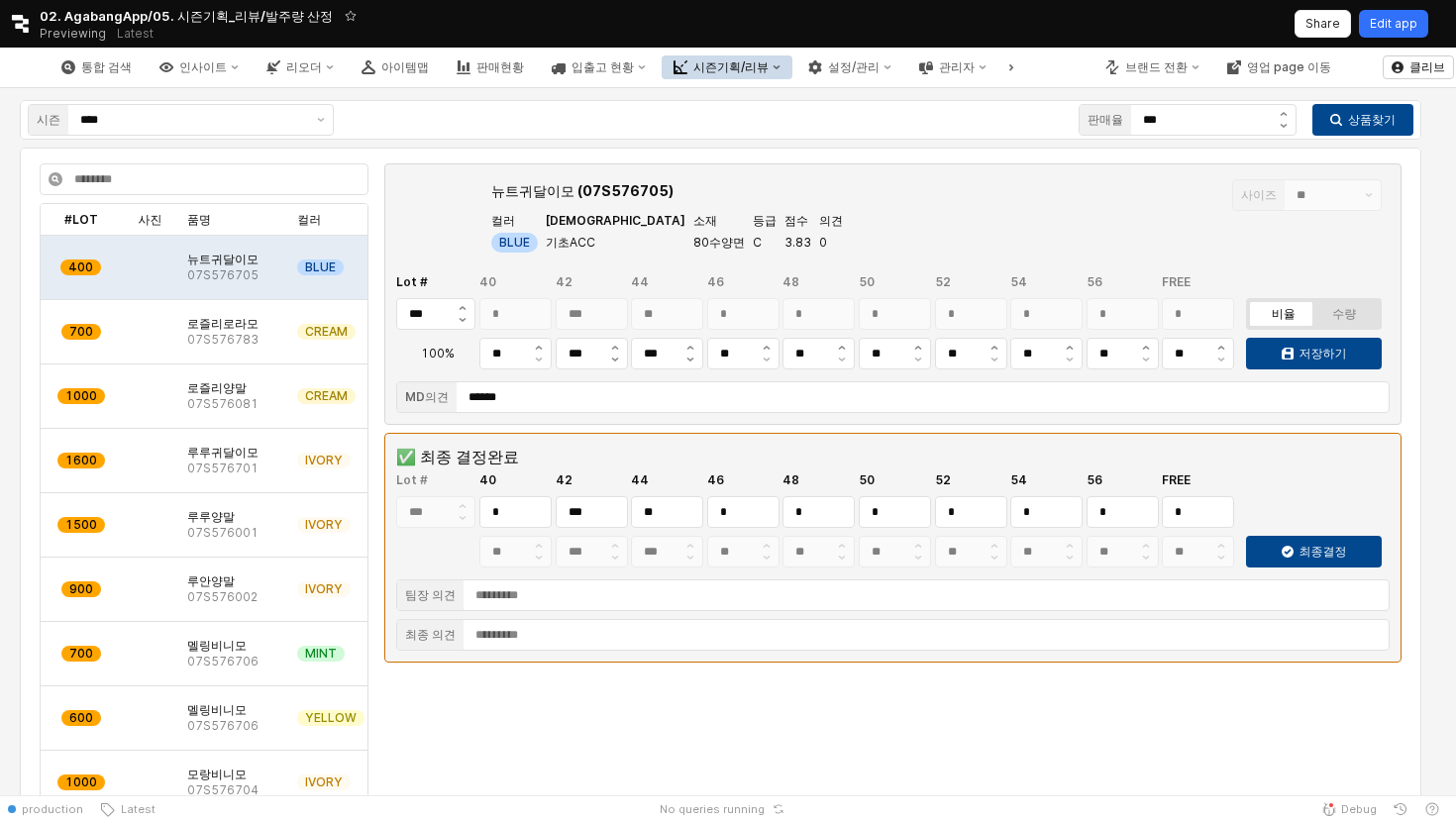 click on "Edit app" at bounding box center [1394, 24] 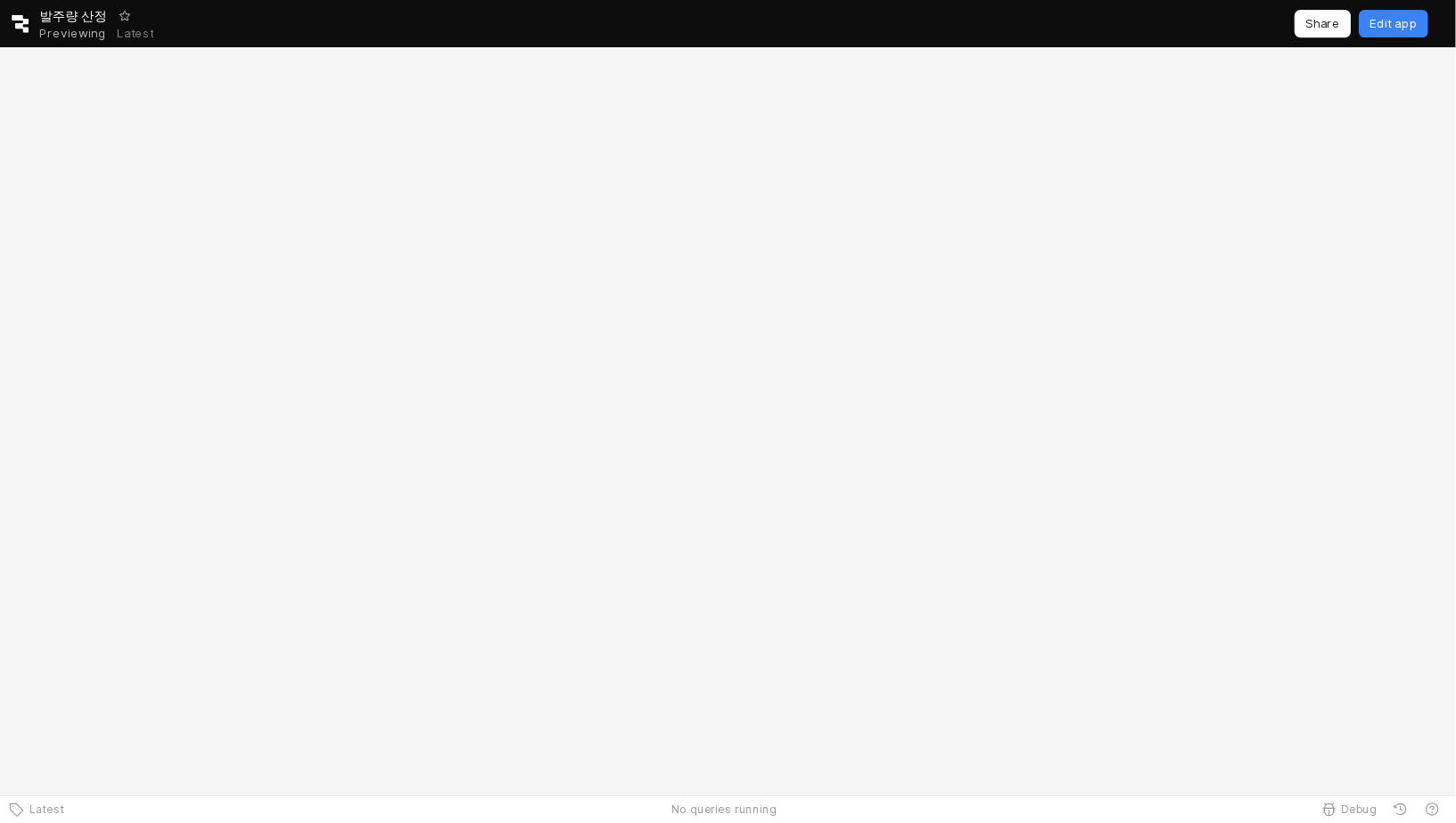 scroll, scrollTop: 0, scrollLeft: 0, axis: both 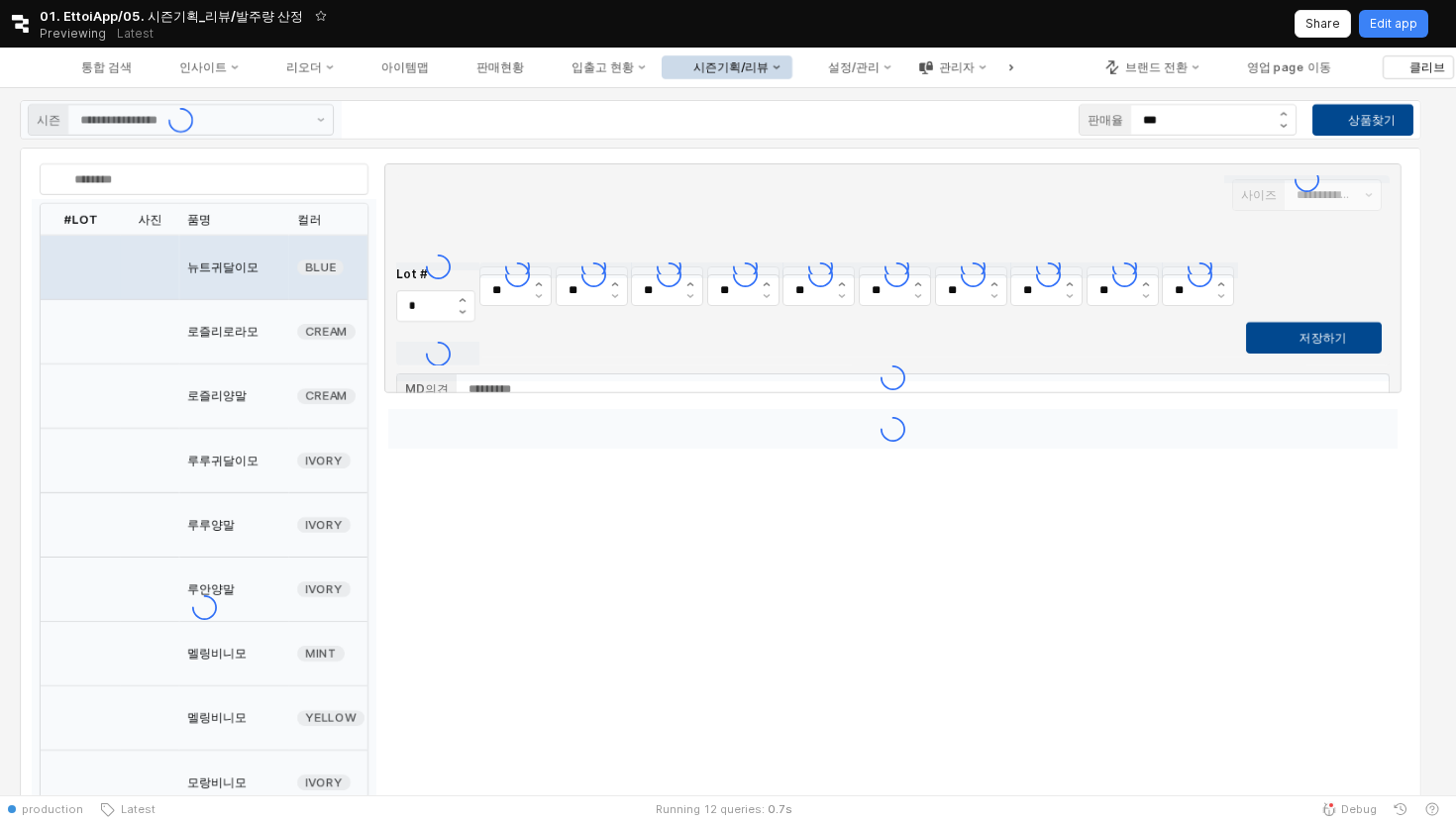 type on "**" 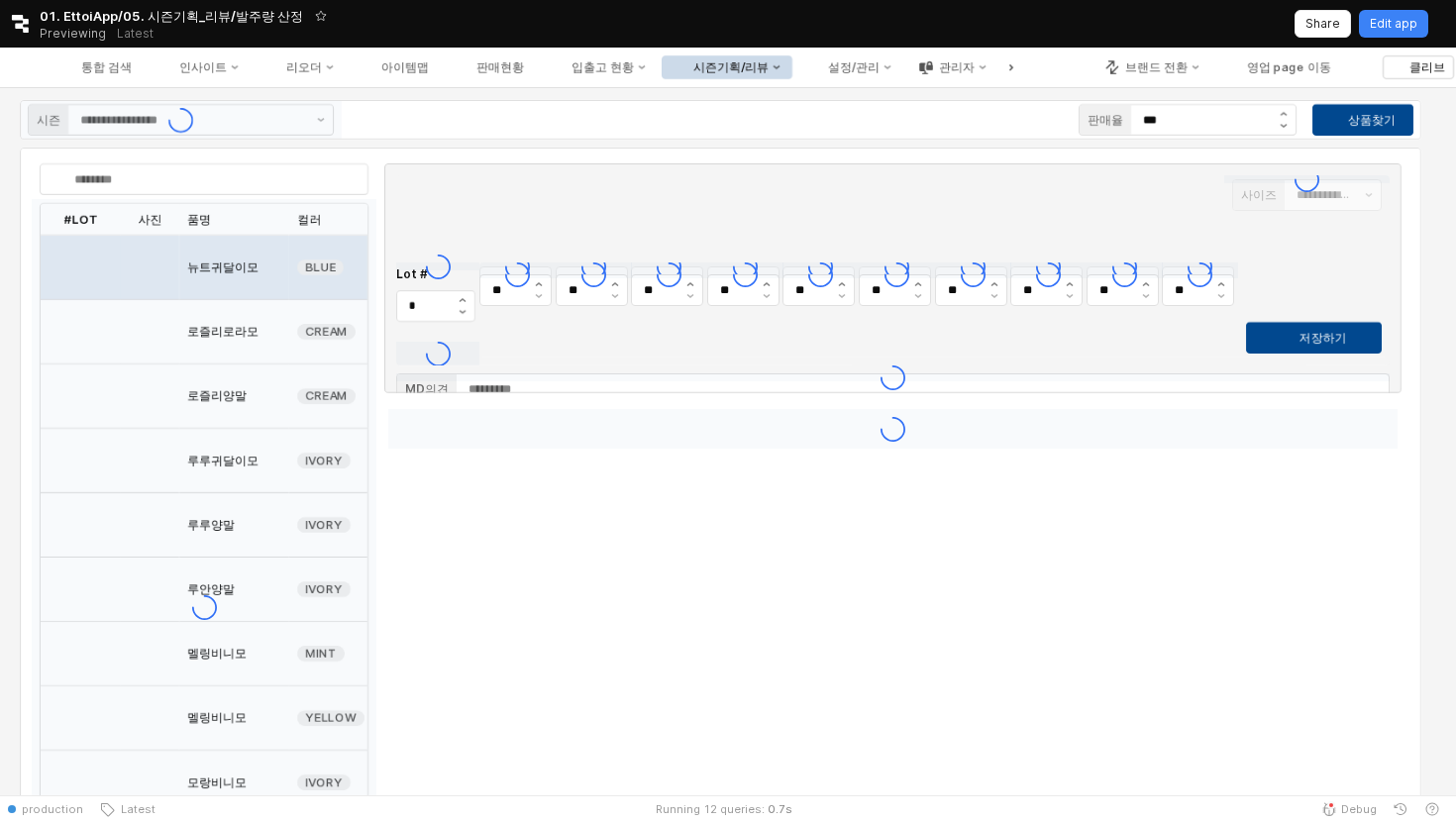 type on "****" 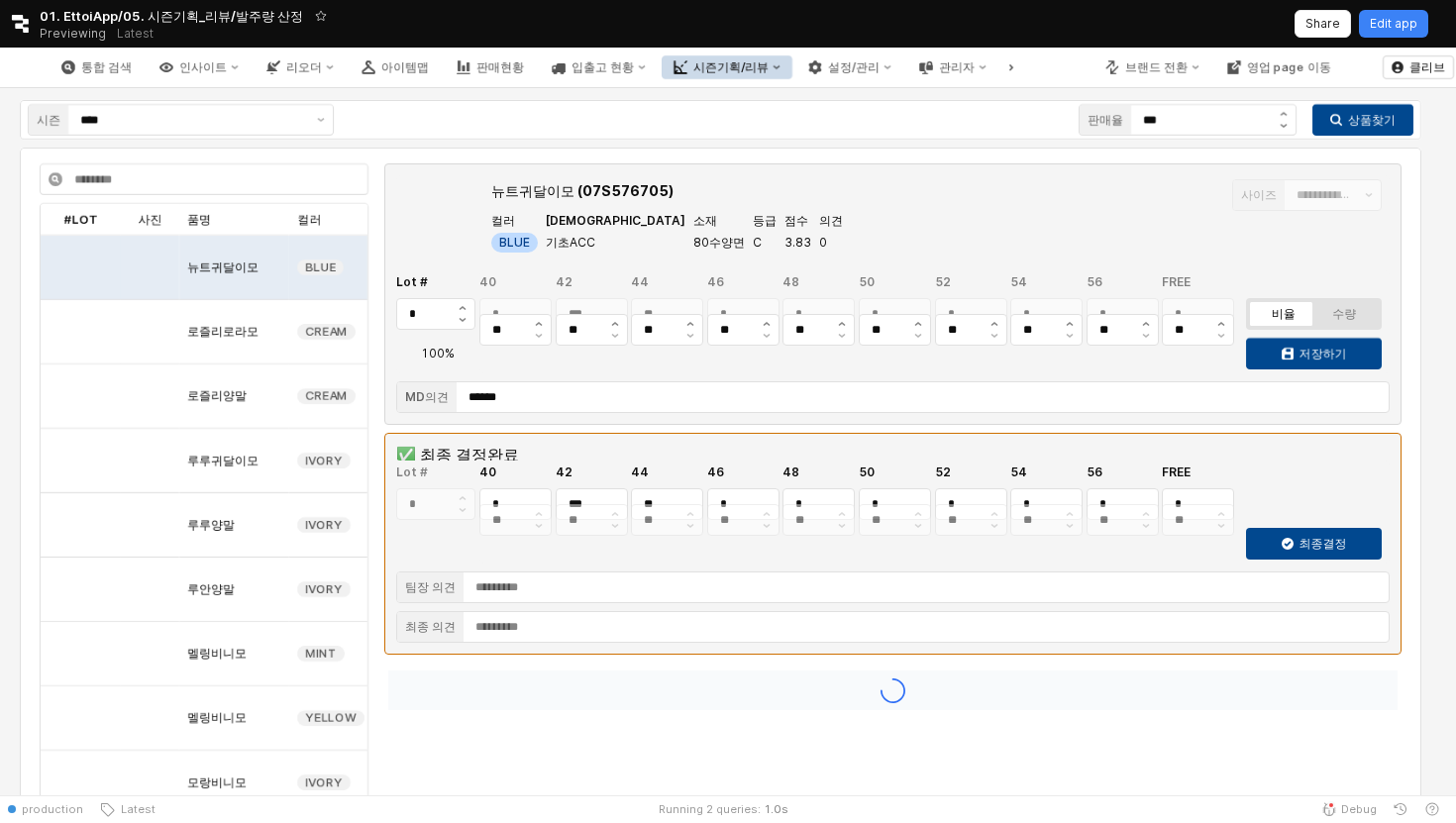 type on "******" 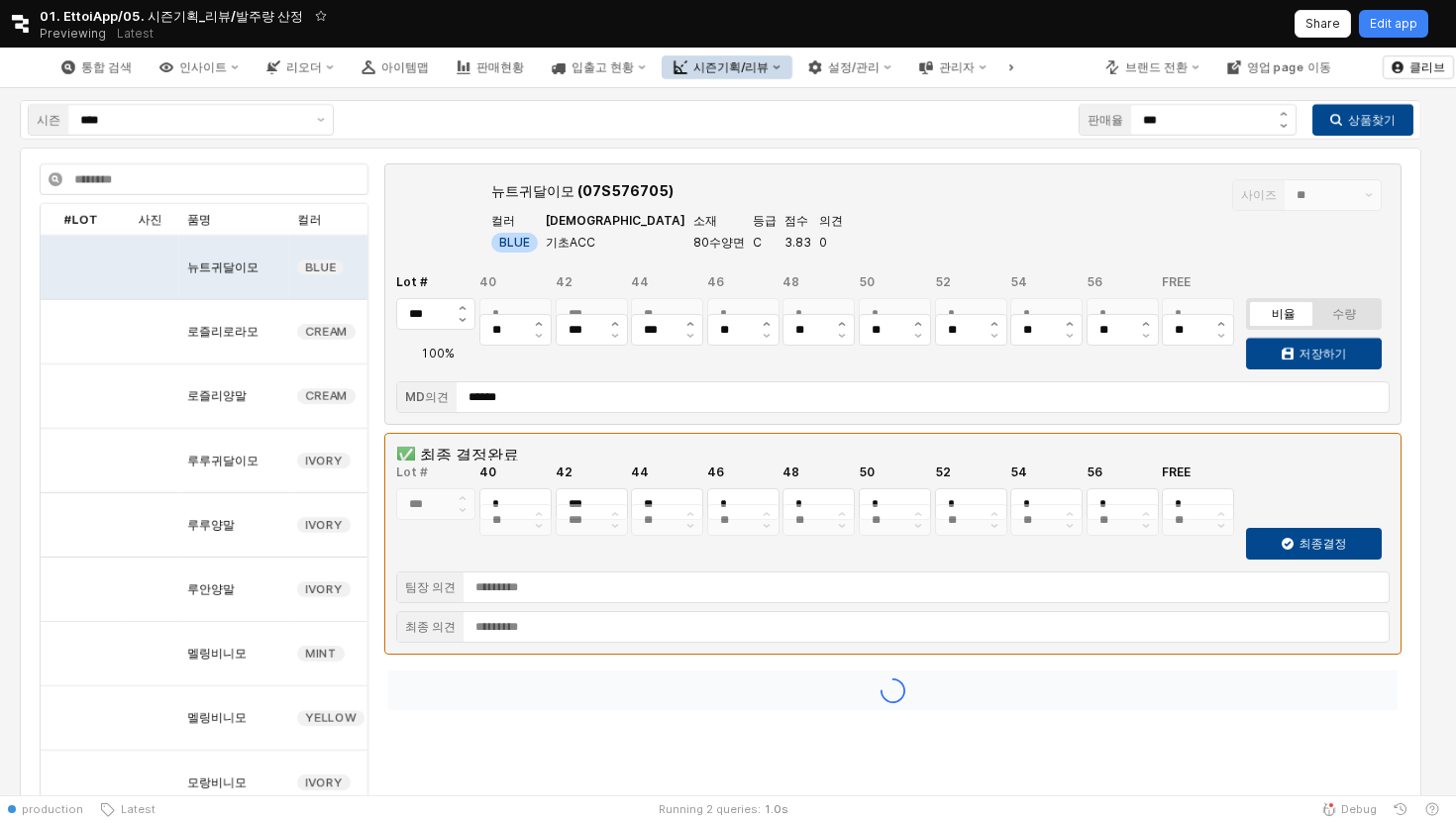 type on "***" 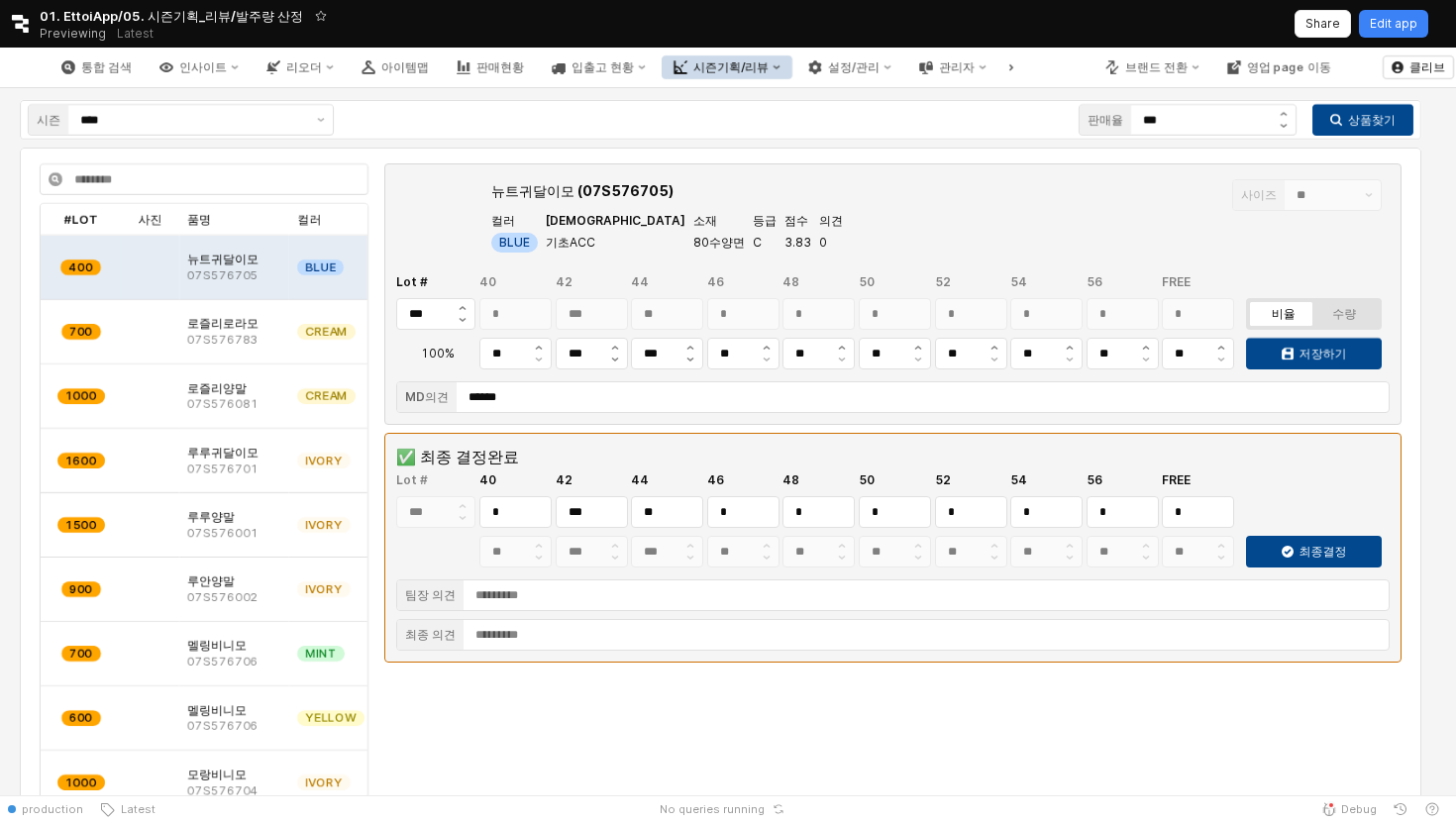 click on "시즌 **** 판매율 *** 상품찾기" at bounding box center (720, 120) 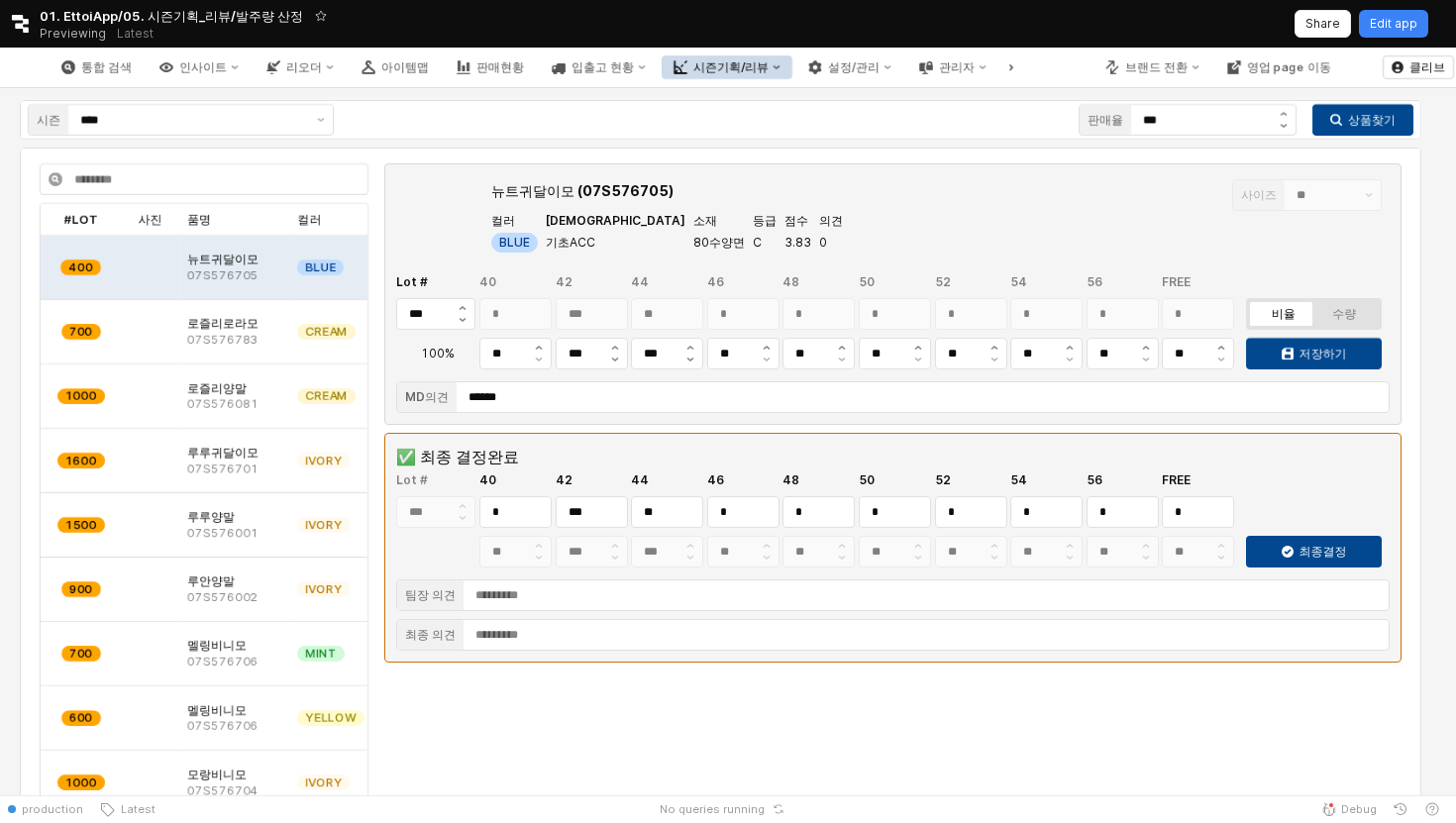 click on "시즌기획/리뷰" at bounding box center (731, 67) 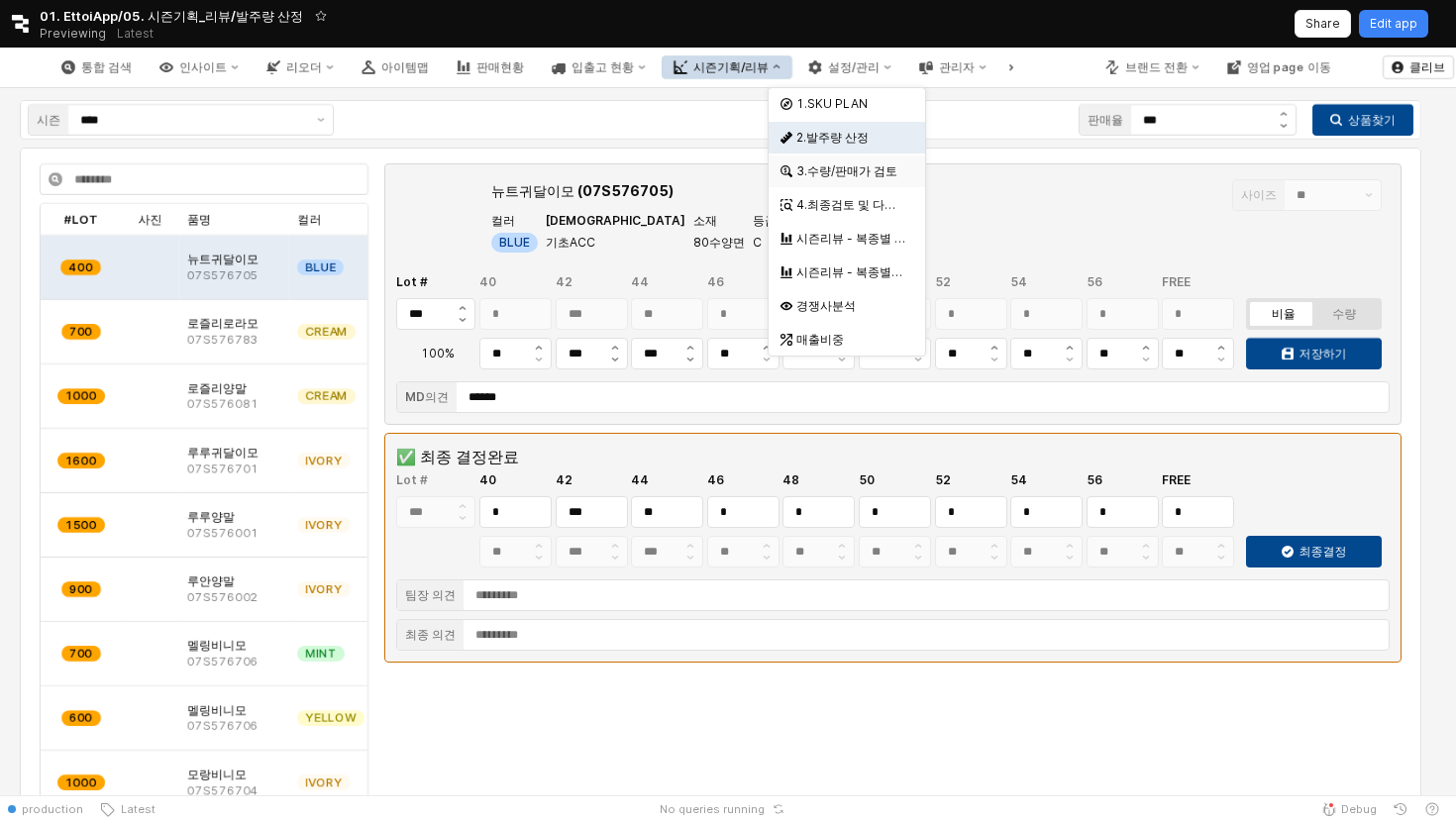 click on "3.수량/판매가 검토" at bounding box center (849, 171) 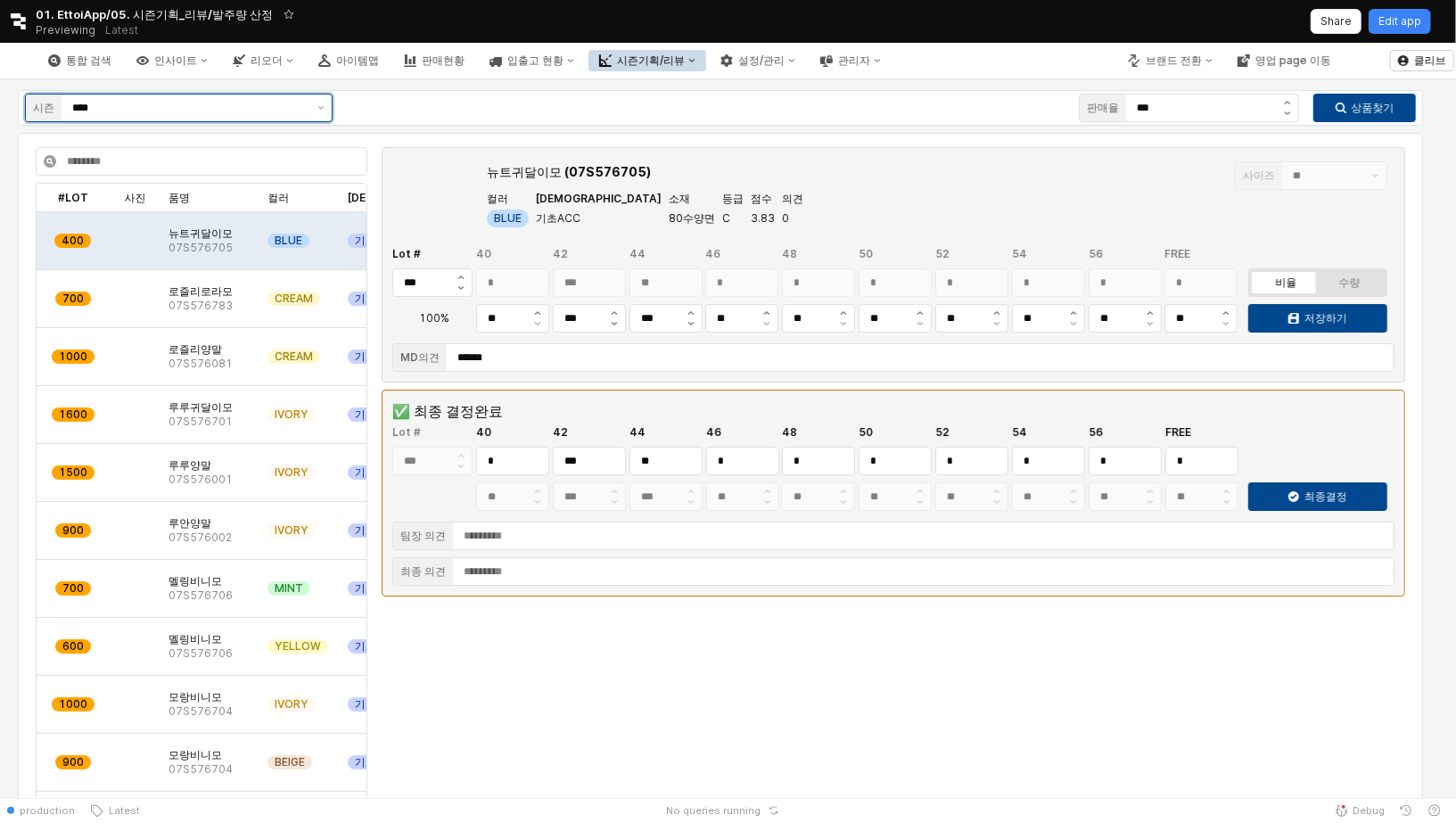 click on "****" at bounding box center [189, 108] 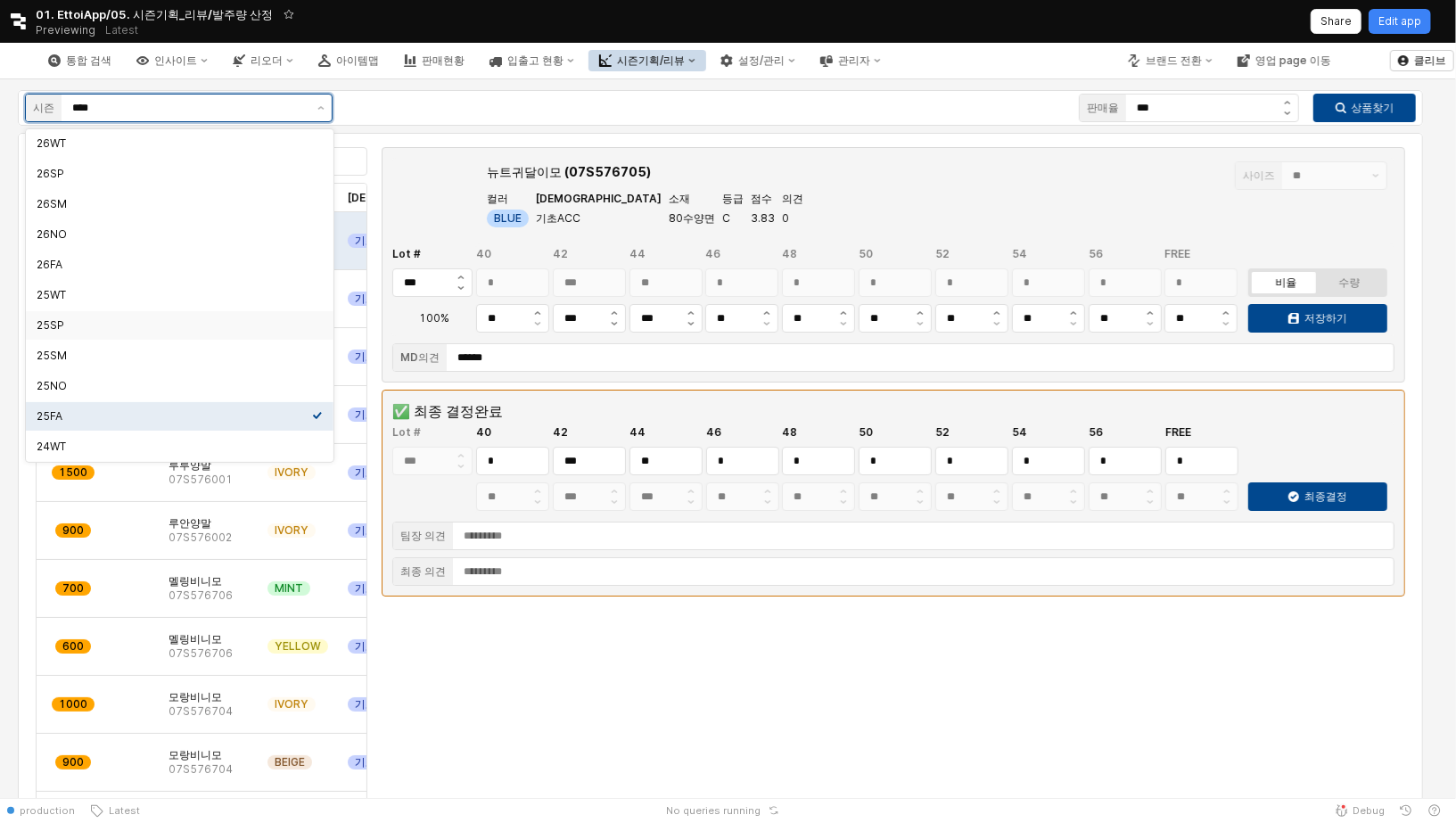 click on "25SP" at bounding box center [174, 325] 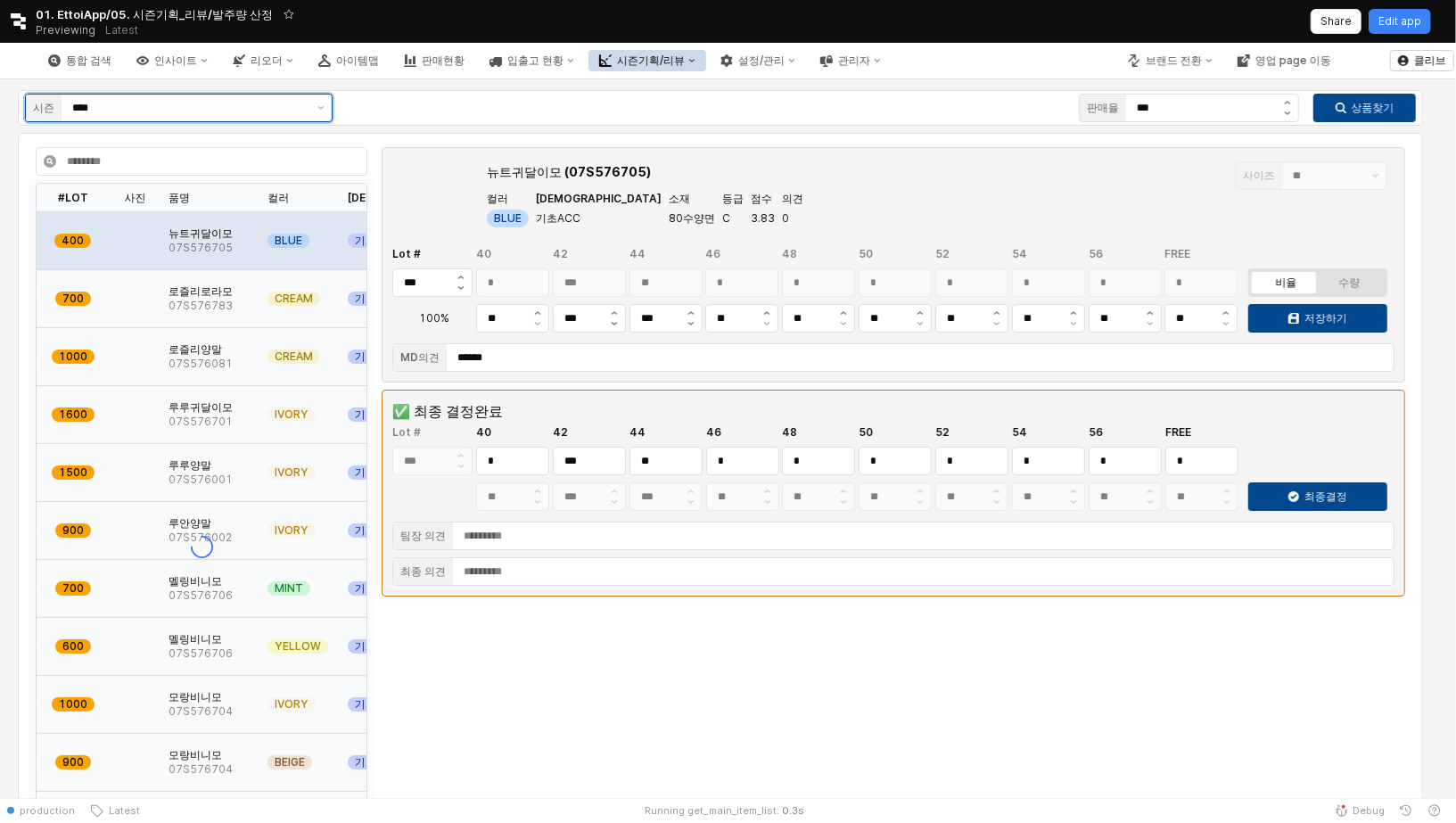 type on "**" 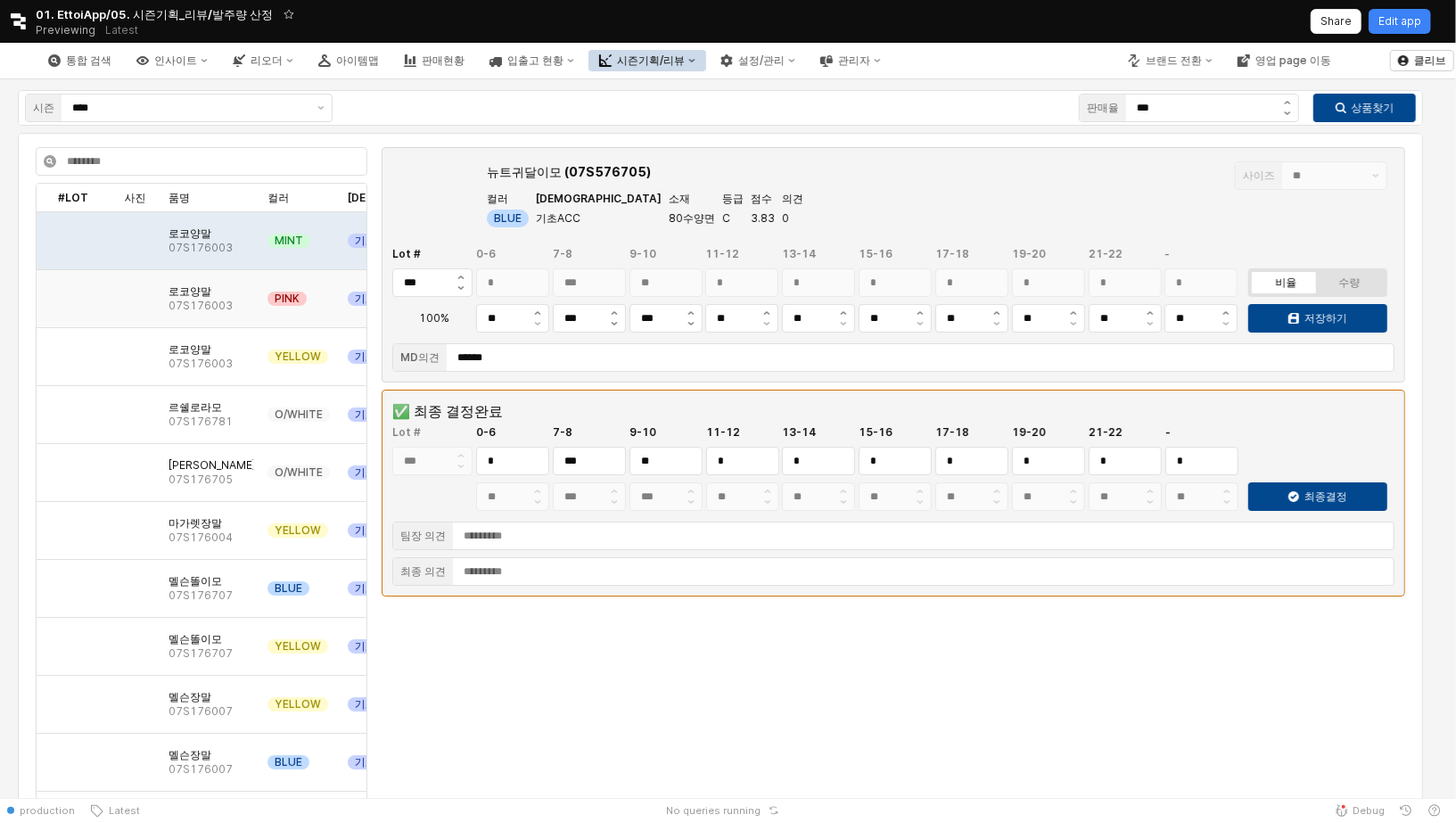 click on "로코양말" at bounding box center [190, 292] 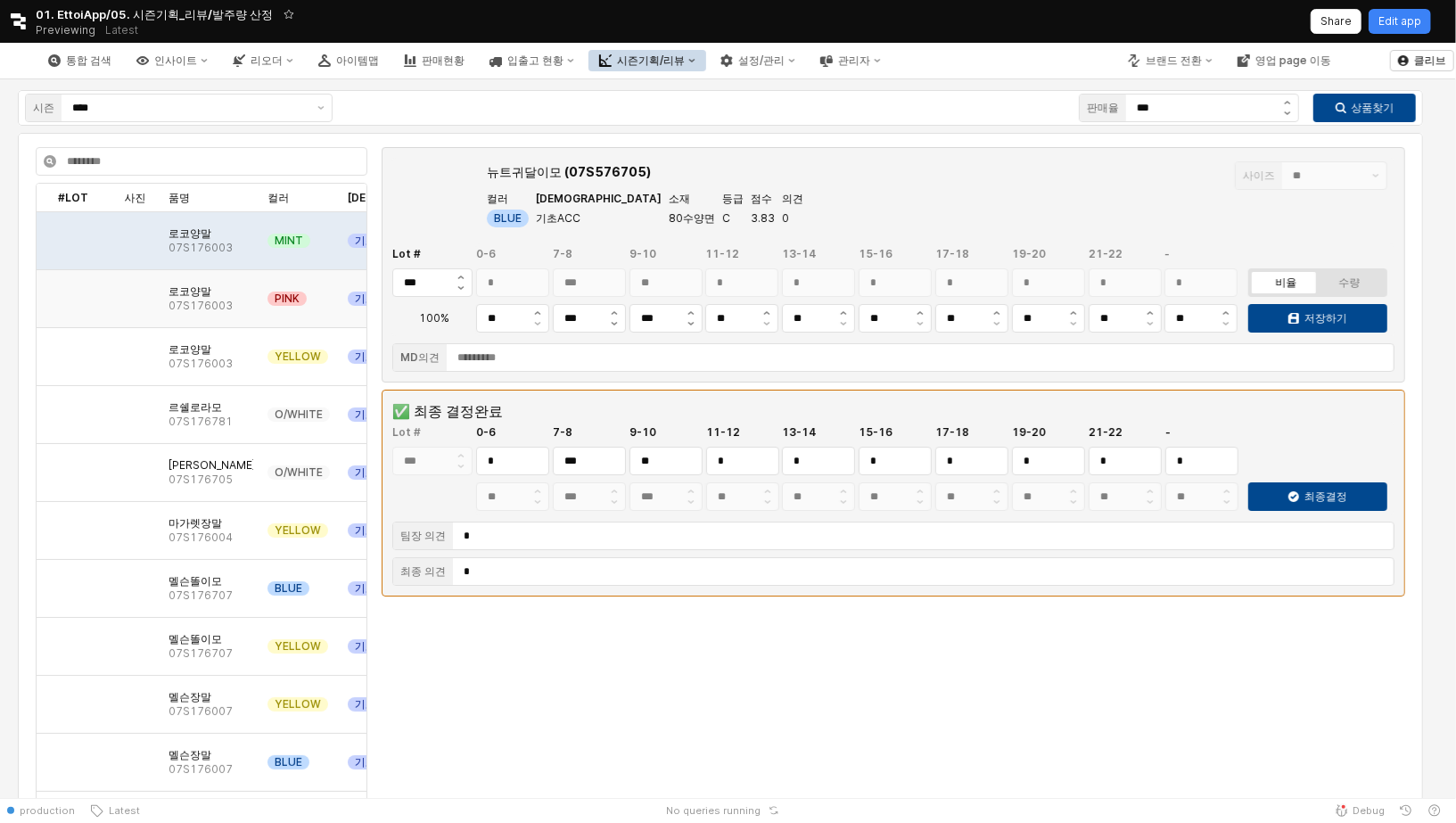 type on "*" 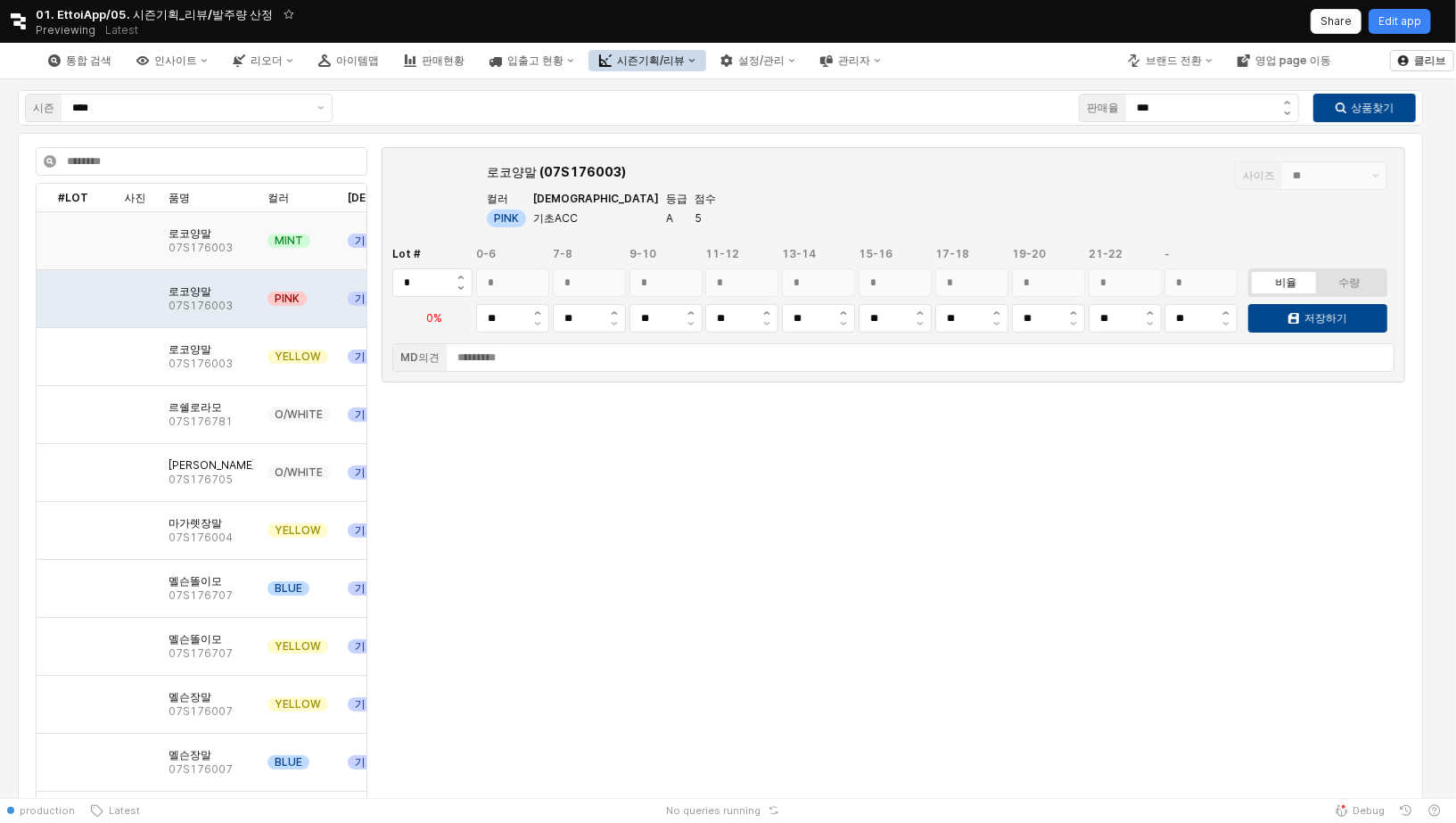 click on "07S176003" at bounding box center [201, 248] 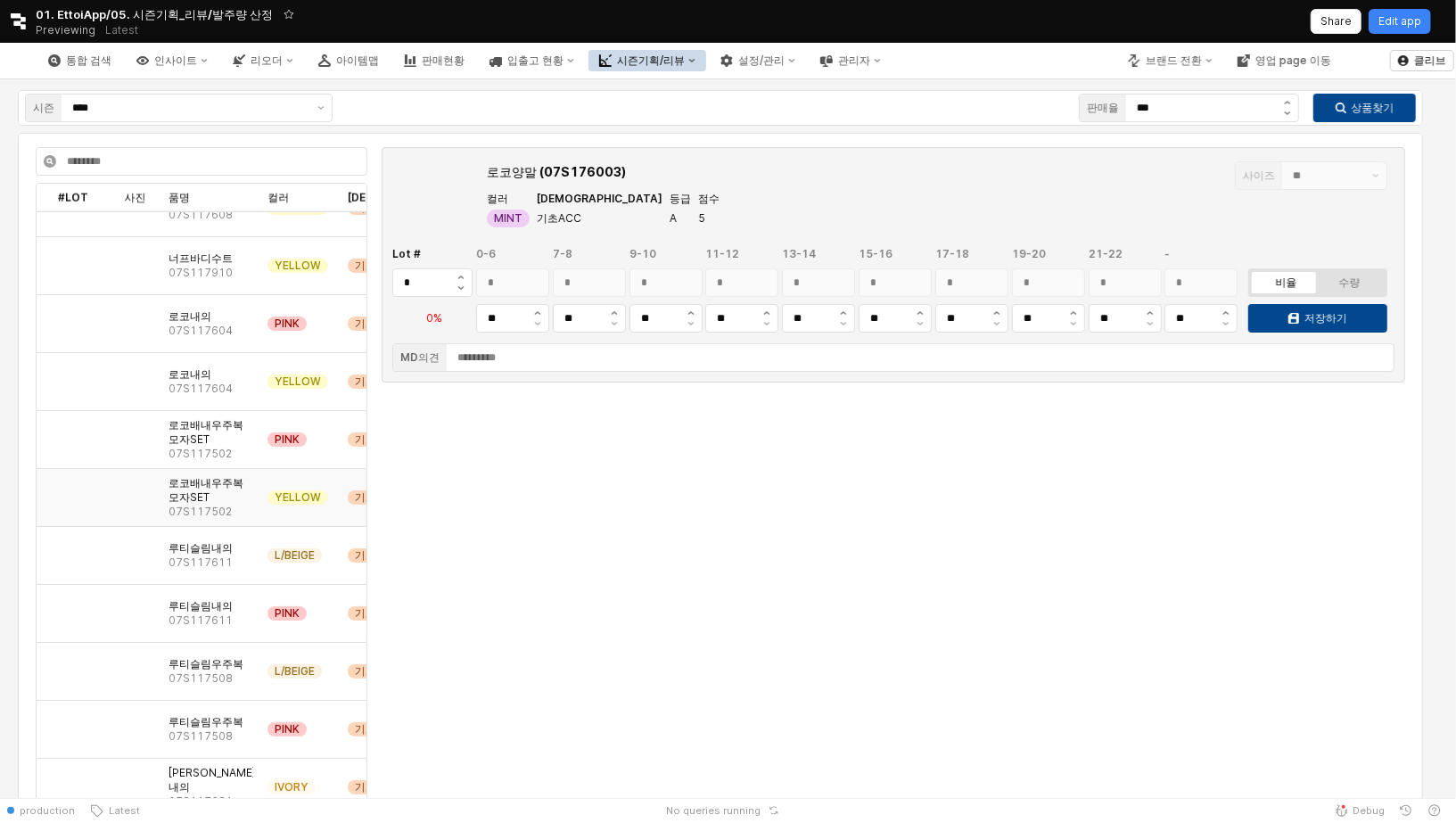 scroll, scrollTop: 1428, scrollLeft: 0, axis: vertical 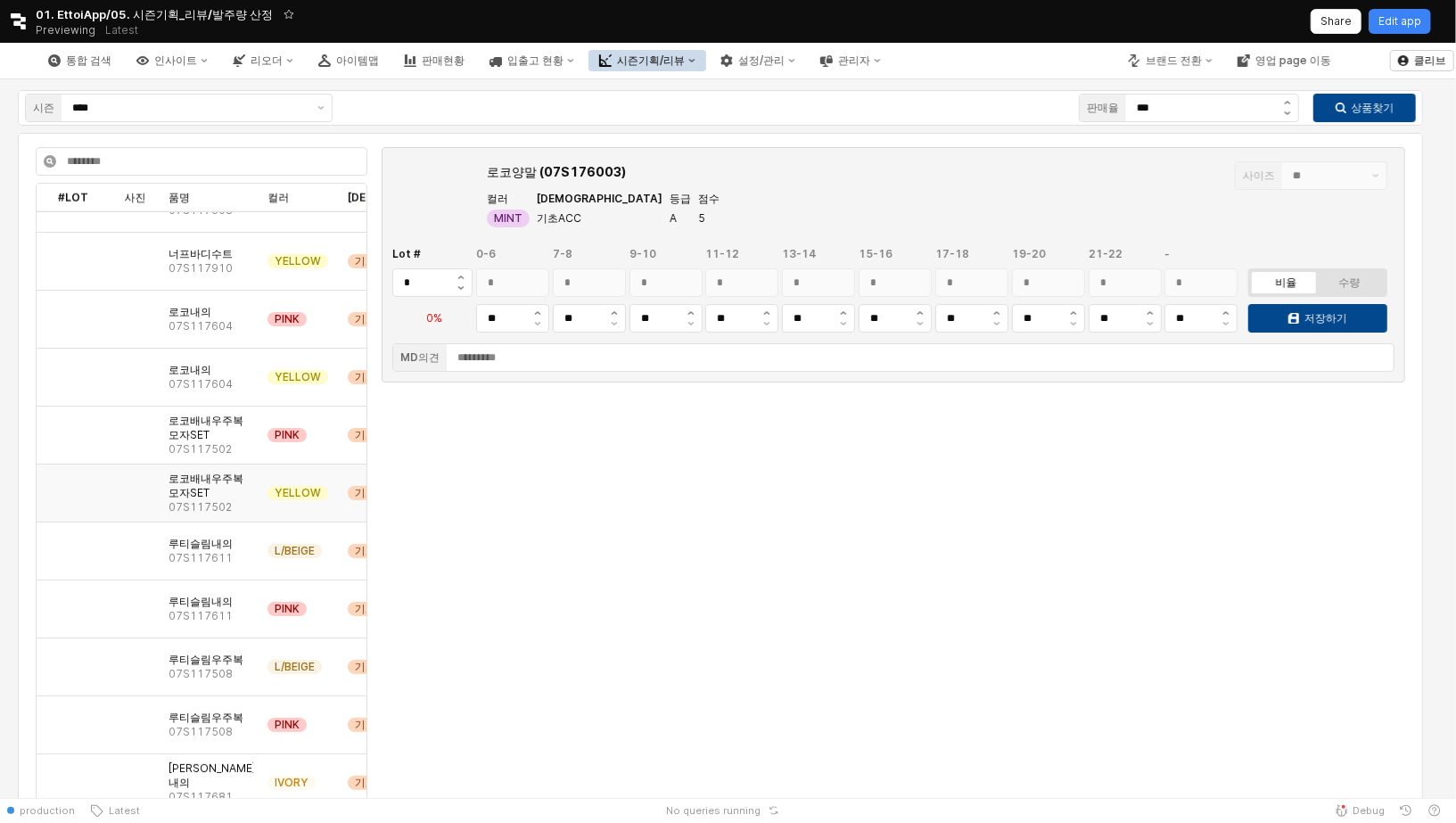 click on "로코배내우주복모자SET 07S117502" at bounding box center [210, 493] 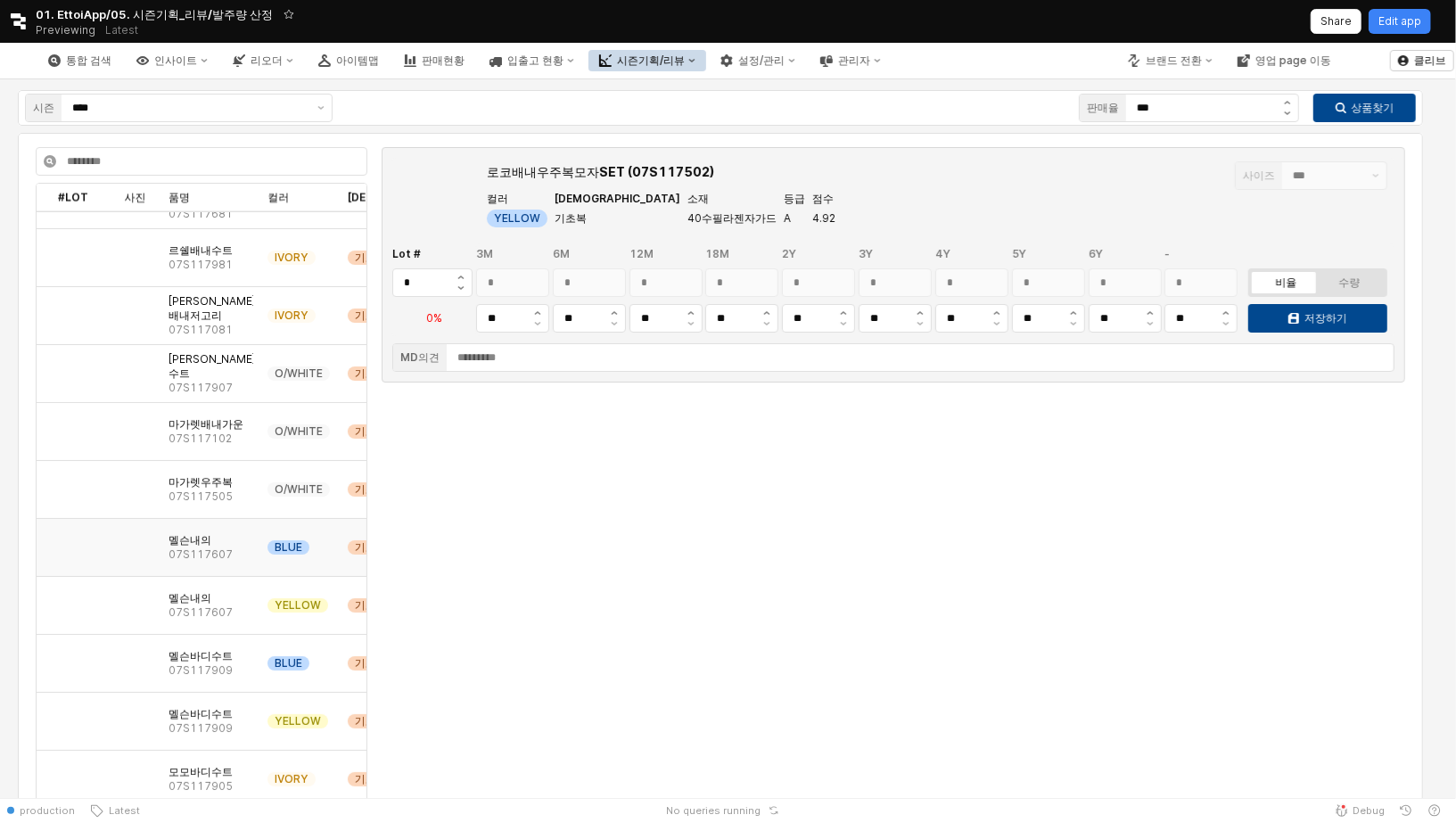 click on "멜슨내의 07S117607" at bounding box center (210, 547) 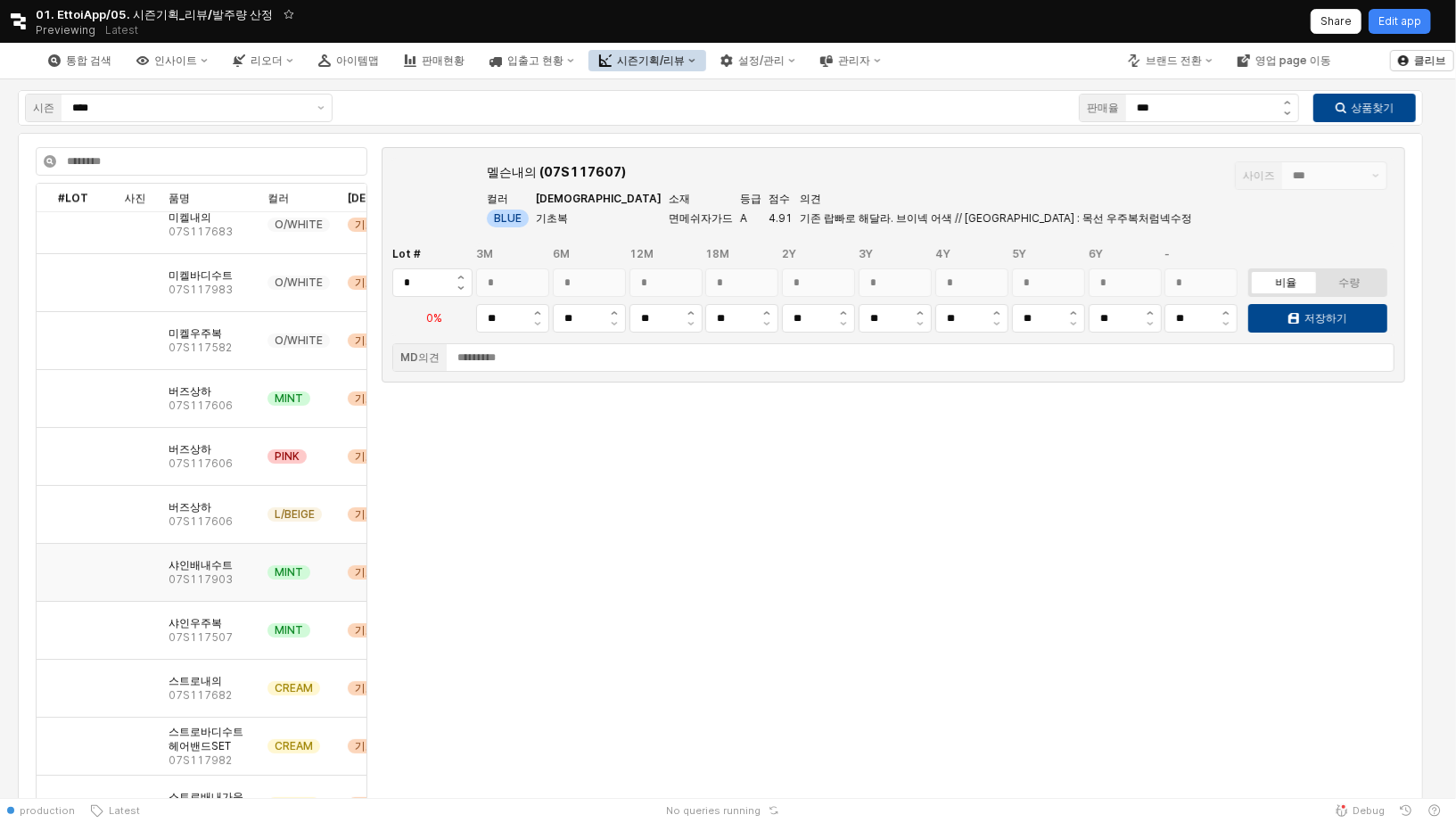 click on "샤인배내수트 07S117903" at bounding box center (210, 572) 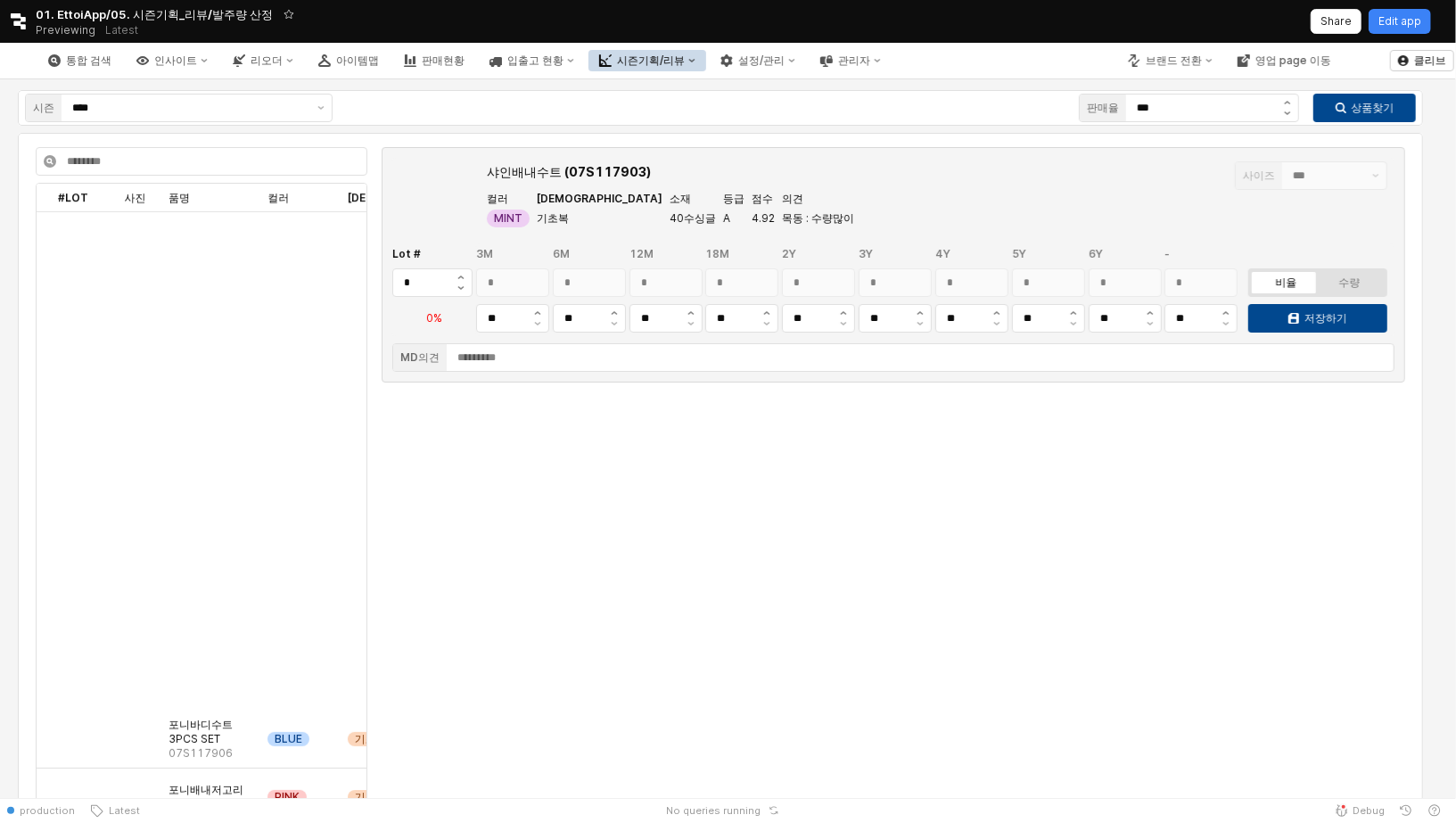 scroll, scrollTop: 5477, scrollLeft: 0, axis: vertical 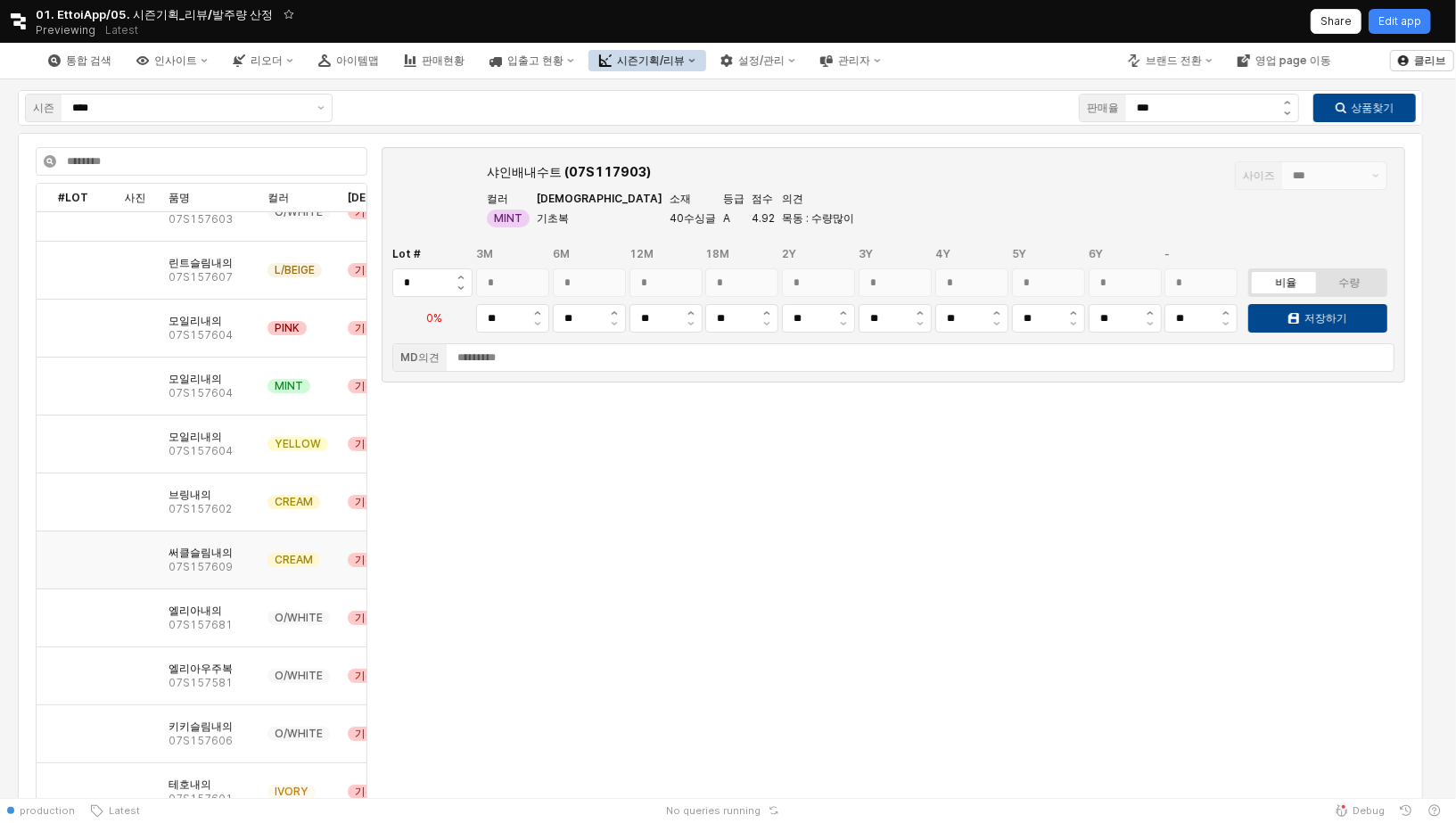 click on "써클슬림내의 07S157609" at bounding box center (210, 560) 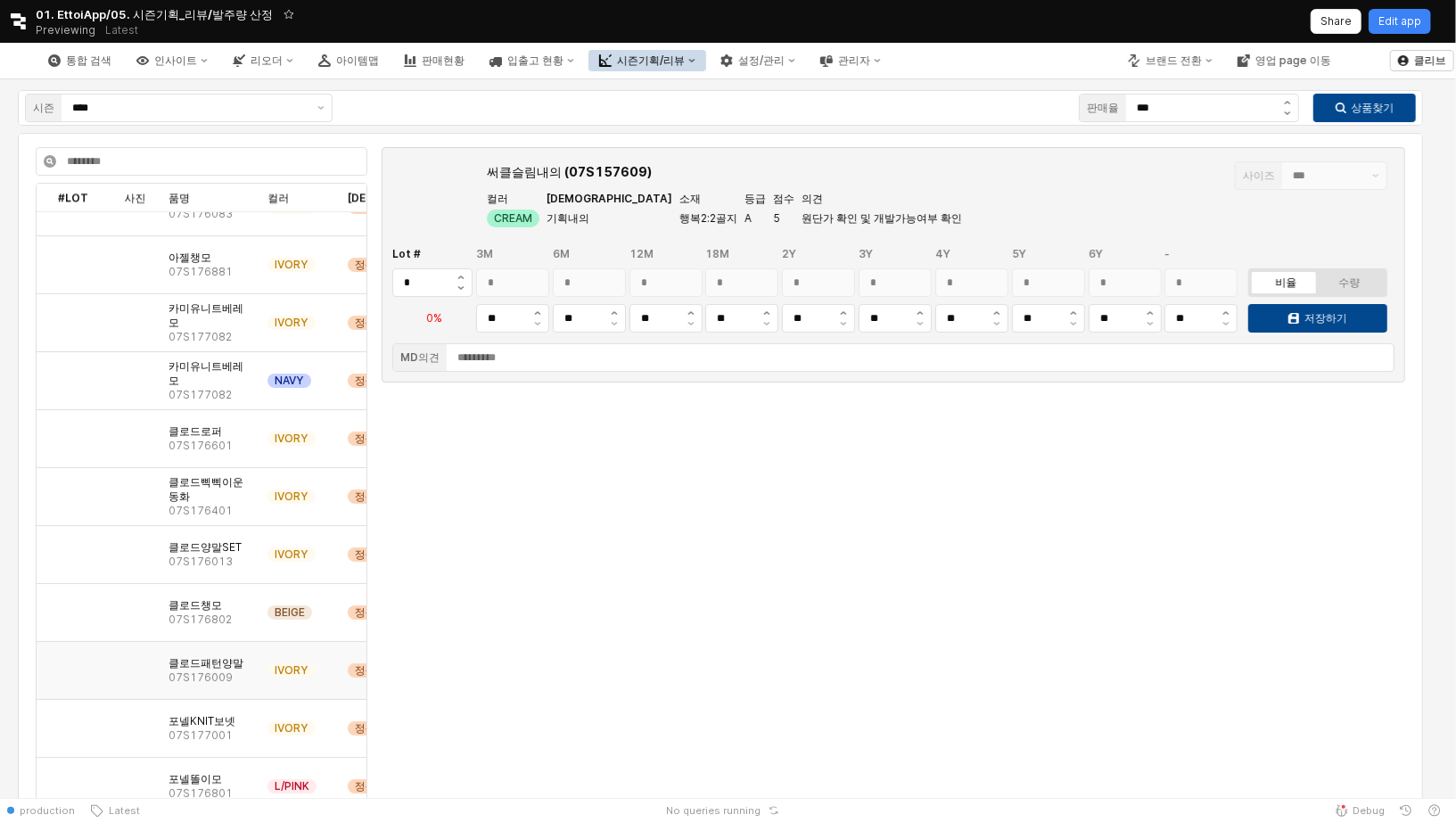 scroll, scrollTop: 11806, scrollLeft: 0, axis: vertical 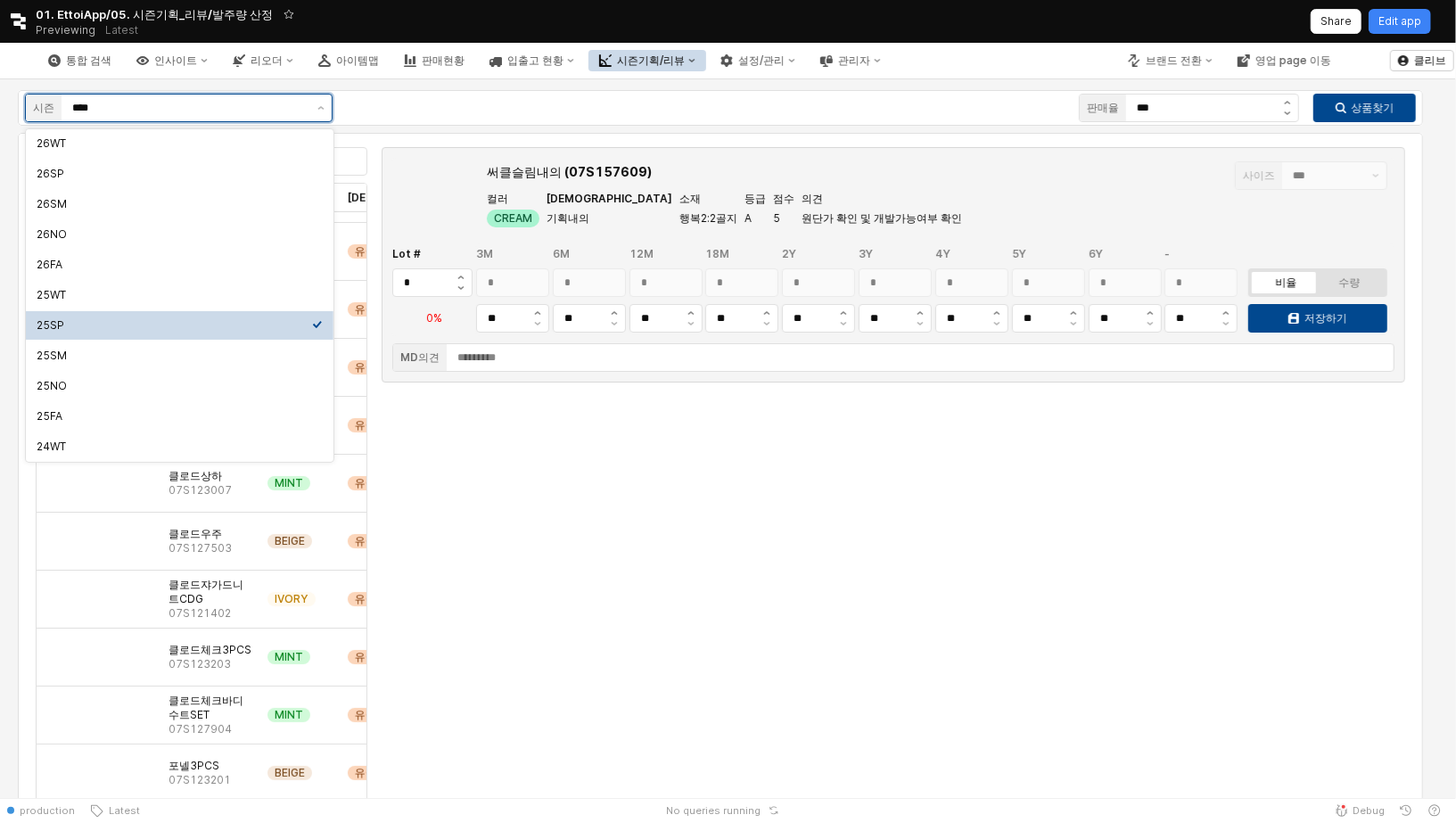click on "****" at bounding box center (189, 108) 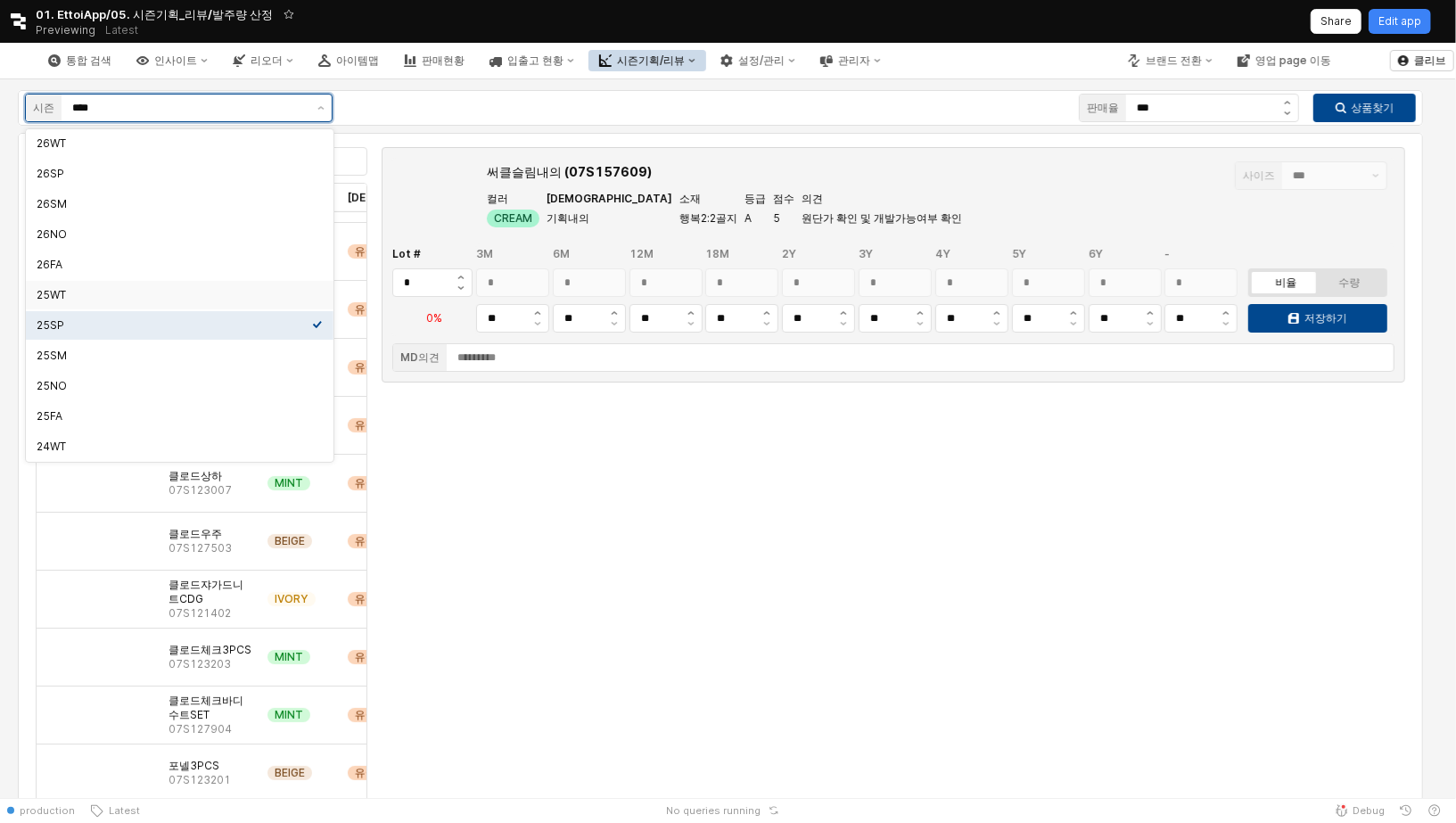 click on "25WT" at bounding box center (174, 295) 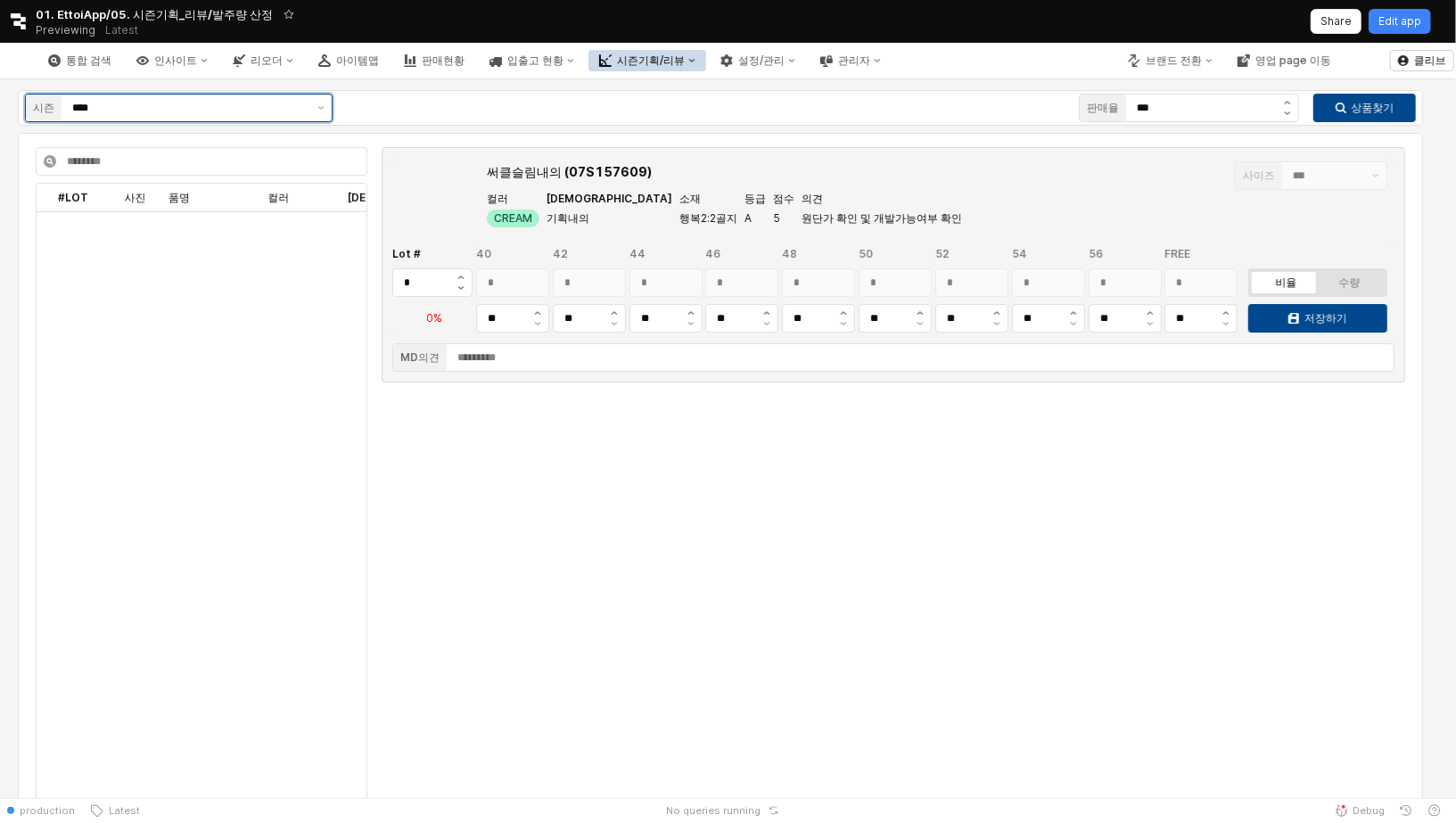 type on "**" 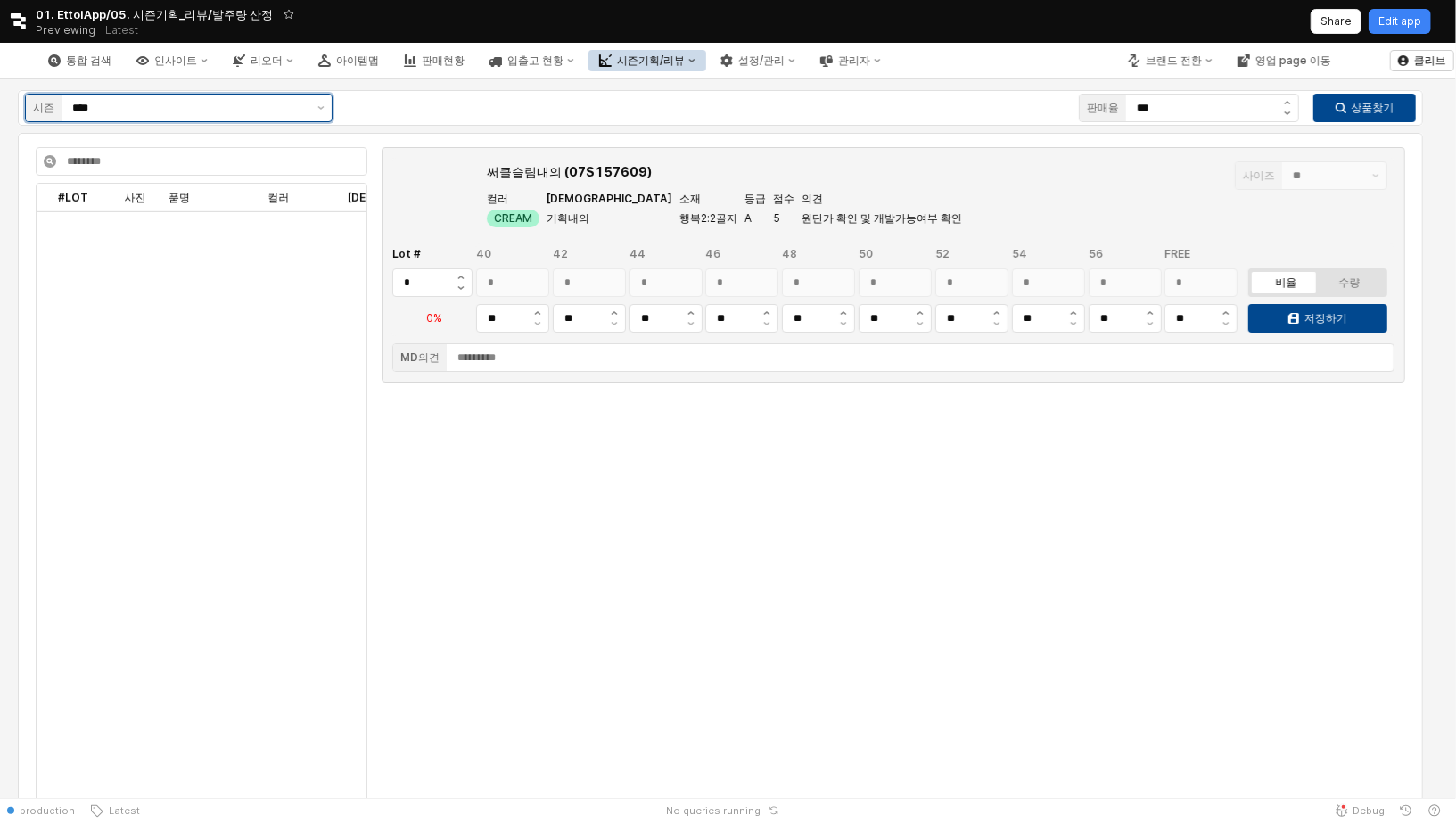 type 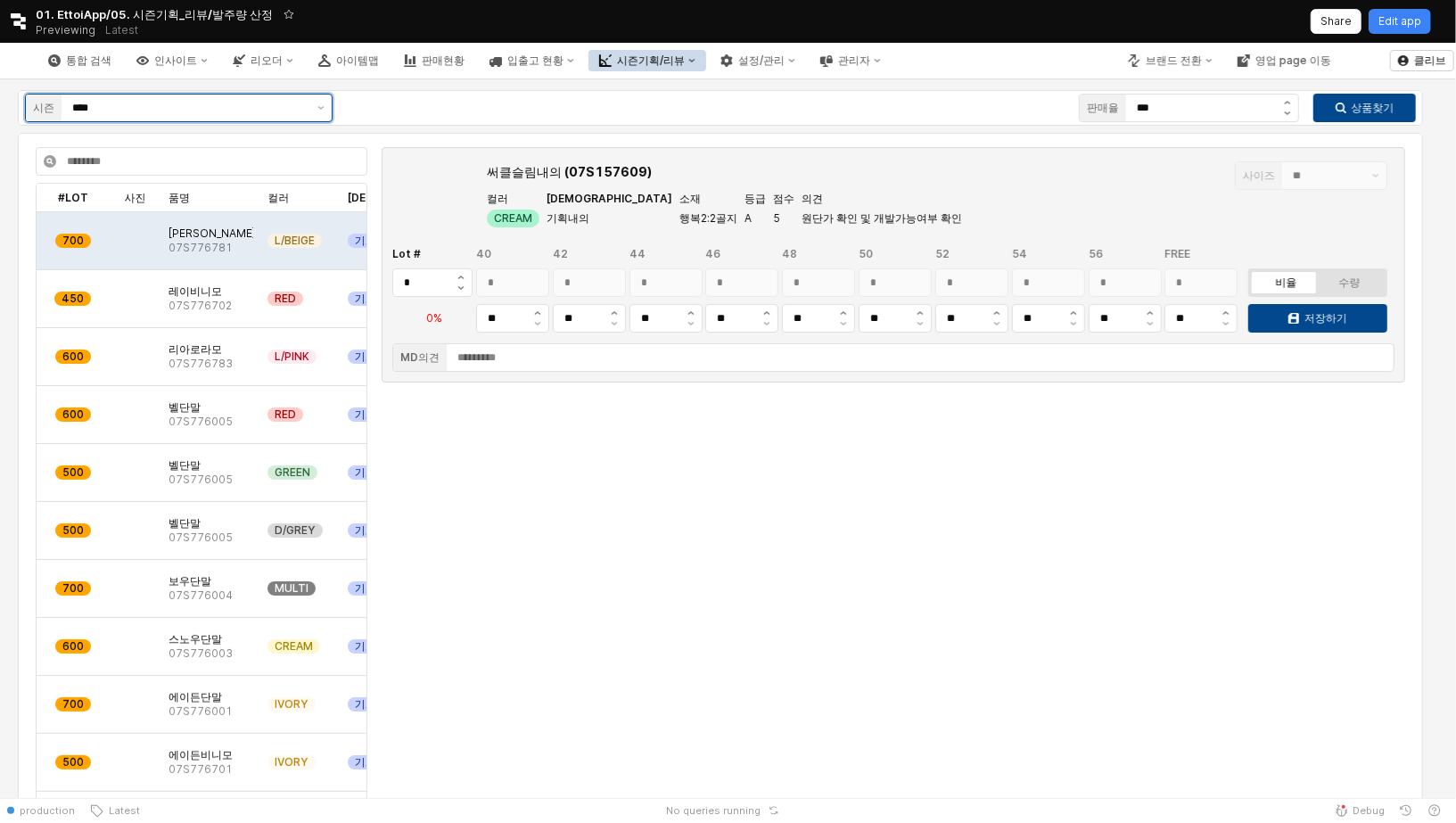 type on "***" 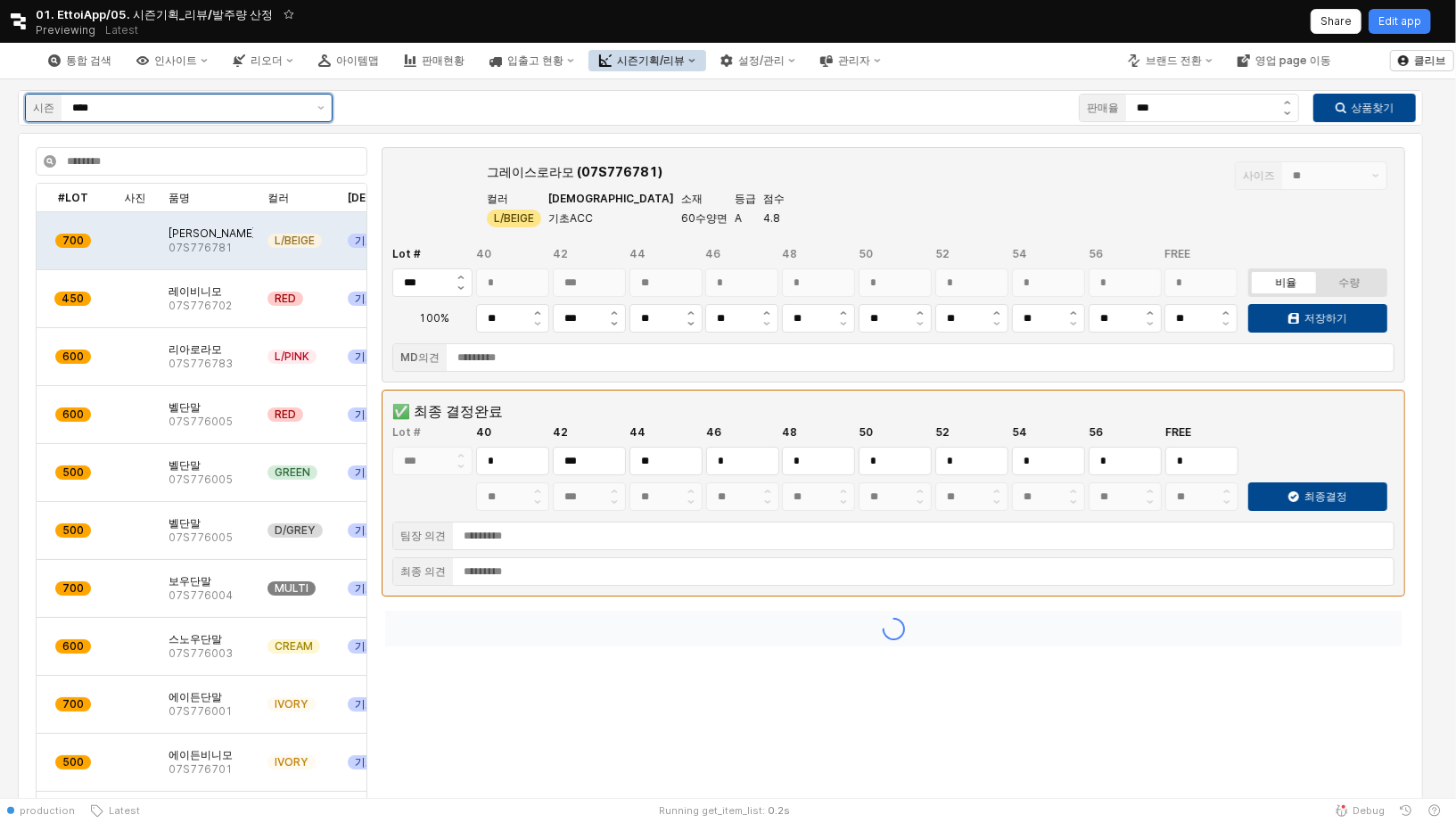 click on "****" at bounding box center (189, 108) 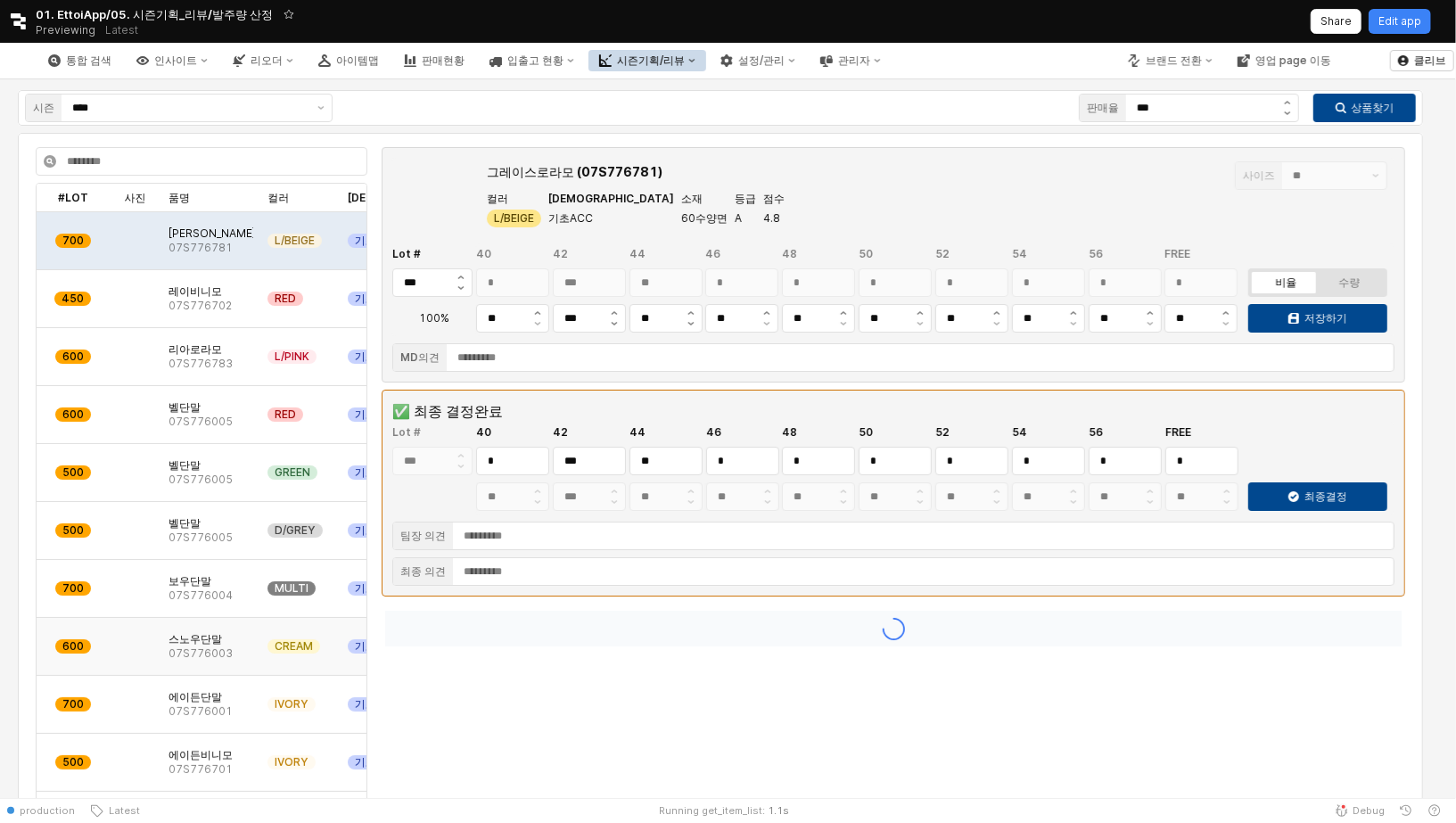 click on "스노우단말 07S776003" at bounding box center [210, 646] 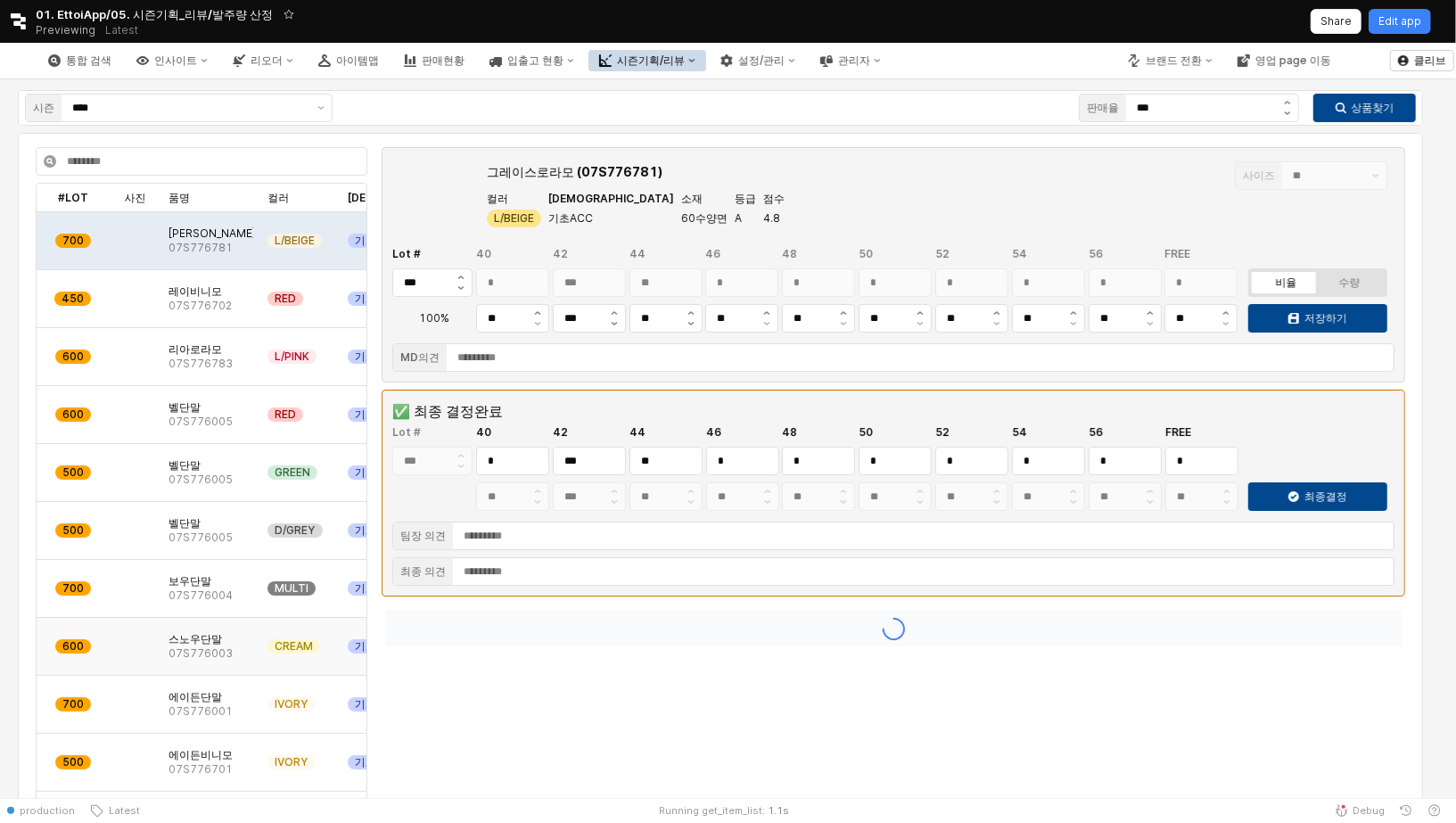 type on "****" 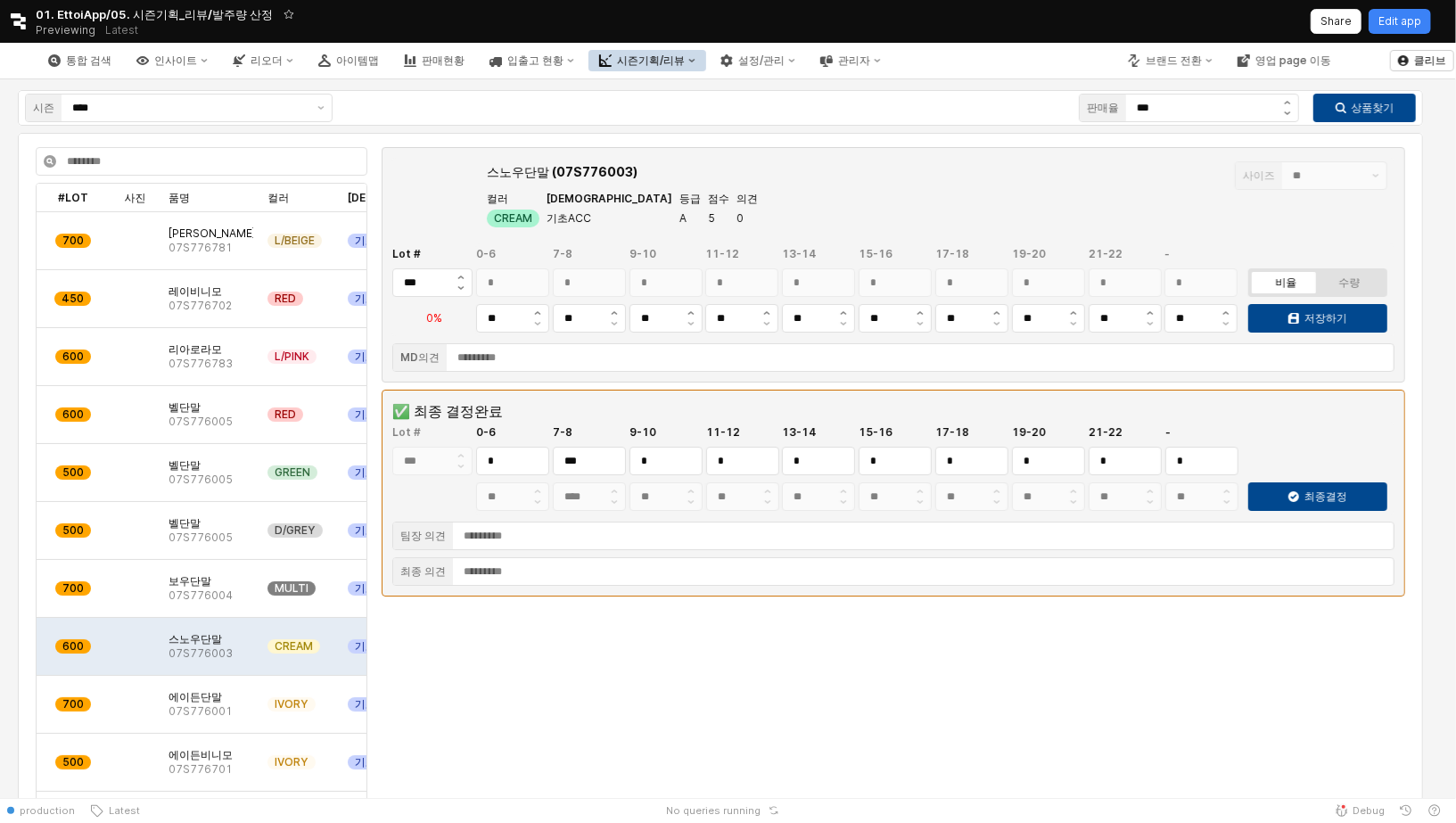 click on "시즌 ****" at bounding box center [178, 108] 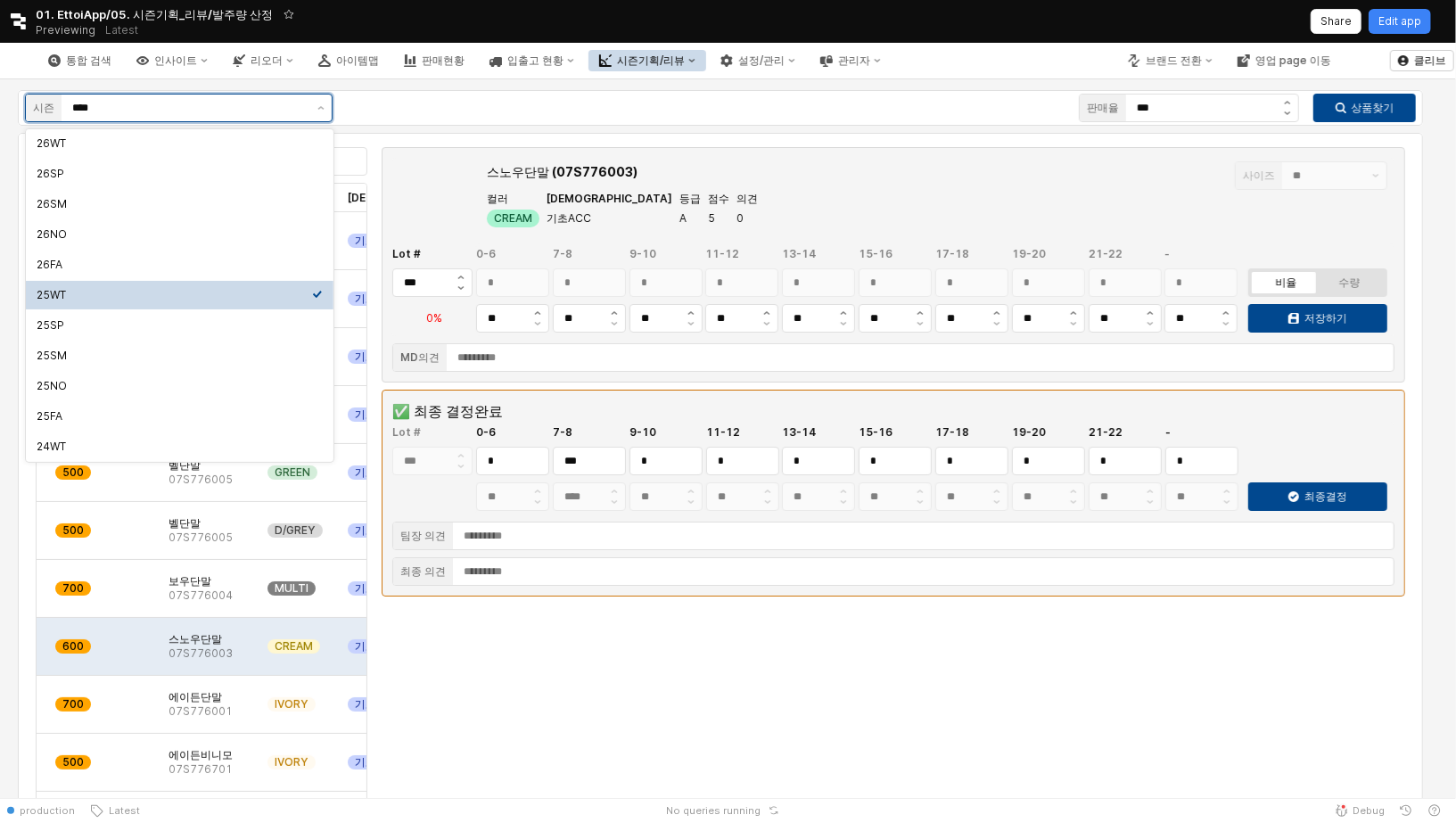 click on "****" at bounding box center [189, 108] 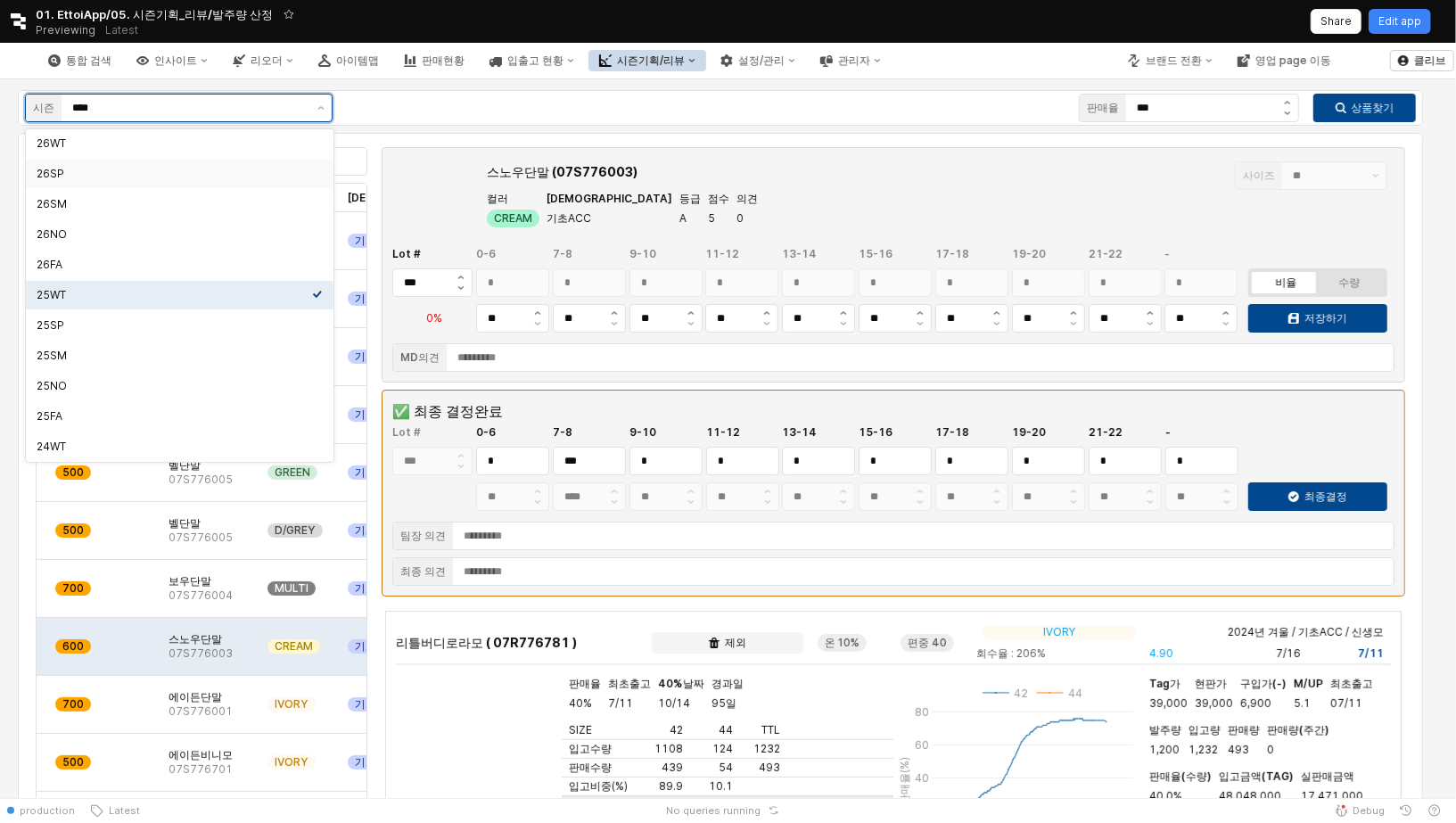 click on "26SP" at bounding box center (174, 174) 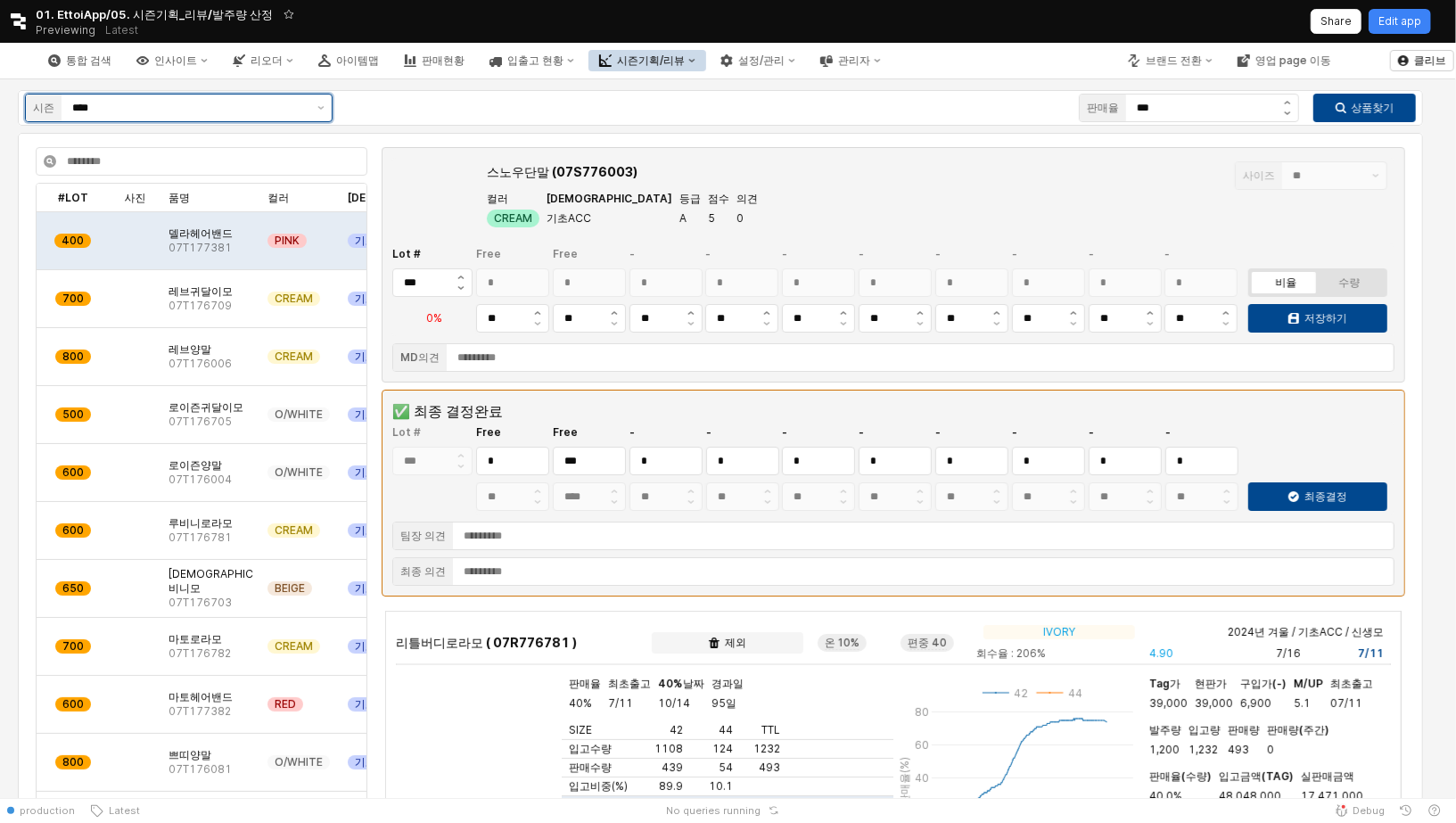 type 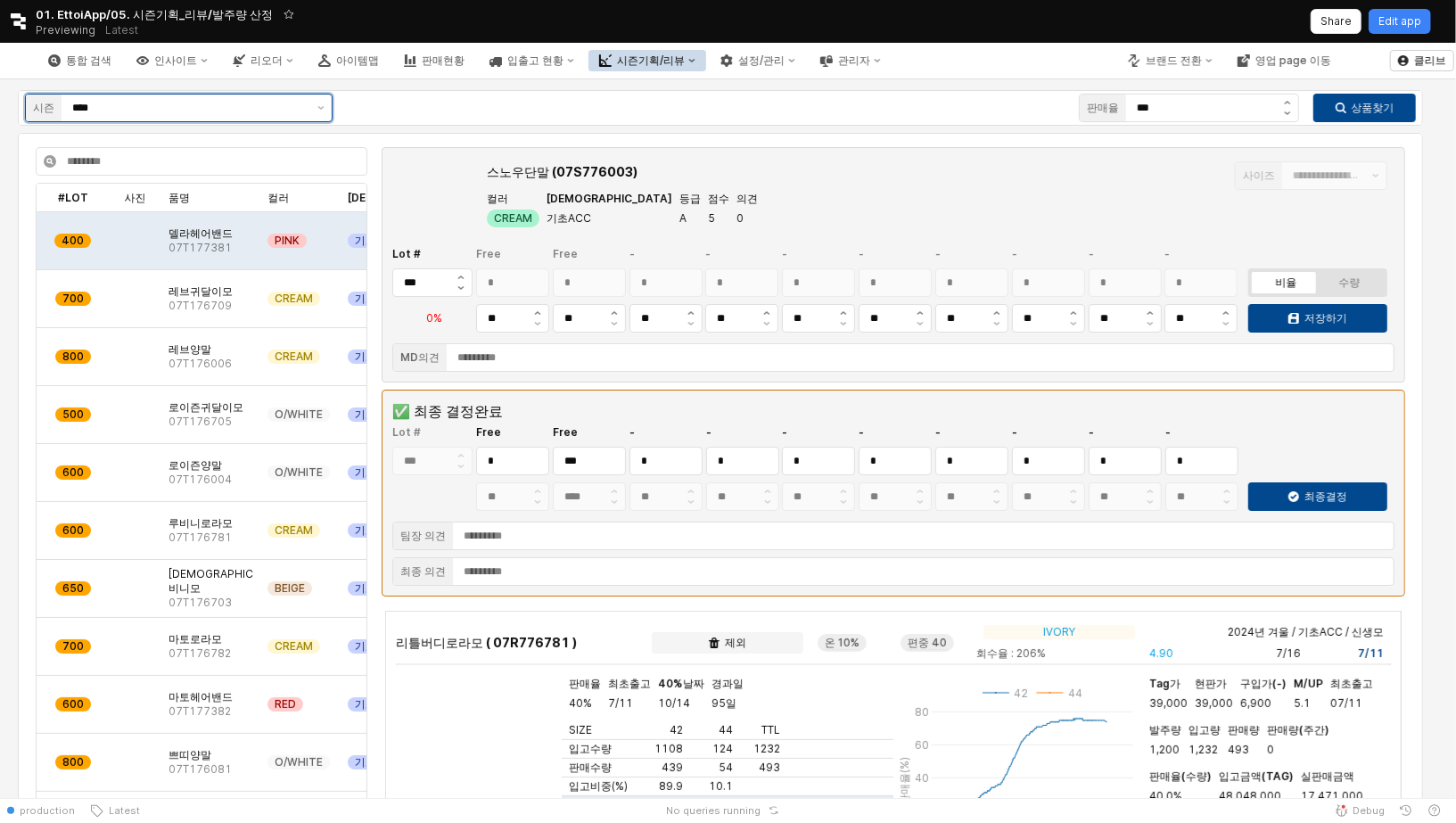 type on "**********" 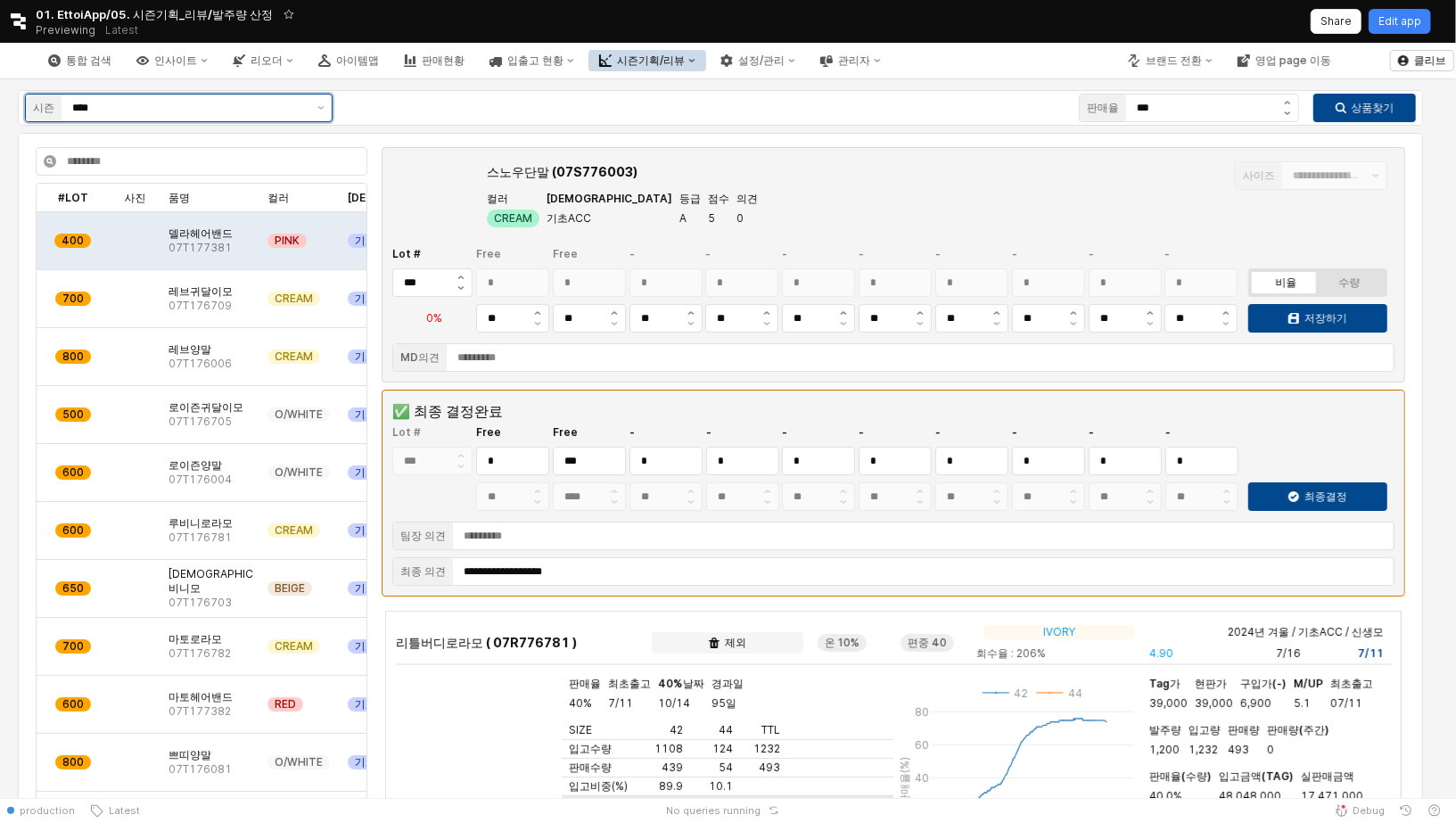type on "***" 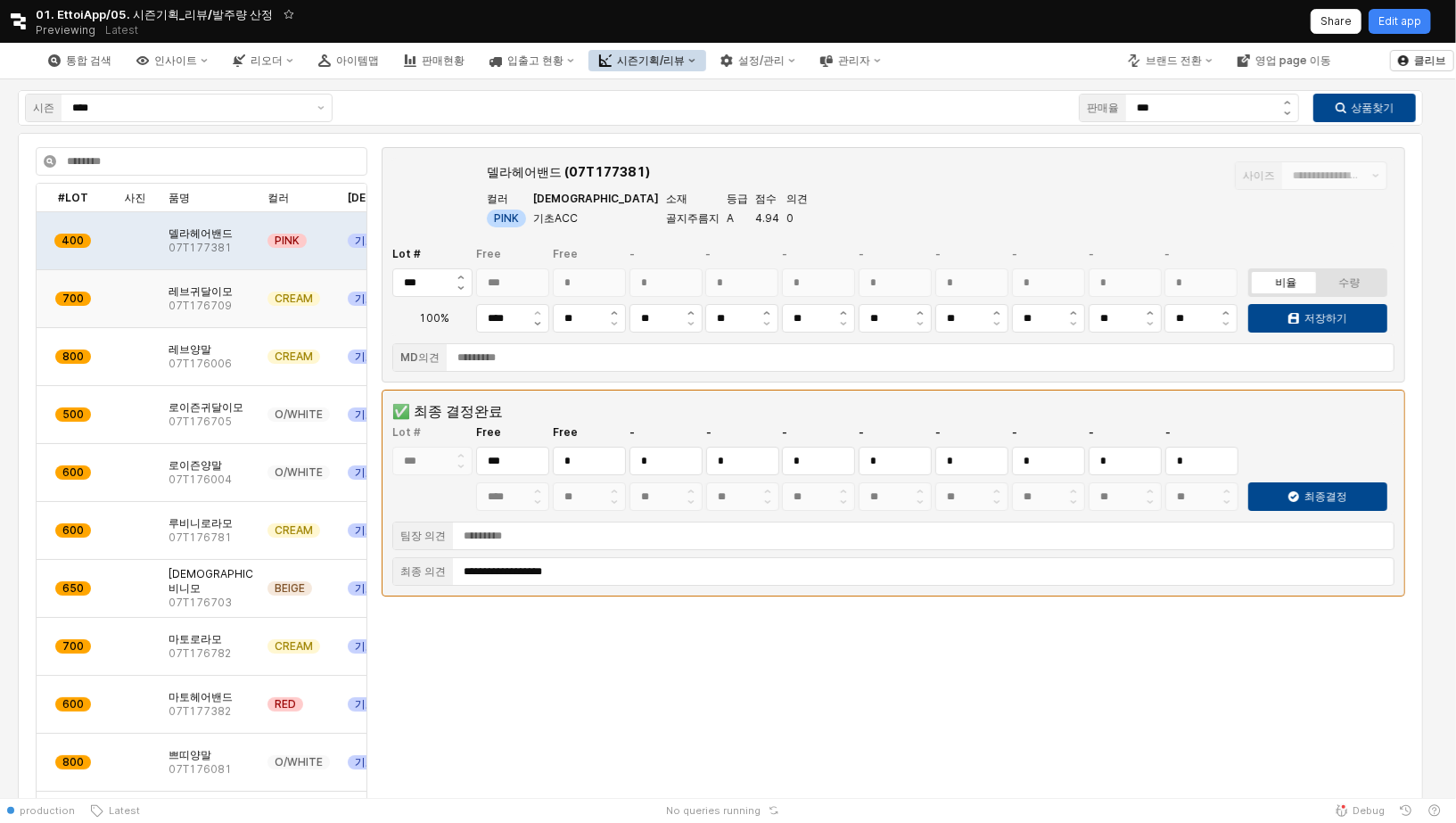 click on "07T176709" at bounding box center [200, 306] 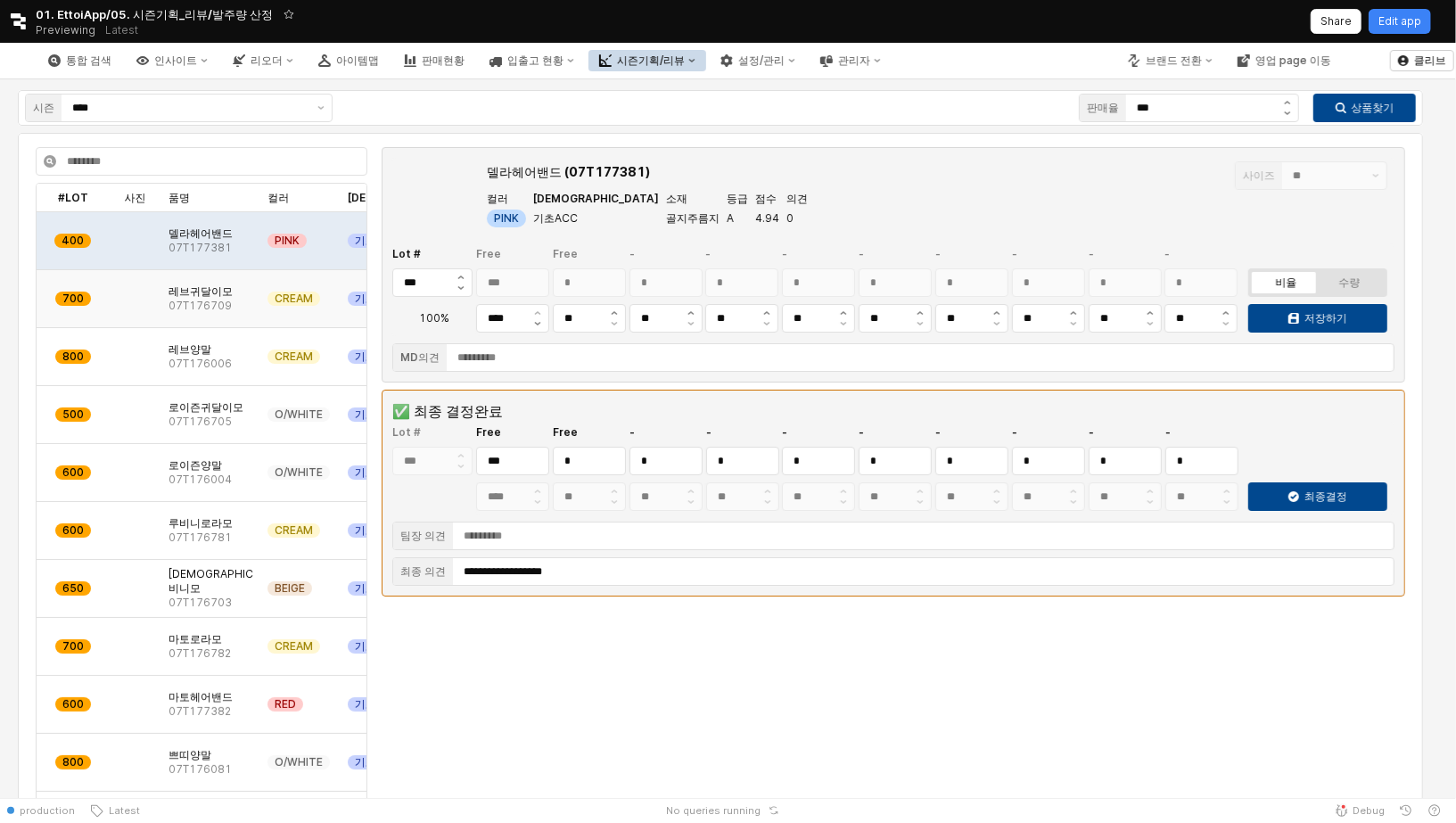 type 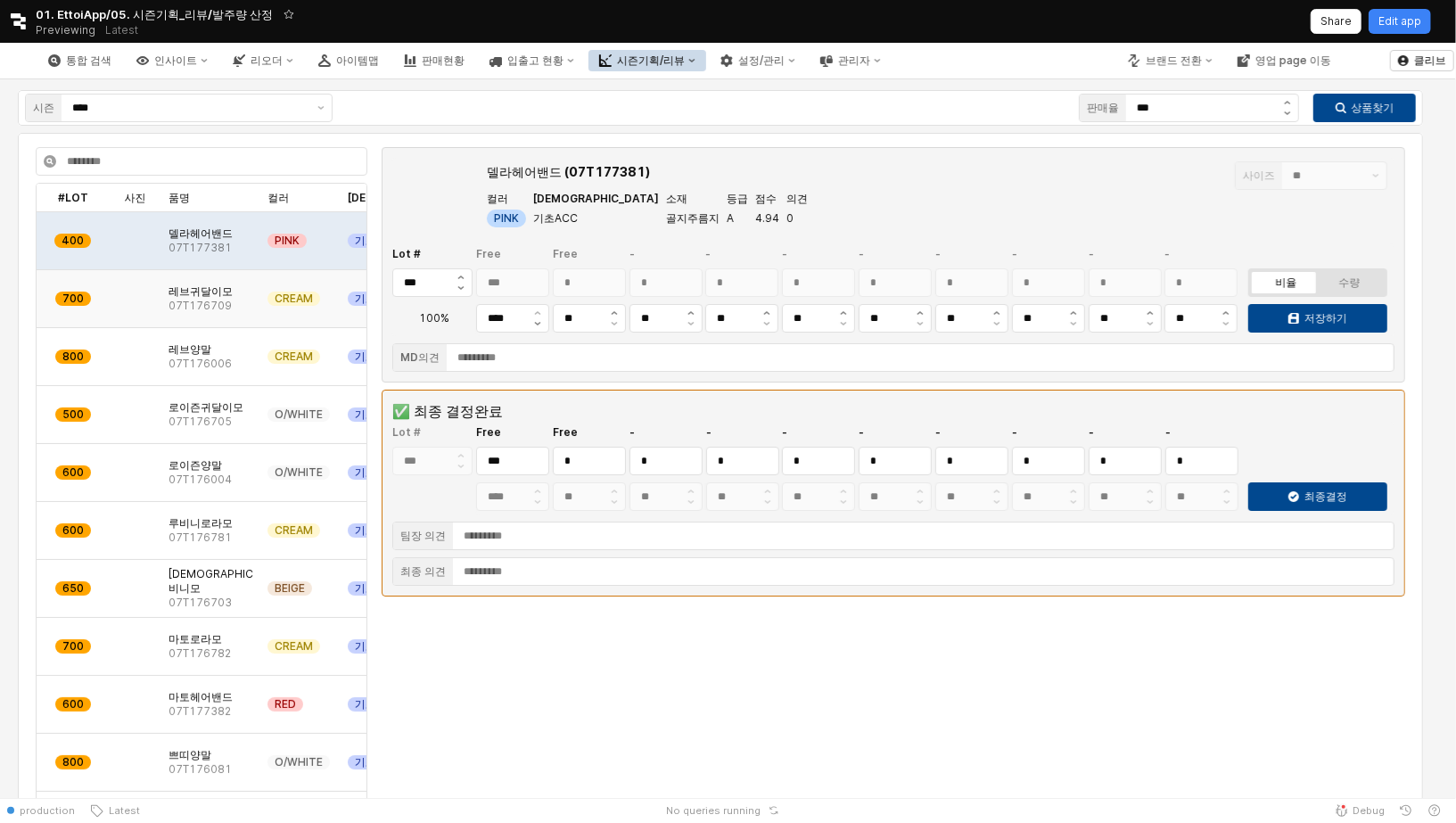 type on "***" 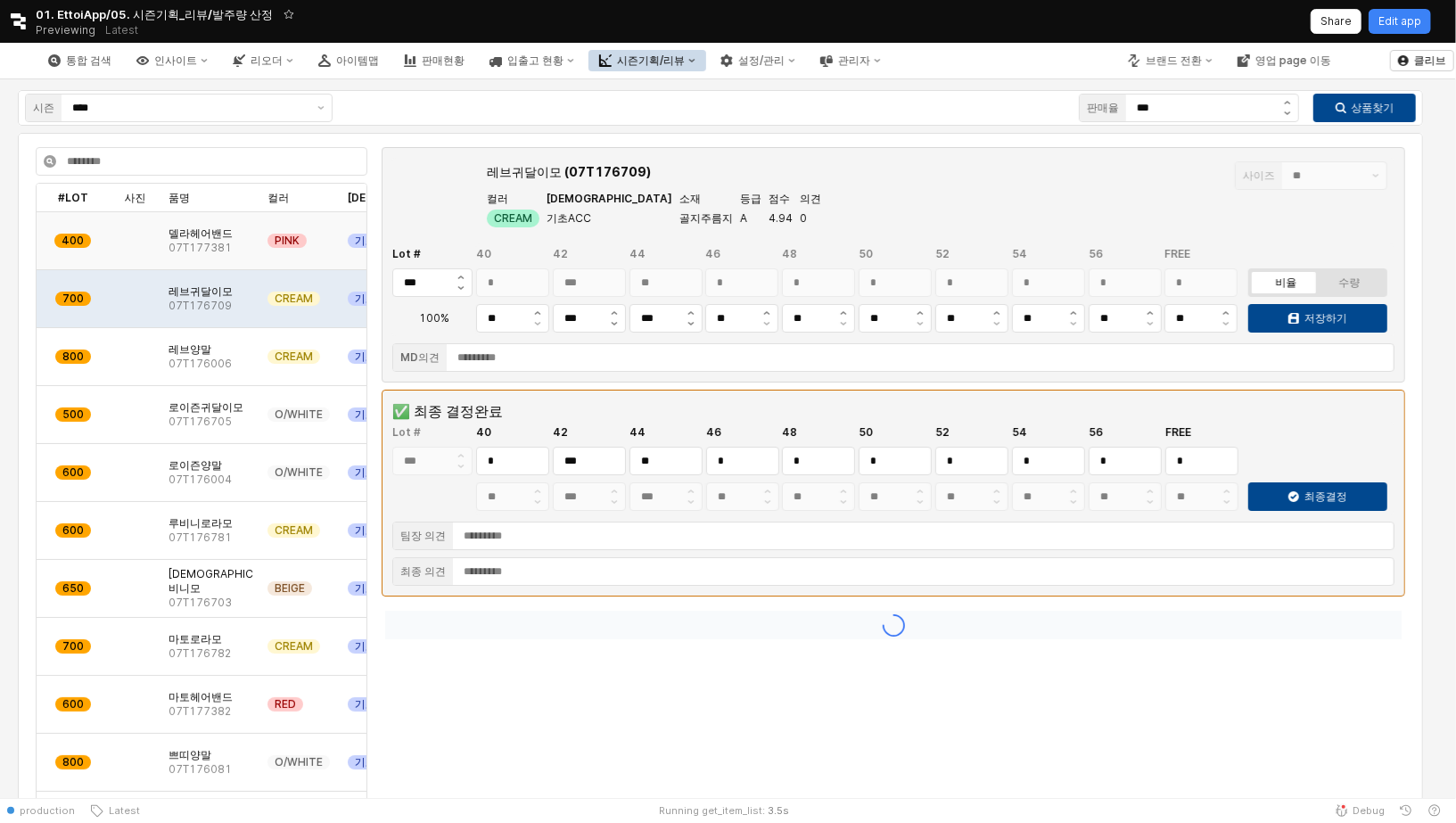 click on "델라헤어밴드 07T177381" at bounding box center [210, 241] 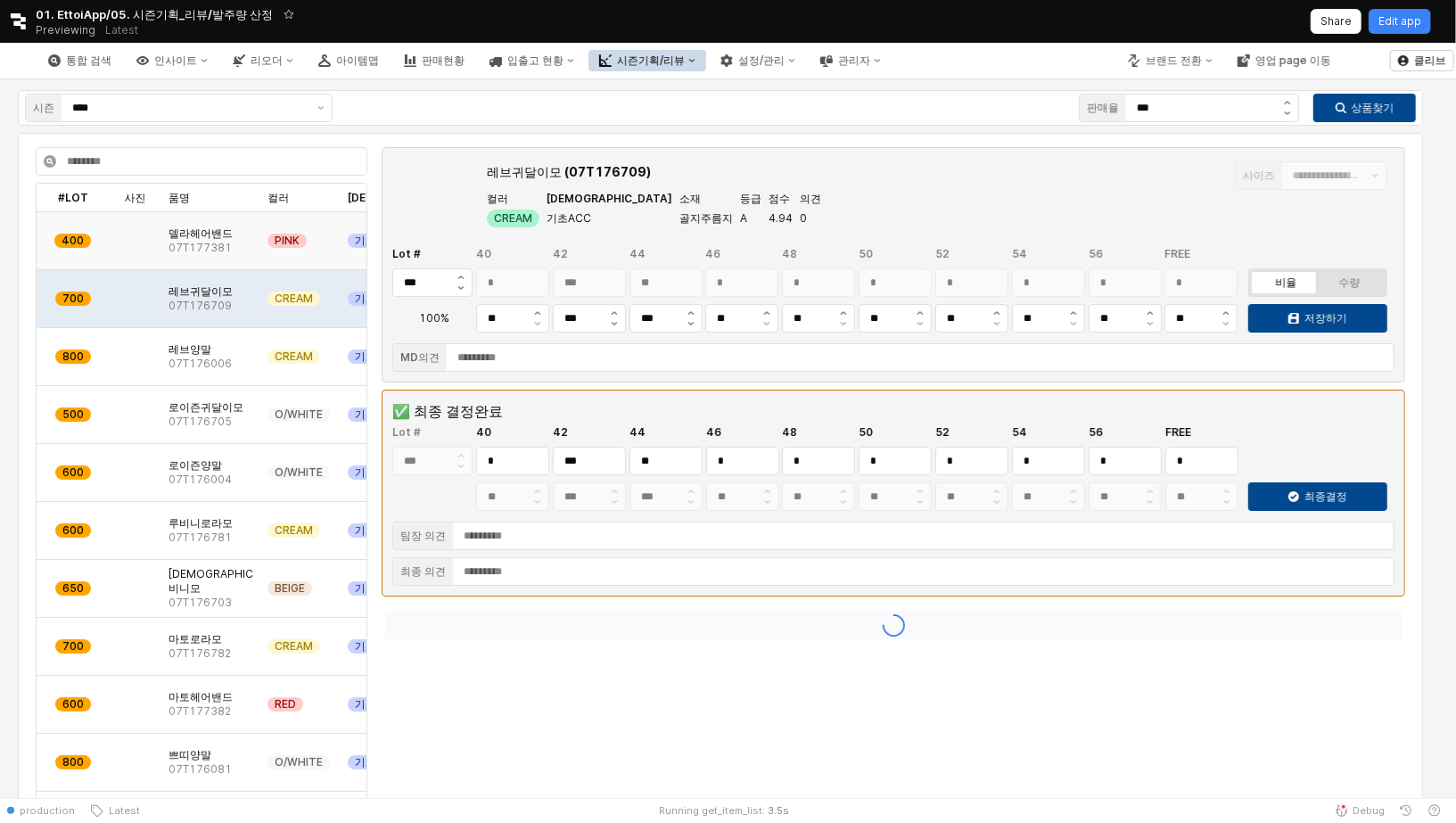 type on "**********" 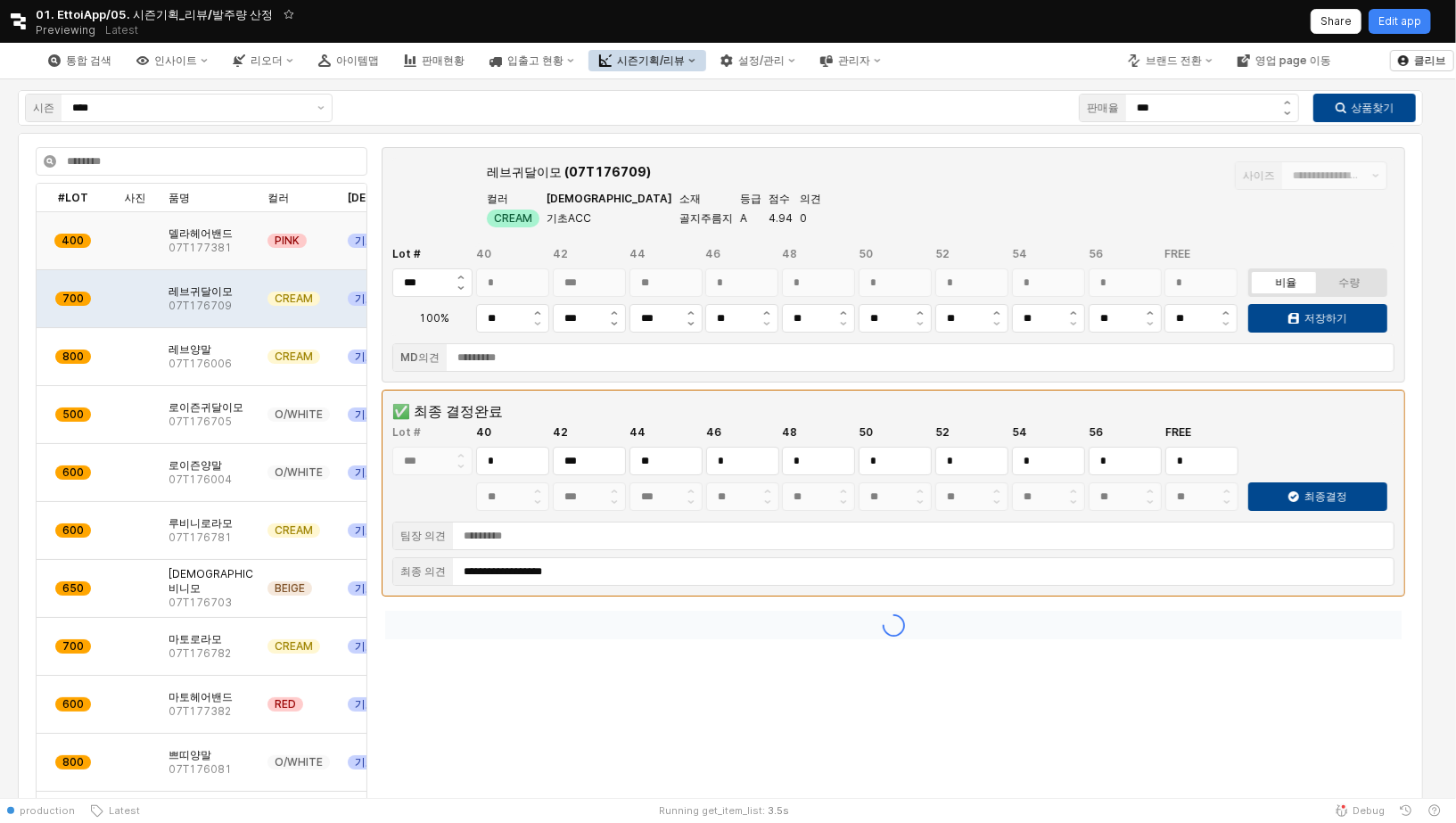 type on "***" 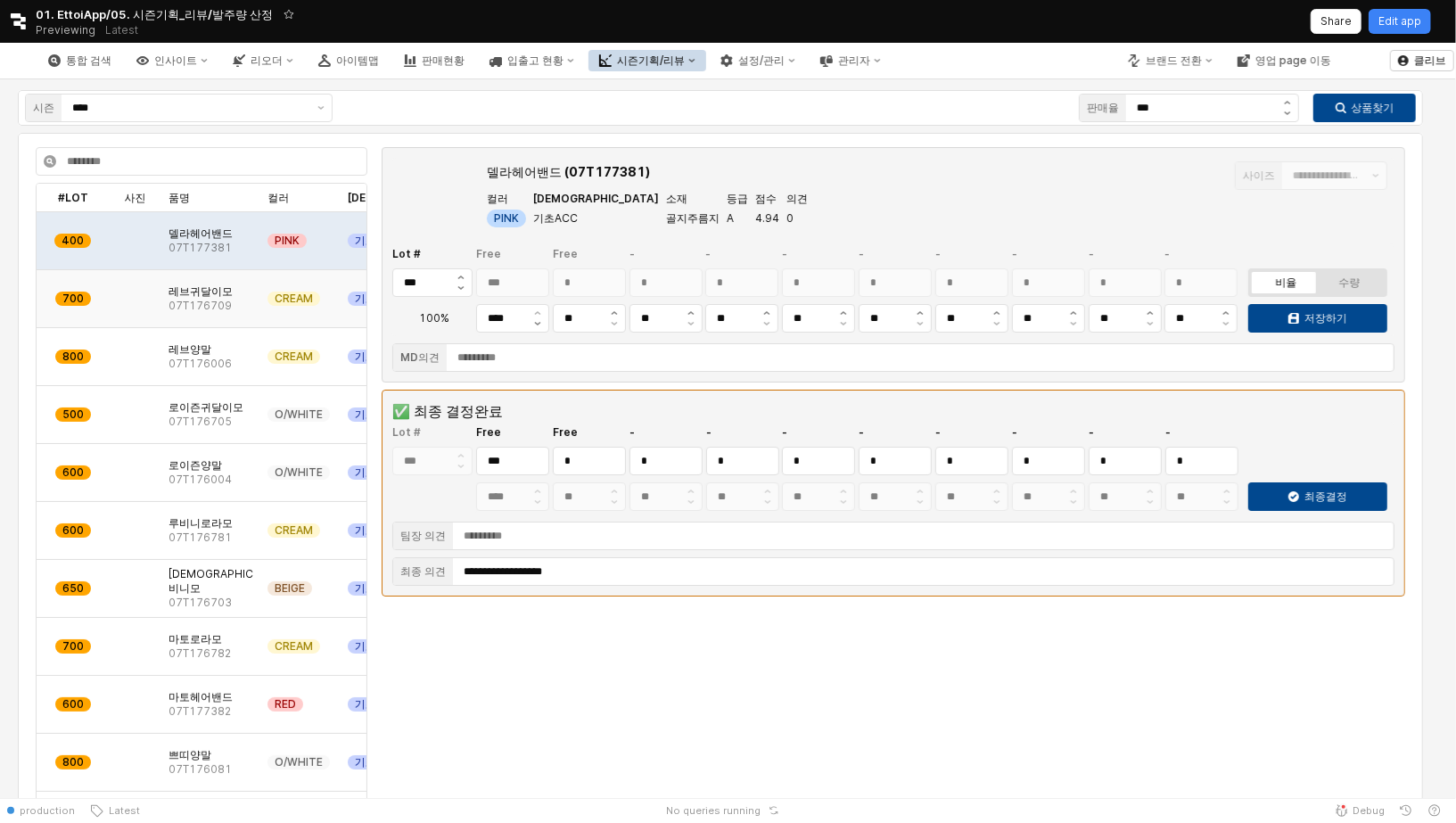 click on "레브귀달이모 07T176709" at bounding box center [210, 299] 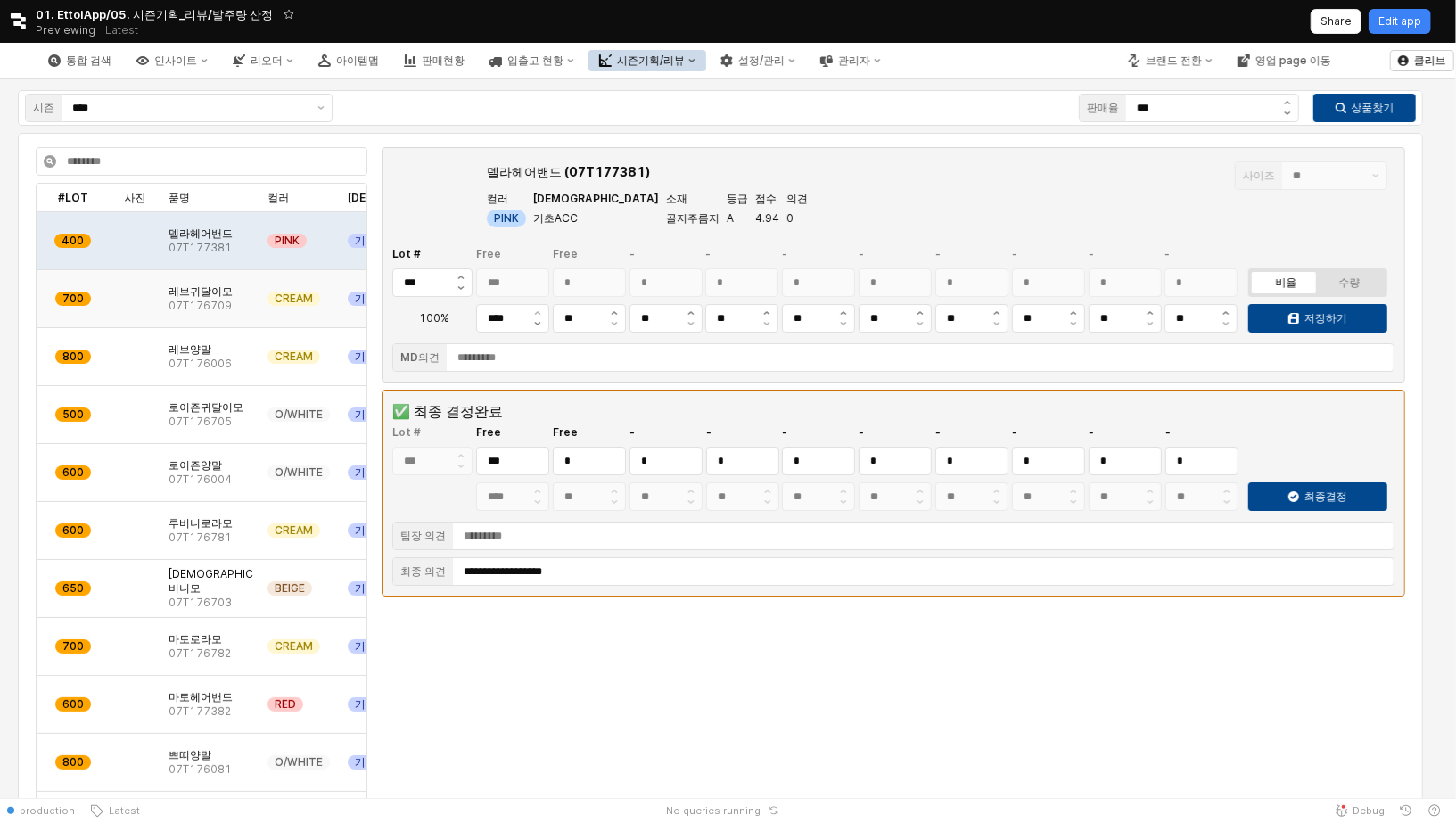 type 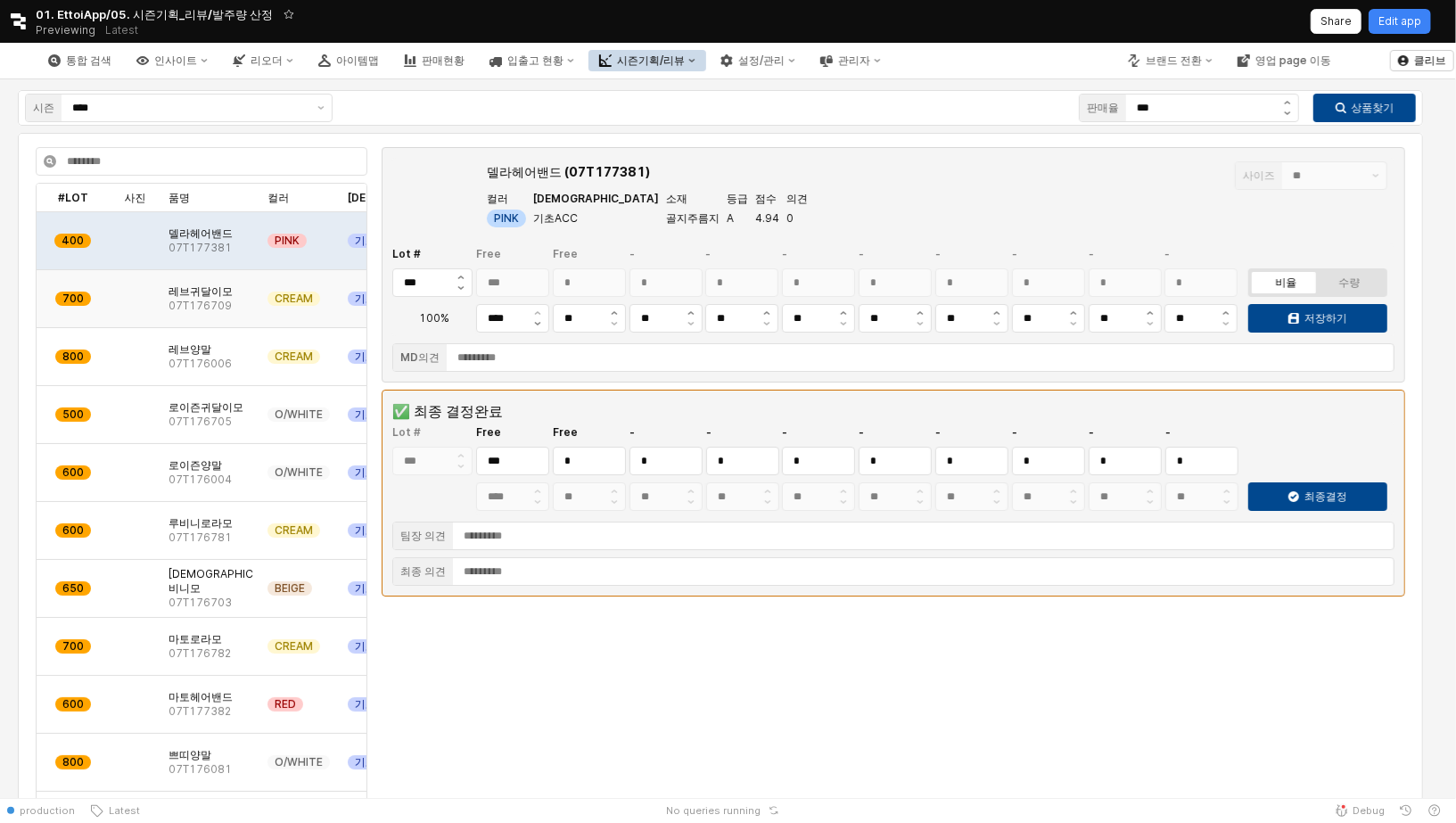 type on "***" 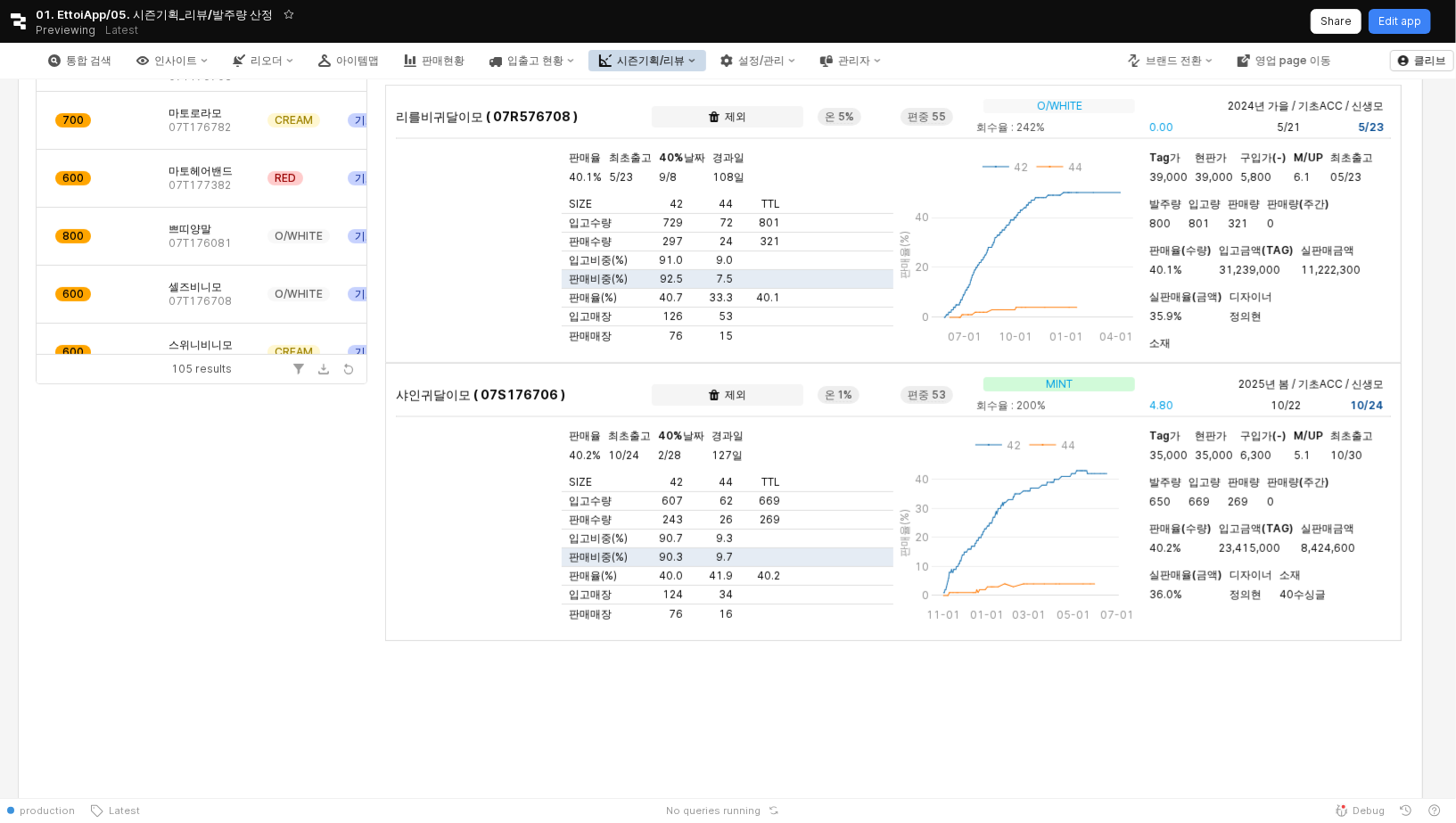 scroll, scrollTop: 531, scrollLeft: 0, axis: vertical 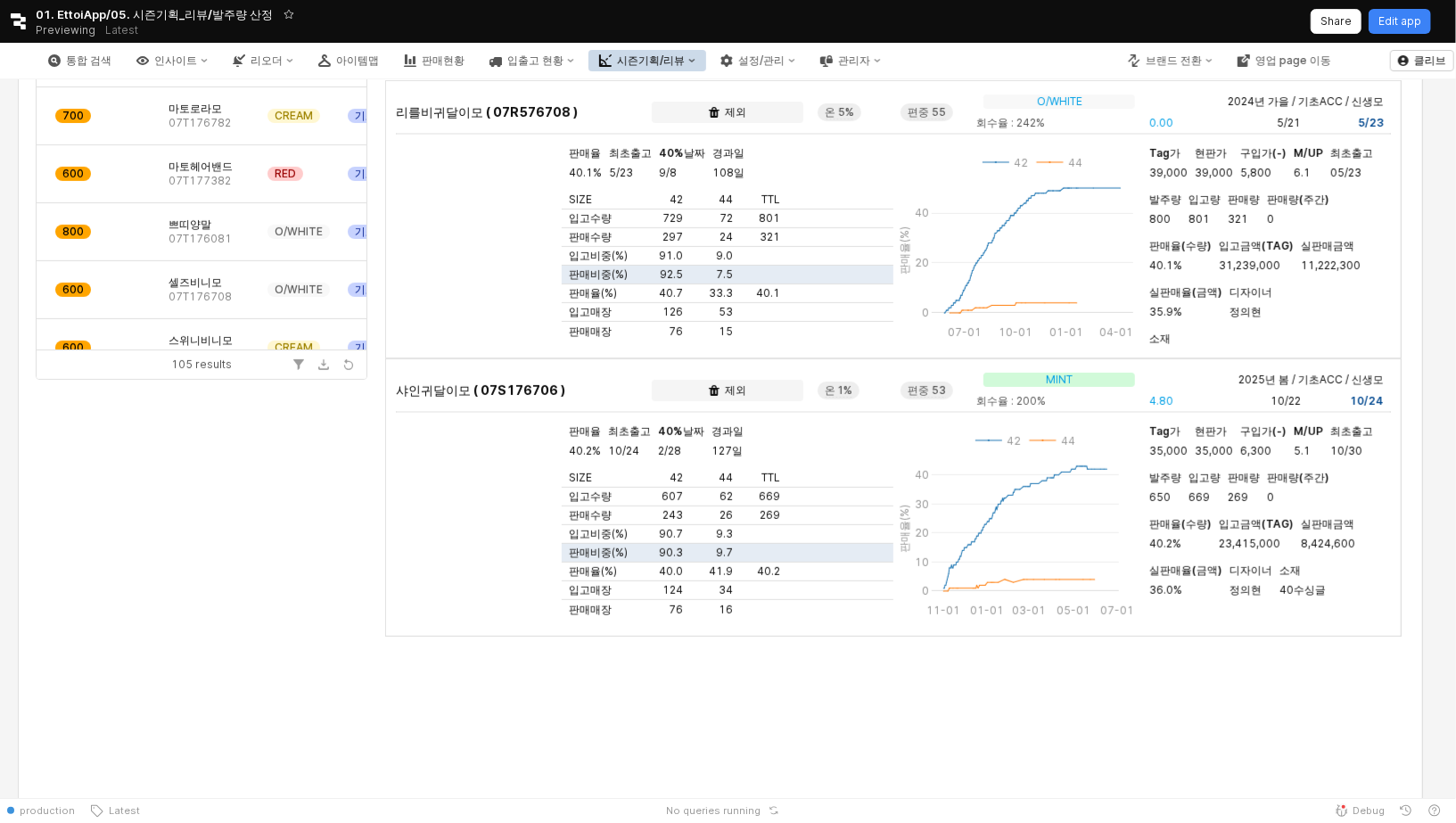 click on "시즌기획/리뷰" at bounding box center (651, 61) 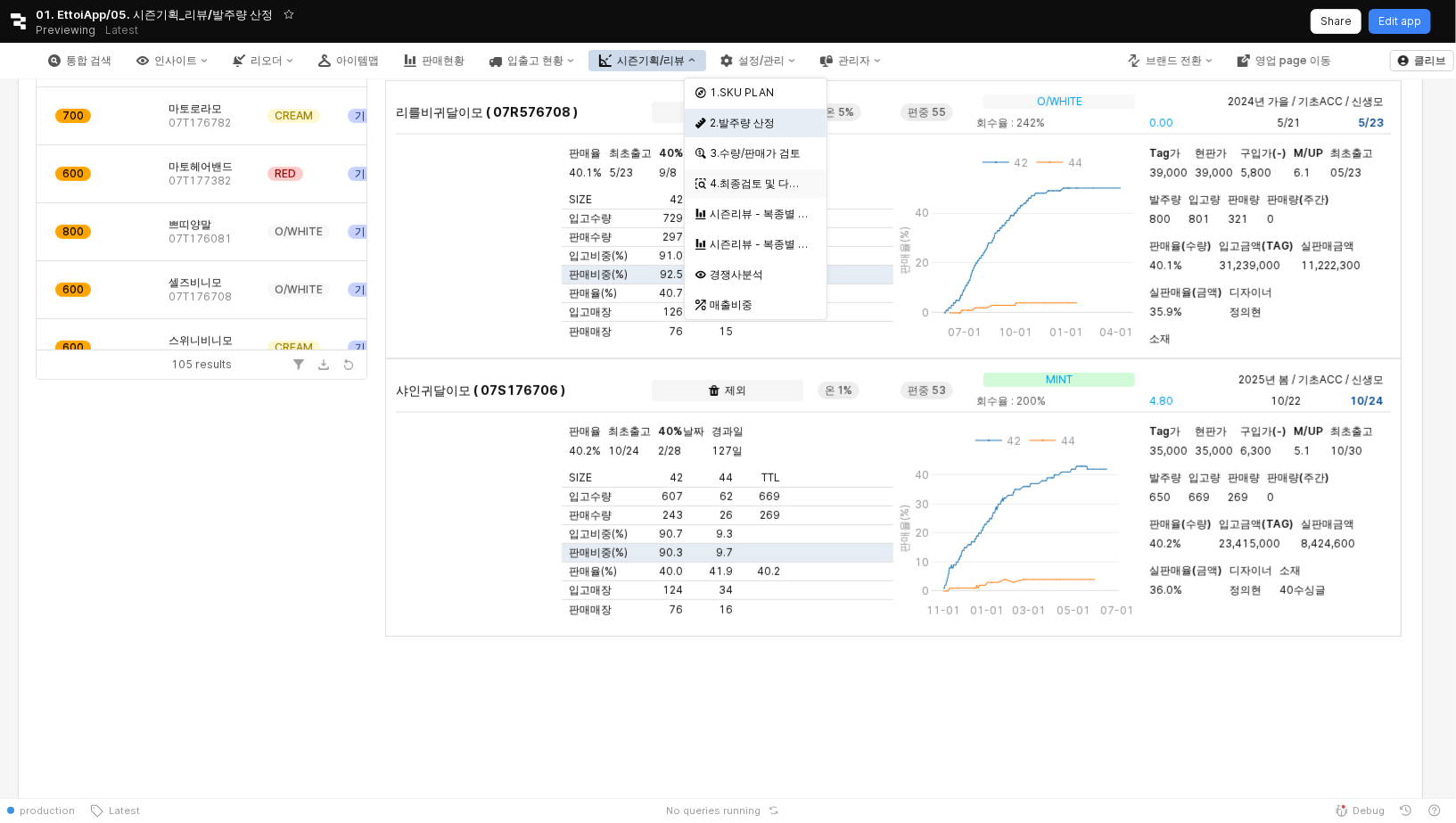 click on "4.최종검토 및 다운로드" at bounding box center (758, 184) 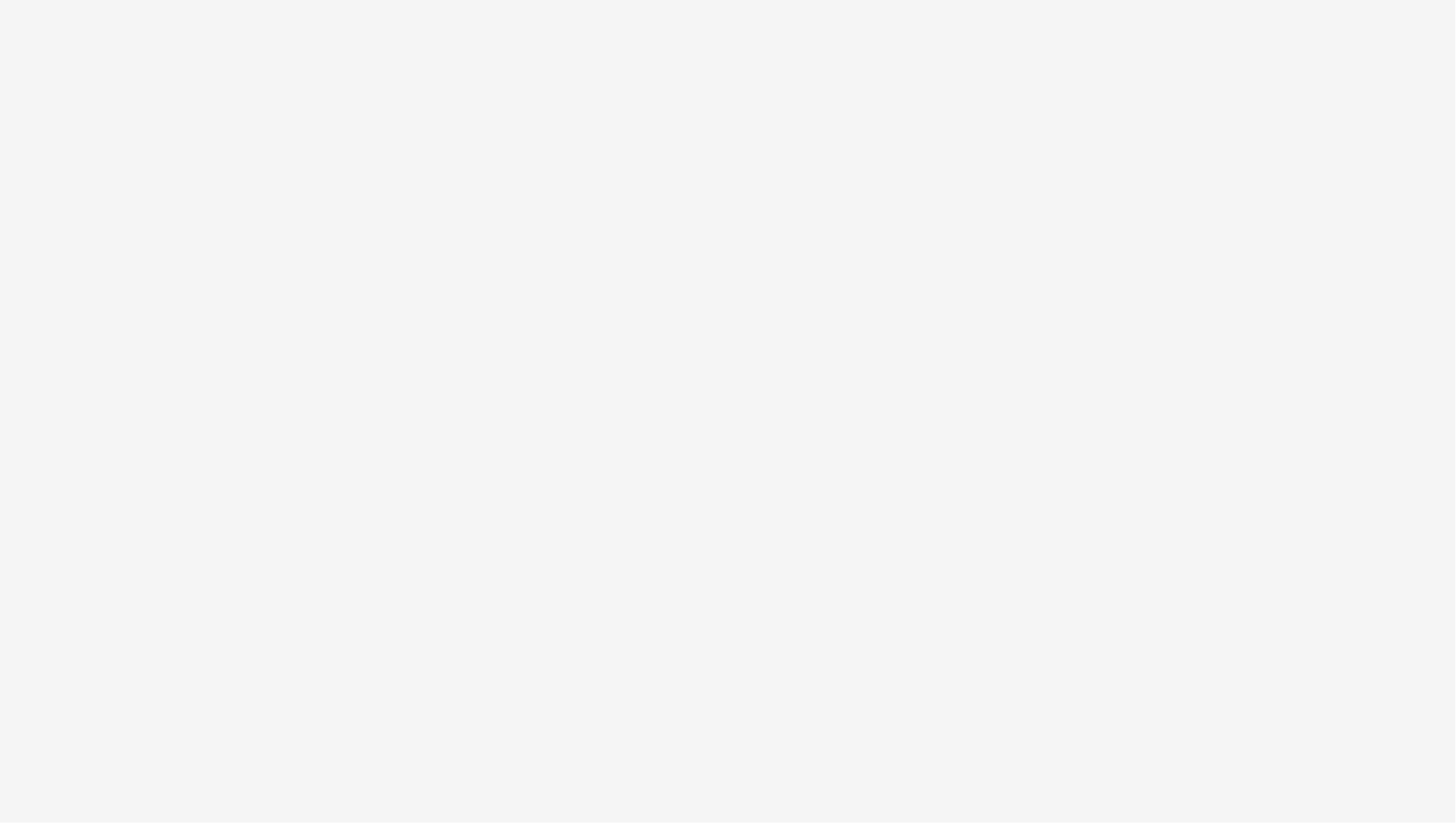 scroll, scrollTop: 0, scrollLeft: 0, axis: both 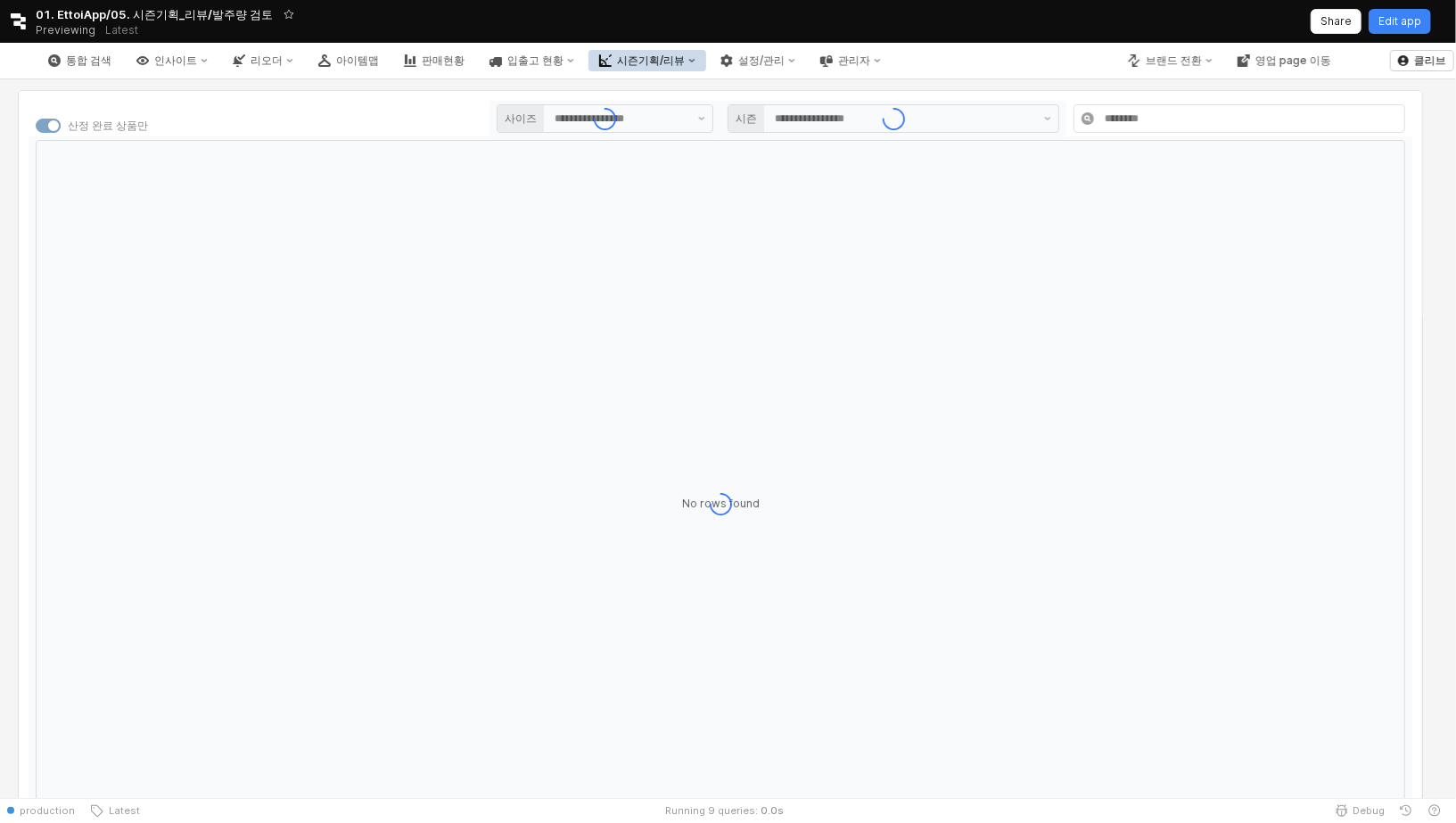 type on "***" 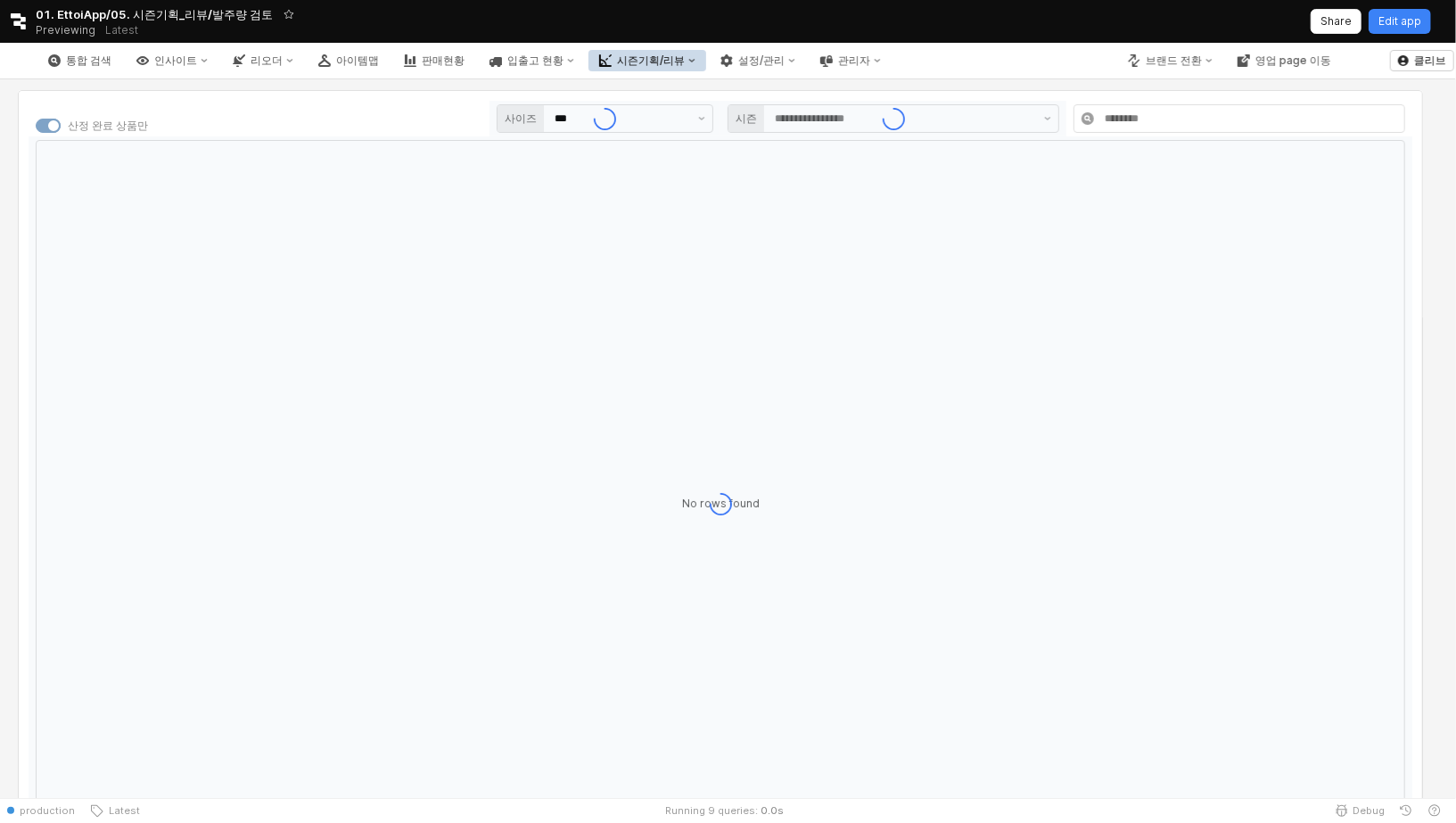 type on "****" 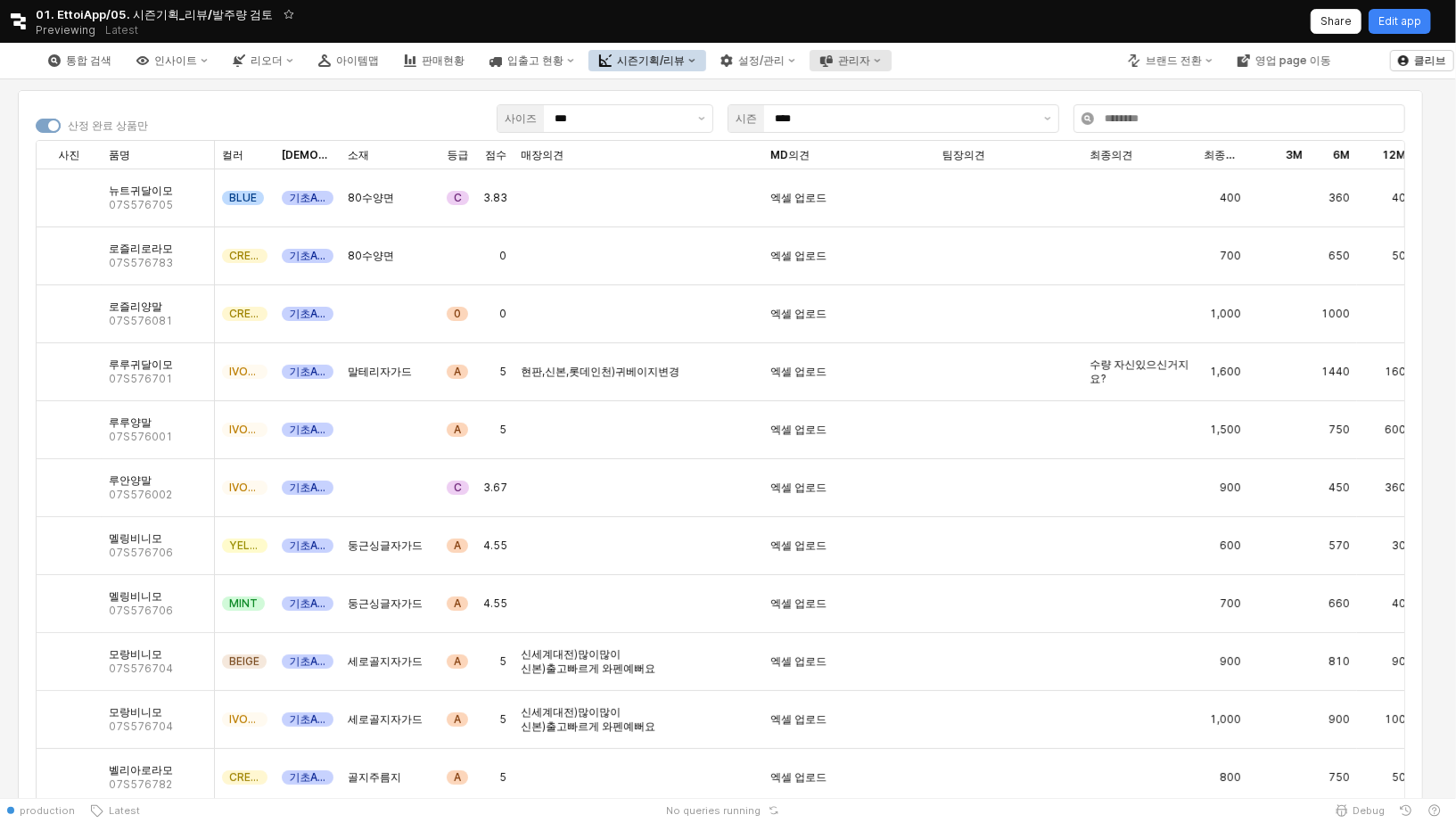 click on "관리자" at bounding box center [851, 61] 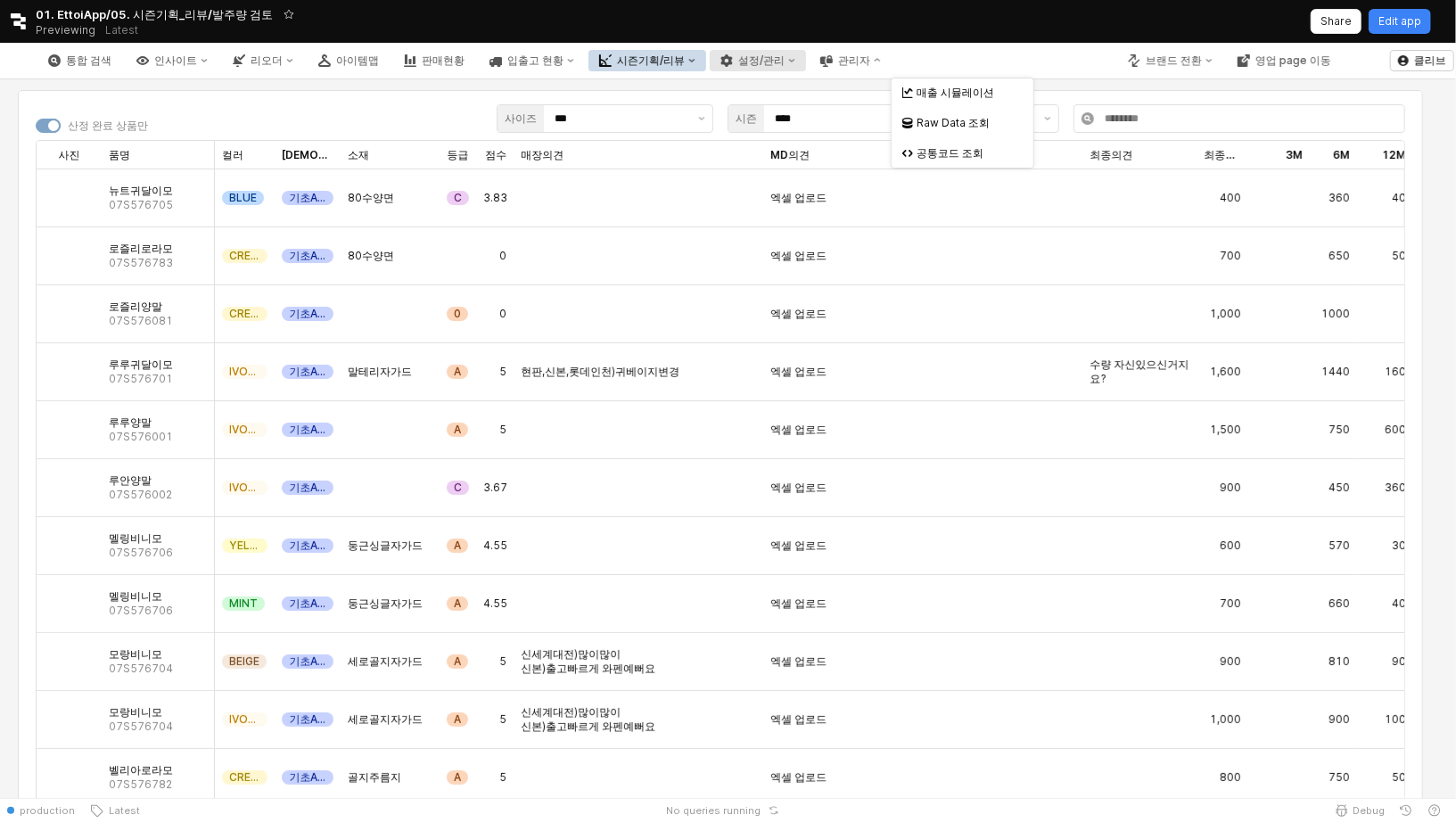 click on "설정/관리" at bounding box center [758, 61] 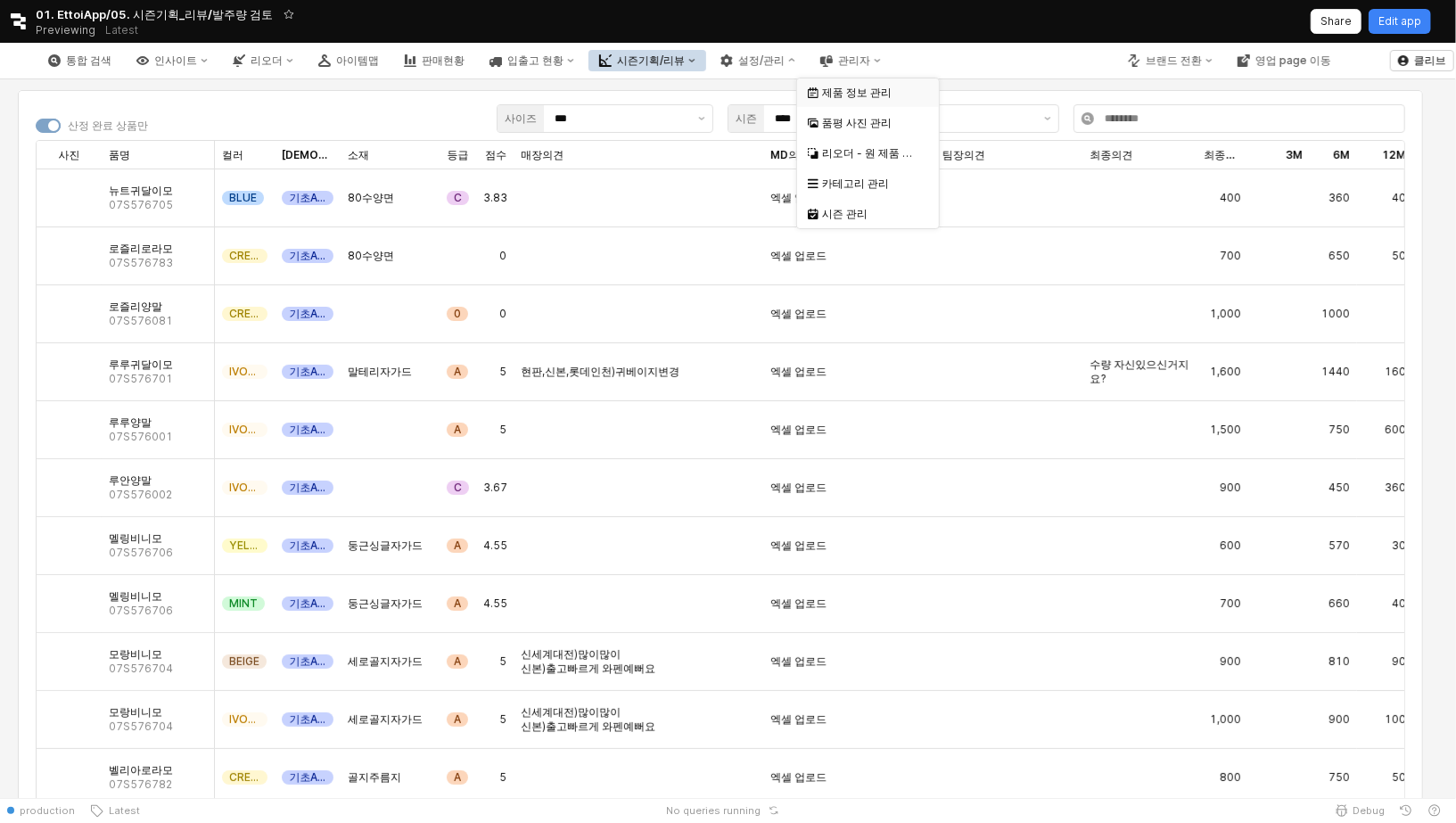 click on "제품 정보 관리" at bounding box center [869, 93] 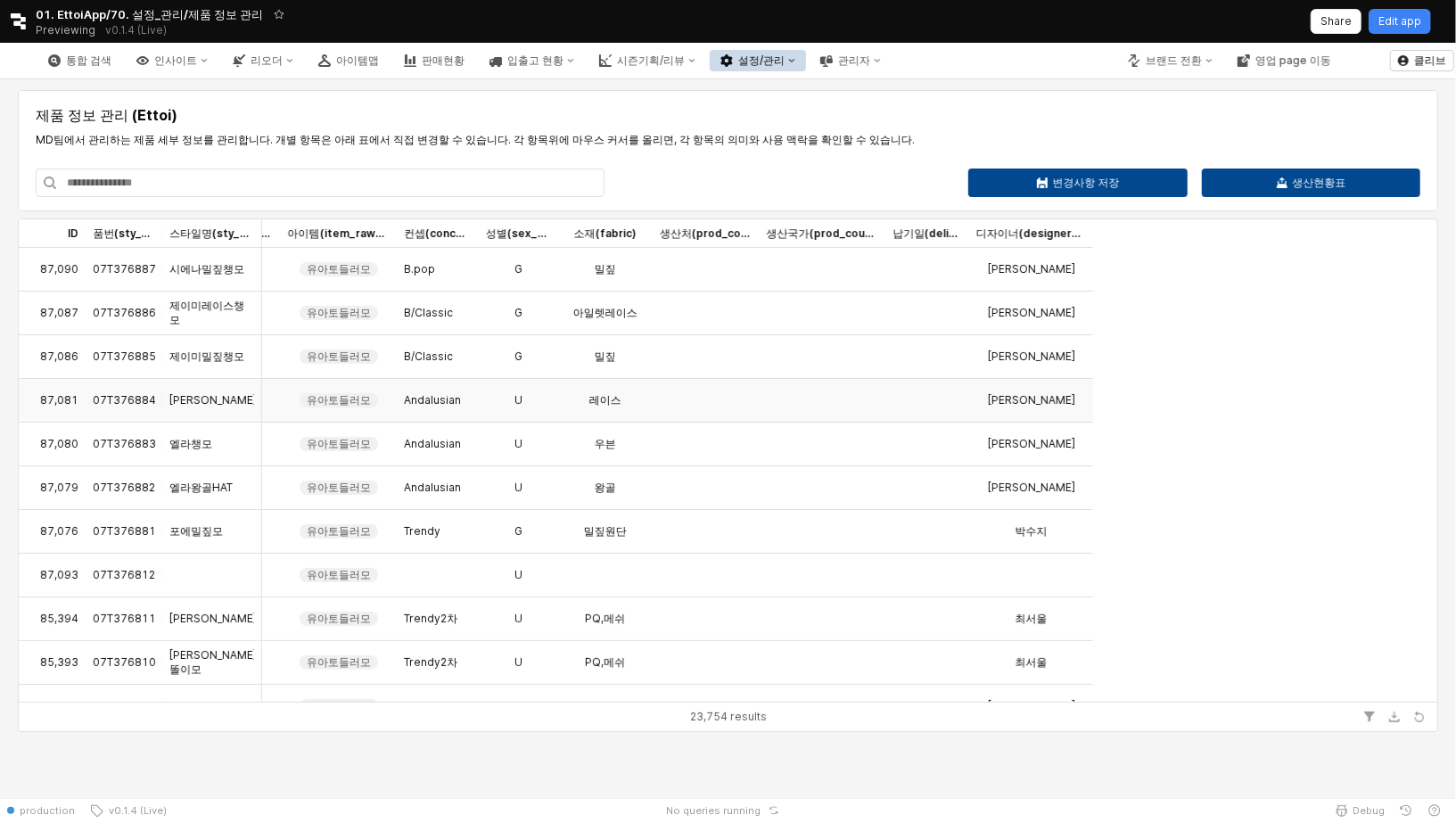 scroll, scrollTop: 0, scrollLeft: 0, axis: both 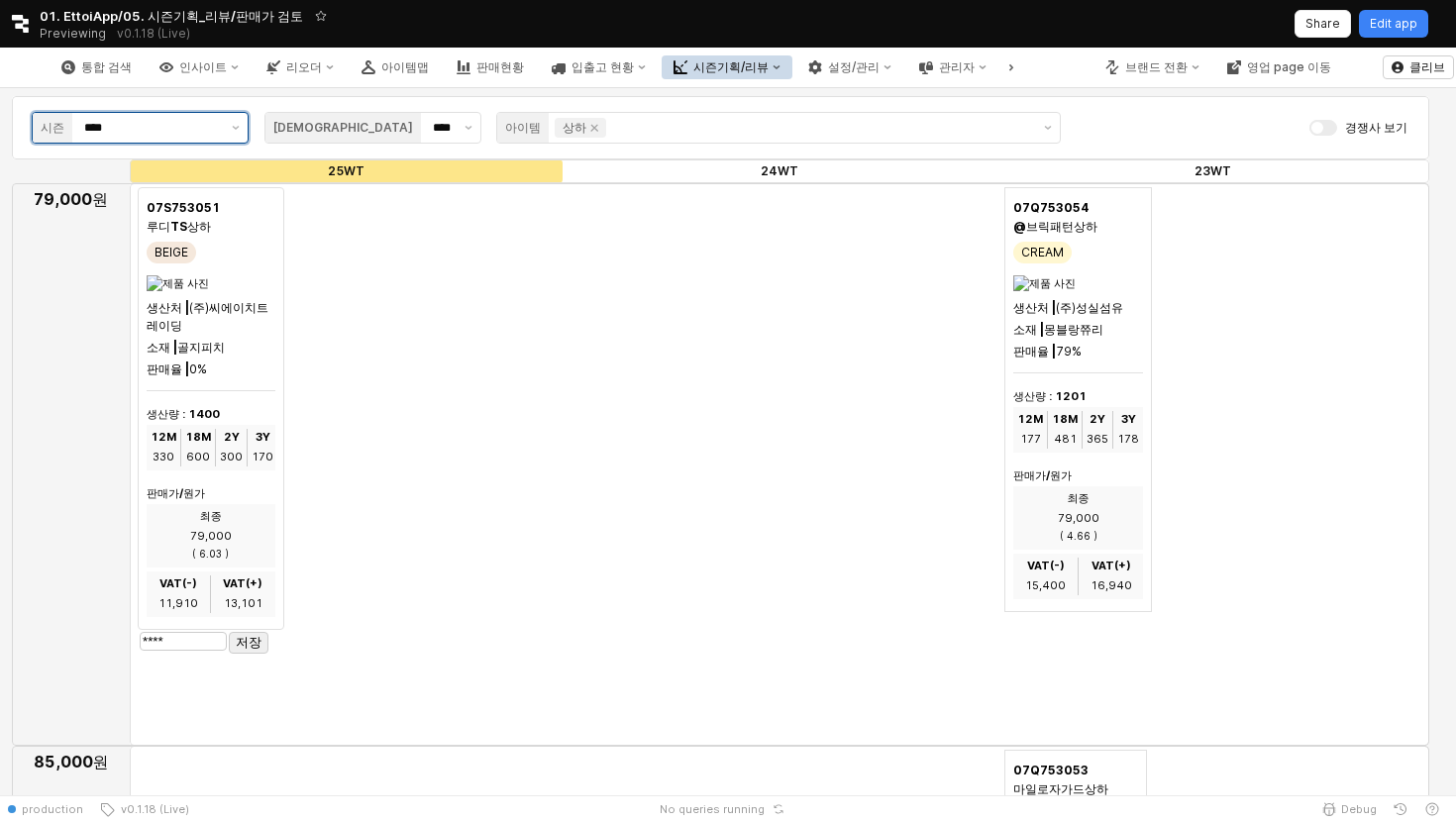 click on "****" at bounding box center (152, 128) 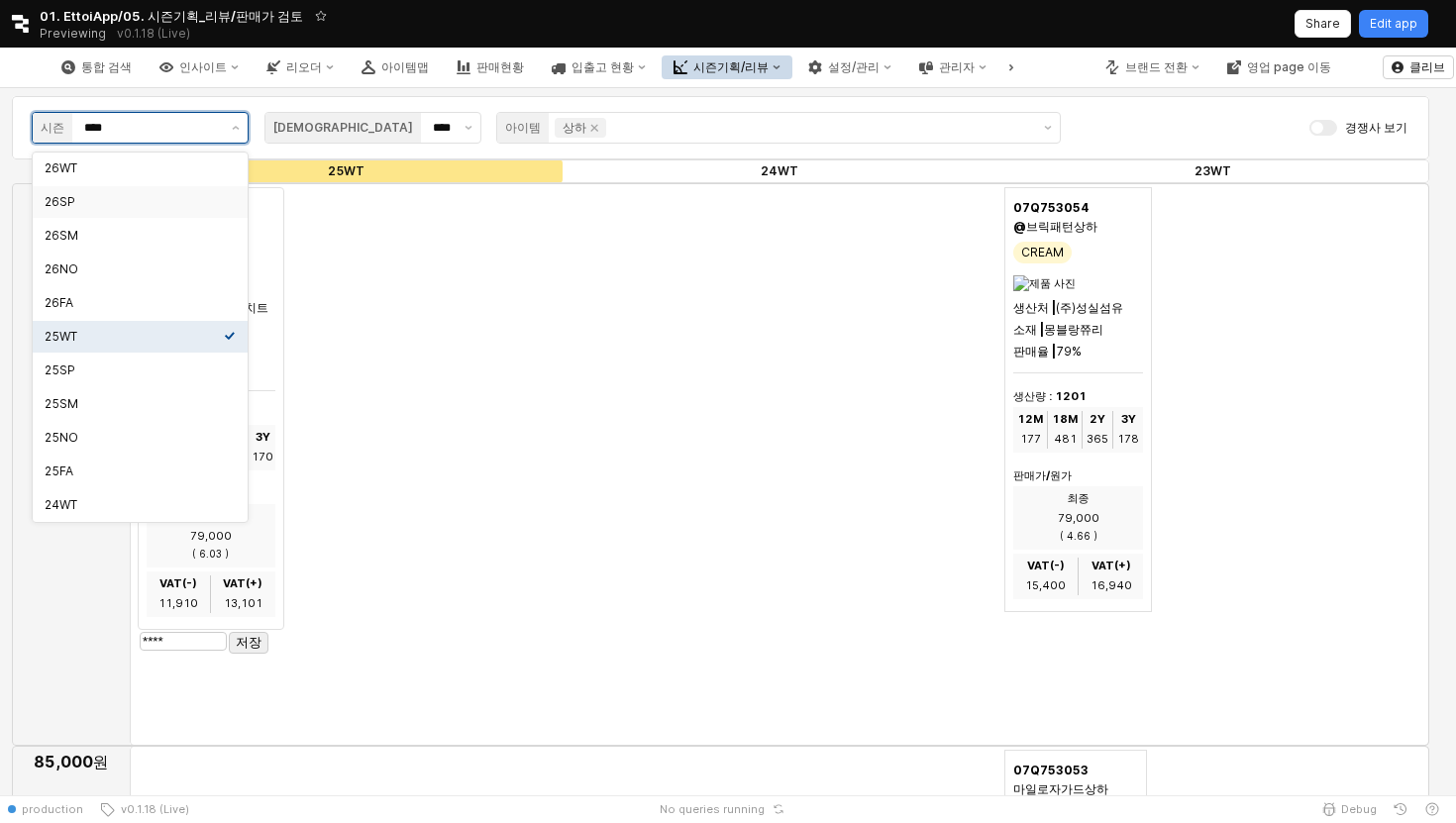 click on "26SP" at bounding box center [134, 202] 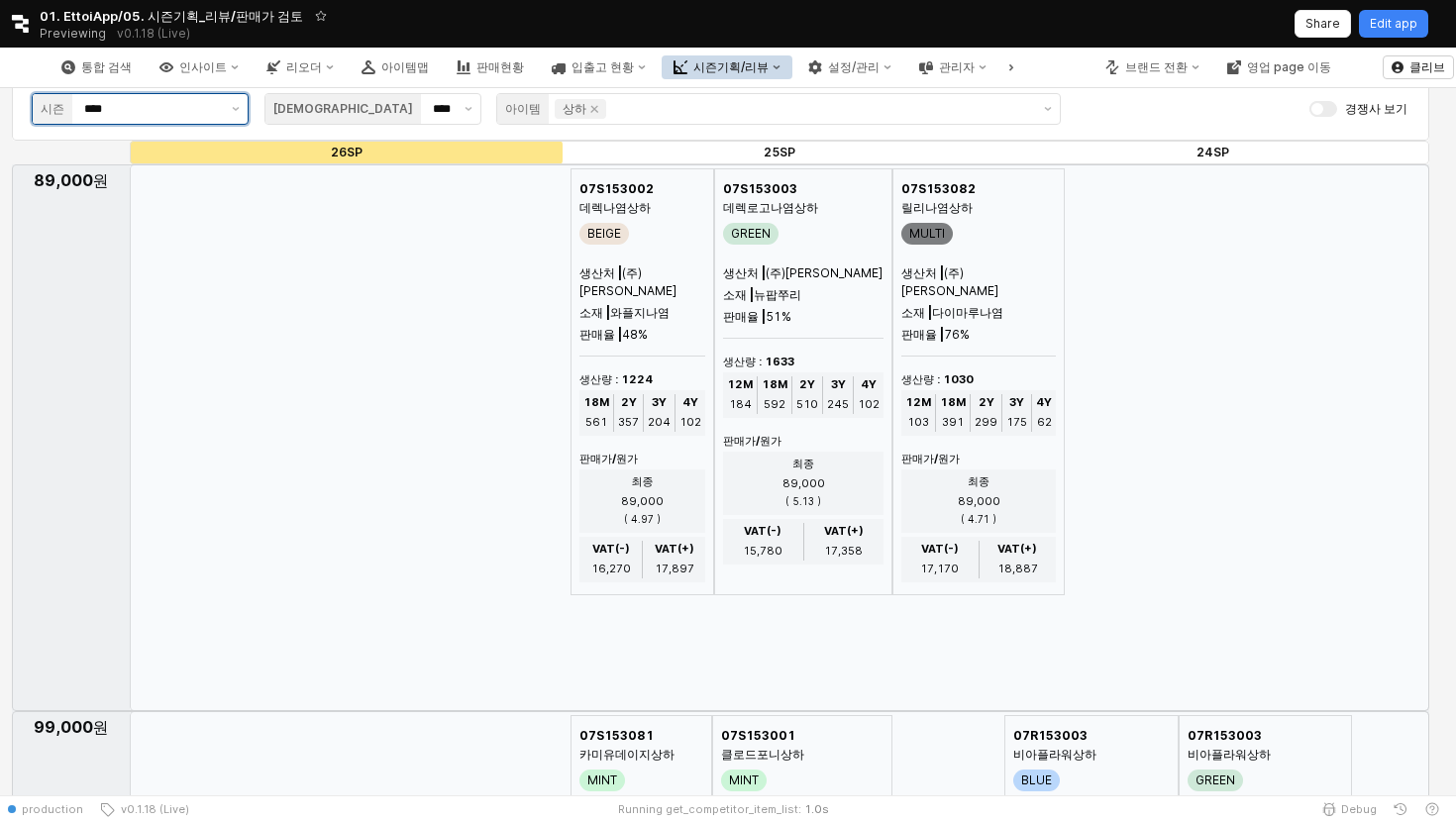 scroll, scrollTop: 0, scrollLeft: 0, axis: both 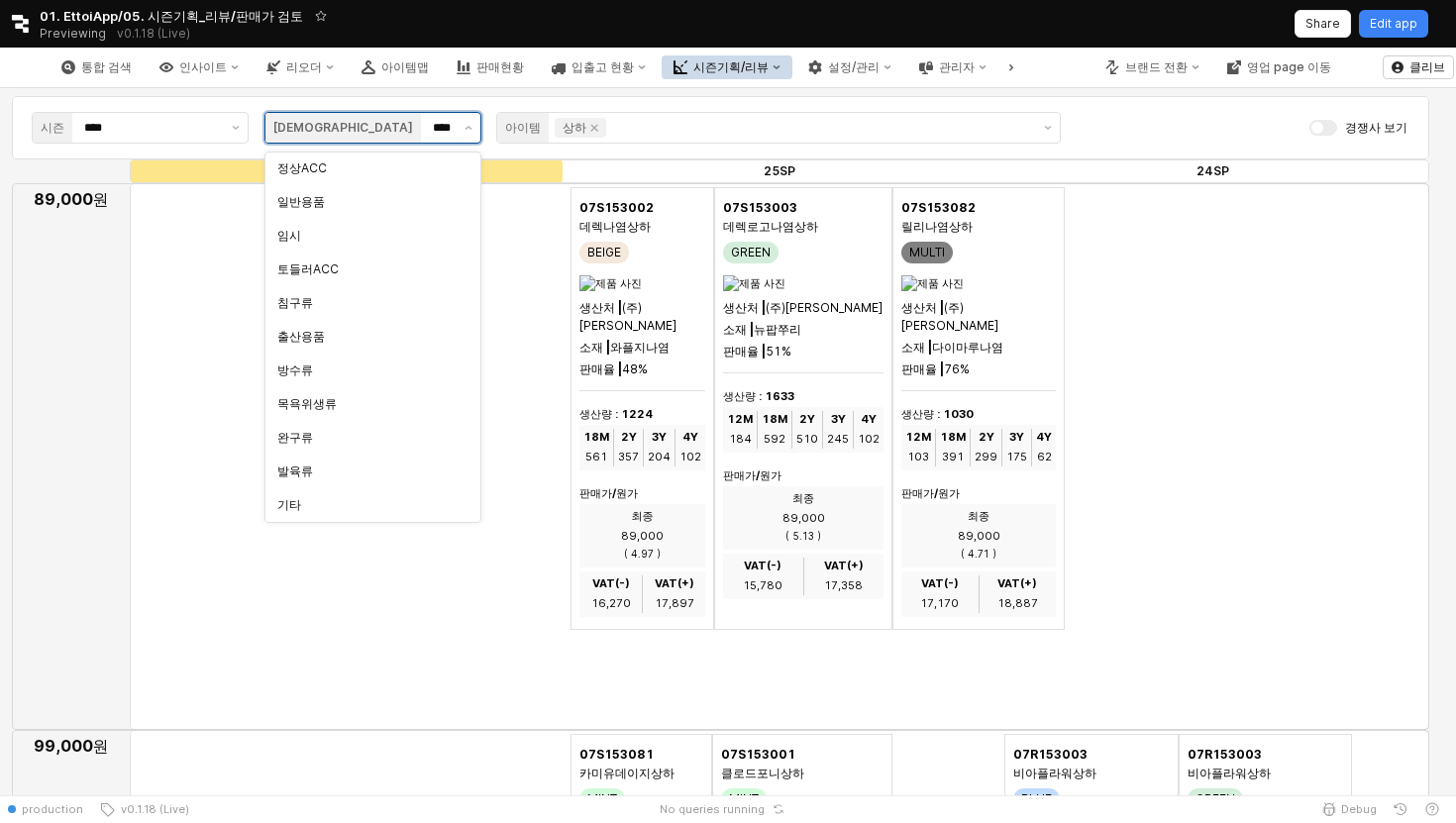 click on "****" at bounding box center (458, 128) 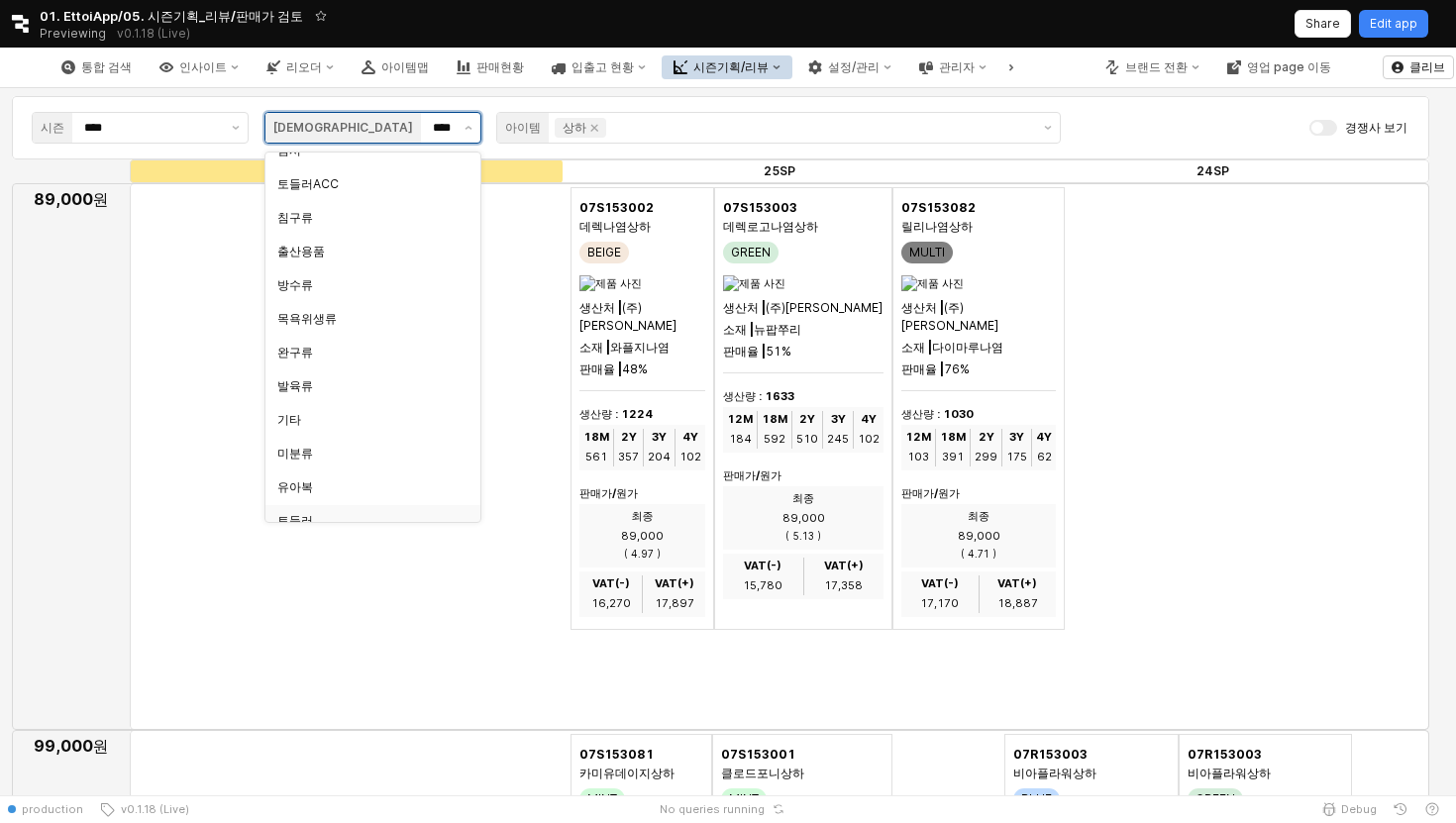 scroll, scrollTop: 235, scrollLeft: 0, axis: vertical 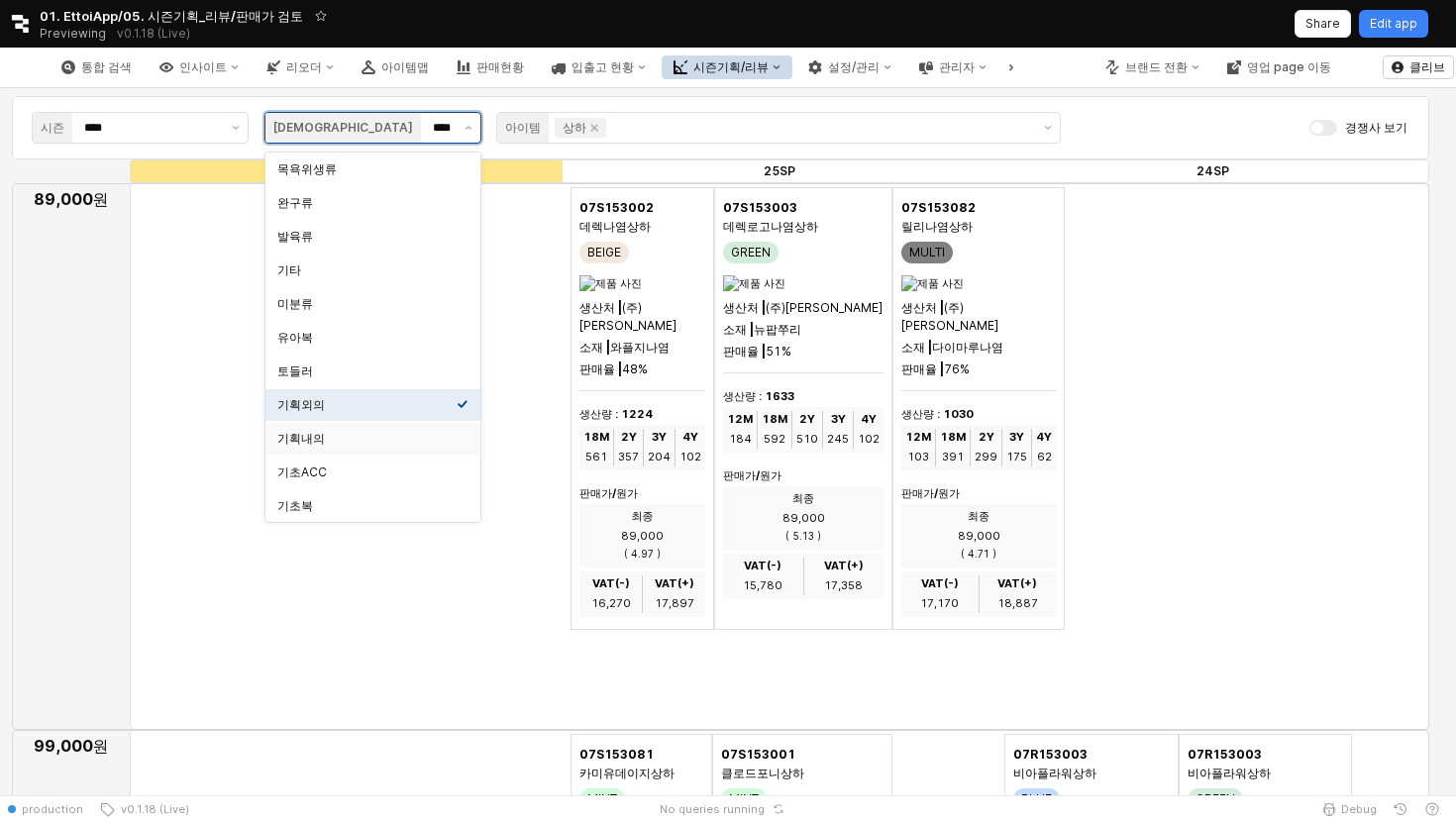click on "기획내의" at bounding box center [366, 439] 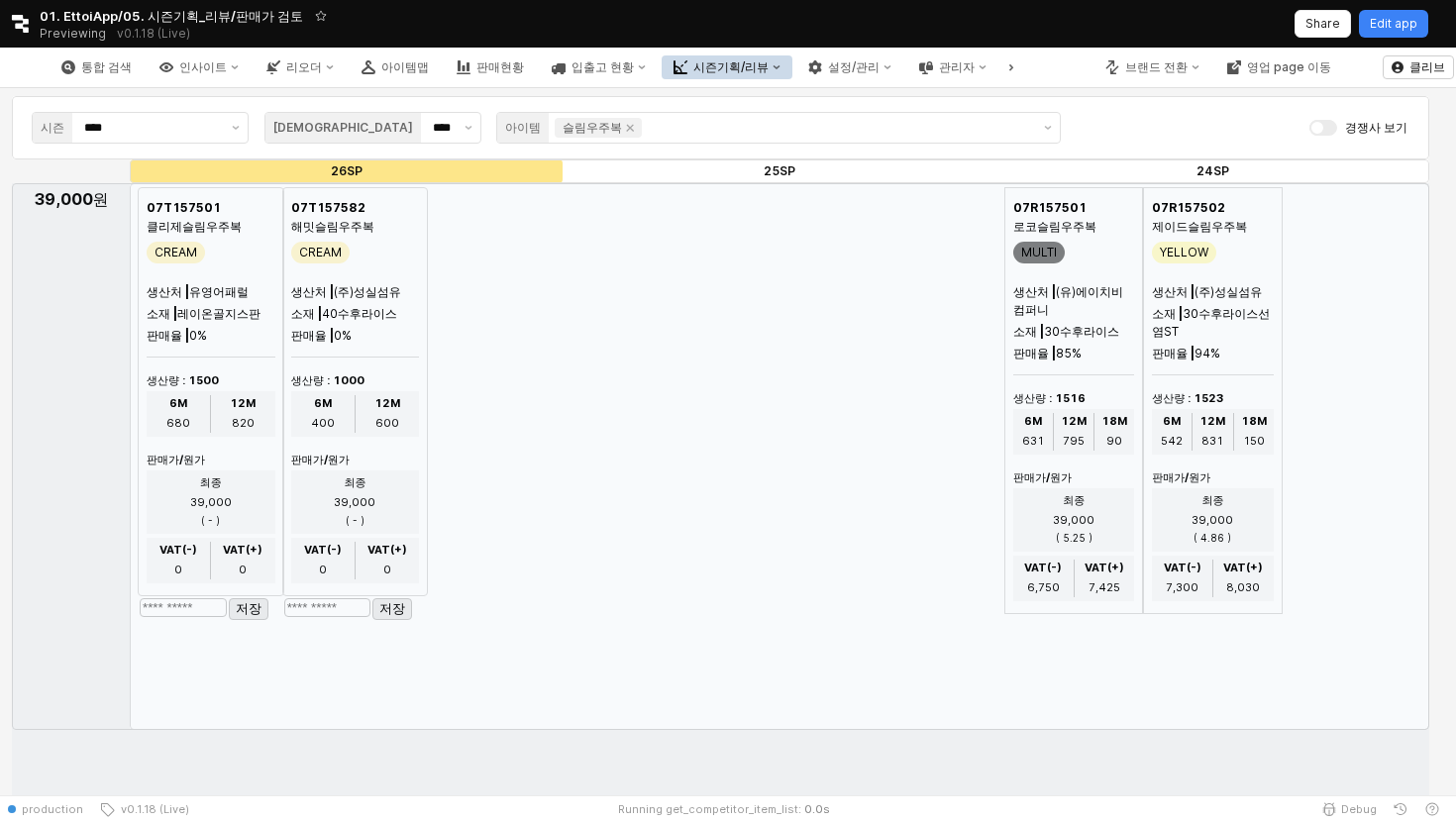 click on "39,000원" at bounding box center (720, 4359) 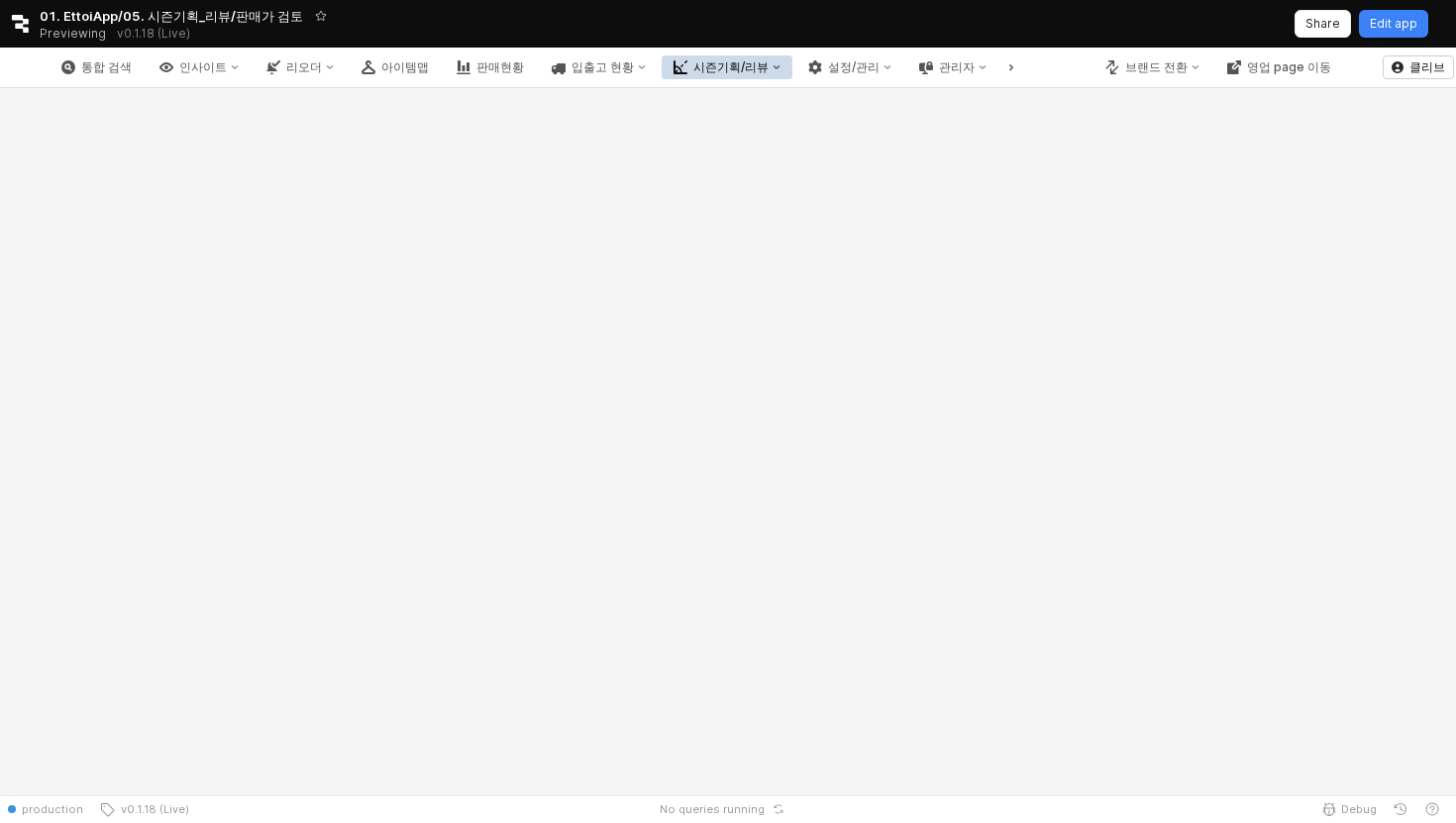 scroll, scrollTop: 0, scrollLeft: 0, axis: both 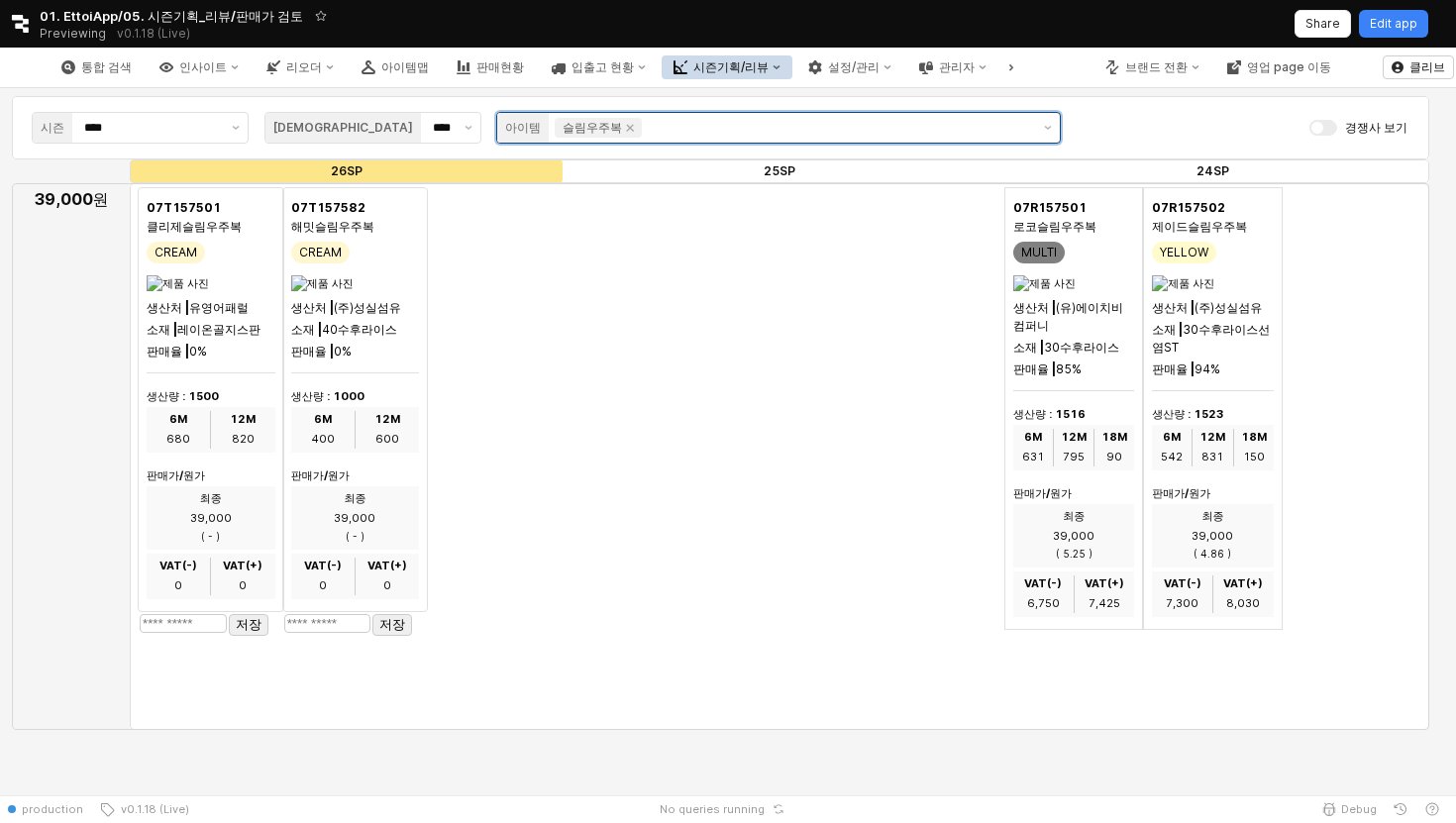 click at bounding box center [838, 128] 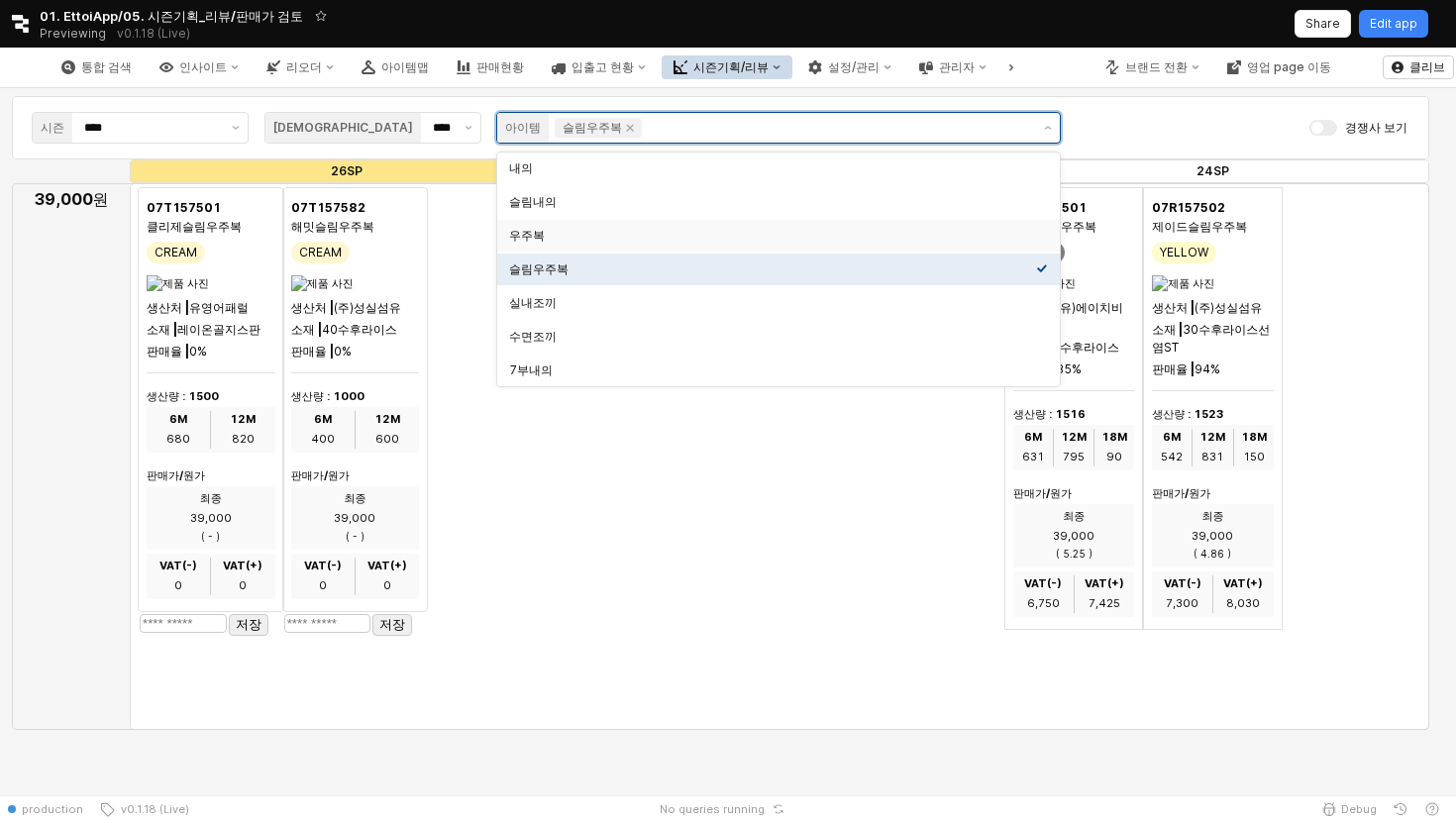 click on "우주복" at bounding box center [773, 236] 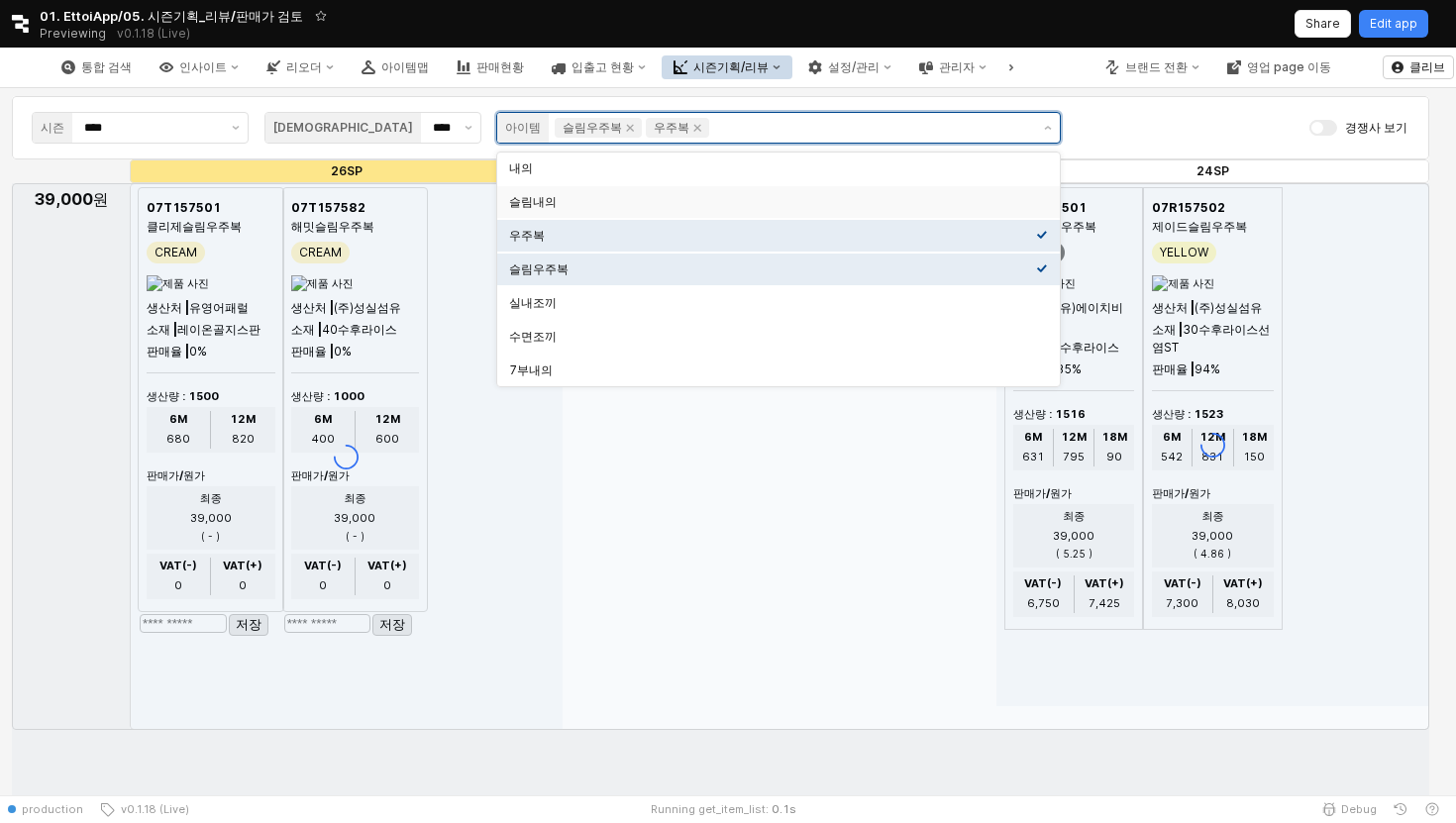click on "슬림내의" at bounding box center [773, 202] 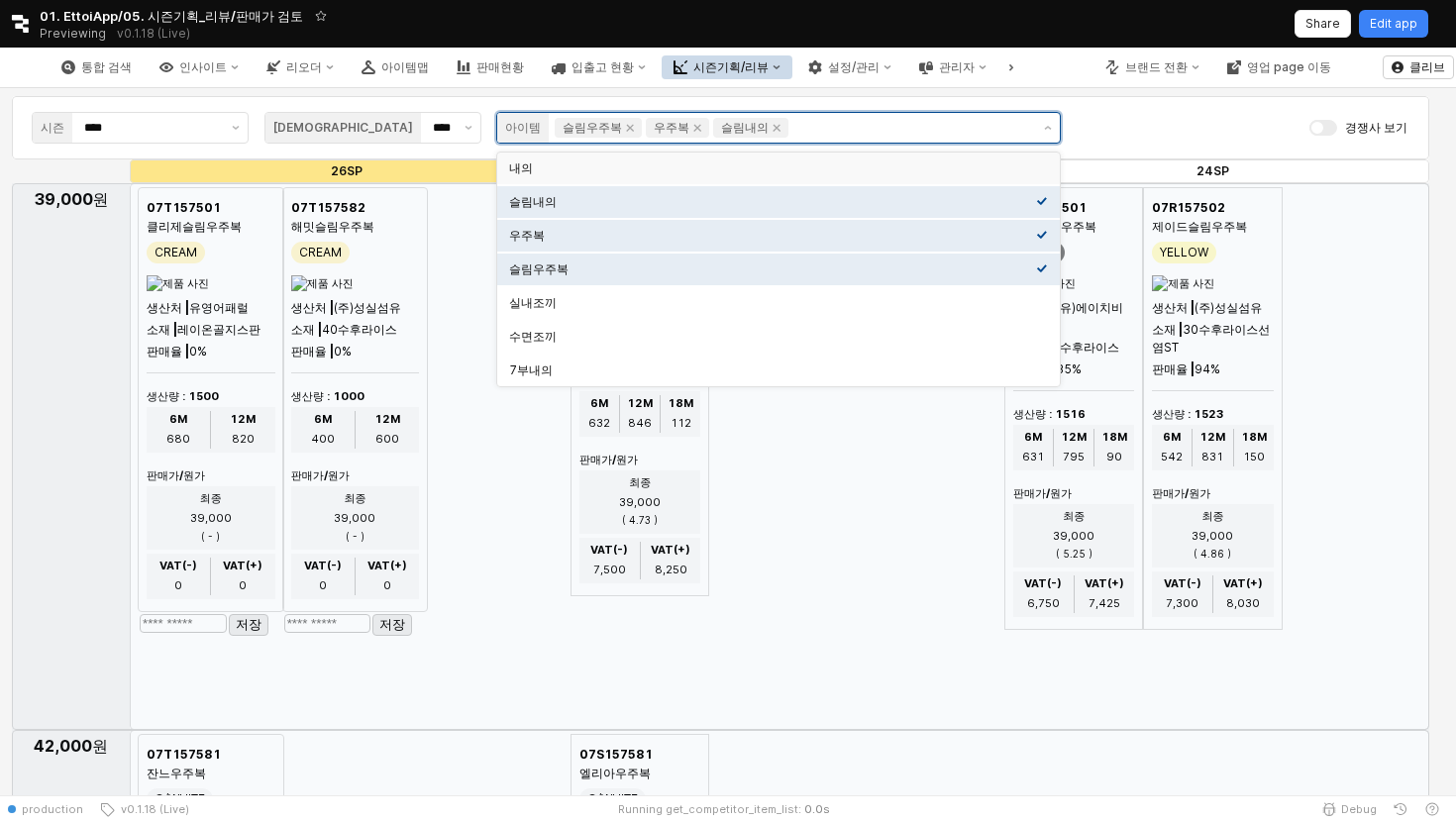 click on "내의" at bounding box center (773, 168) 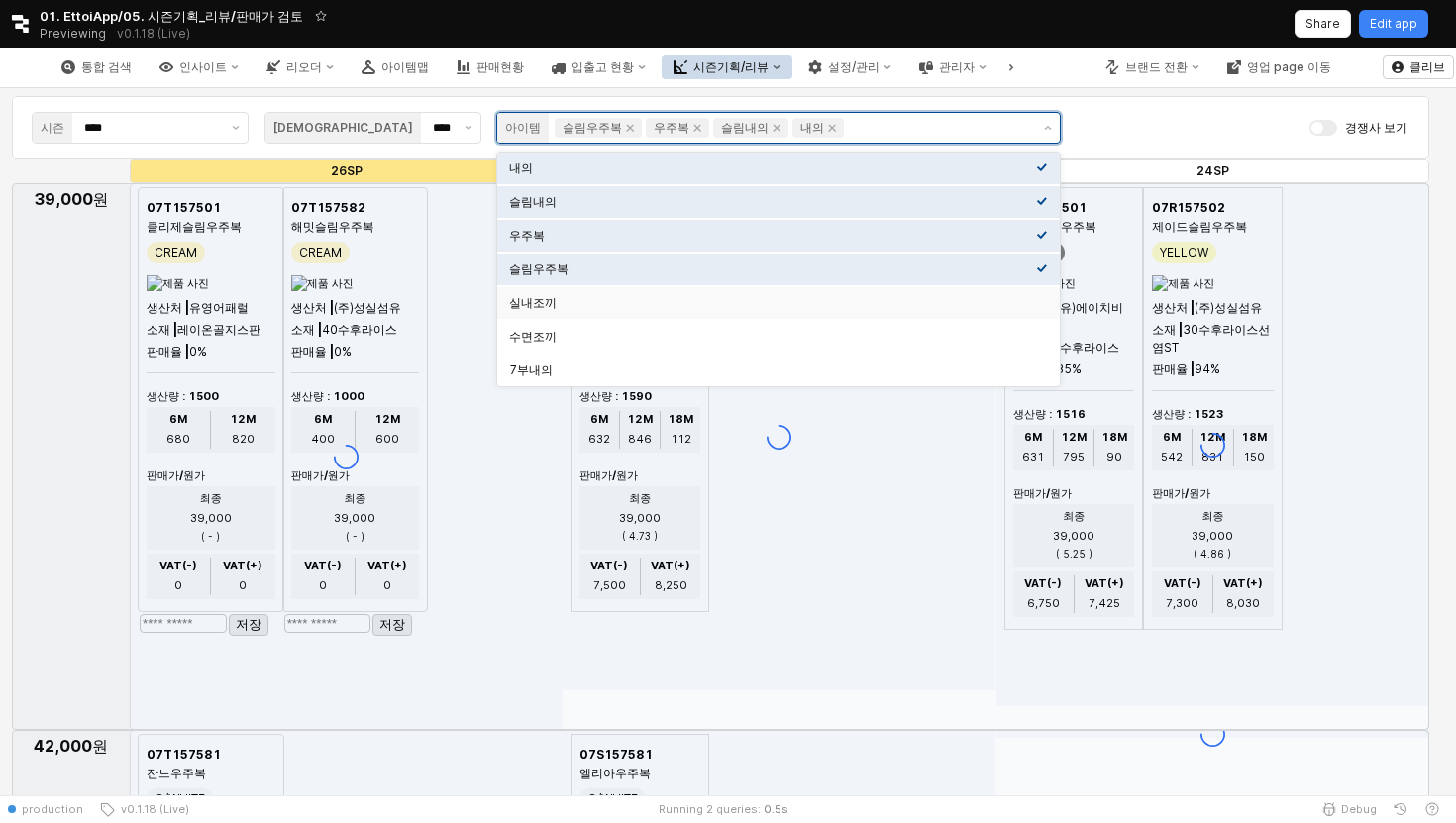 click on "실내조끼" at bounding box center (773, 303) 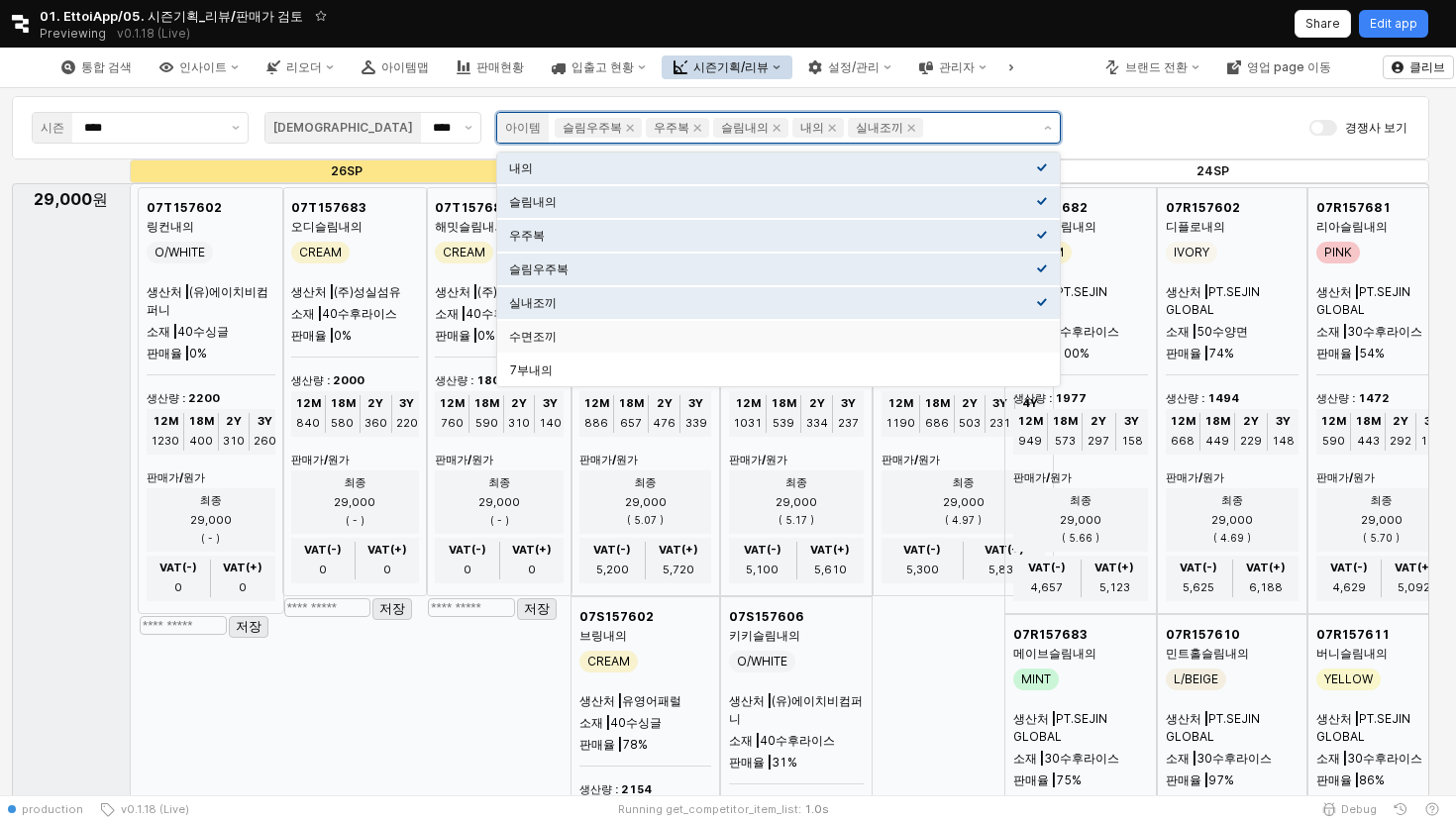 click on "수면조끼" at bounding box center (773, 337) 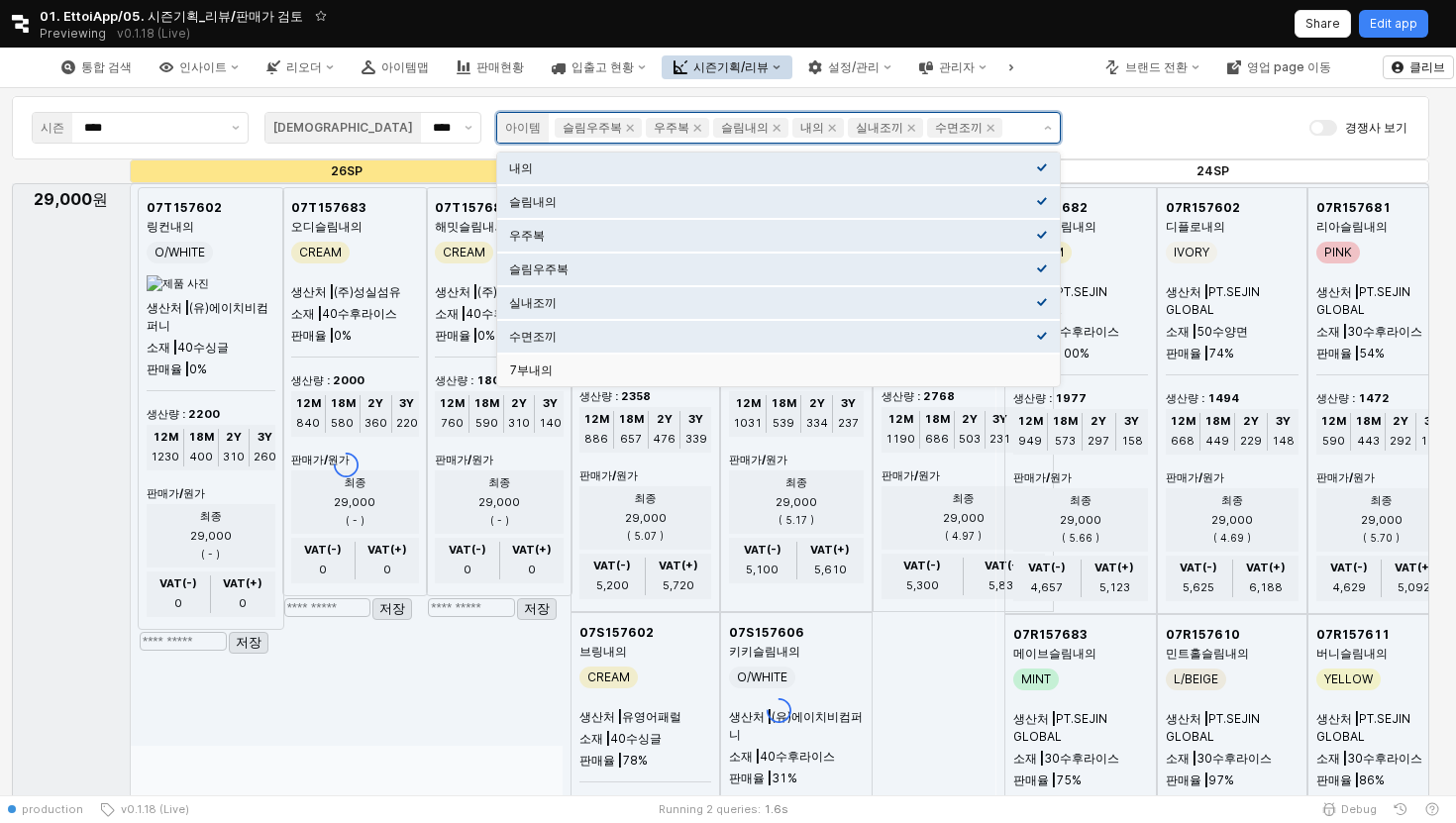 click on "7부내의" at bounding box center (773, 370) 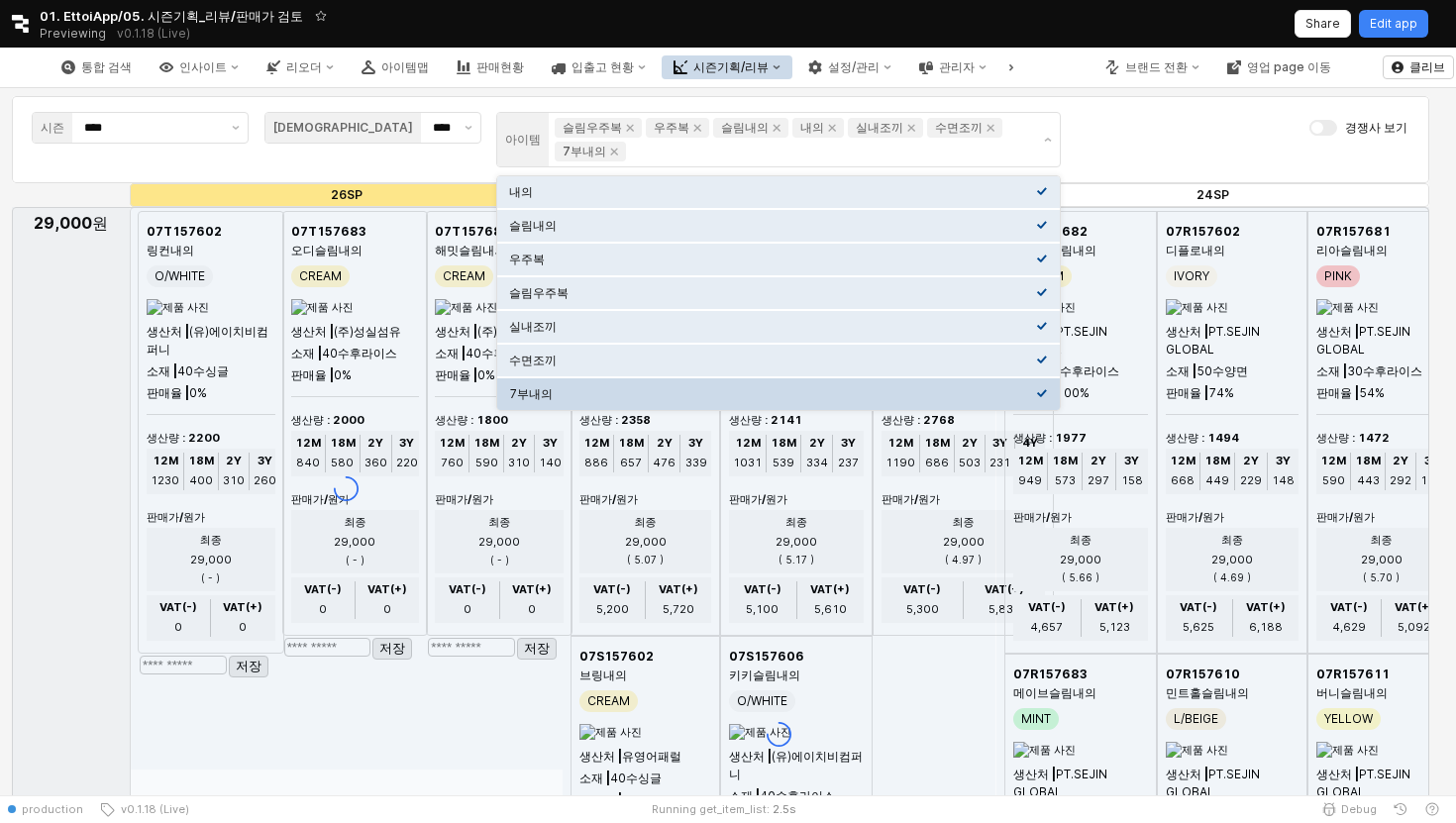click at bounding box center [720, 4382] 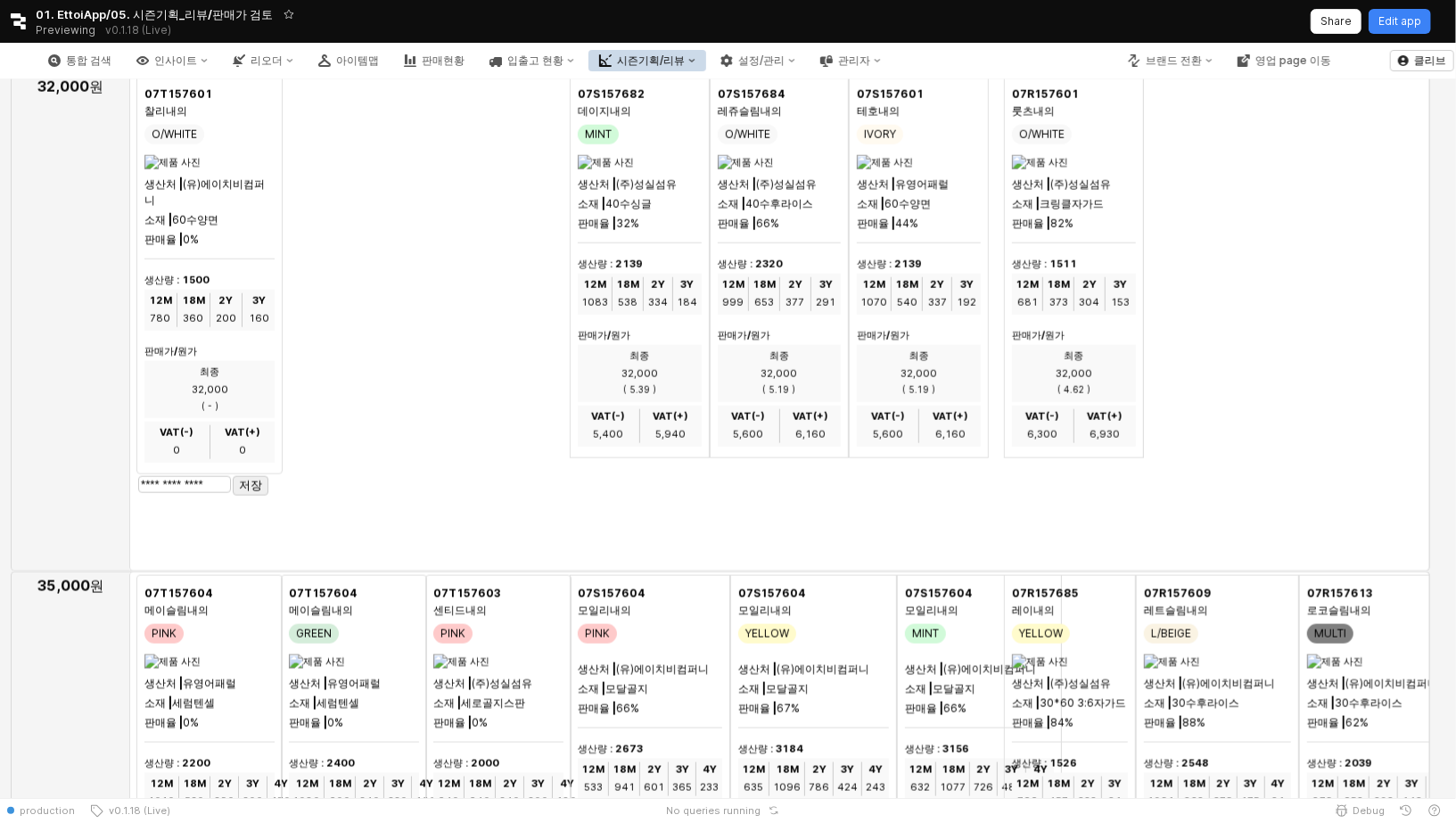 scroll, scrollTop: 1508, scrollLeft: 0, axis: vertical 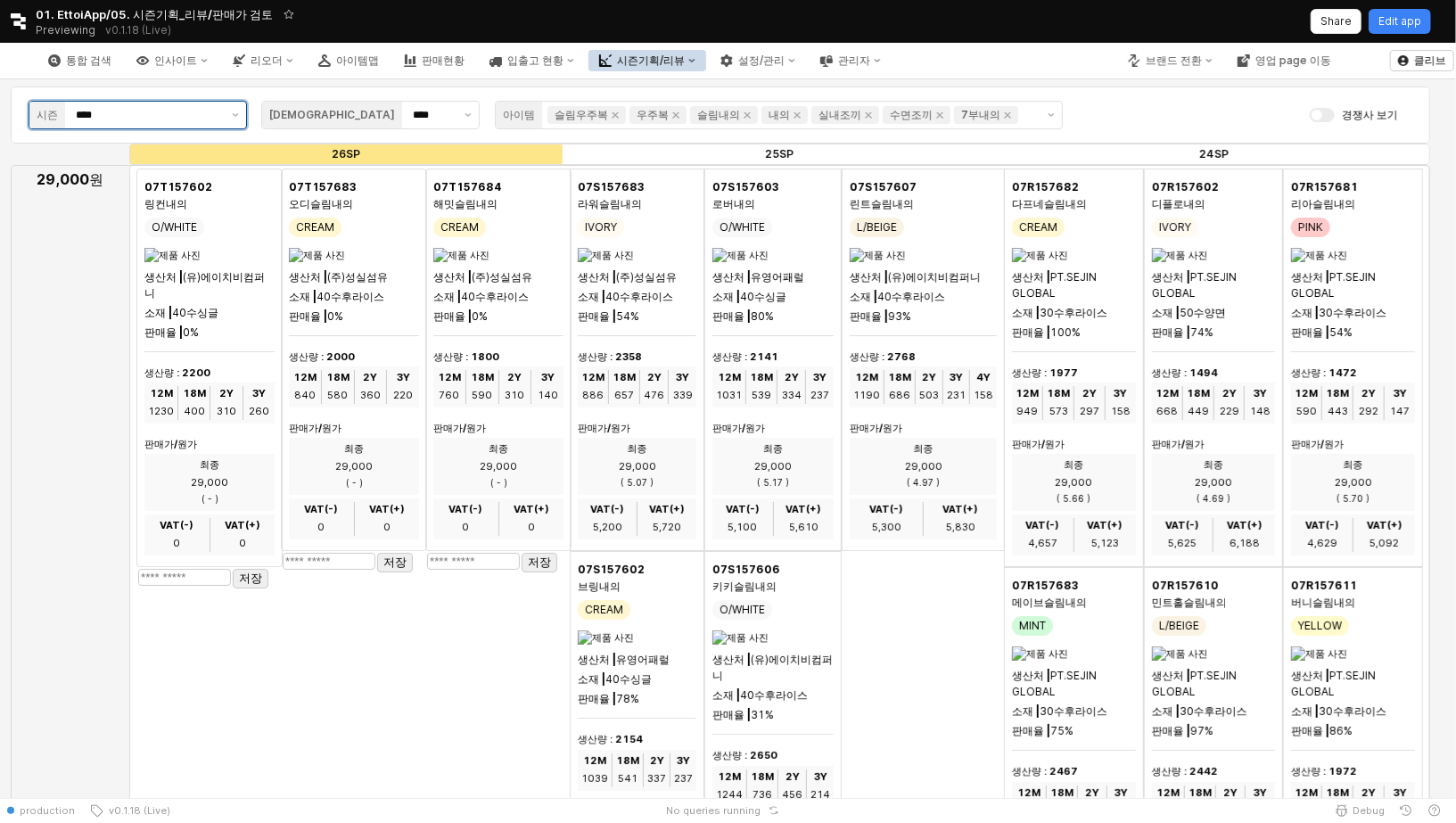 click on "****" at bounding box center (144, 115) 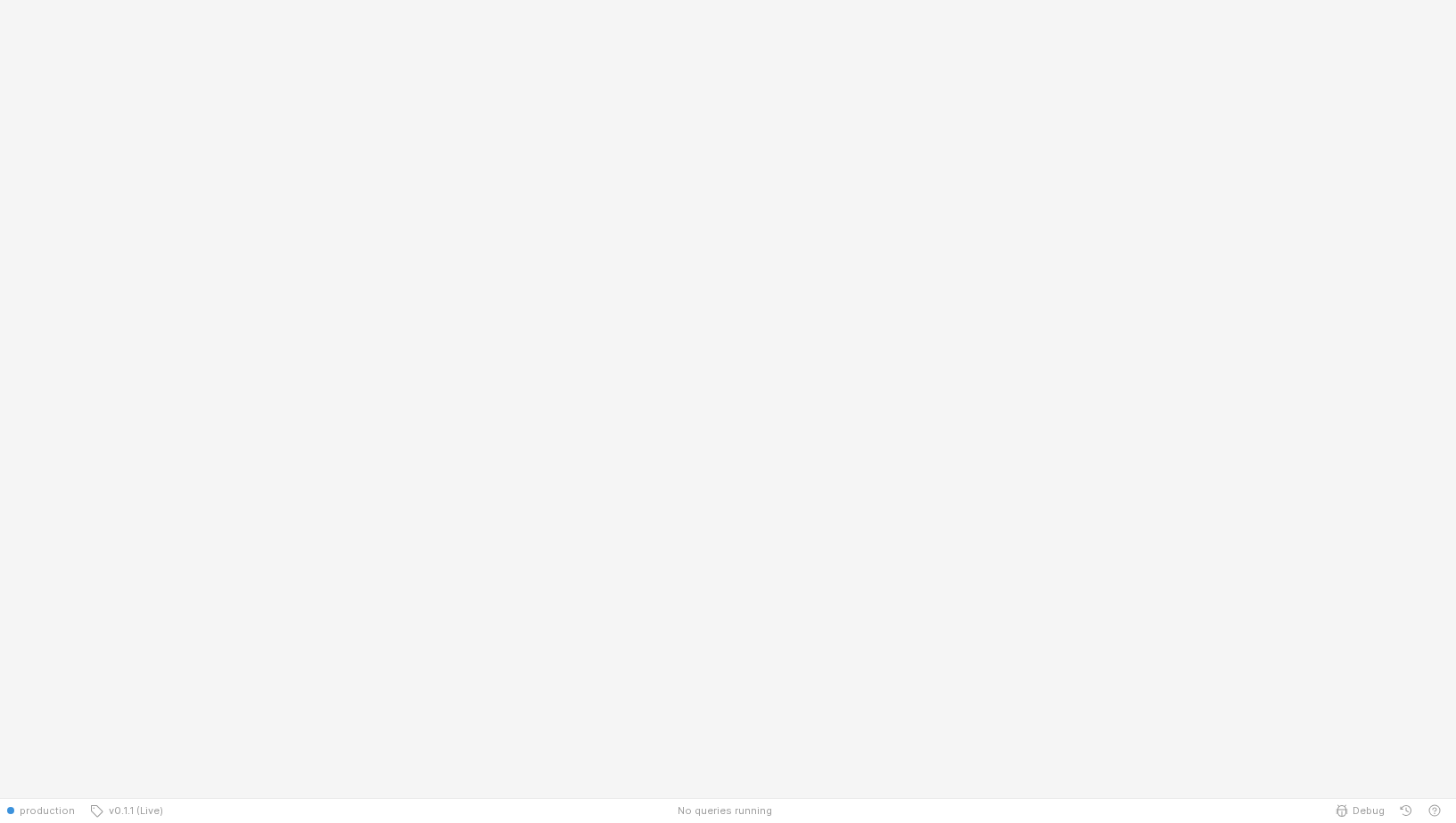 scroll, scrollTop: 0, scrollLeft: 0, axis: both 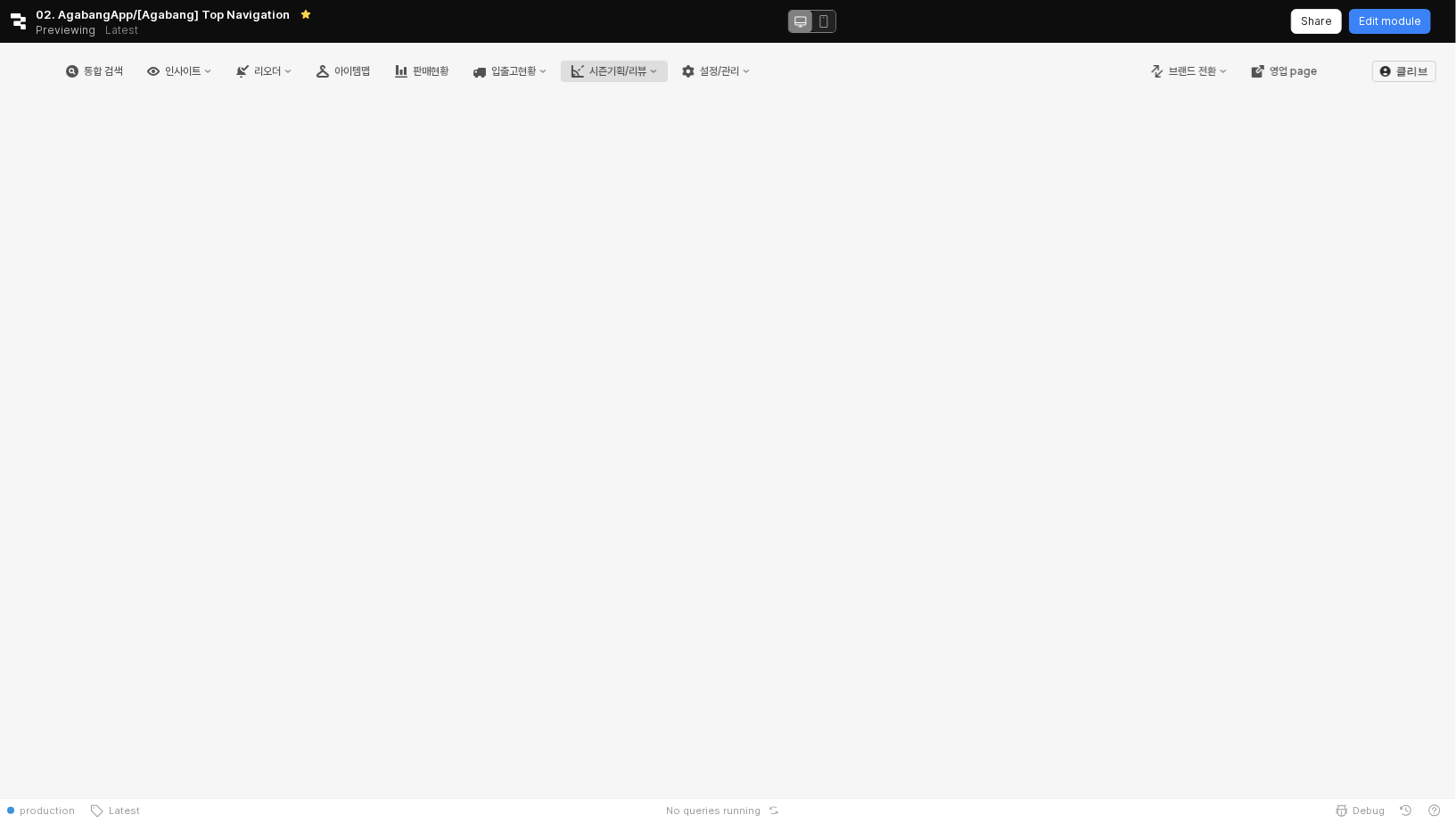 click on "시즌기획/리뷰" at bounding box center (618, 71) 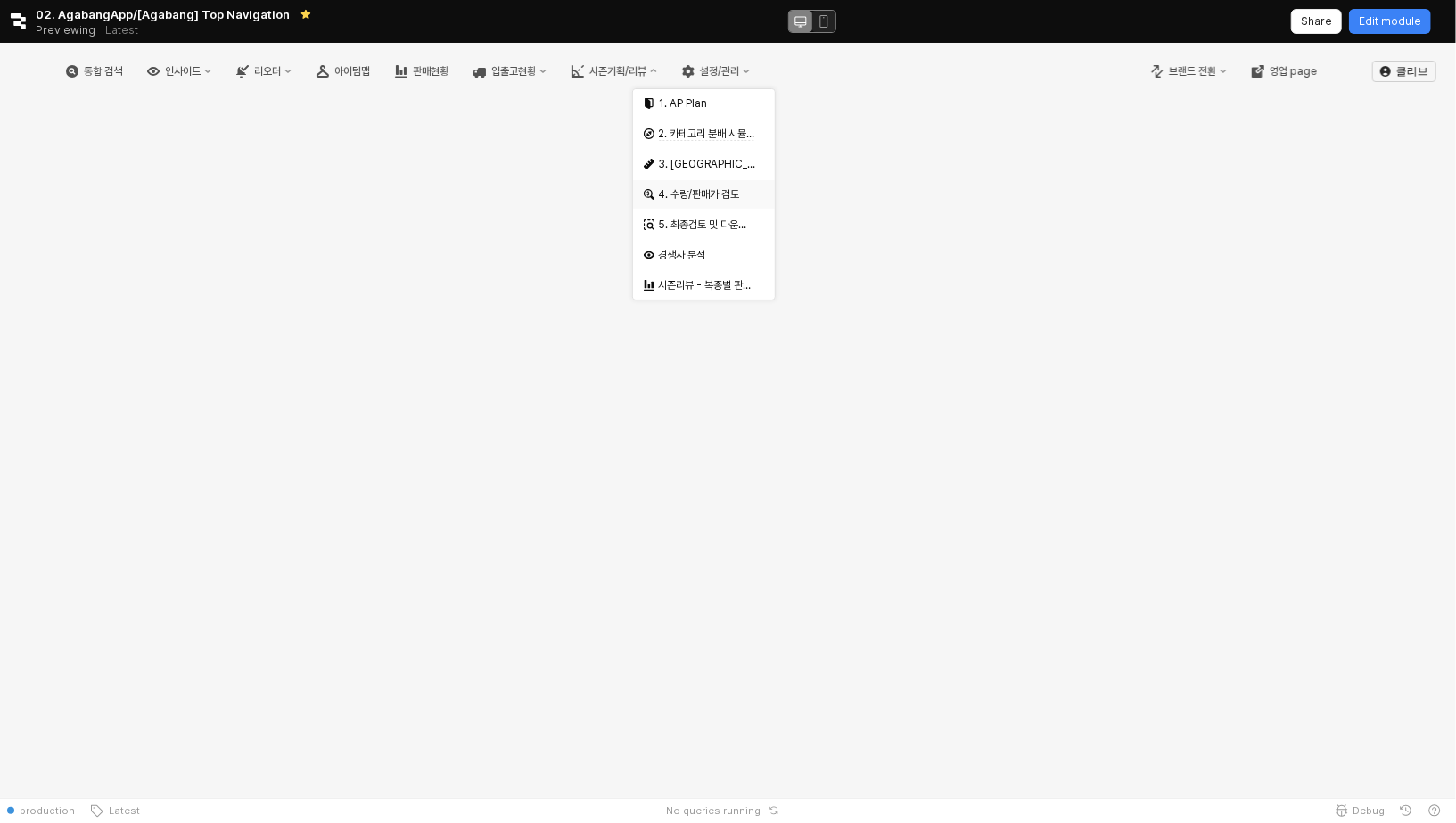 click on "4. 수량/판매가 검토" at bounding box center (705, 194) 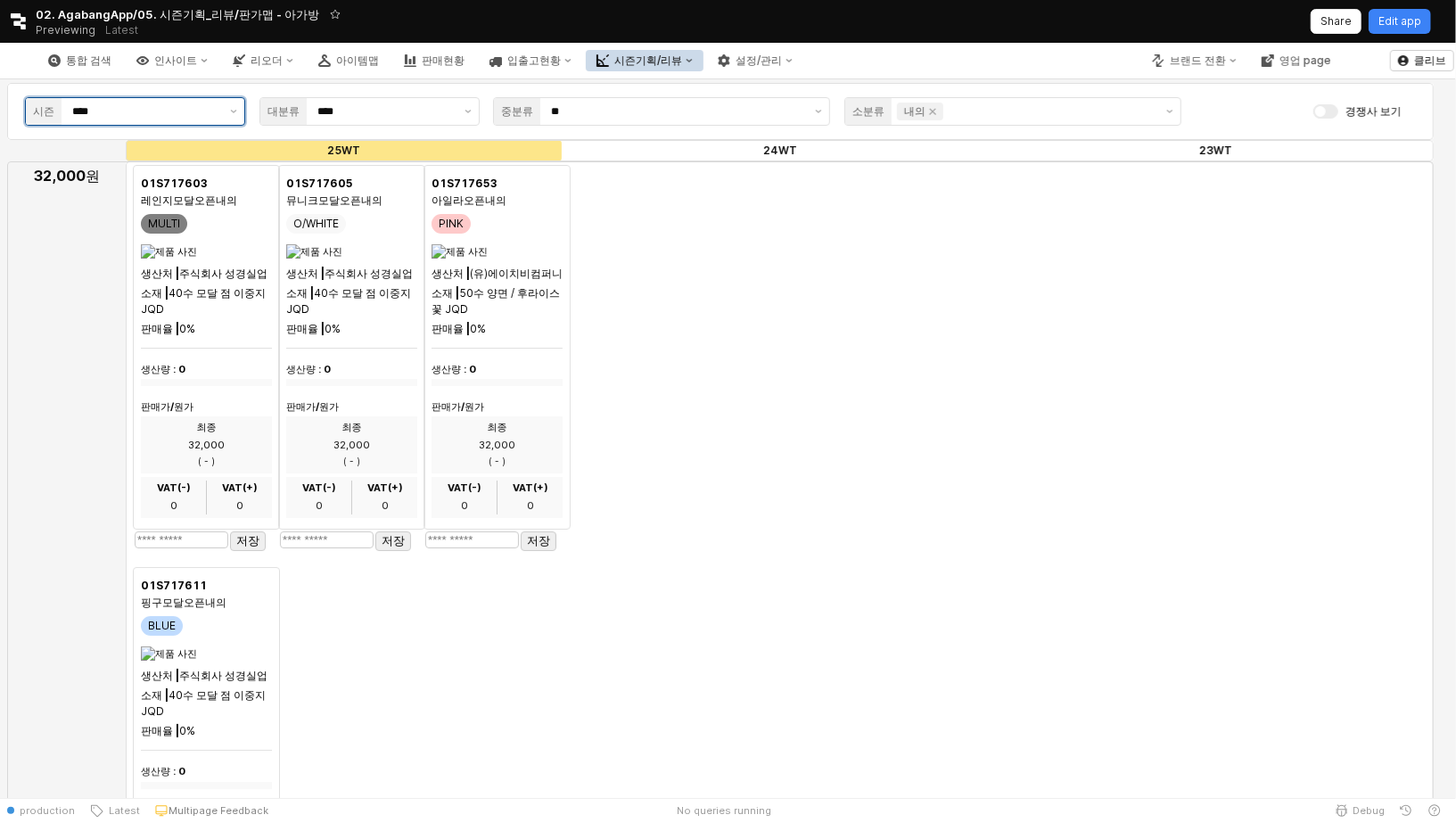 click on "****" at bounding box center (145, 111) 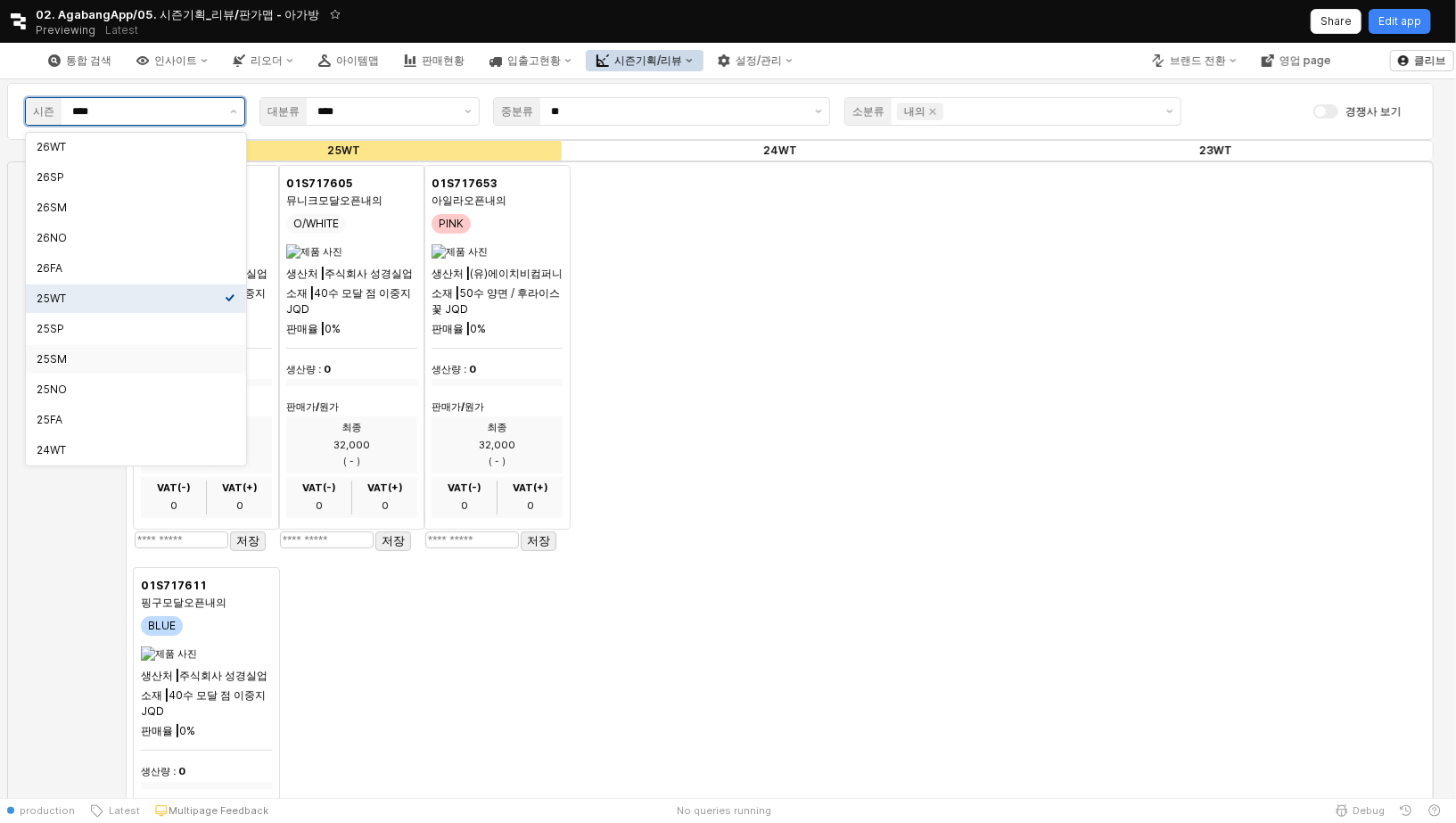 click on "25SM" at bounding box center [130, 359] 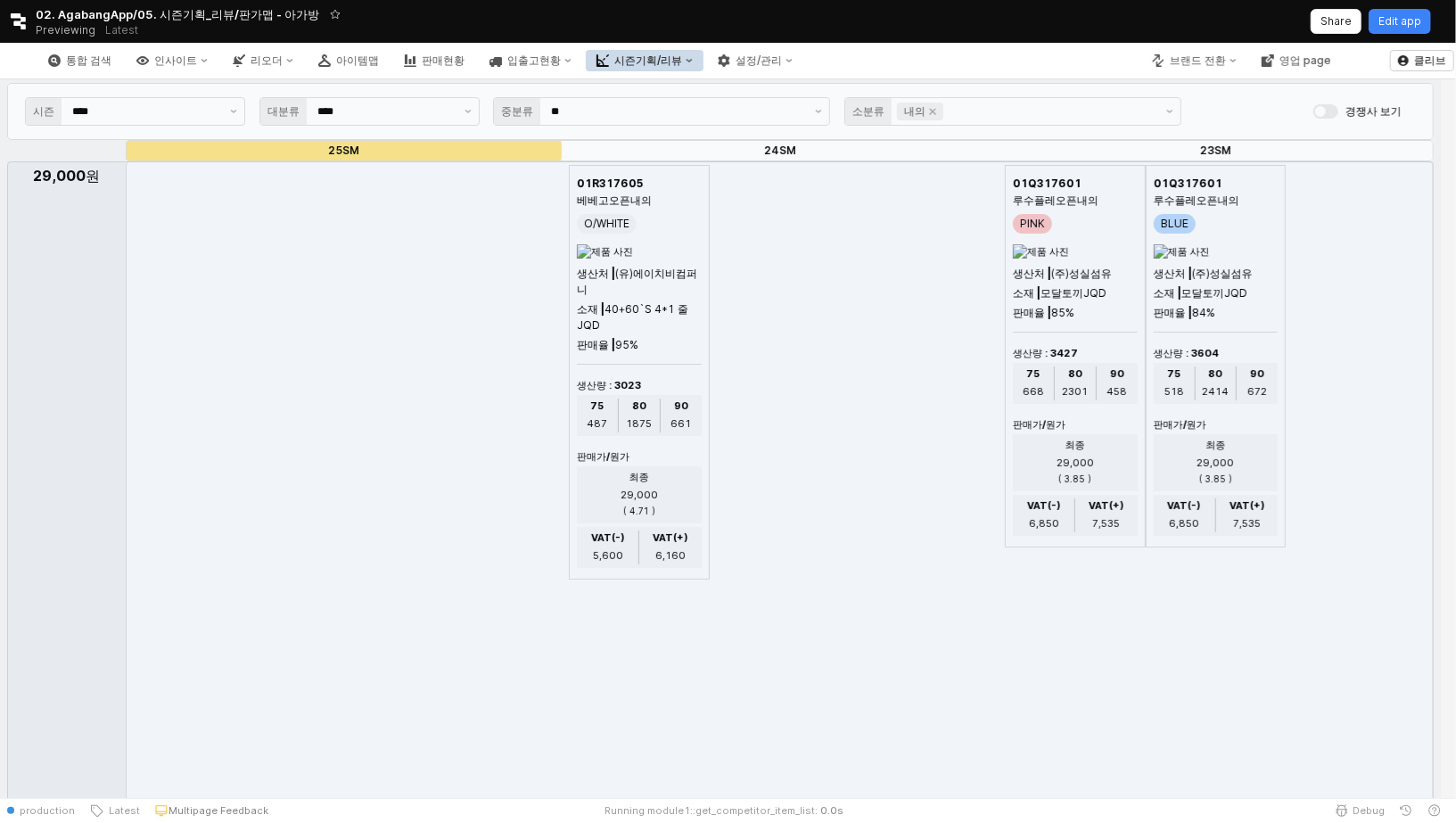 drag, startPoint x: 137, startPoint y: 82, endPoint x: 130, endPoint y: 105, distance: 24.041631 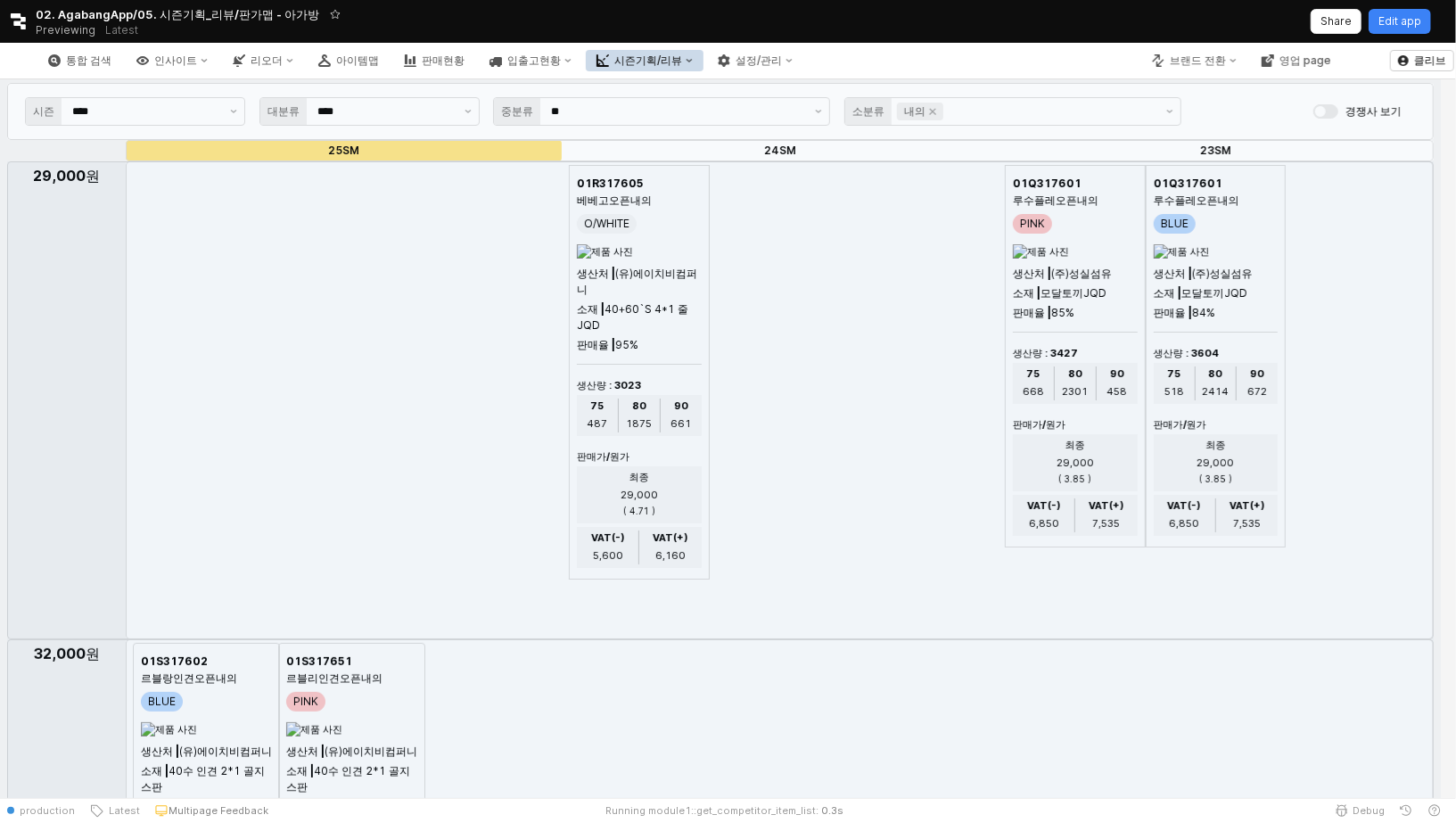 click at bounding box center (720, 3878) 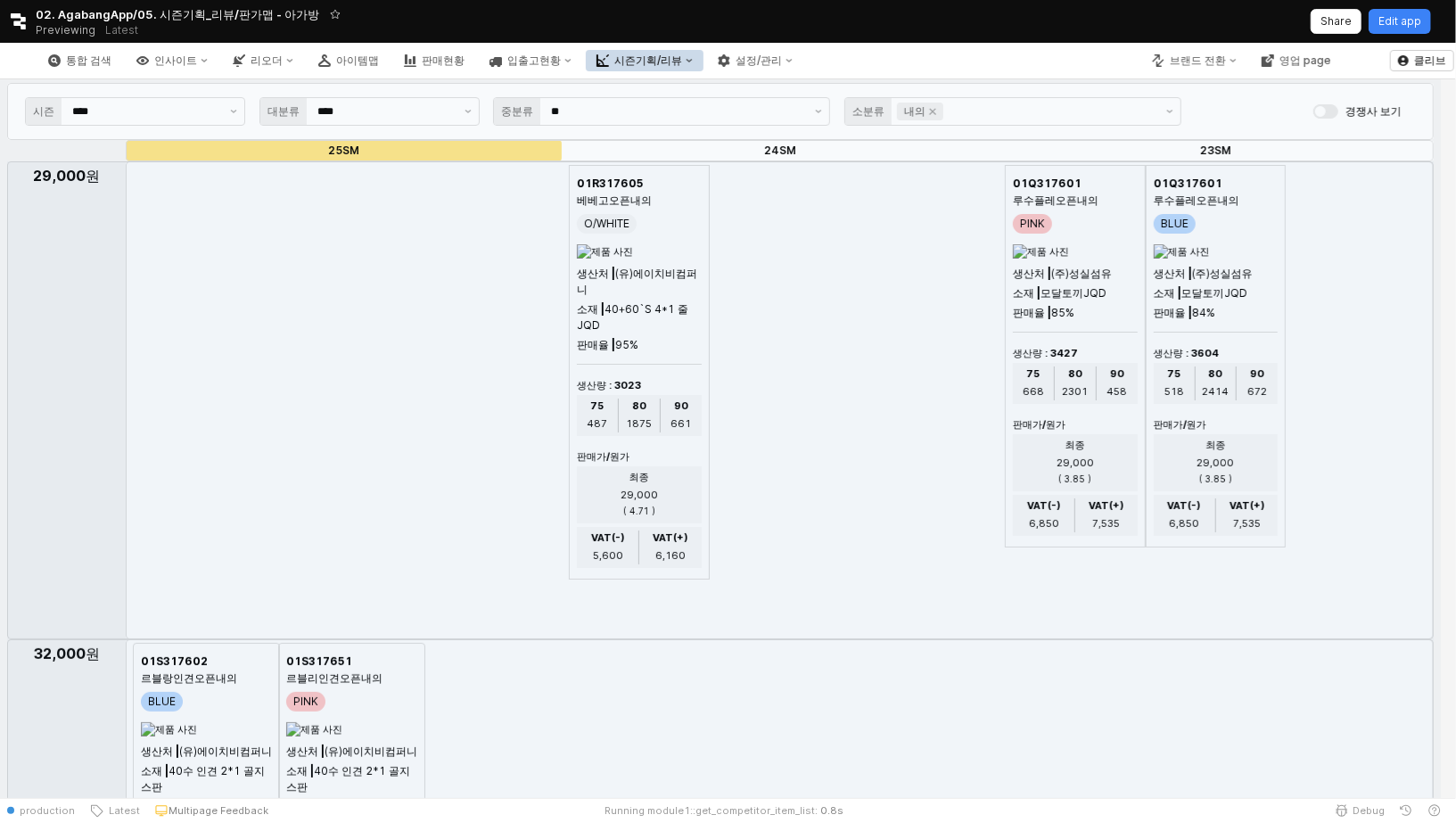 click at bounding box center (720, 3878) 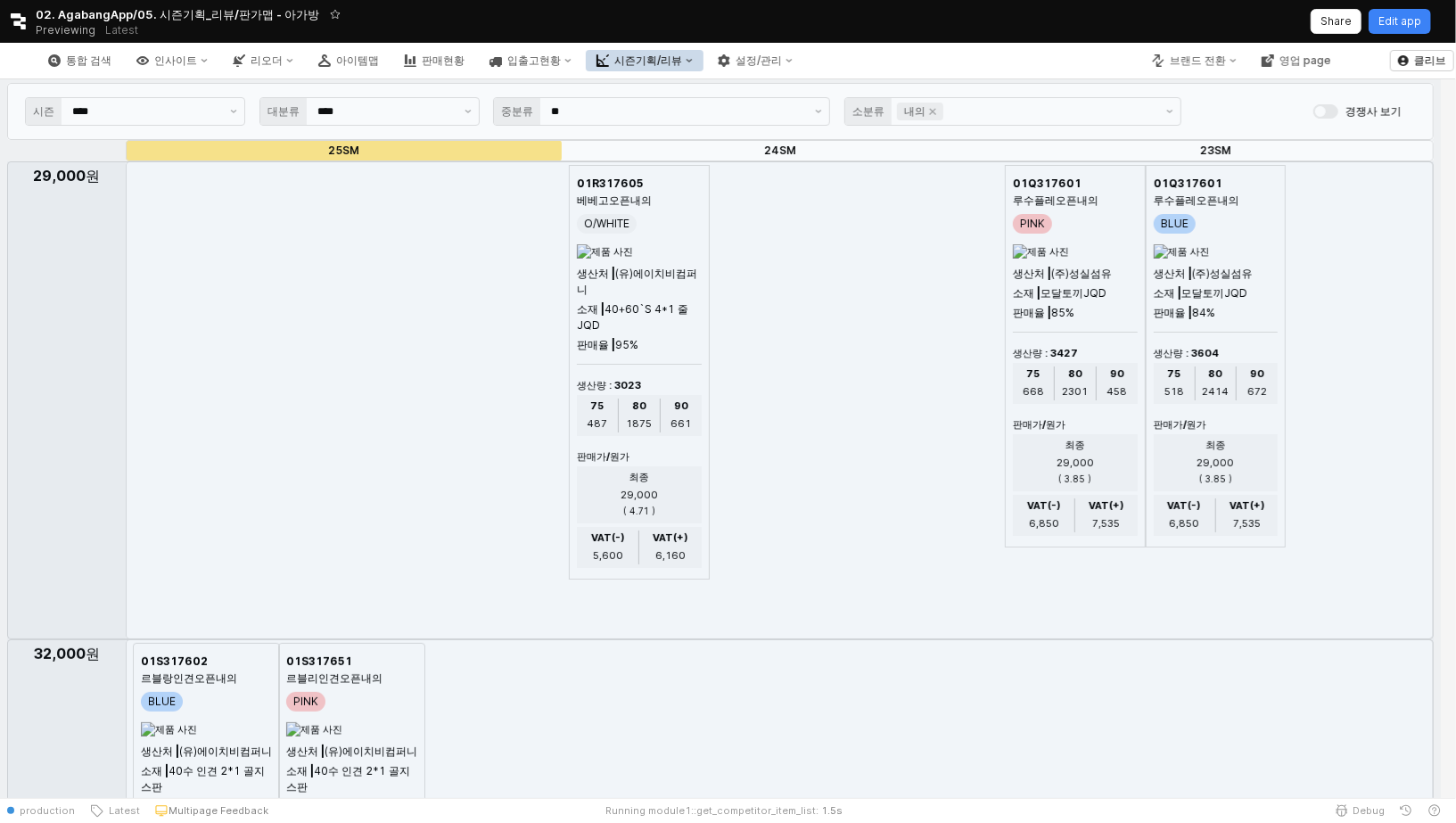 click at bounding box center [720, 3878] 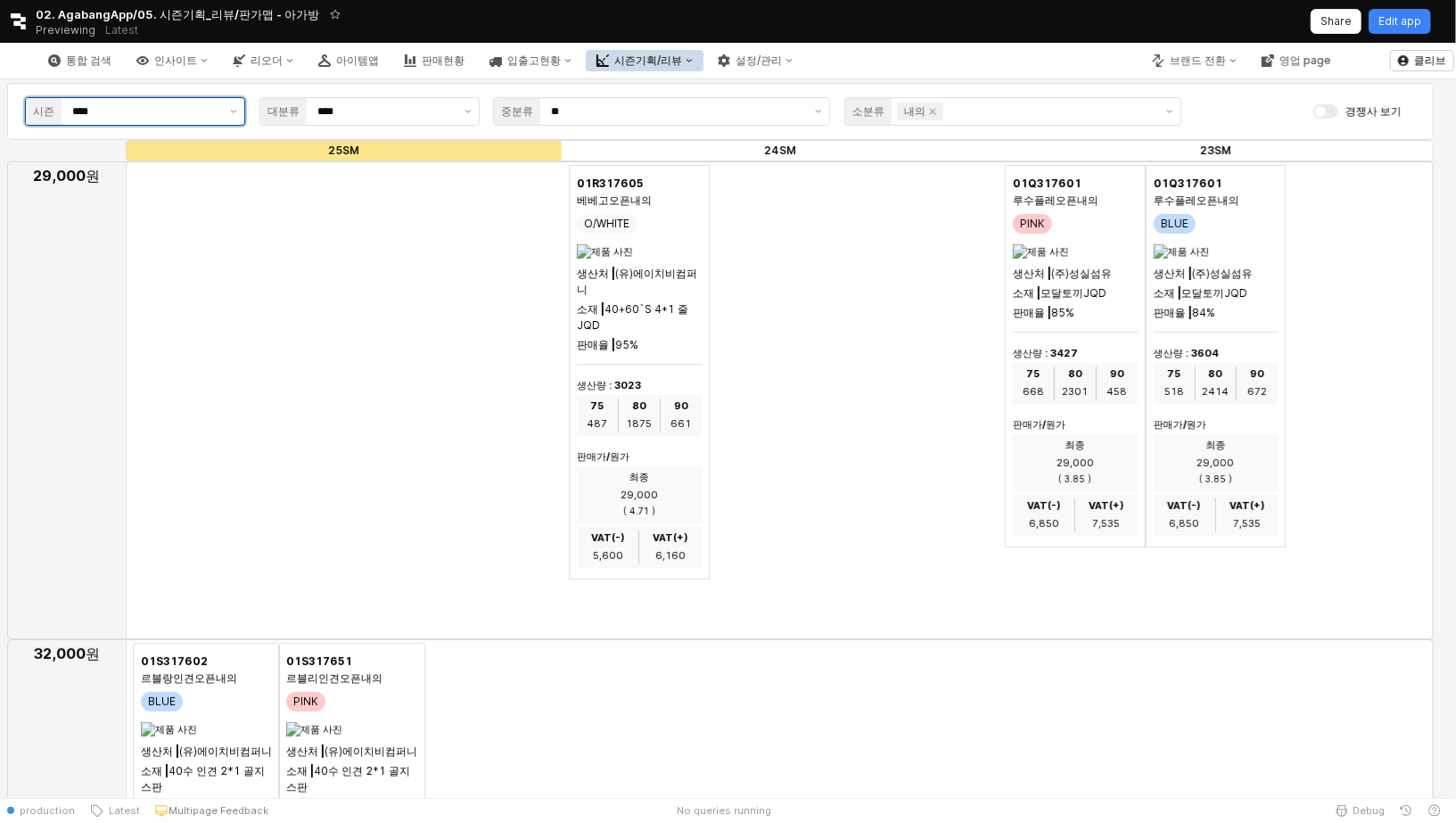 click on "****" at bounding box center (145, 111) 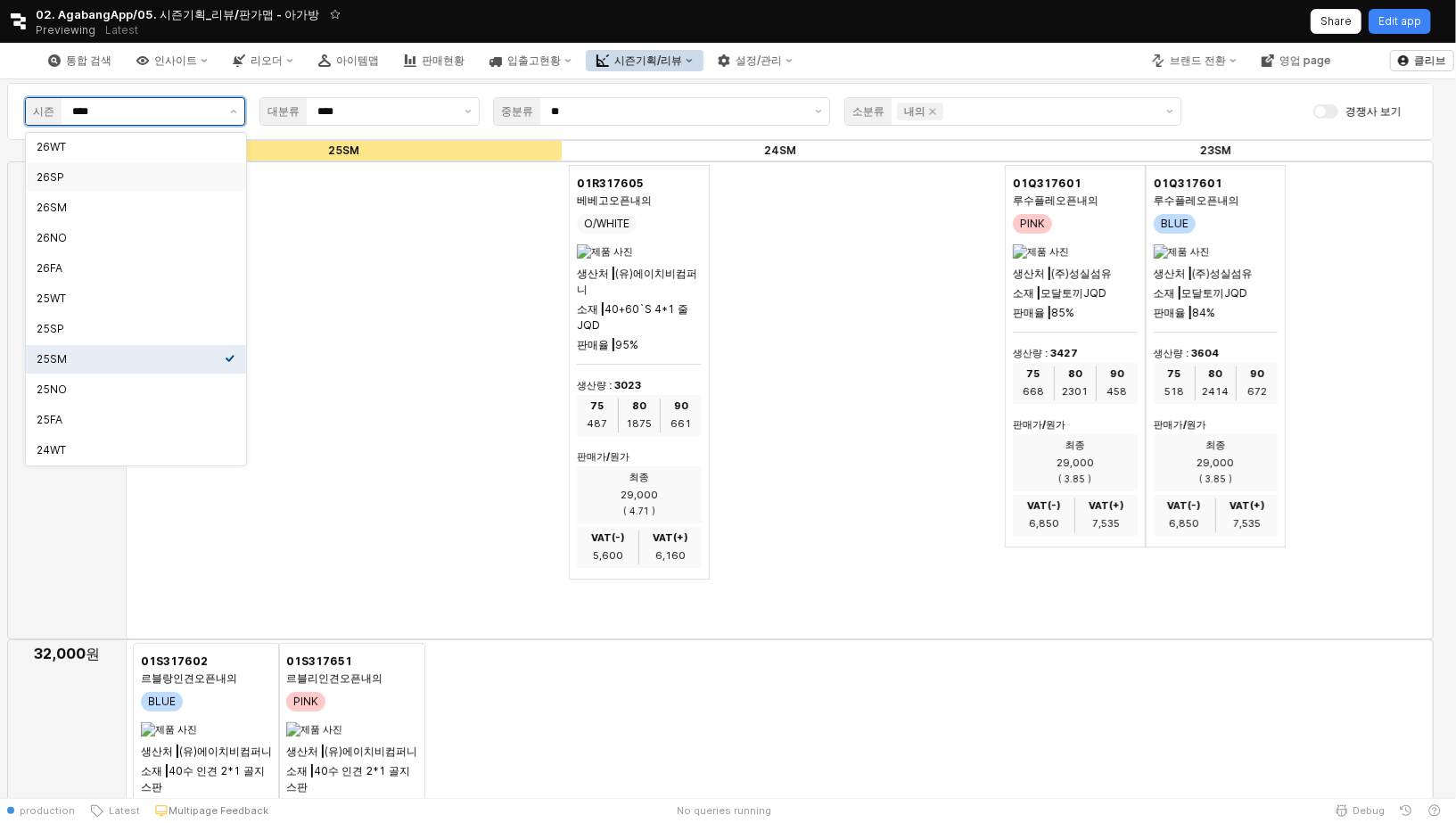 click on "26SP" at bounding box center [130, 177] 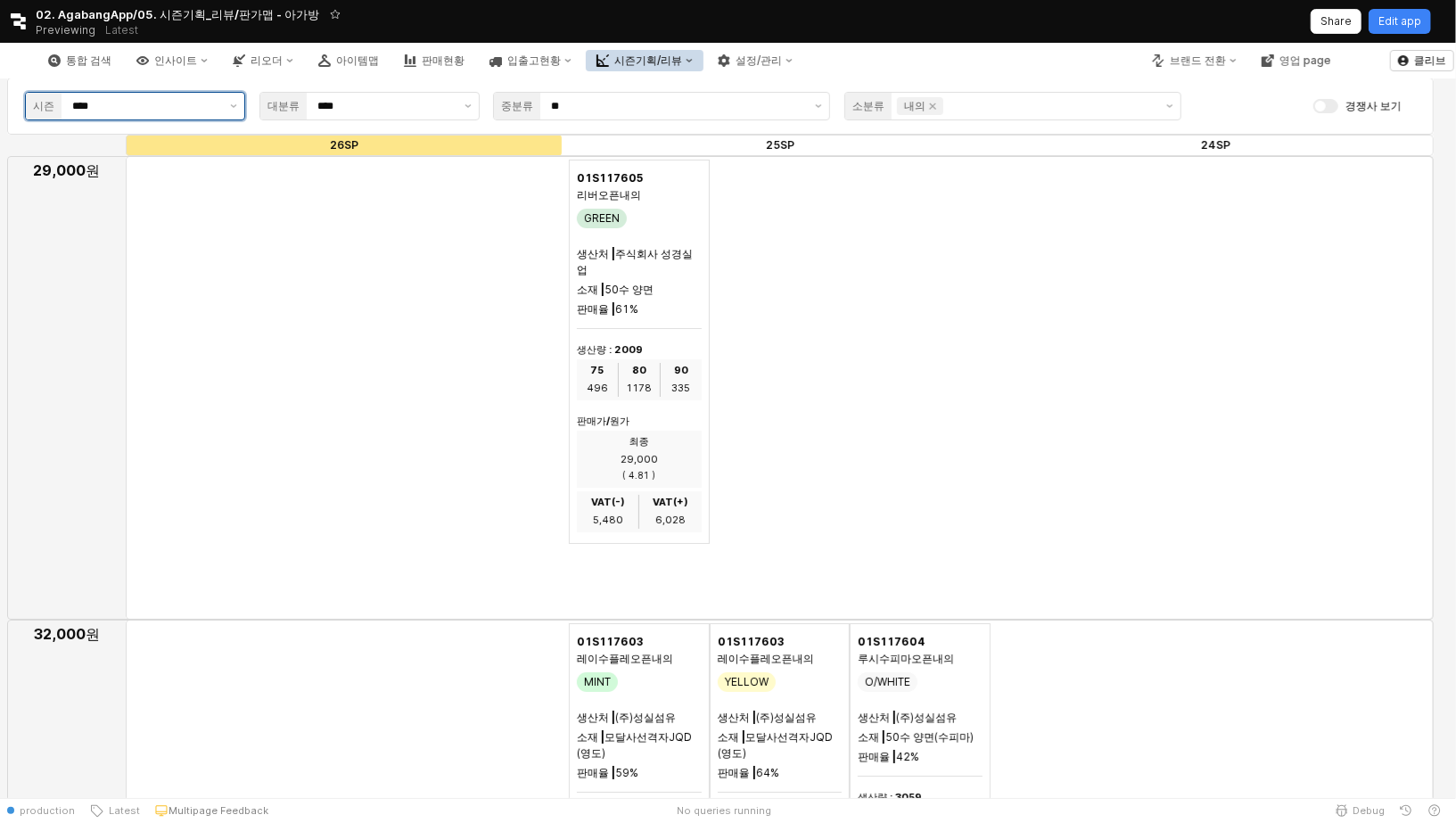 scroll, scrollTop: 0, scrollLeft: 0, axis: both 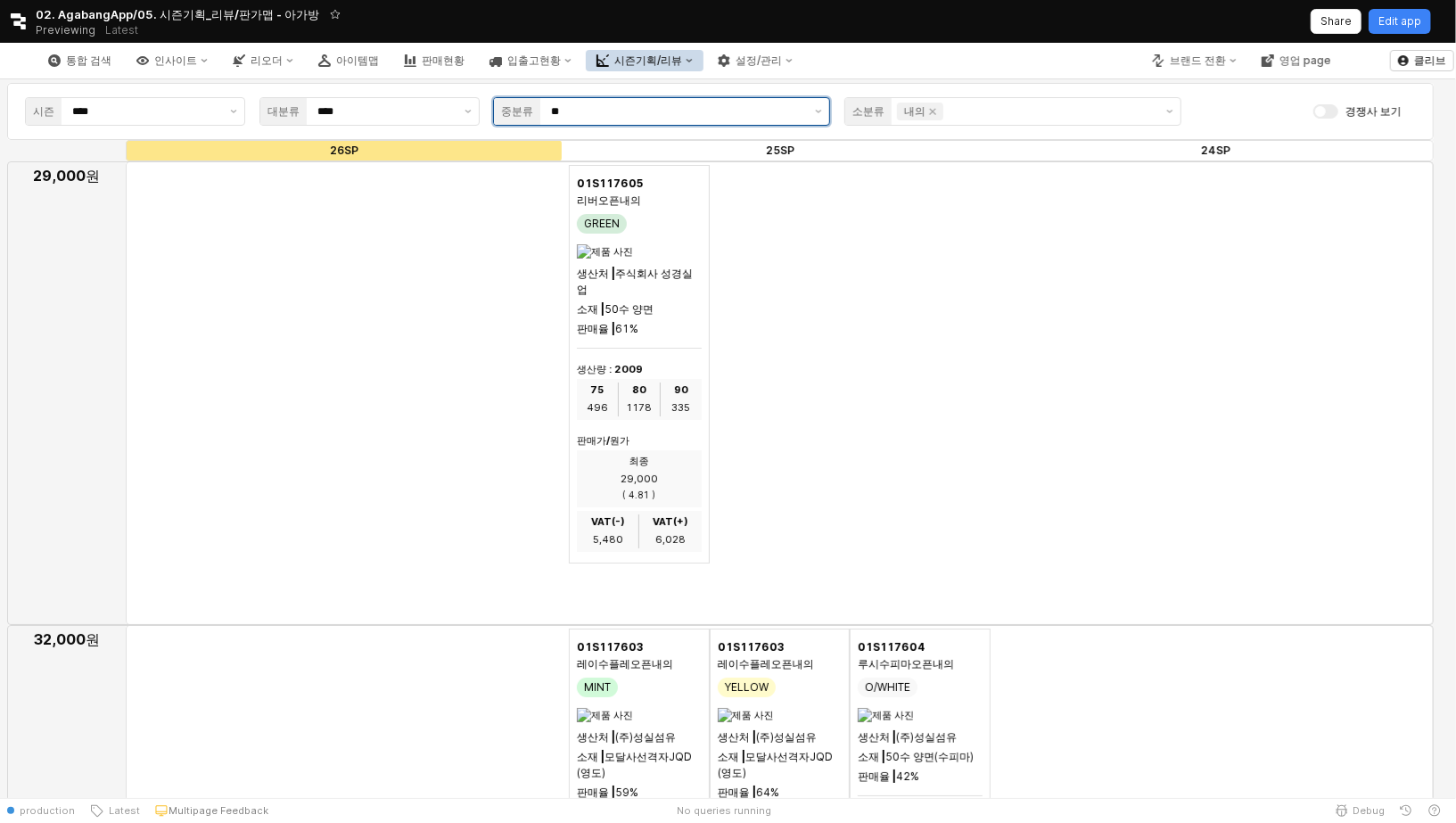 click on "**" at bounding box center [678, 111] 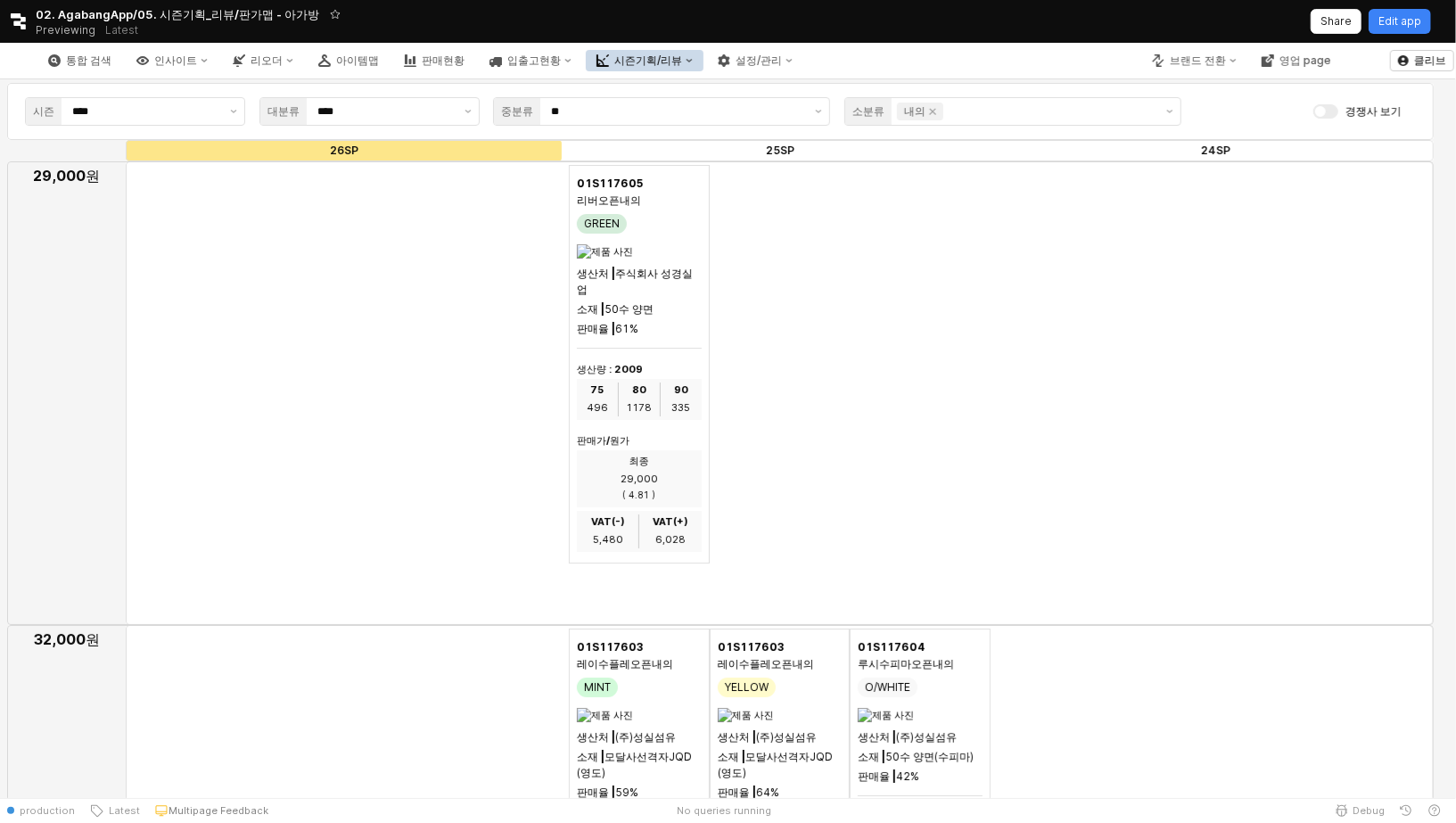 click on "대분류 ****" at bounding box center [369, 111] 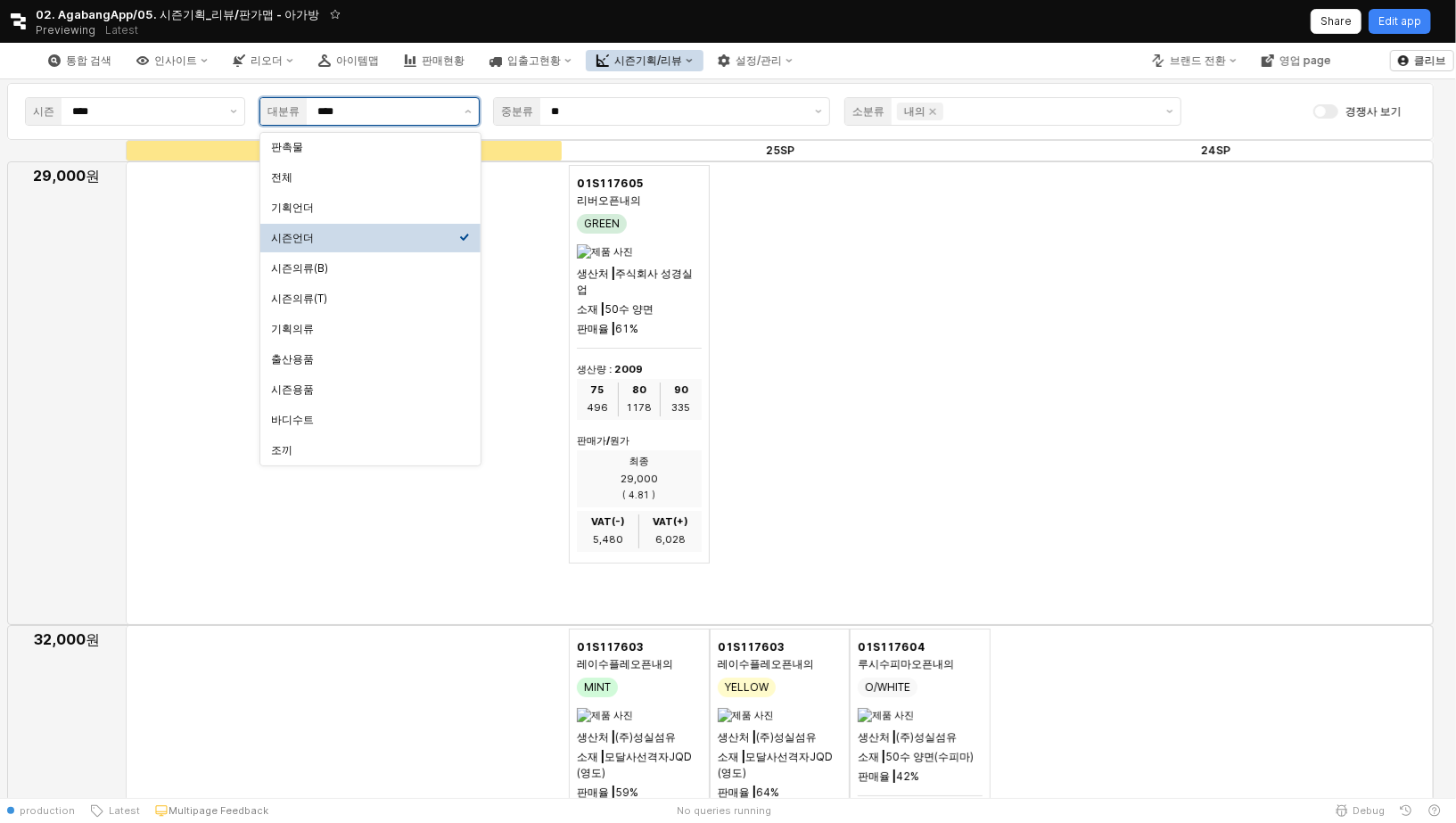 click on "****" at bounding box center [385, 111] 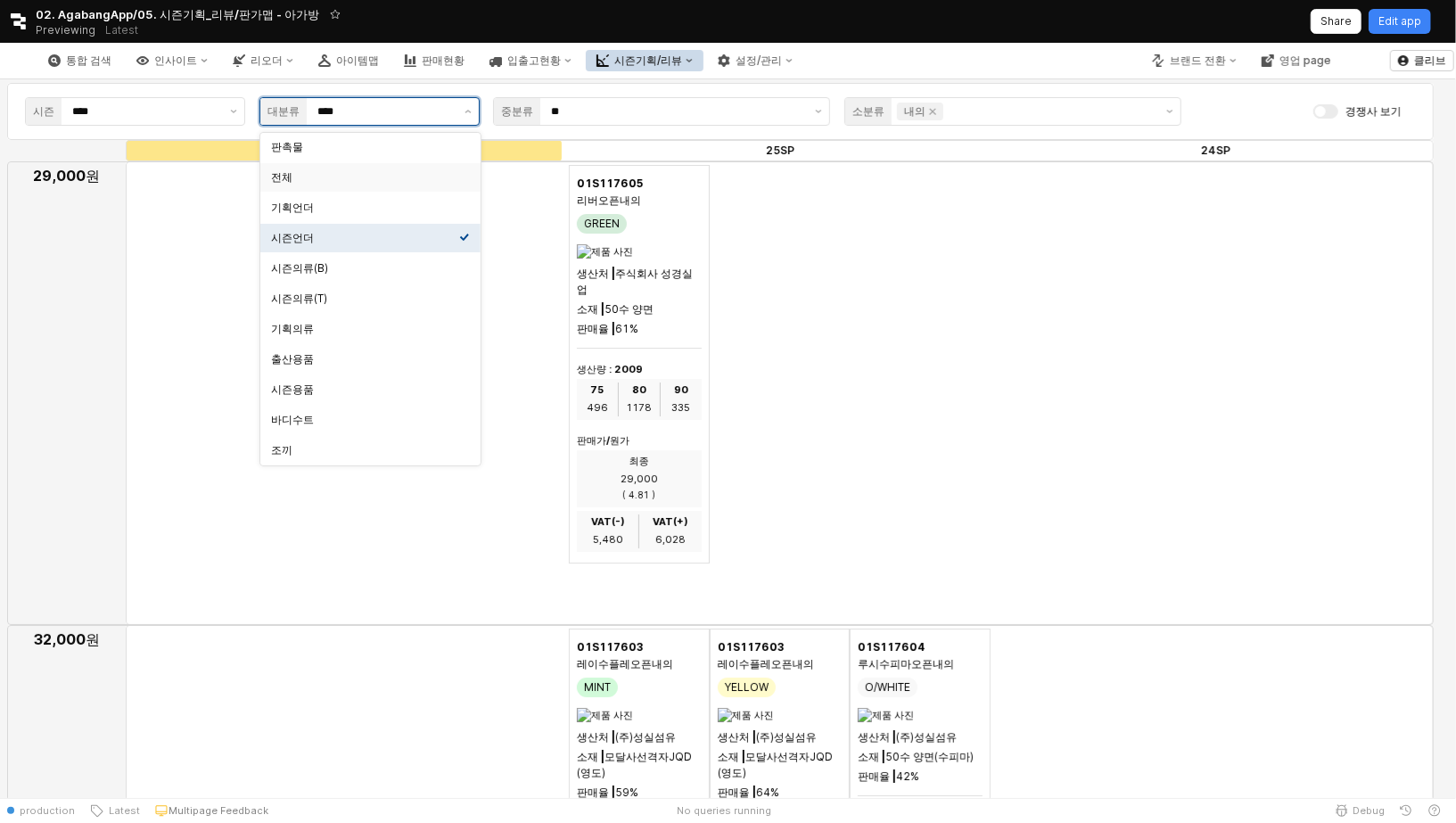 click on "전체" at bounding box center (365, 177) 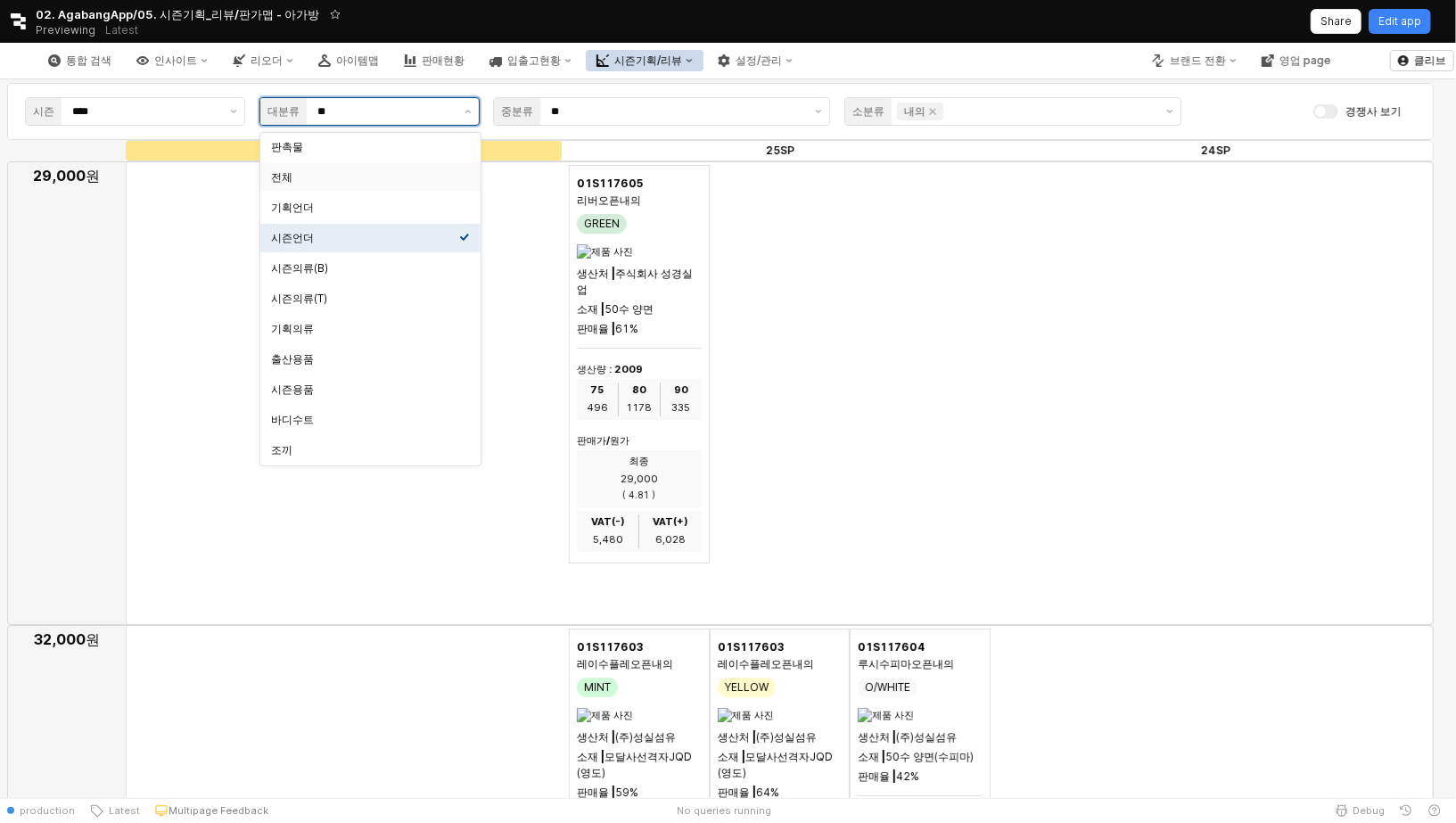 type 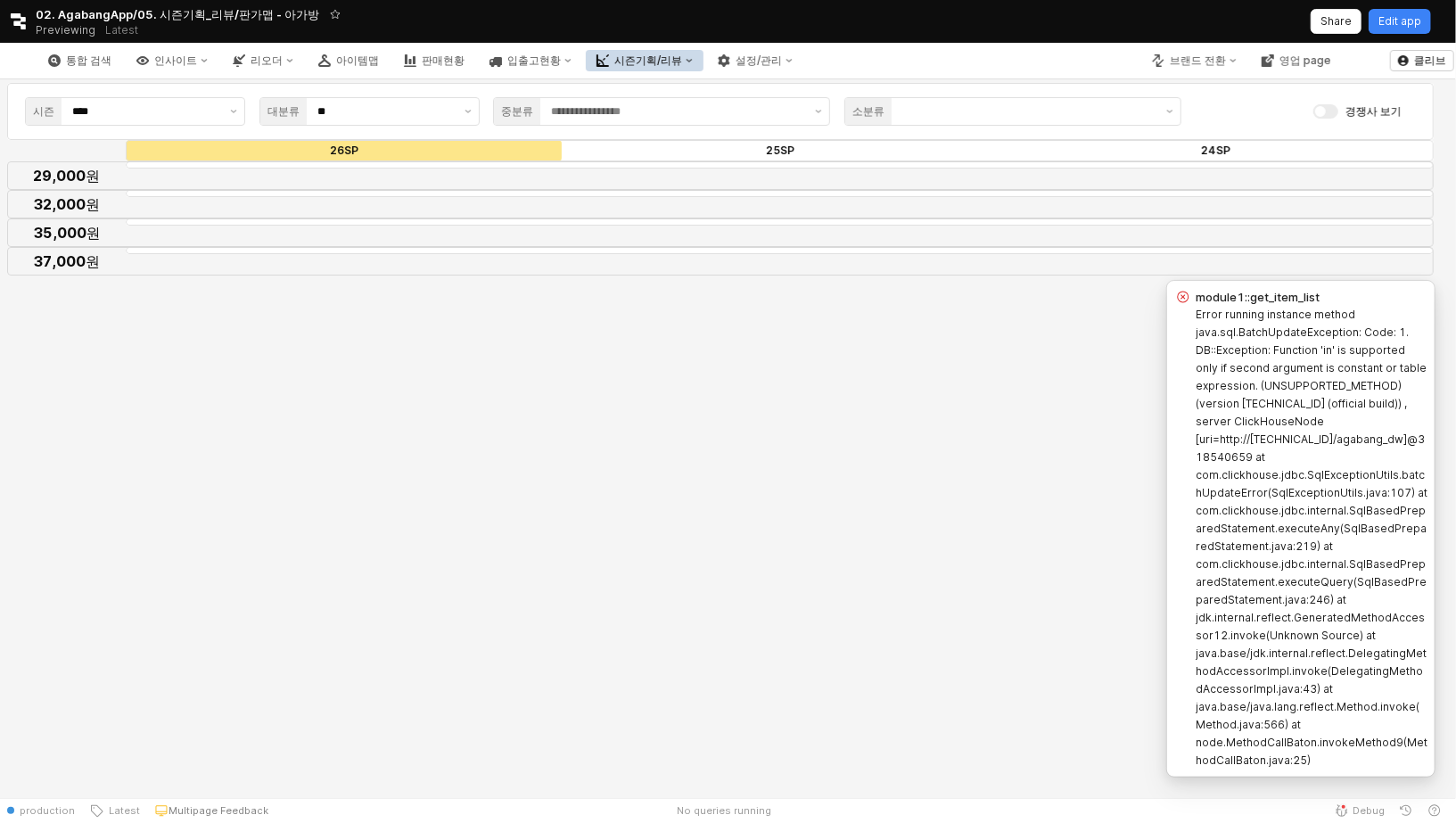 click on "29,000원 32,000원 35,000원 37,000원" at bounding box center (720, 3921) 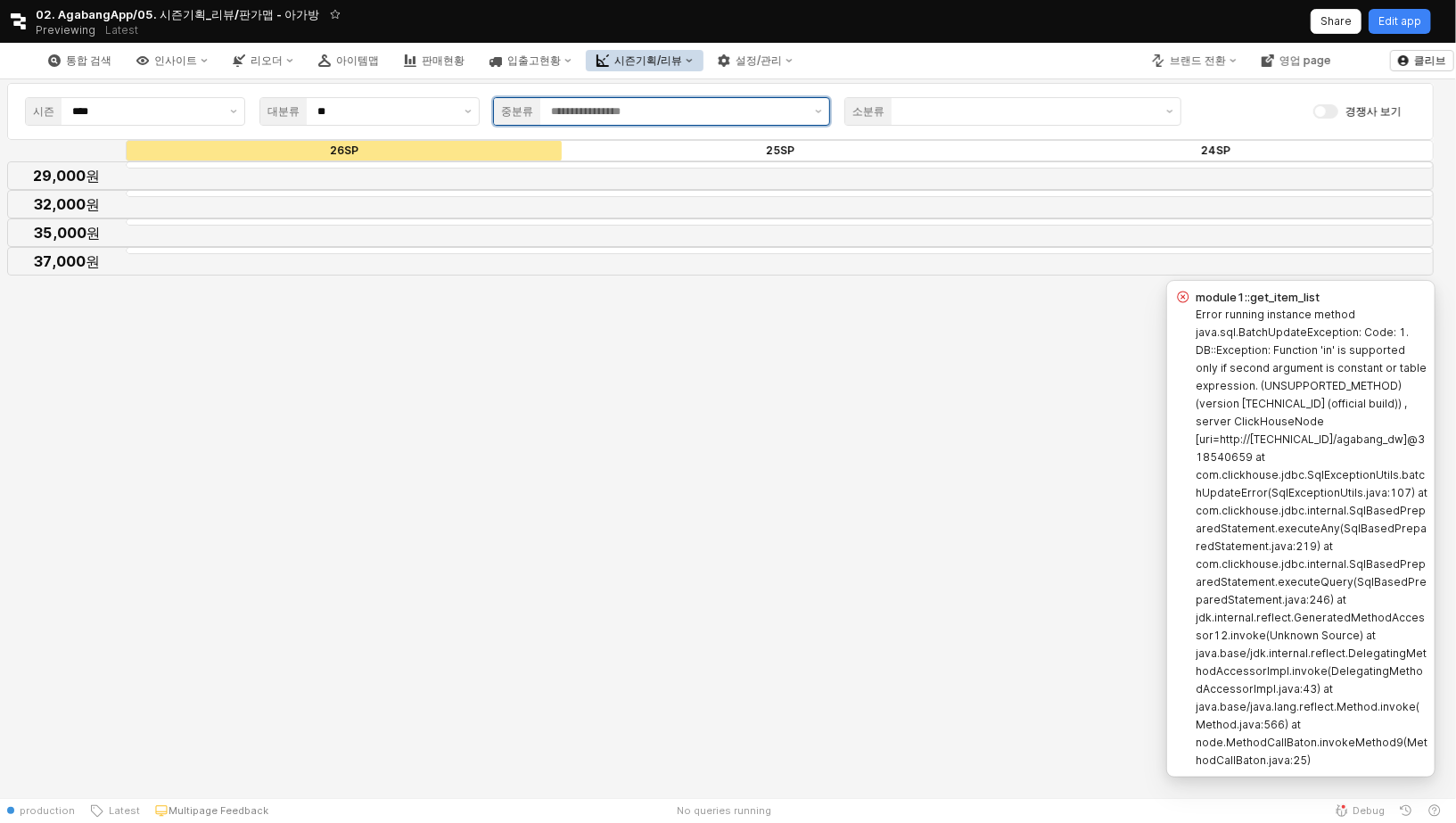 click at bounding box center (678, 111) 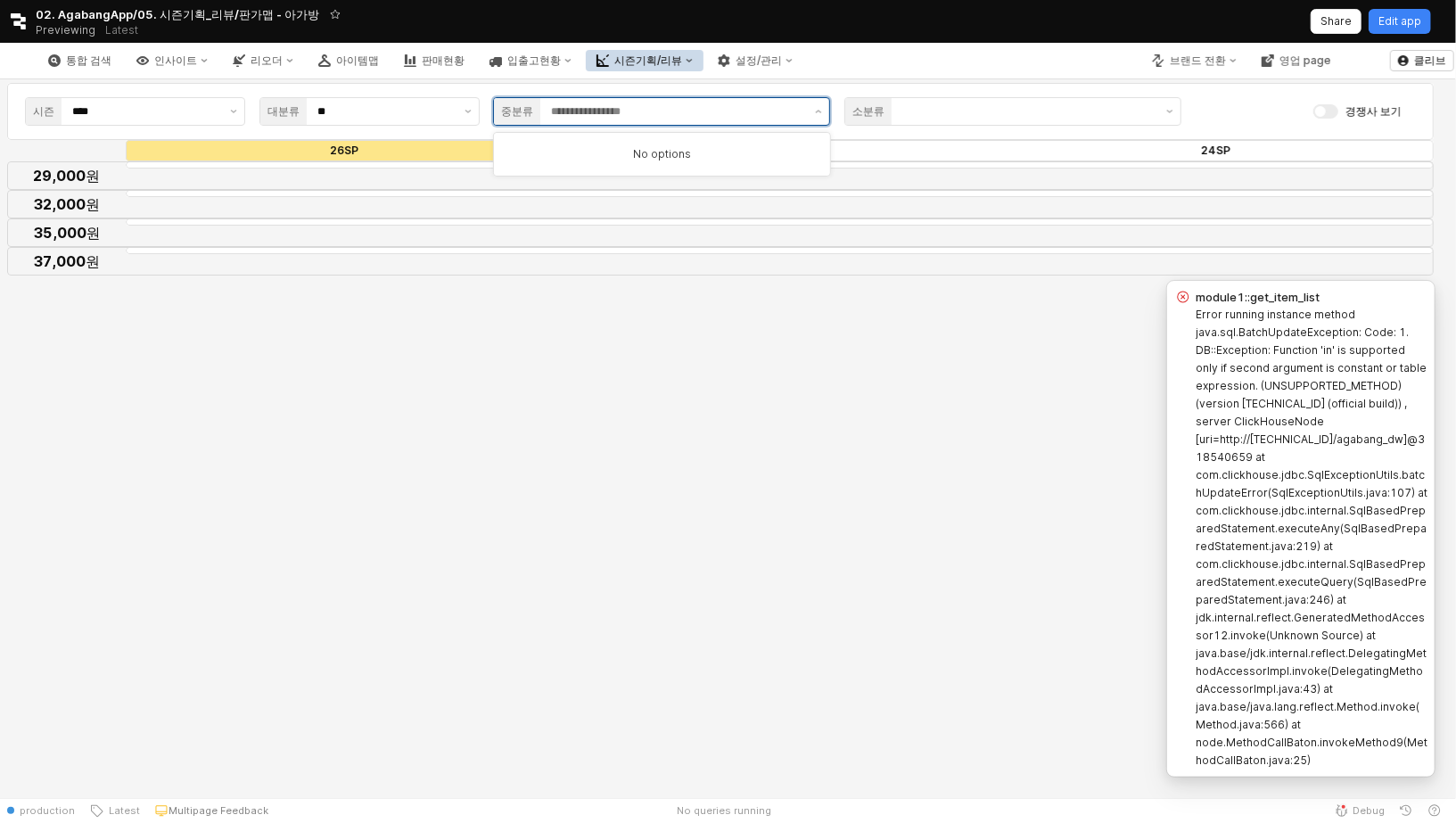 click at bounding box center [678, 111] 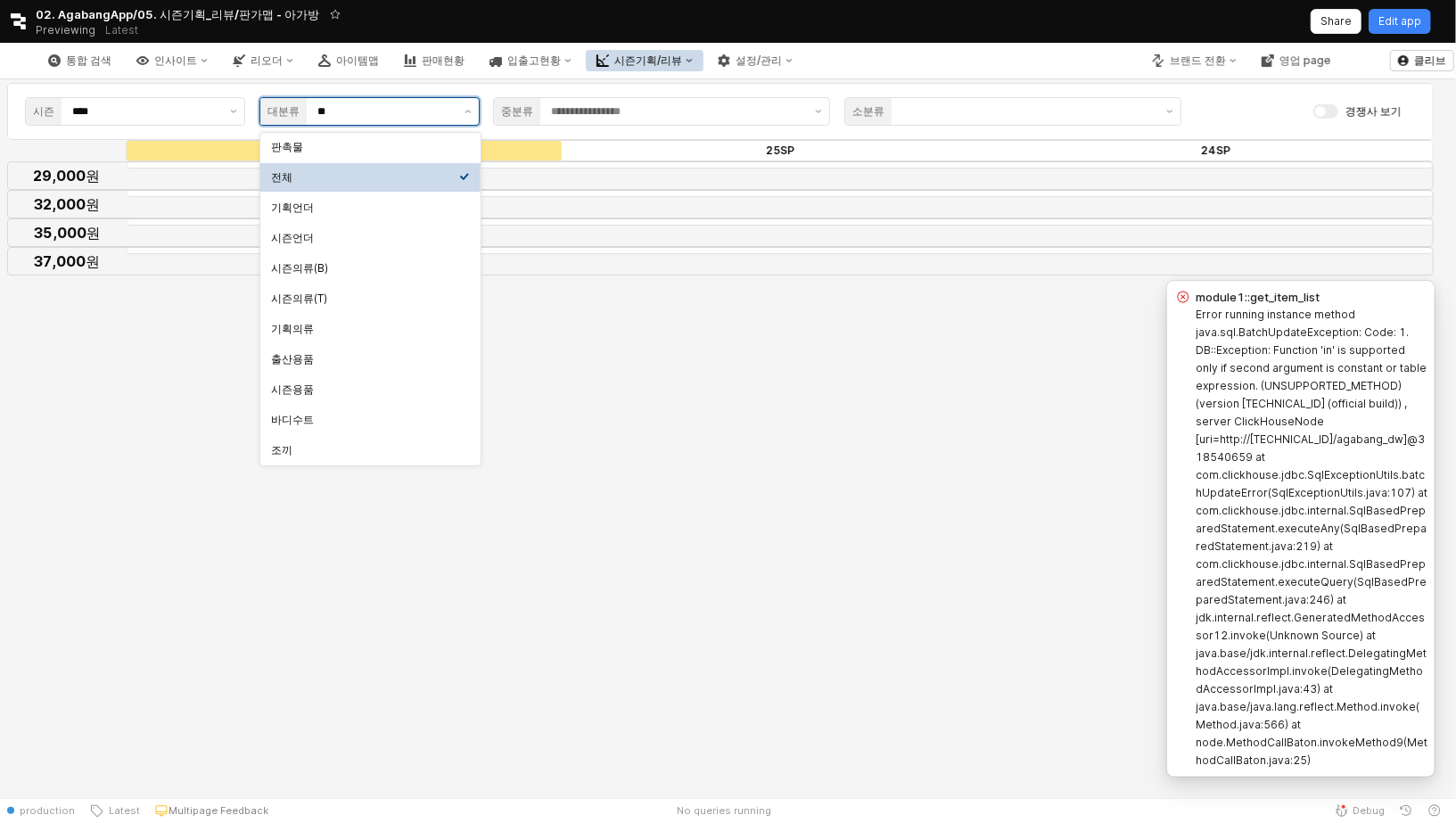 click on "**" at bounding box center [385, 111] 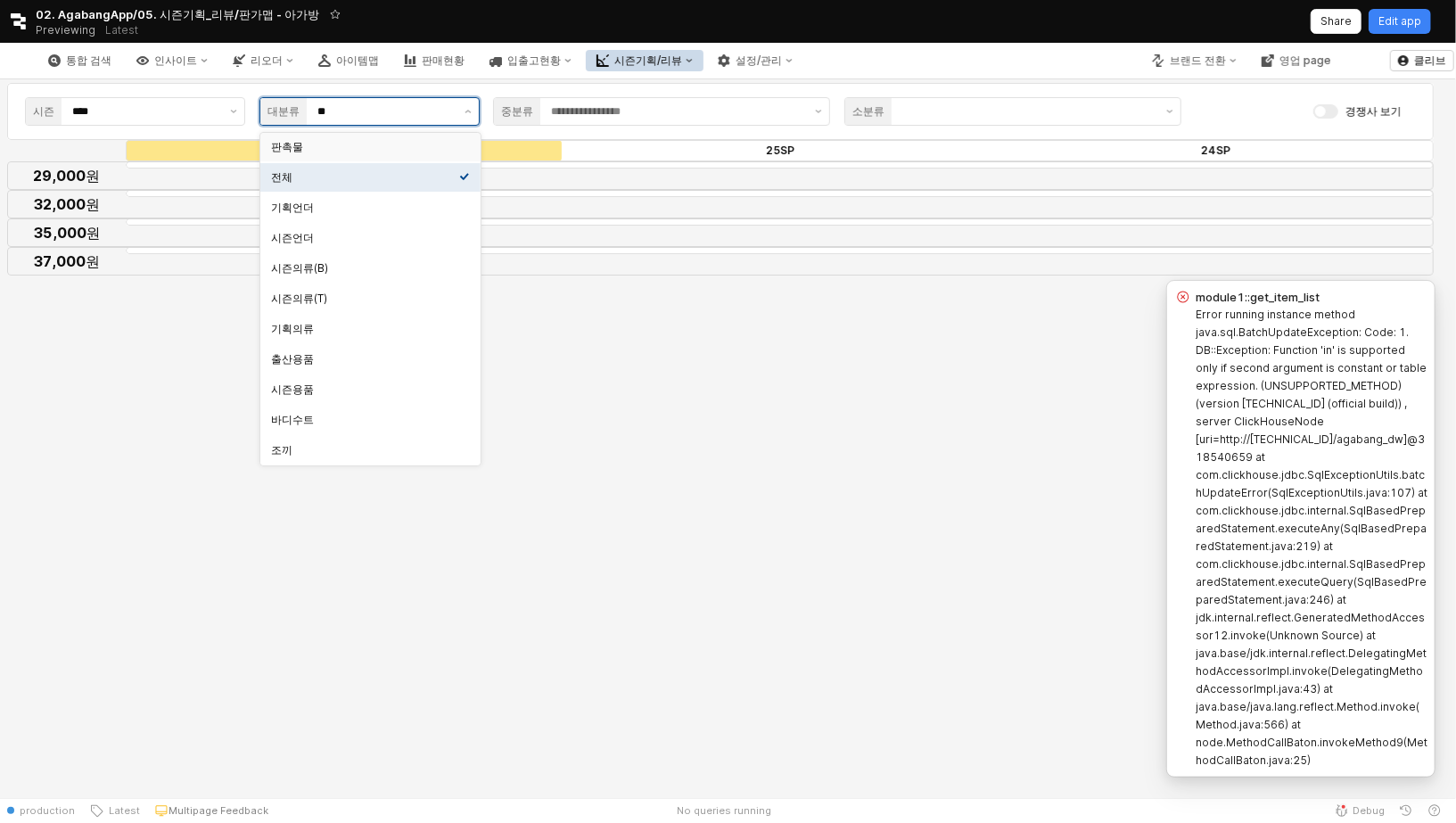 click on "판촉물" at bounding box center (365, 147) 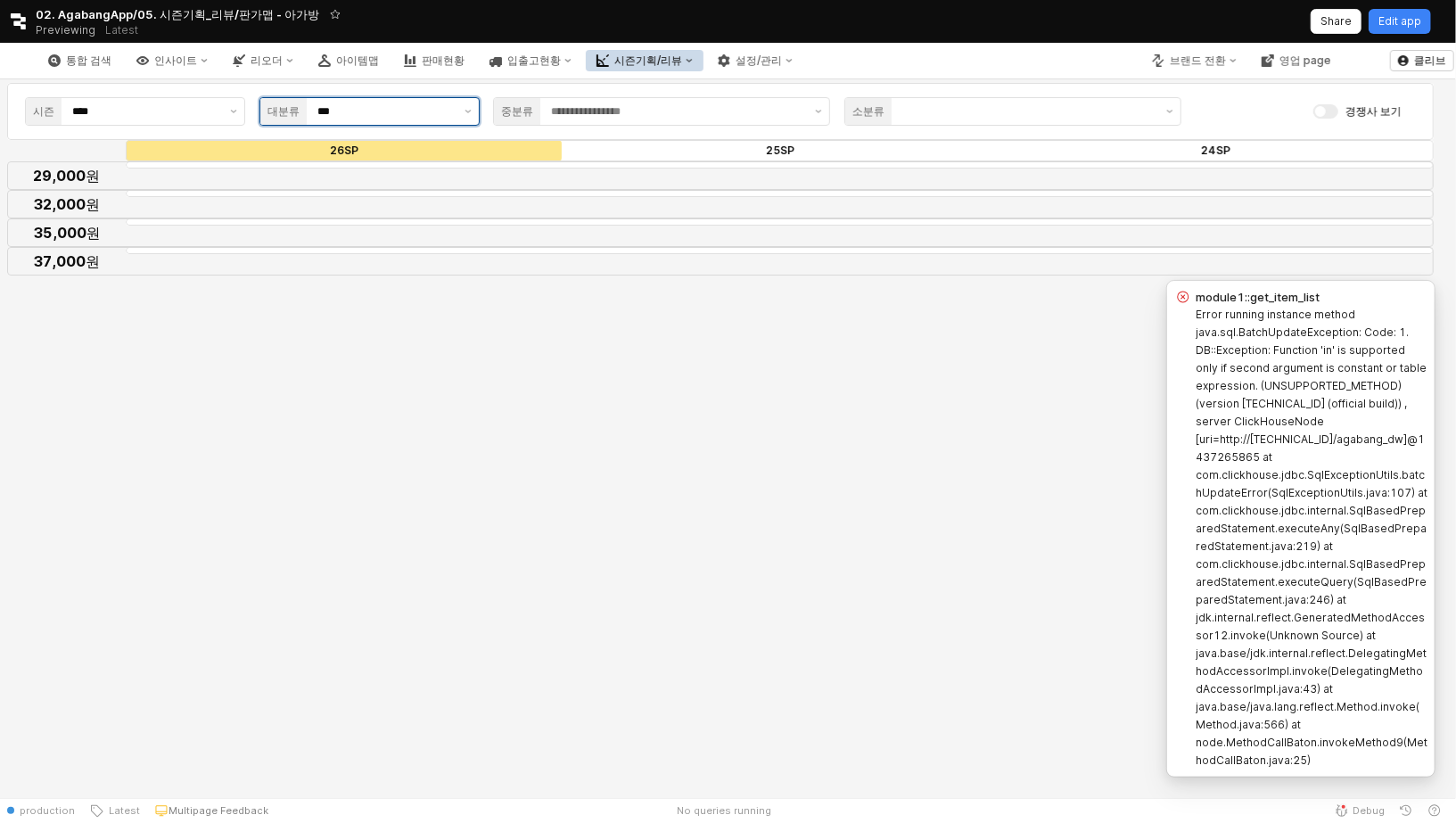 click on "***" at bounding box center (385, 111) 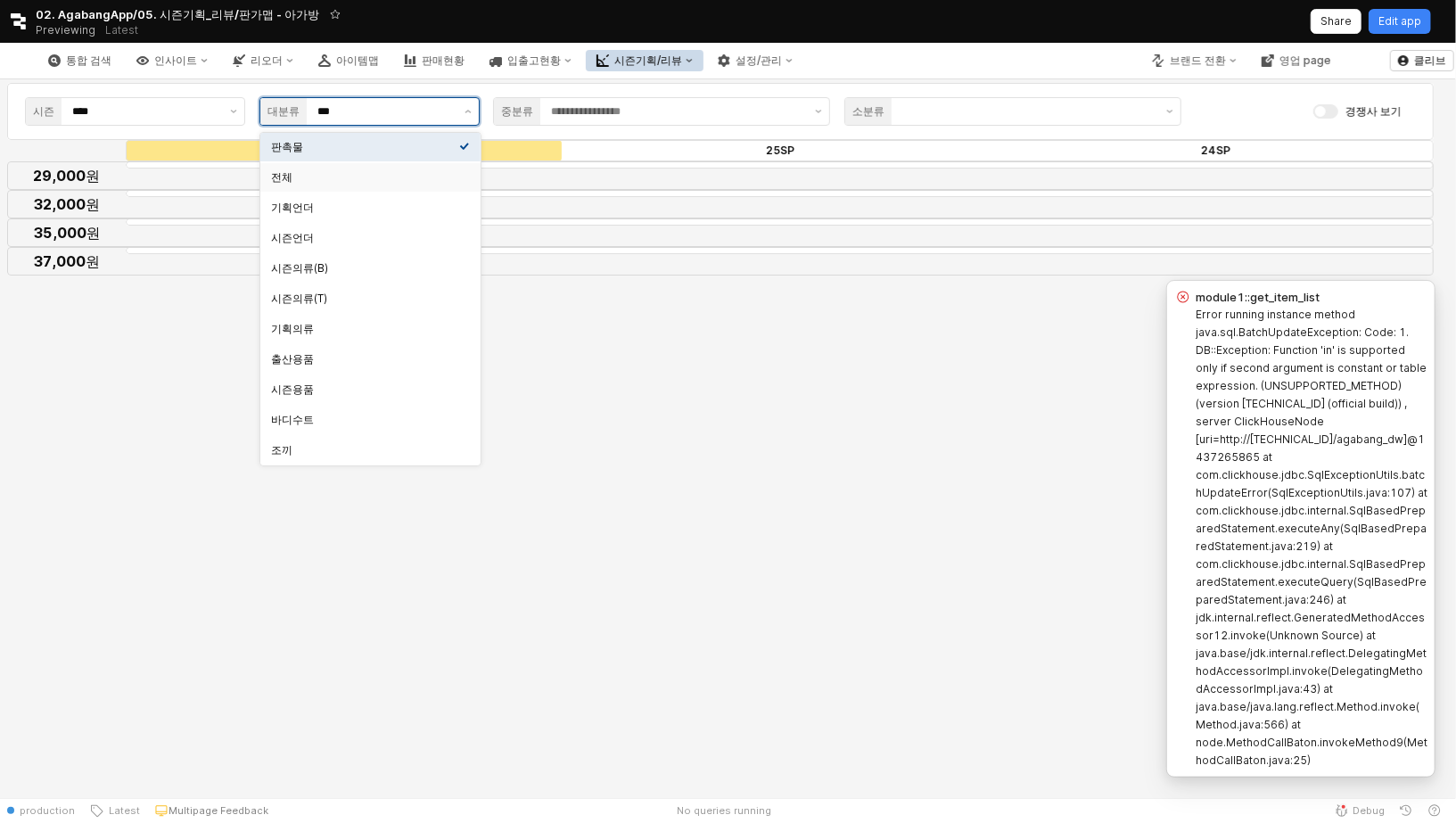 click on "전체" at bounding box center [365, 177] 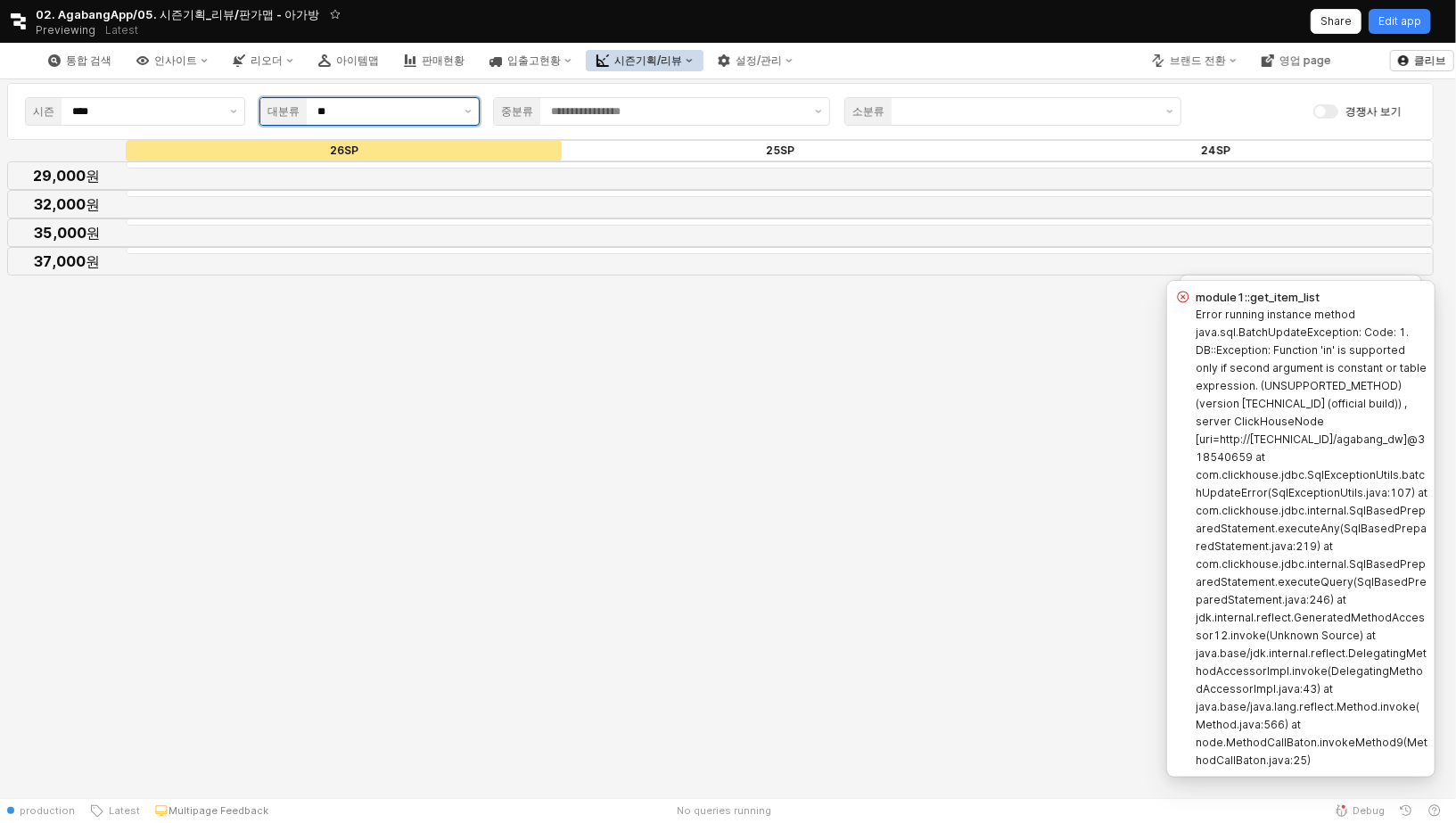click on "**" at bounding box center (385, 111) 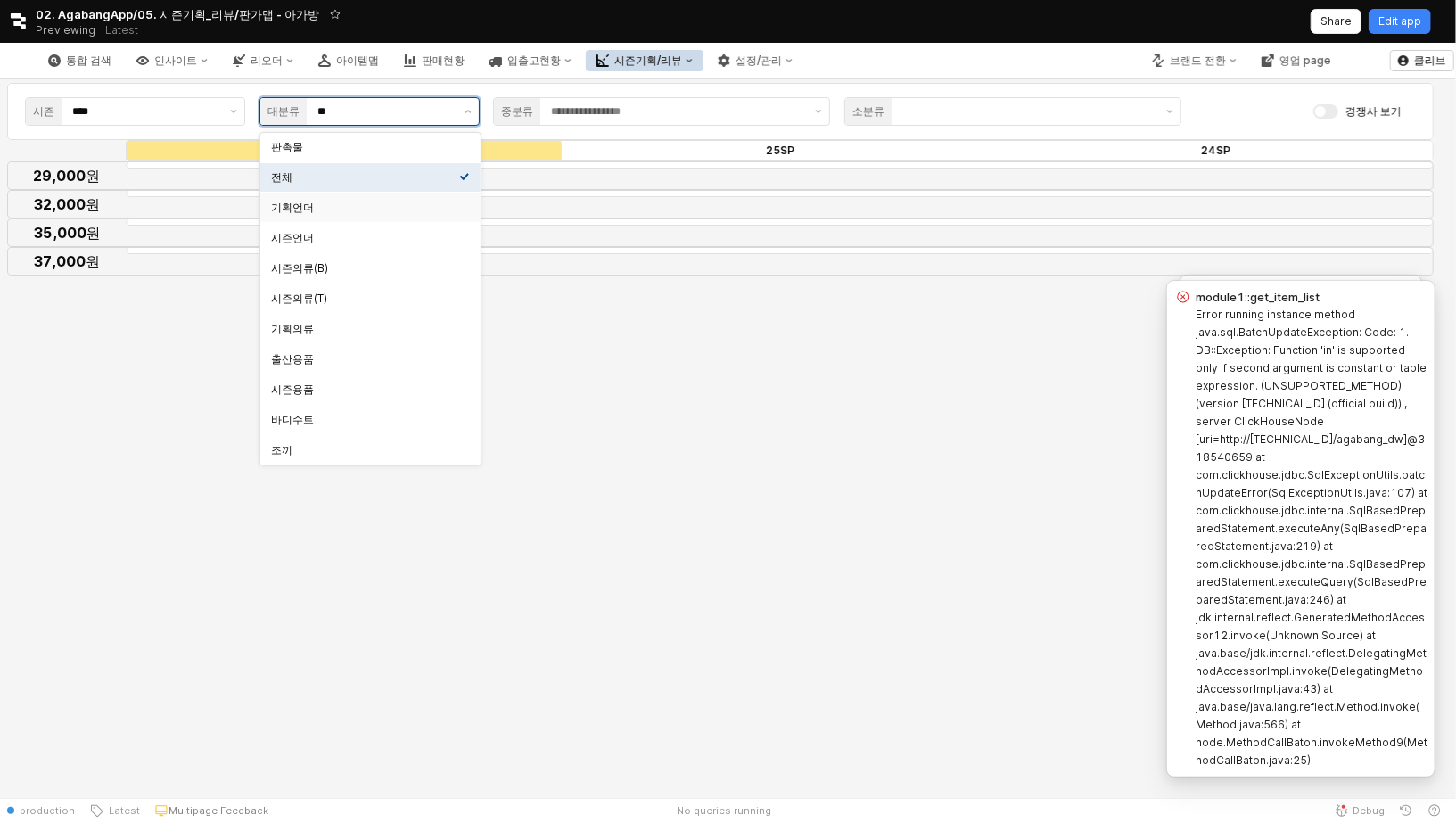 click on "기획언더" at bounding box center (365, 208) 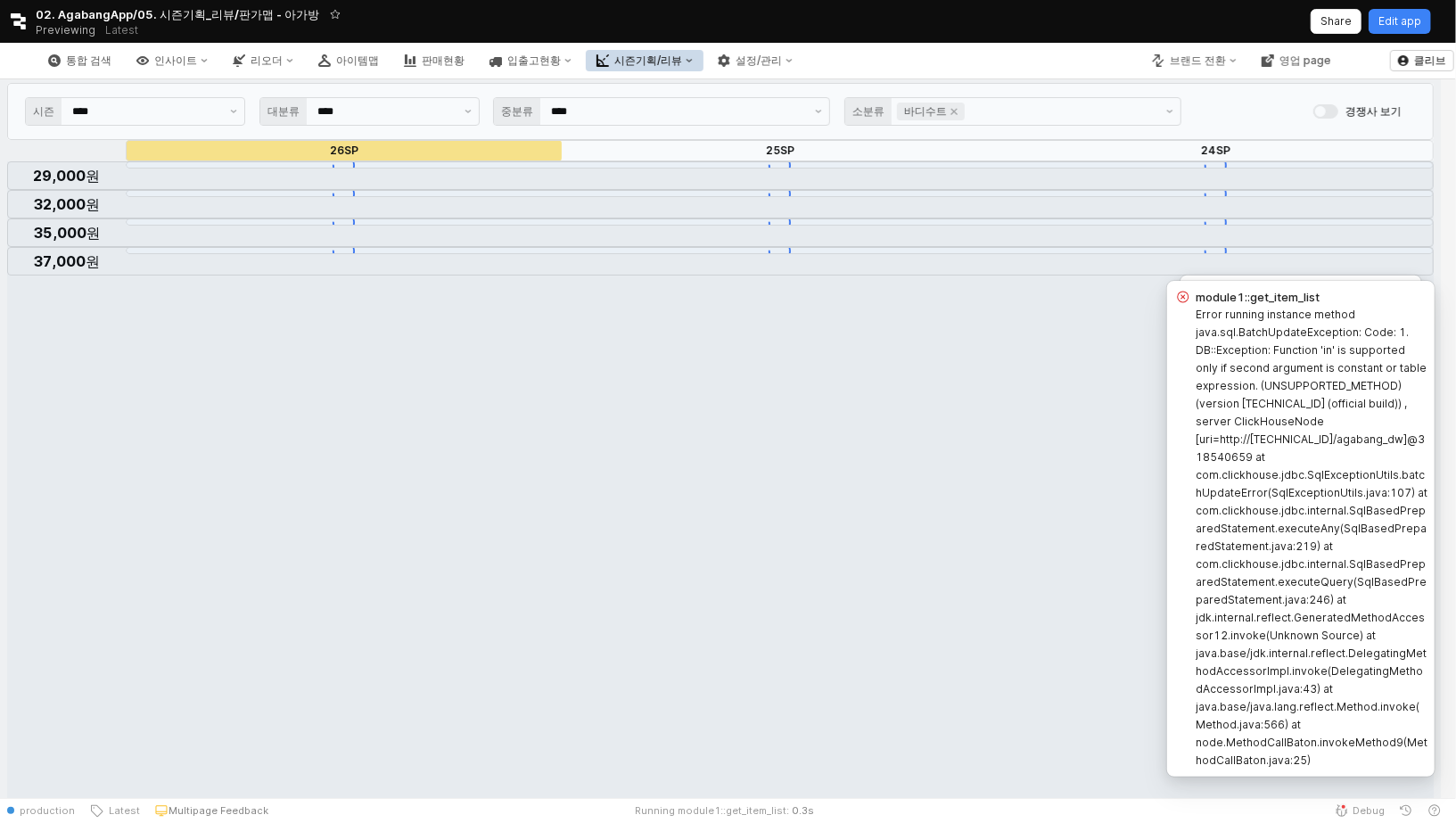 click at bounding box center (720, 3878) 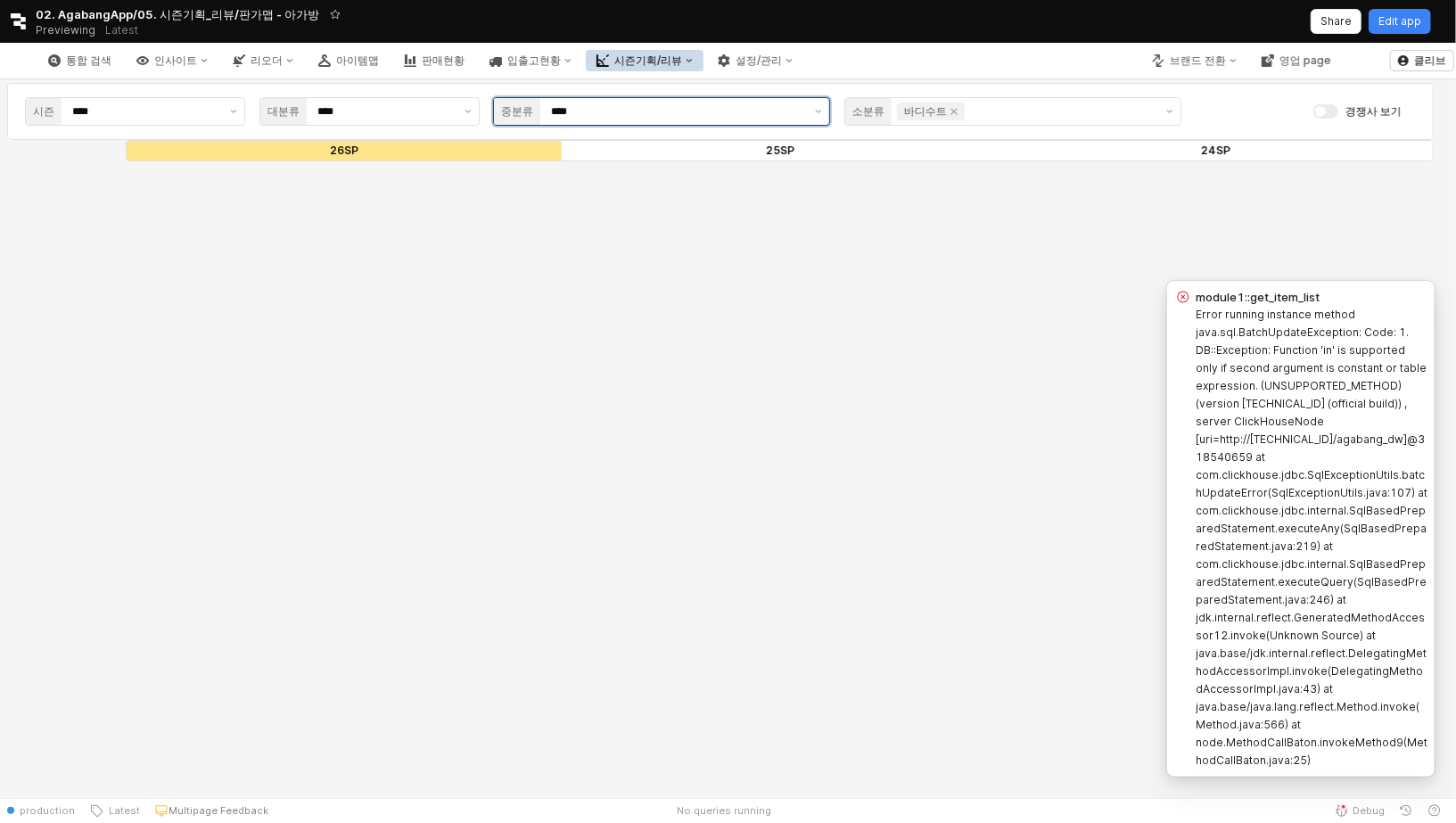 click on "****" at bounding box center [678, 111] 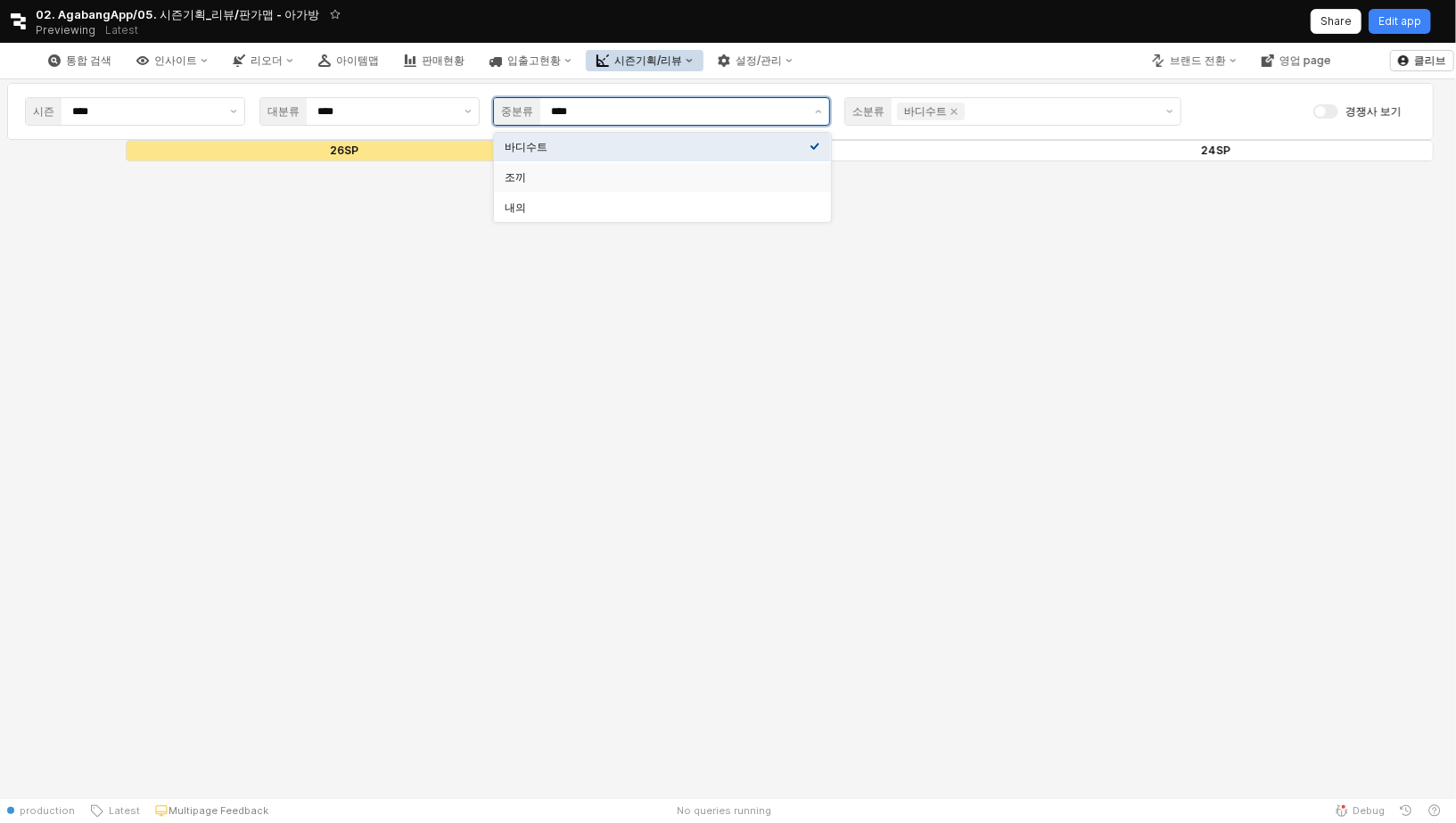 click on "조끼" at bounding box center (657, 177) 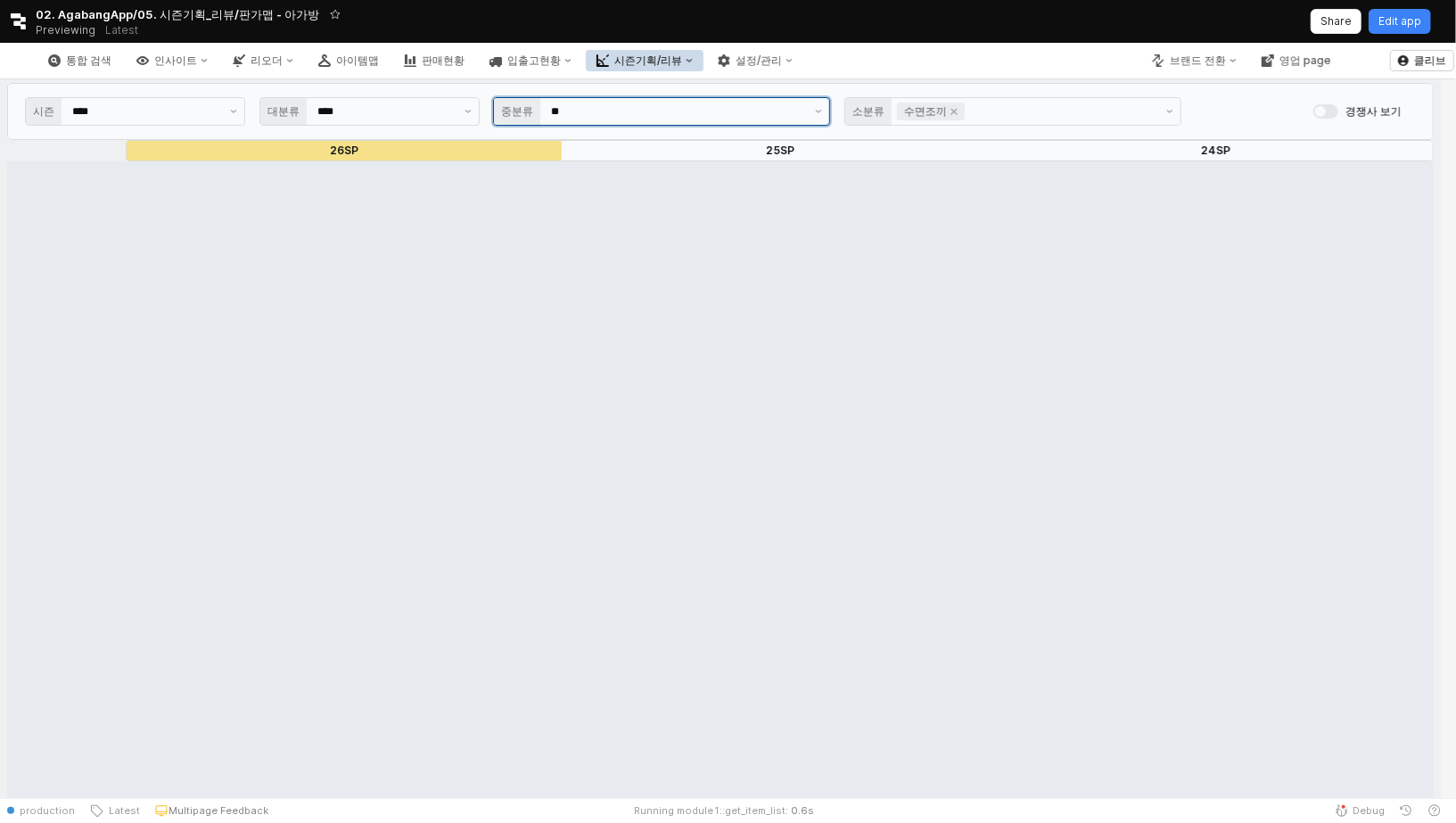 click on "시즌 **** 대분류 **** 중분류 ** 소분류 수면조끼 경쟁사 보기 26SP 25SP 24SP" at bounding box center [720, 3878] 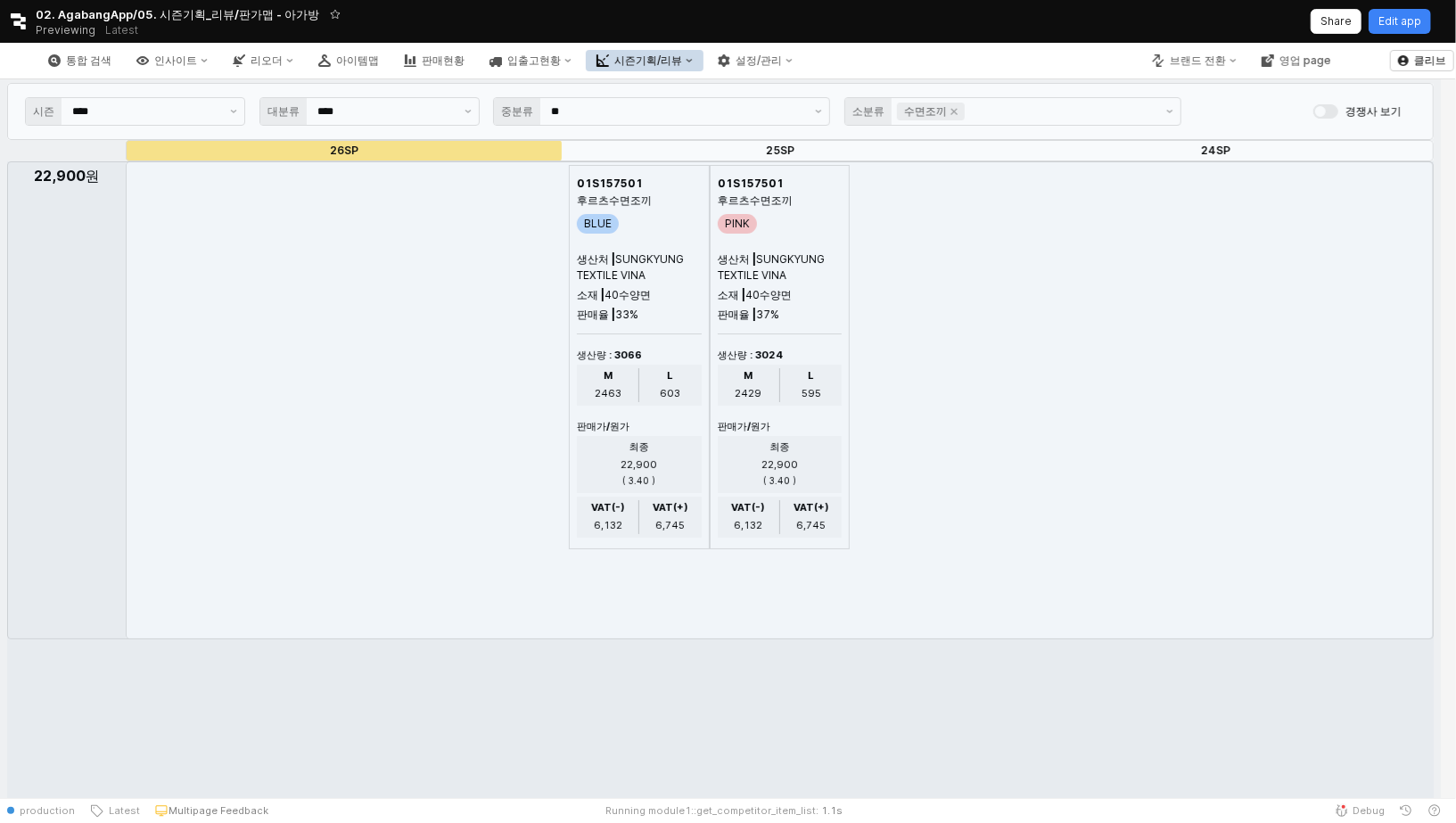 click at bounding box center [720, 3878] 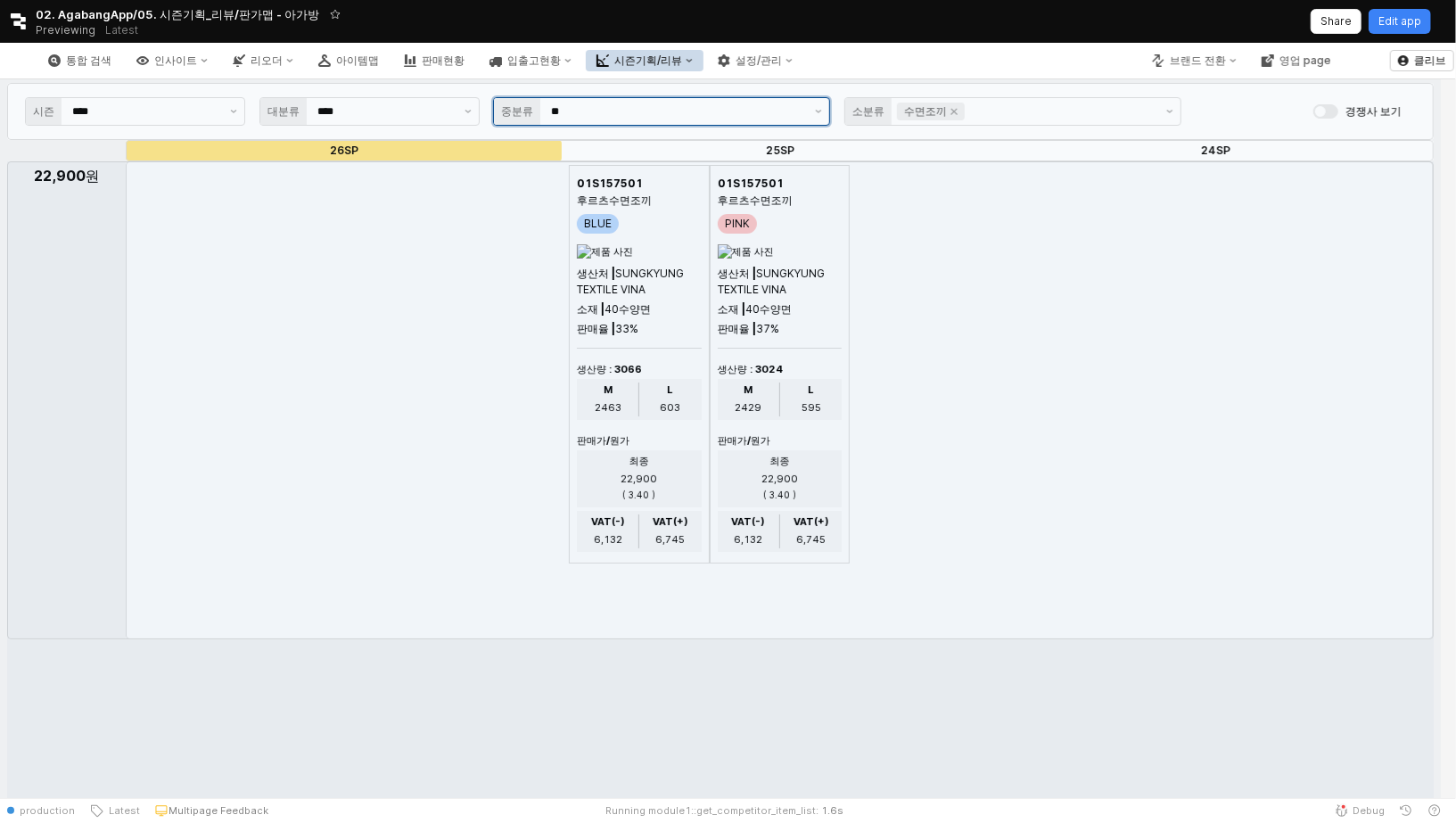 click on "**" at bounding box center (678, 111) 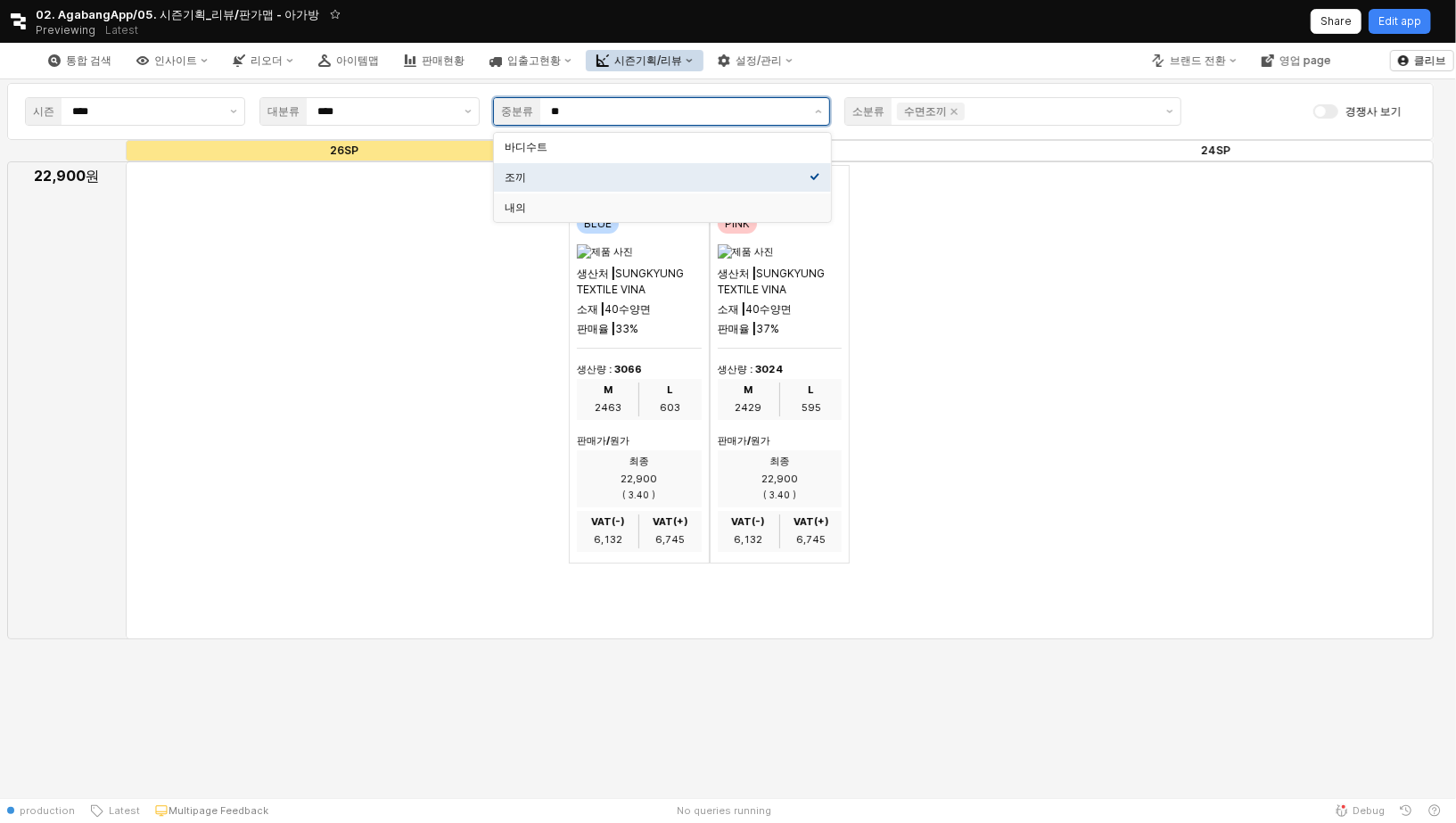 click on "내의" at bounding box center [657, 208] 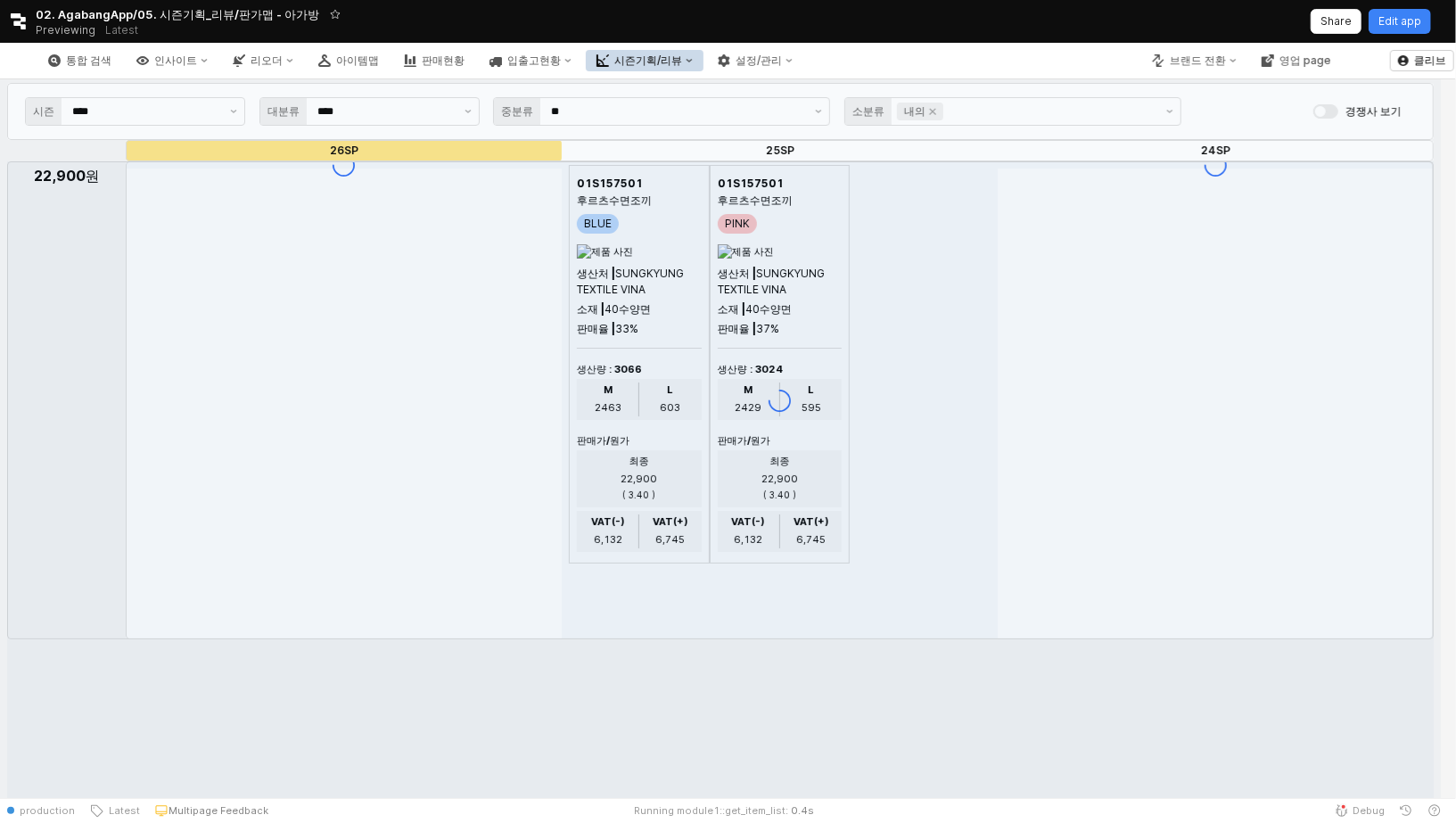 click at bounding box center [720, 3878] 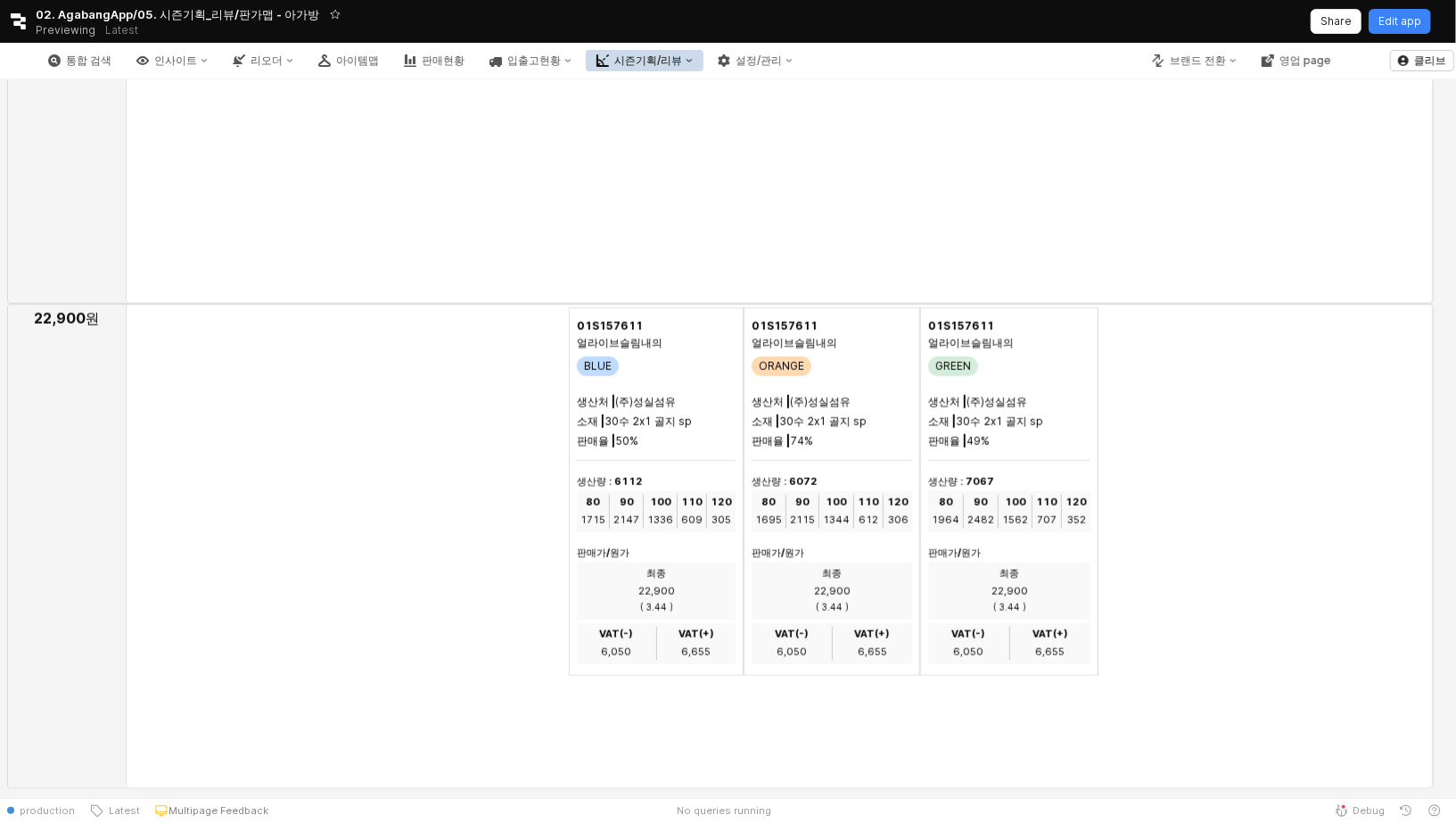 scroll, scrollTop: 5467, scrollLeft: 0, axis: vertical 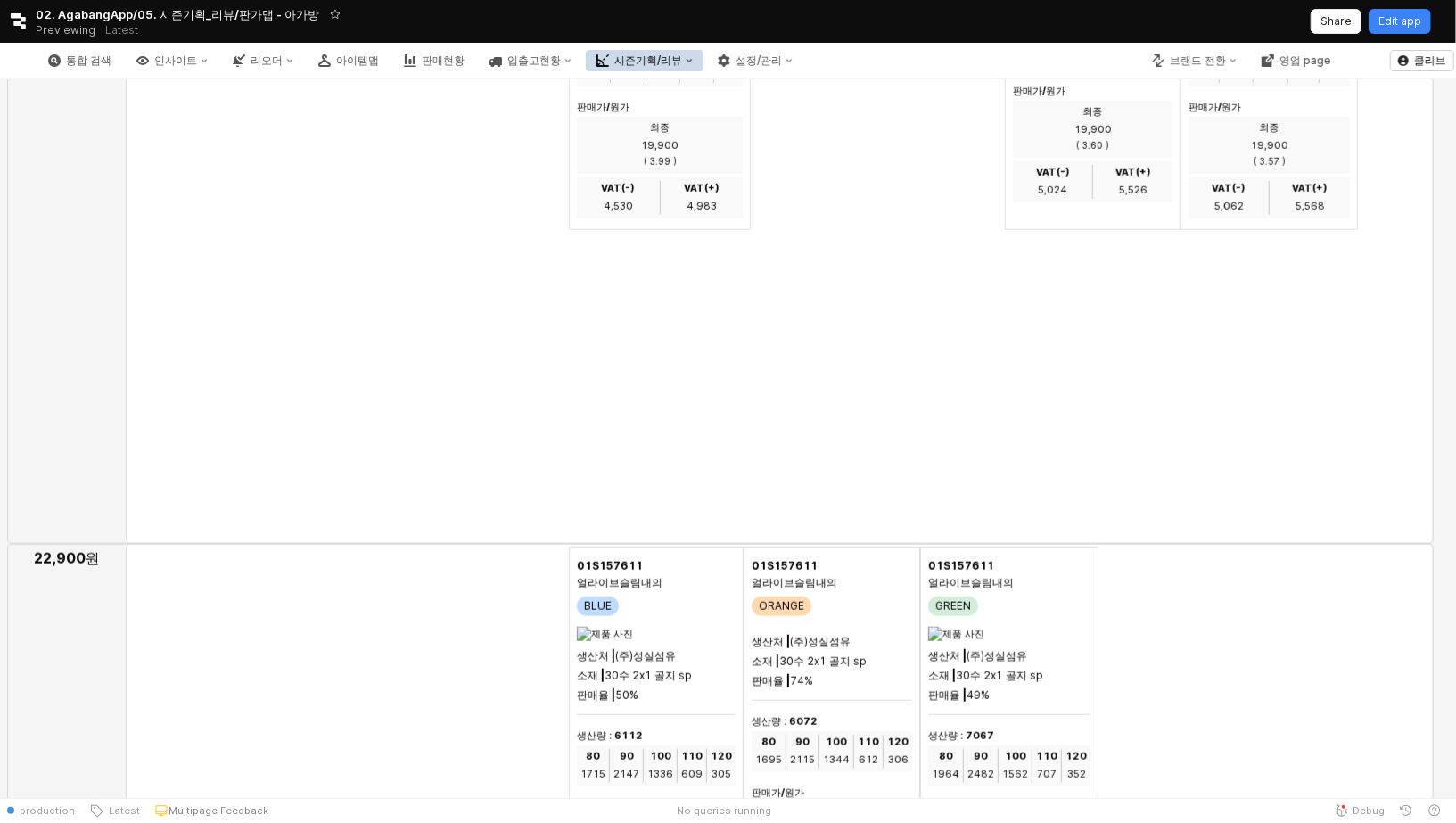 click on "시즌기획/리뷰" at bounding box center [645, 61] 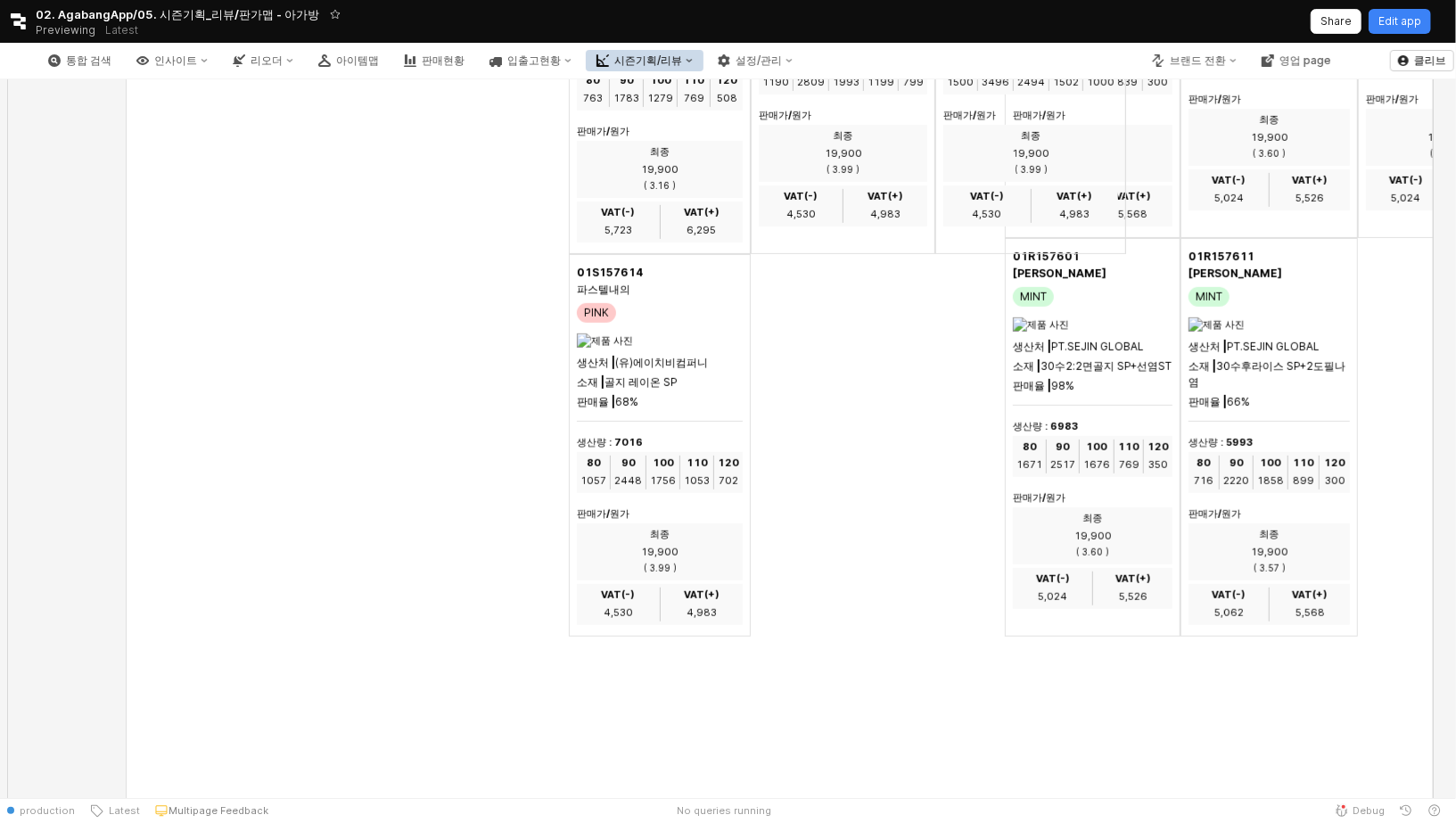 scroll, scrollTop: 4942, scrollLeft: 0, axis: vertical 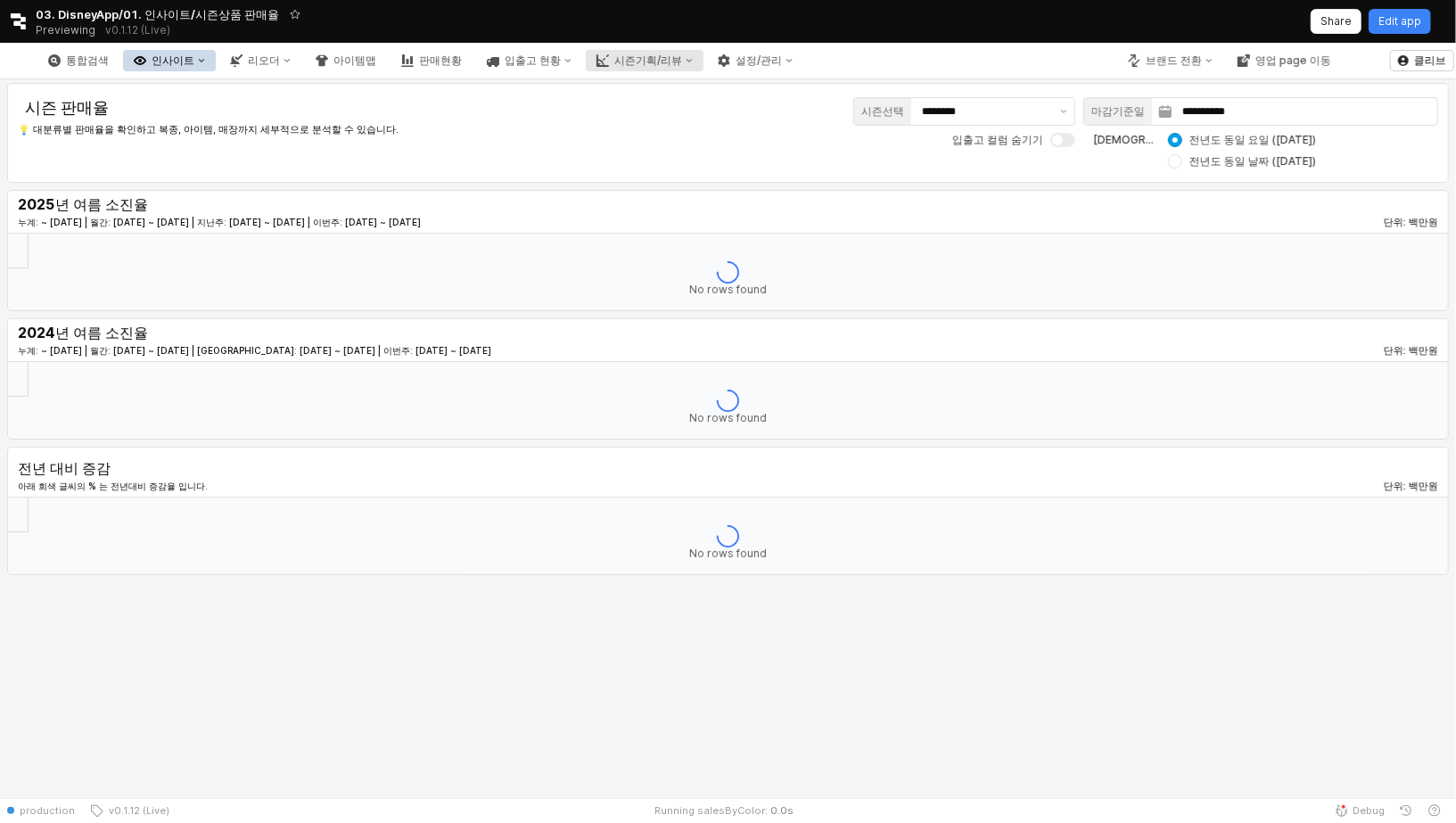 click on "시즌기획/리뷰" at bounding box center [648, 61] 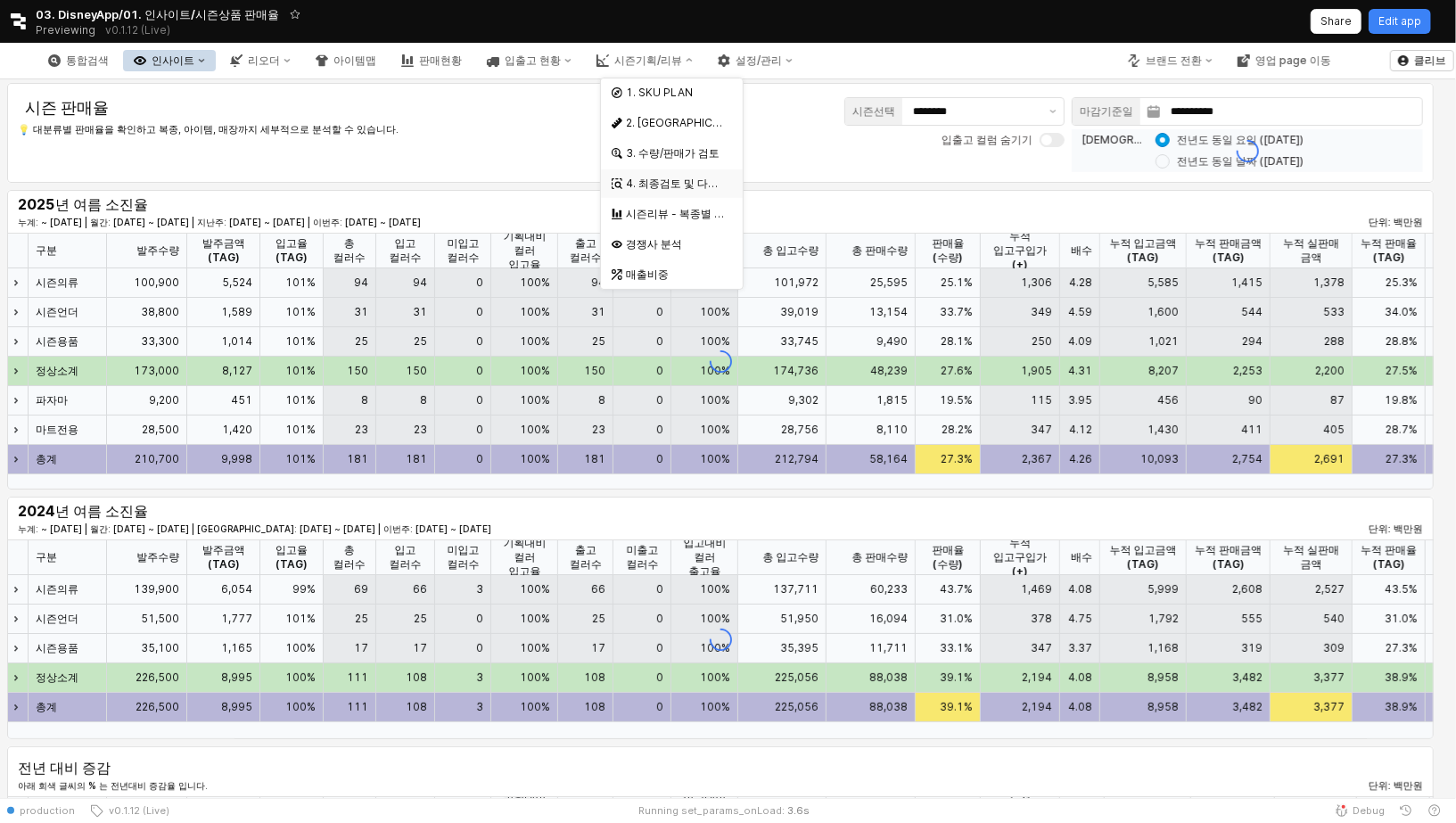 click on "4. 최종검토 및 다운로드" at bounding box center (674, 184) 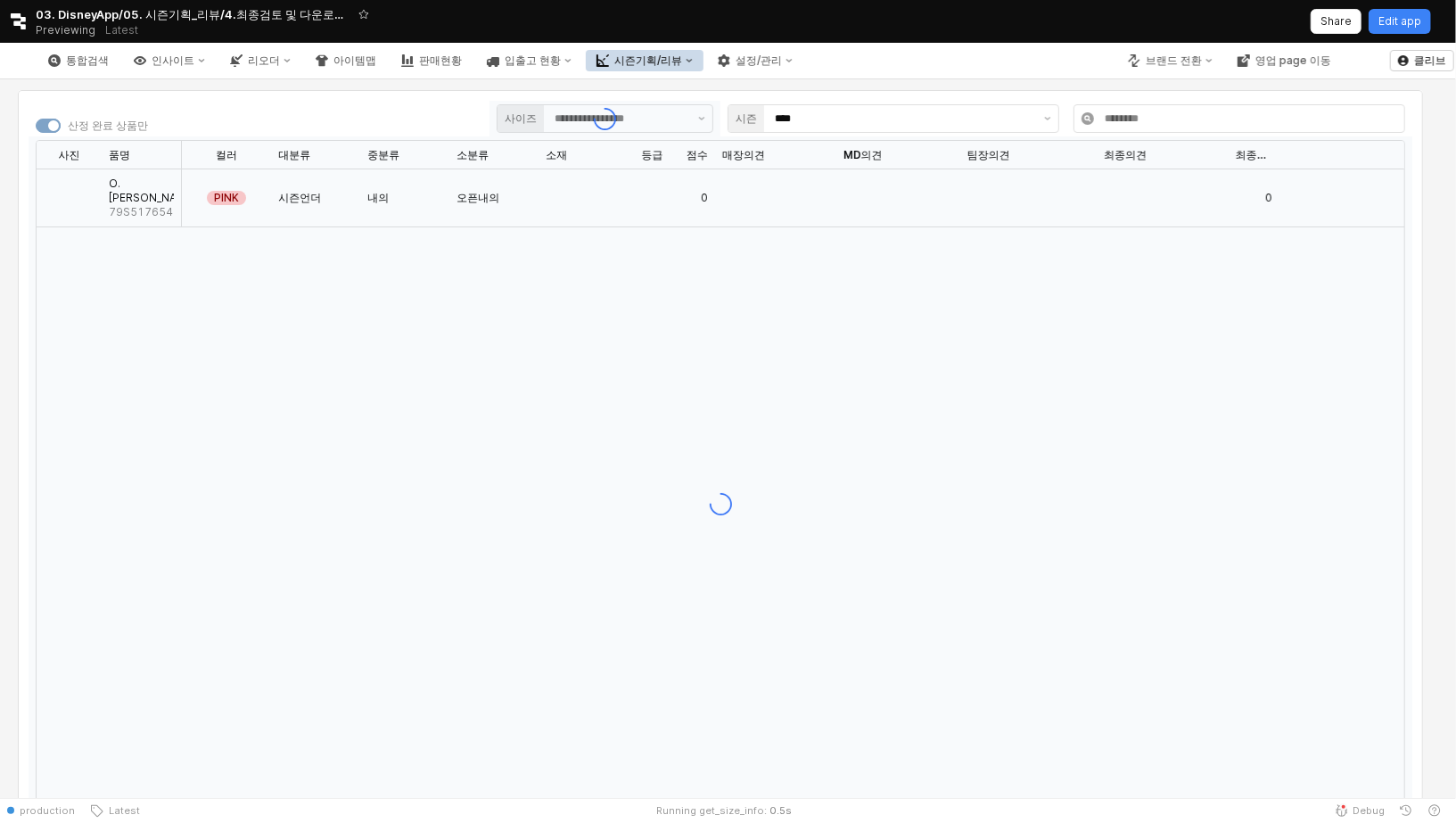 type on "********" 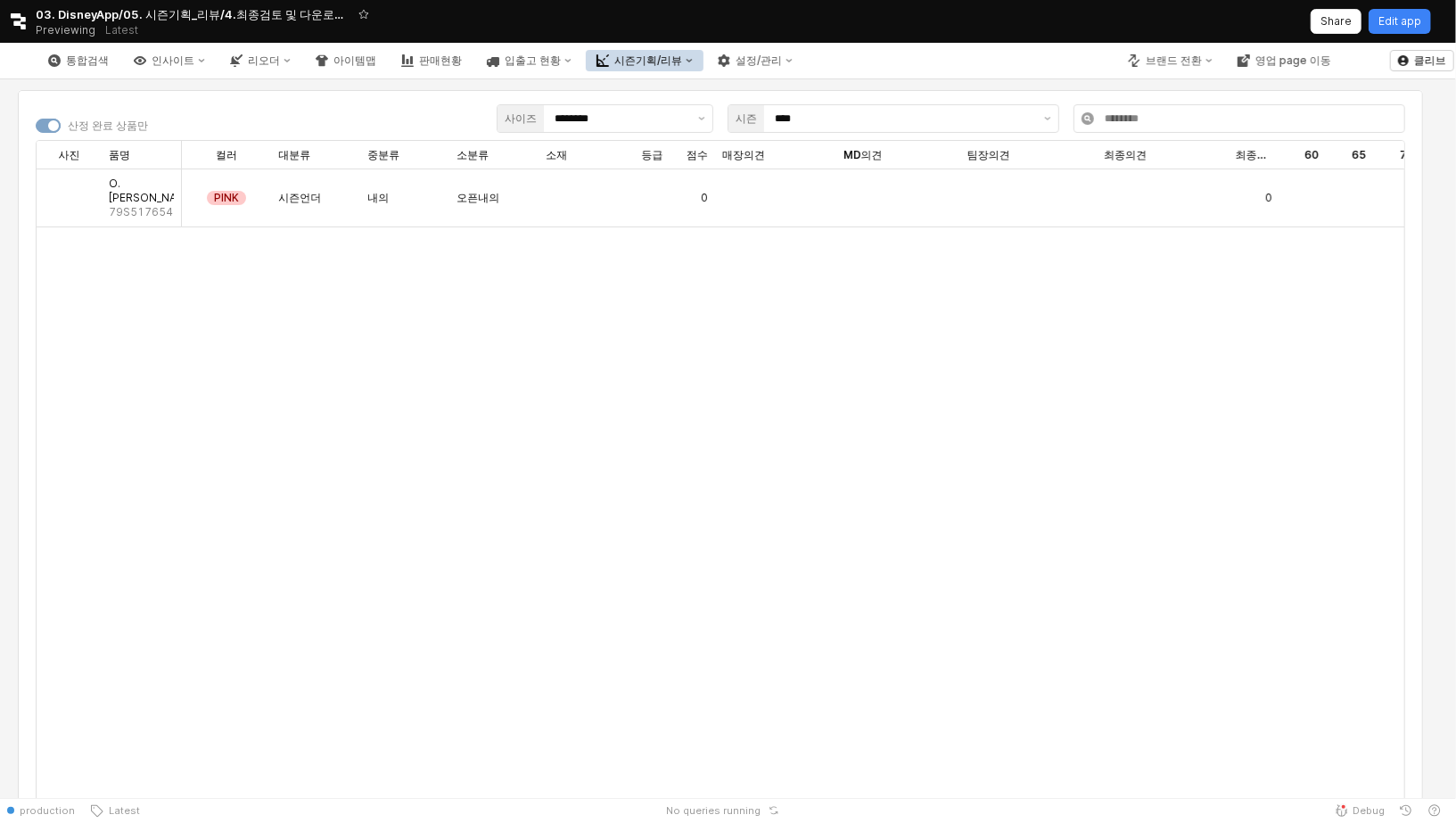 click on "시즌기획/리뷰" at bounding box center [648, 61] 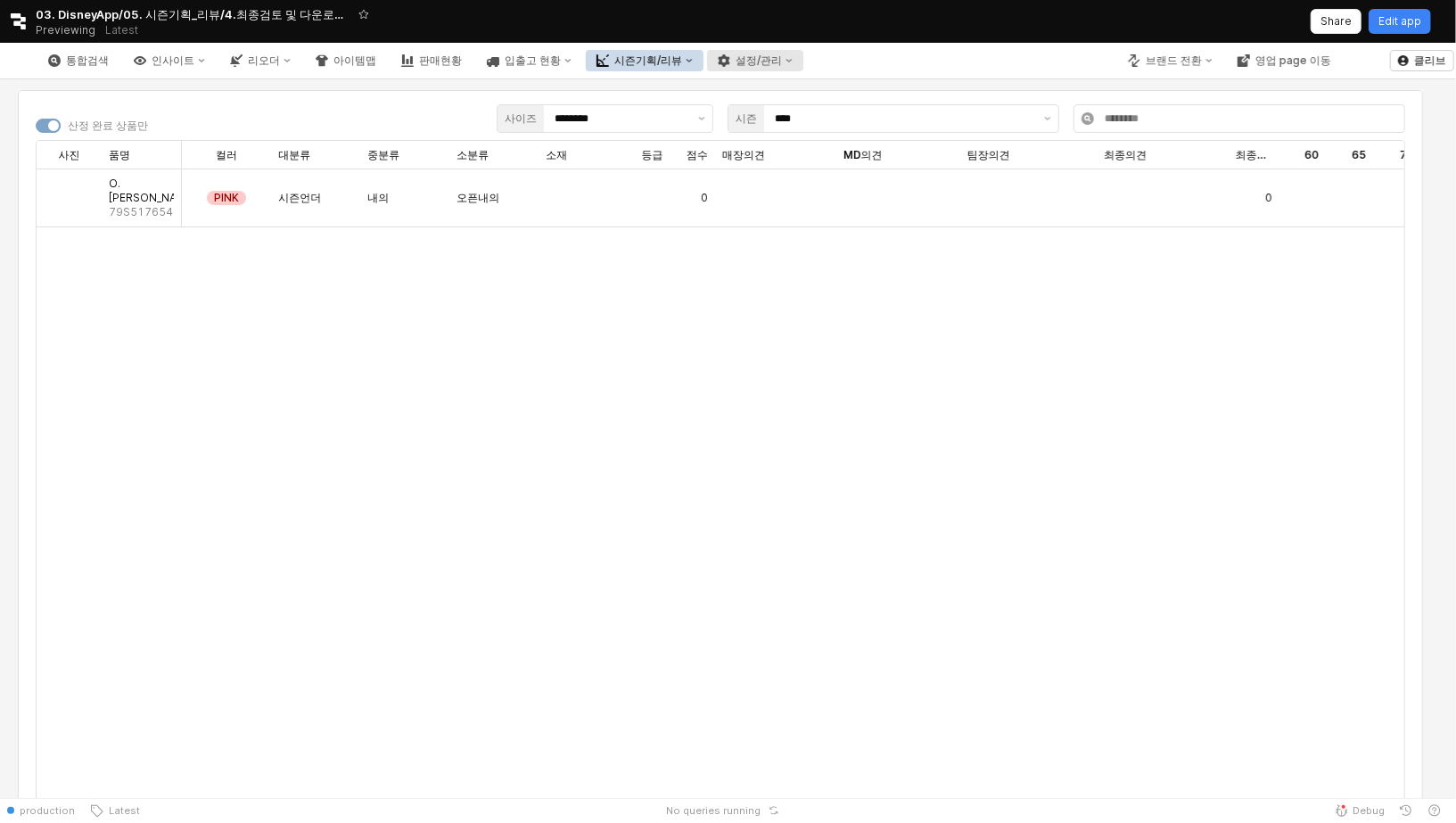click on "설정/관리" at bounding box center [755, 61] 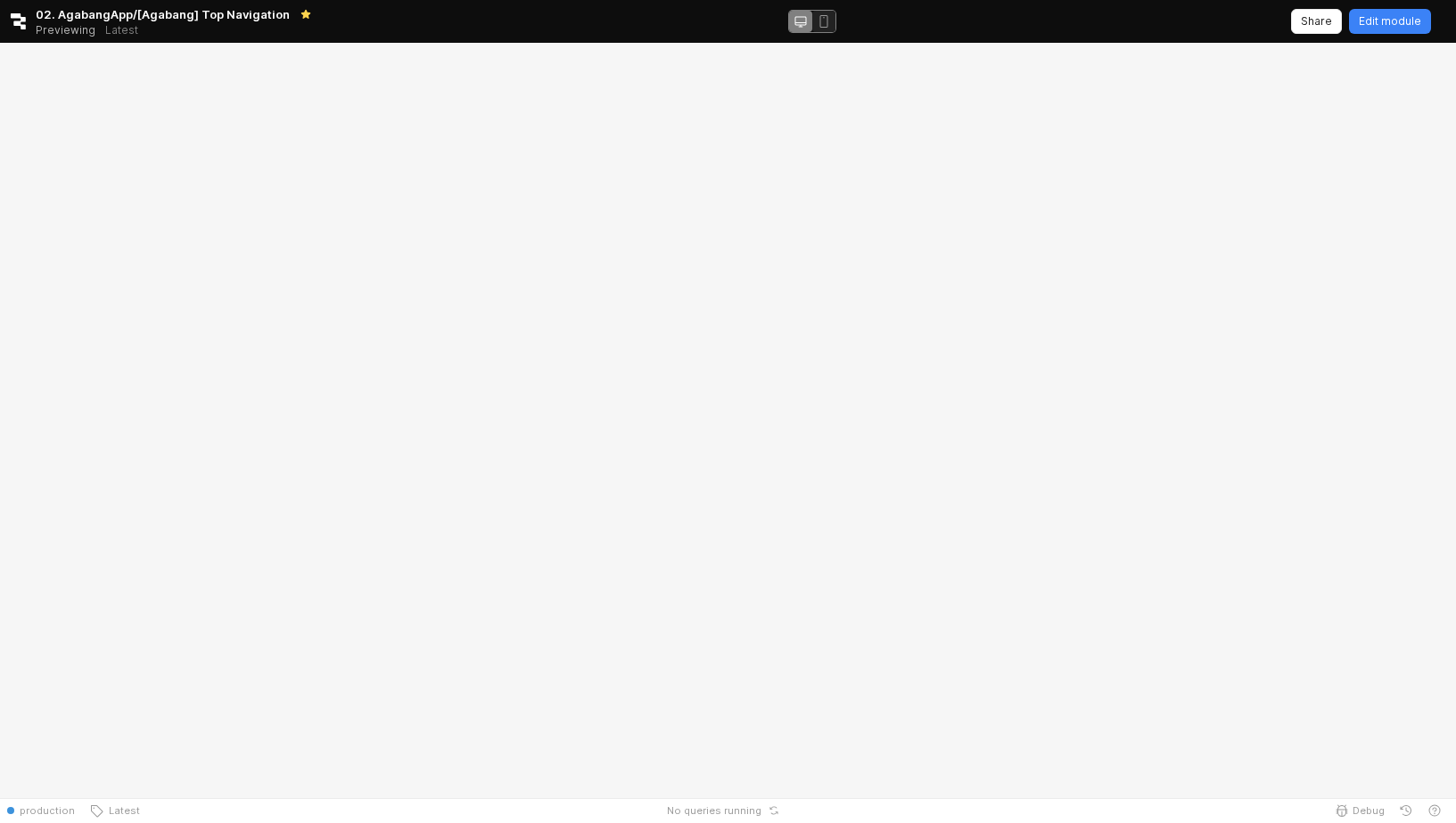 scroll, scrollTop: 0, scrollLeft: 0, axis: both 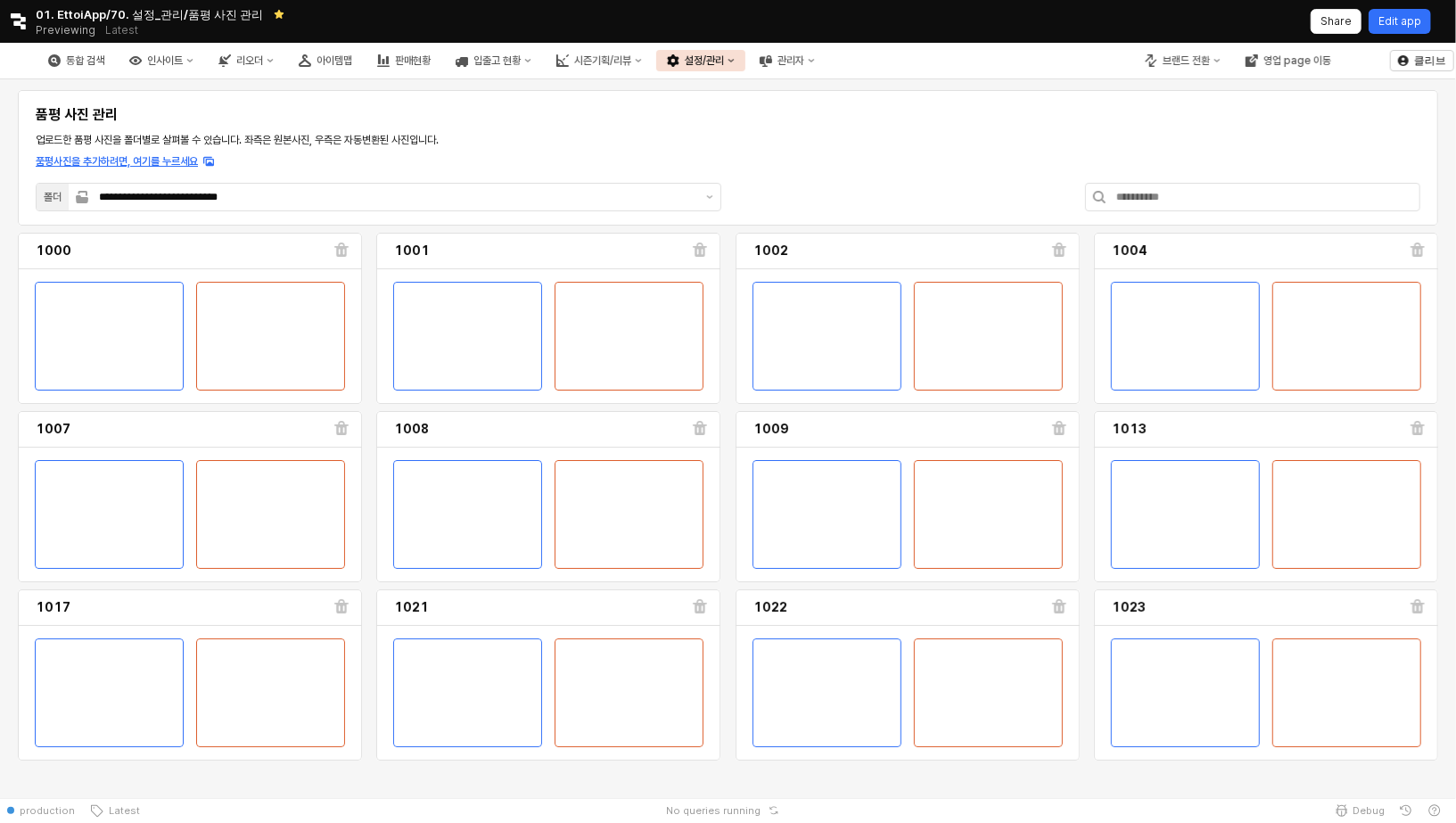 click on "Edit app" at bounding box center (1400, 21) 